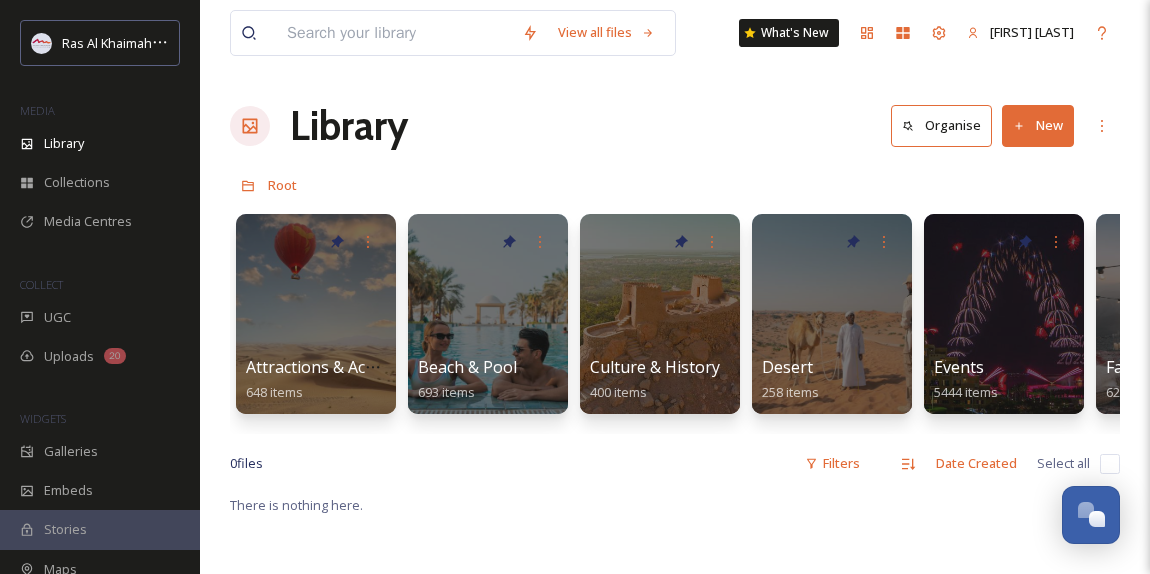scroll, scrollTop: 0, scrollLeft: 0, axis: both 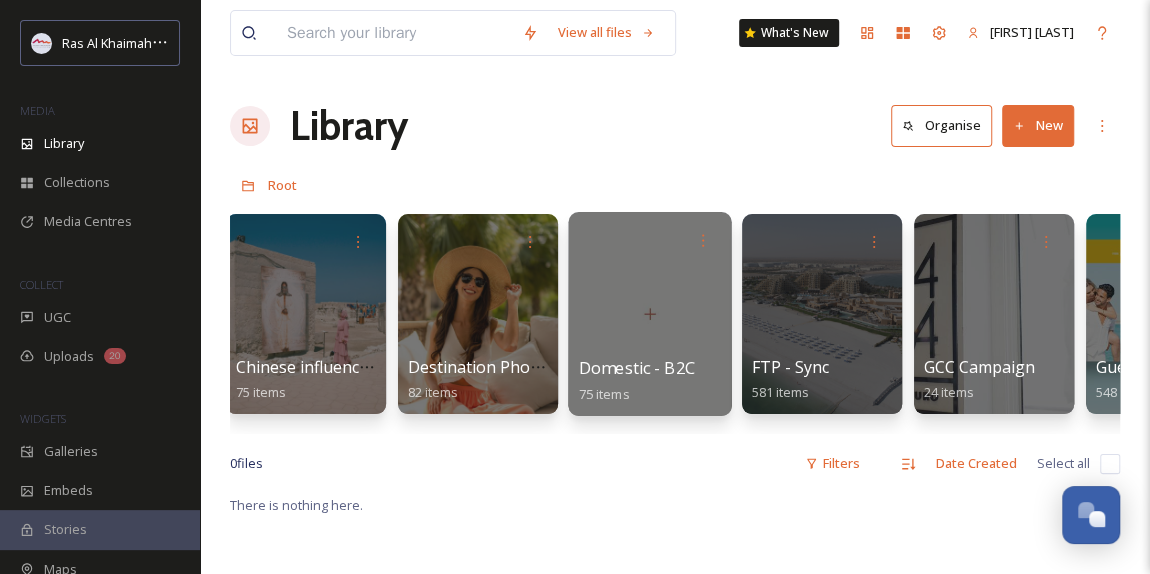 click at bounding box center (649, 314) 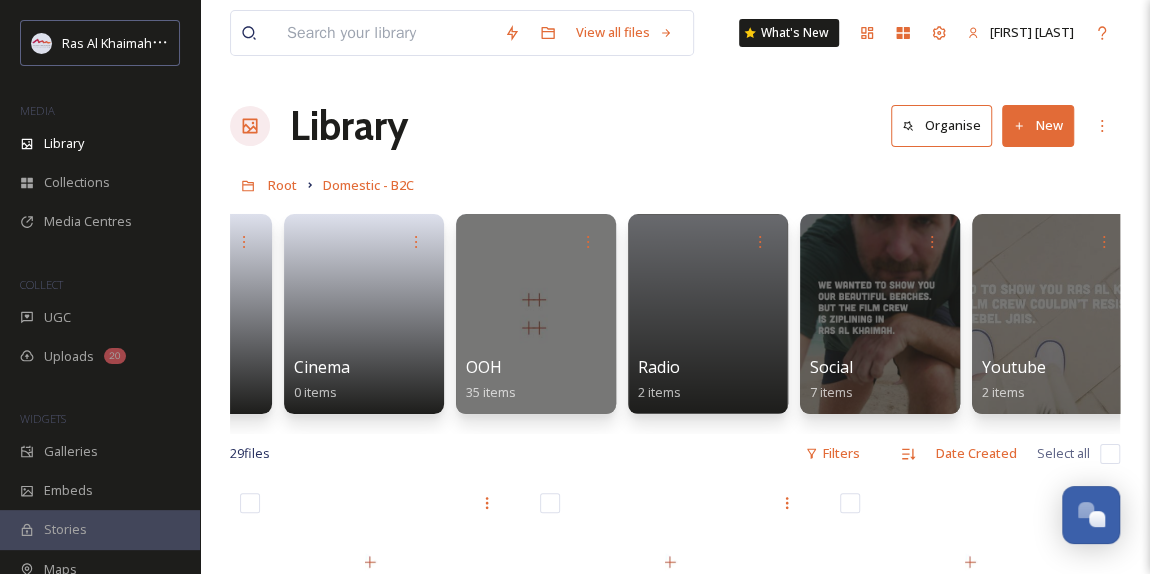 scroll, scrollTop: 0, scrollLeft: 141, axis: horizontal 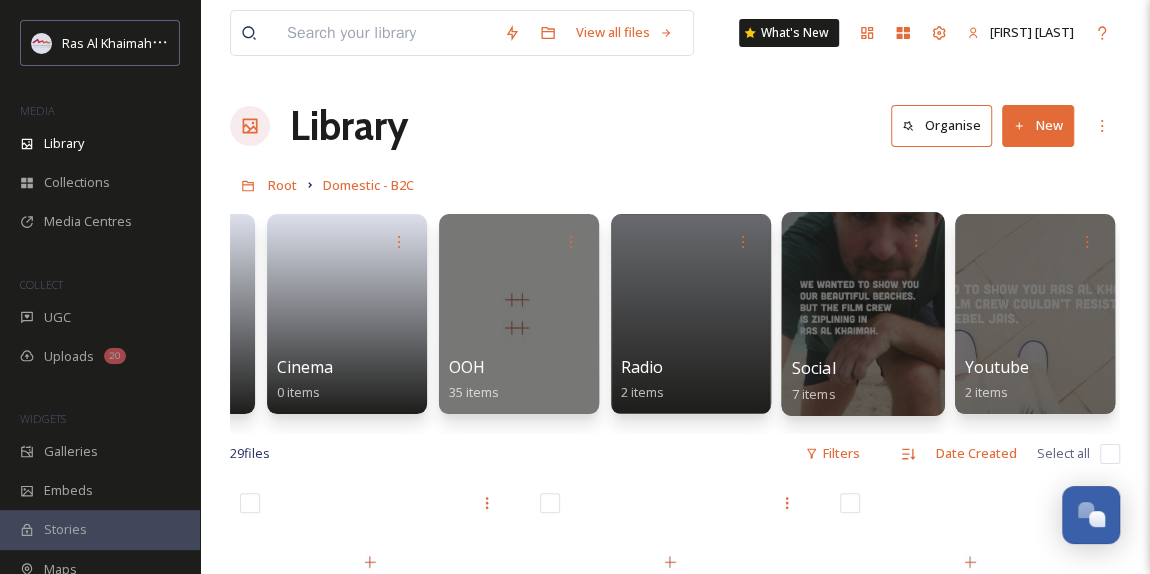 click at bounding box center [862, 314] 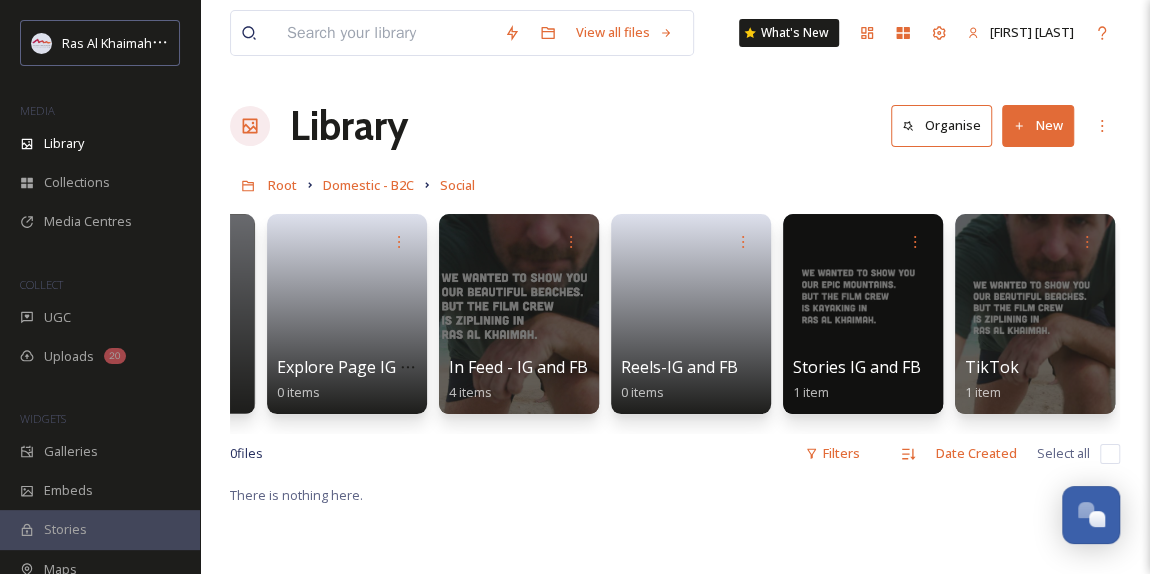 scroll, scrollTop: 0, scrollLeft: 0, axis: both 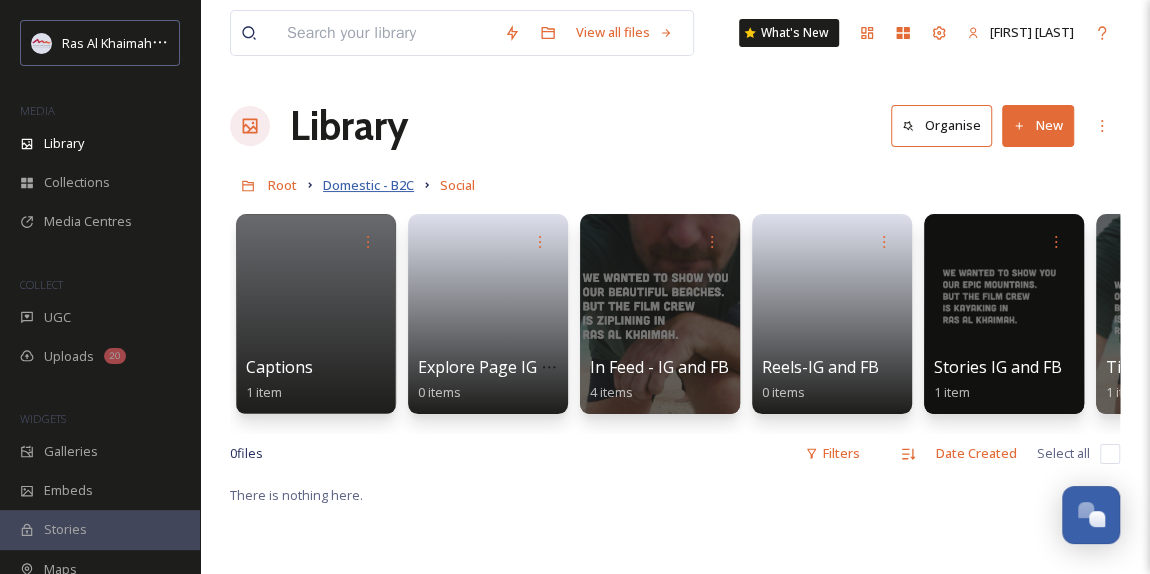 click on "Domestic - B2C" at bounding box center (368, 185) 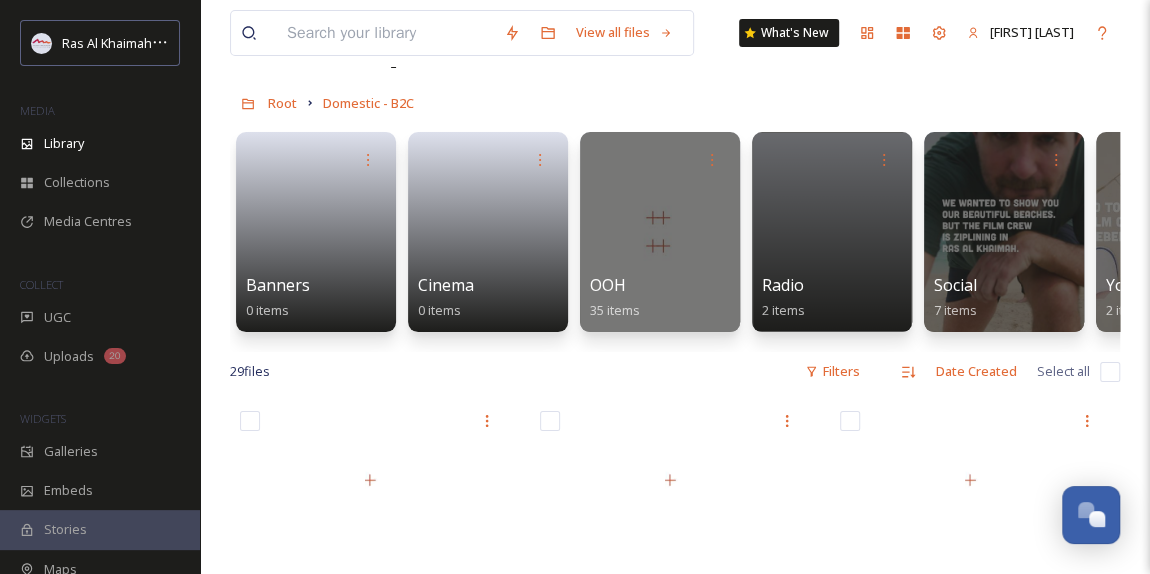 scroll, scrollTop: 0, scrollLeft: 0, axis: both 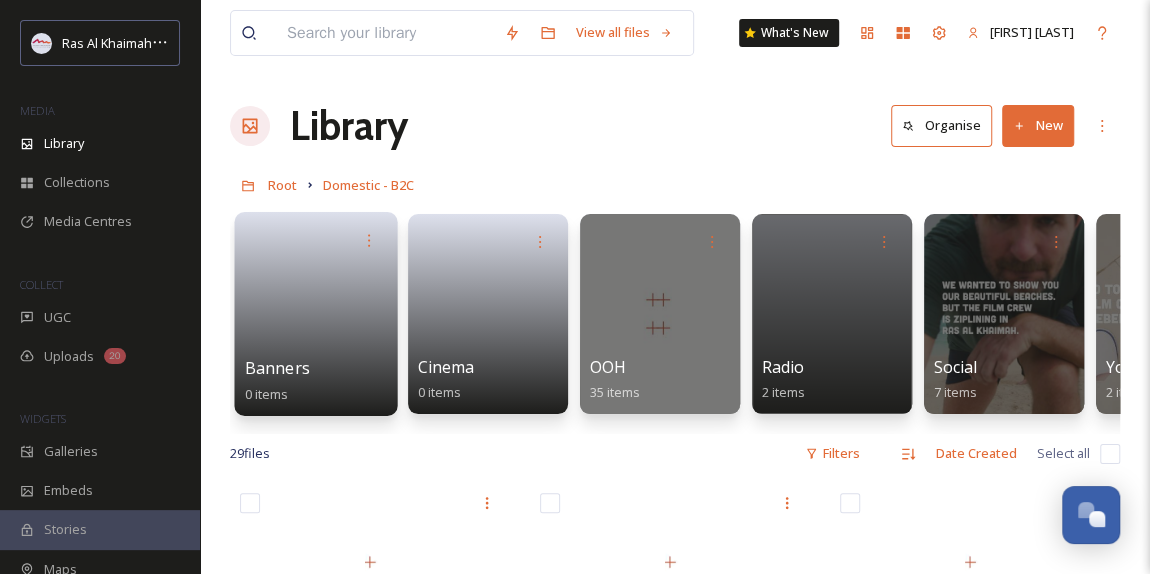 click at bounding box center (316, 307) 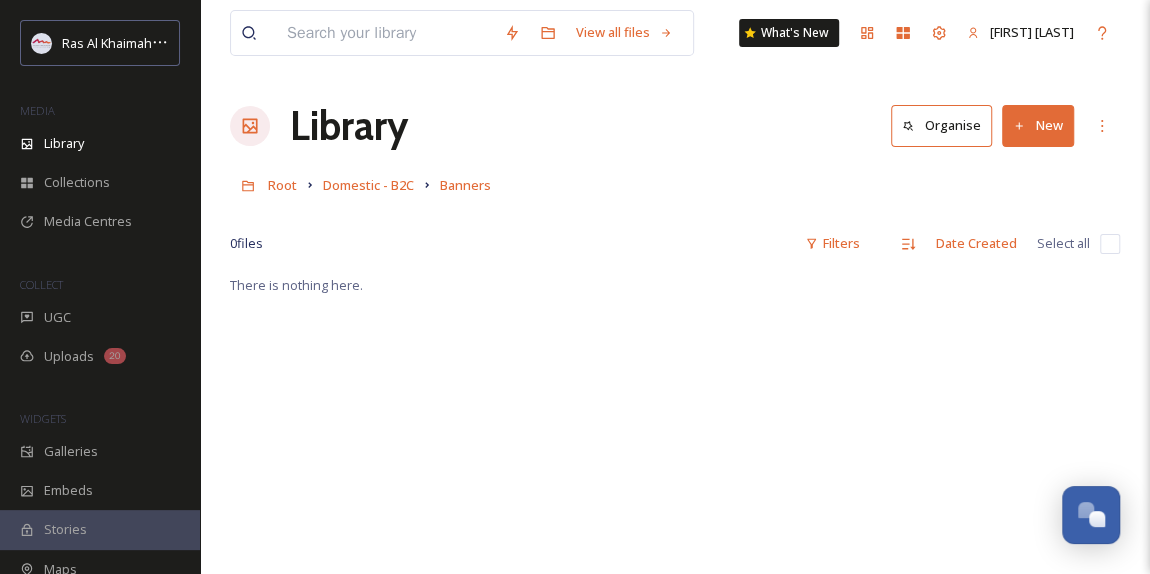 click on "New" at bounding box center (1038, 125) 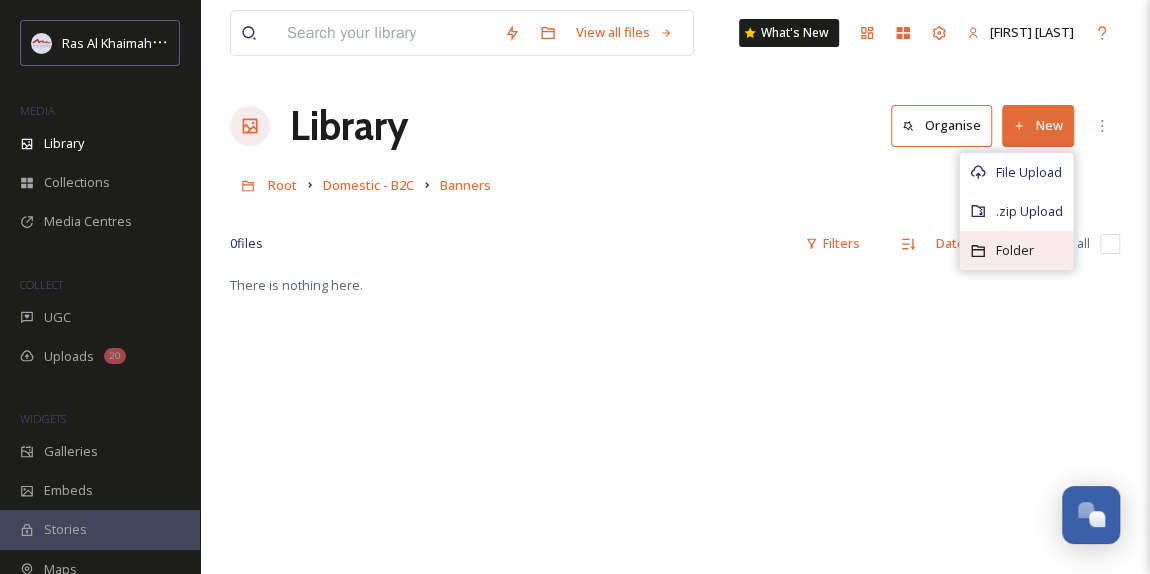 click on "Folder" at bounding box center (1015, 250) 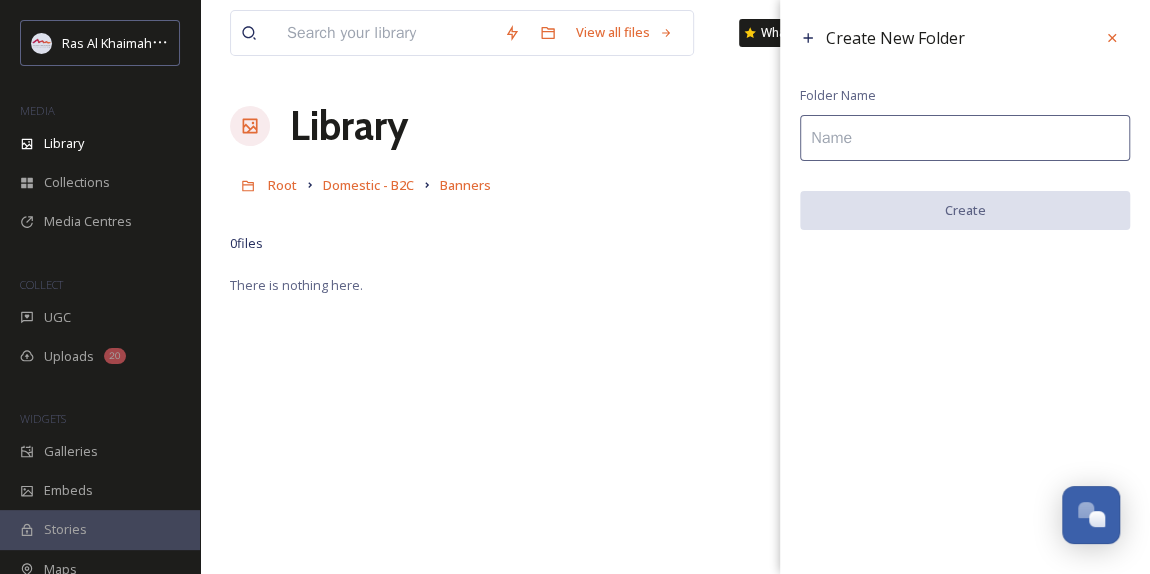 click at bounding box center (965, 138) 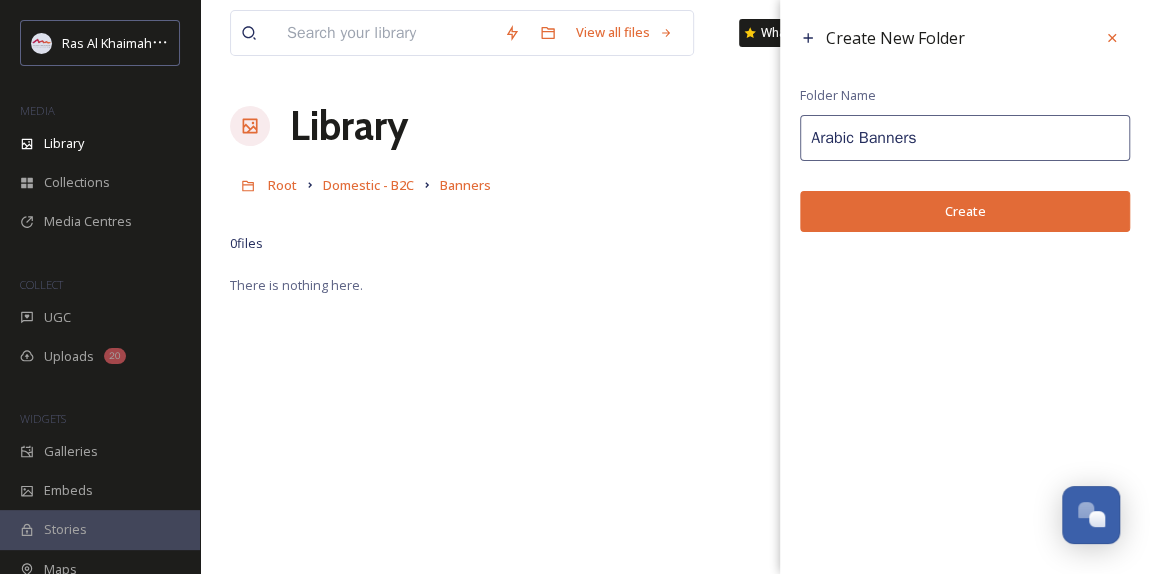 type on "Arabic Banners" 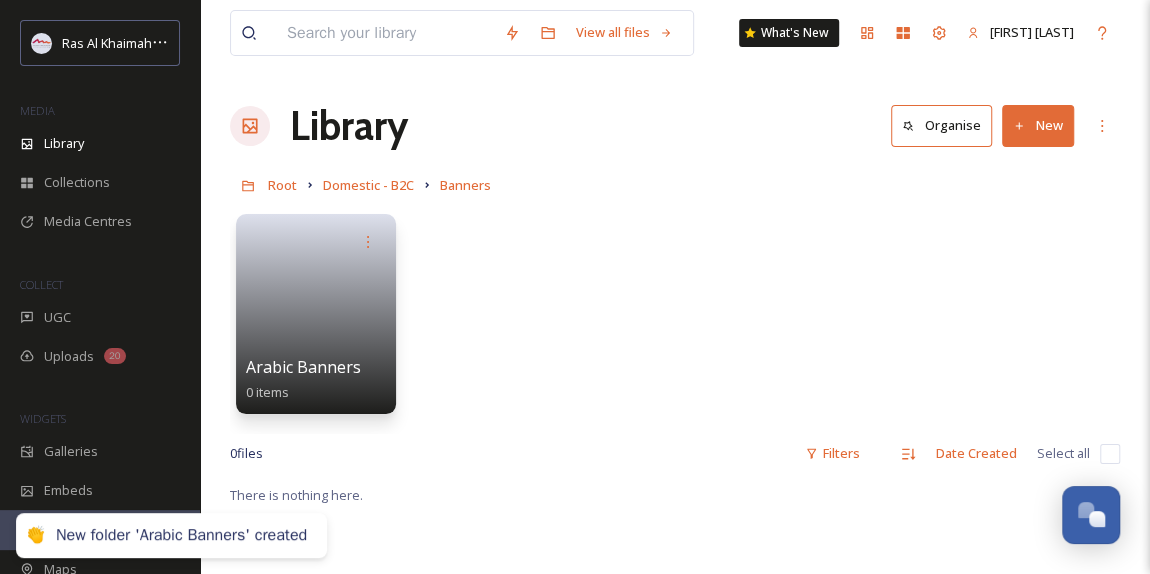 click on "New" at bounding box center (1038, 125) 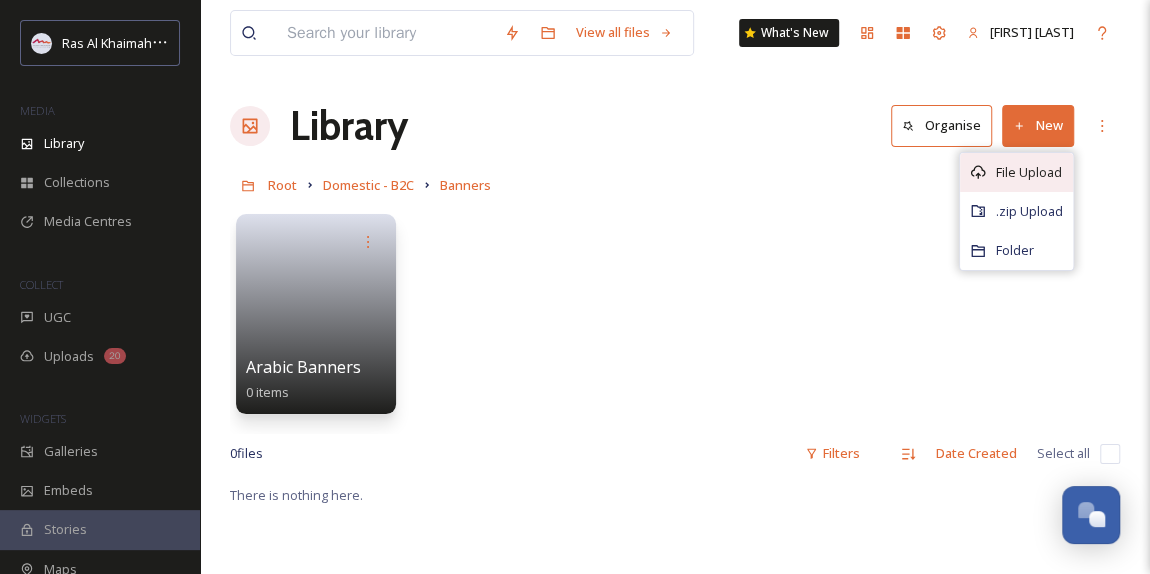 click on "File Upload" at bounding box center [1029, 172] 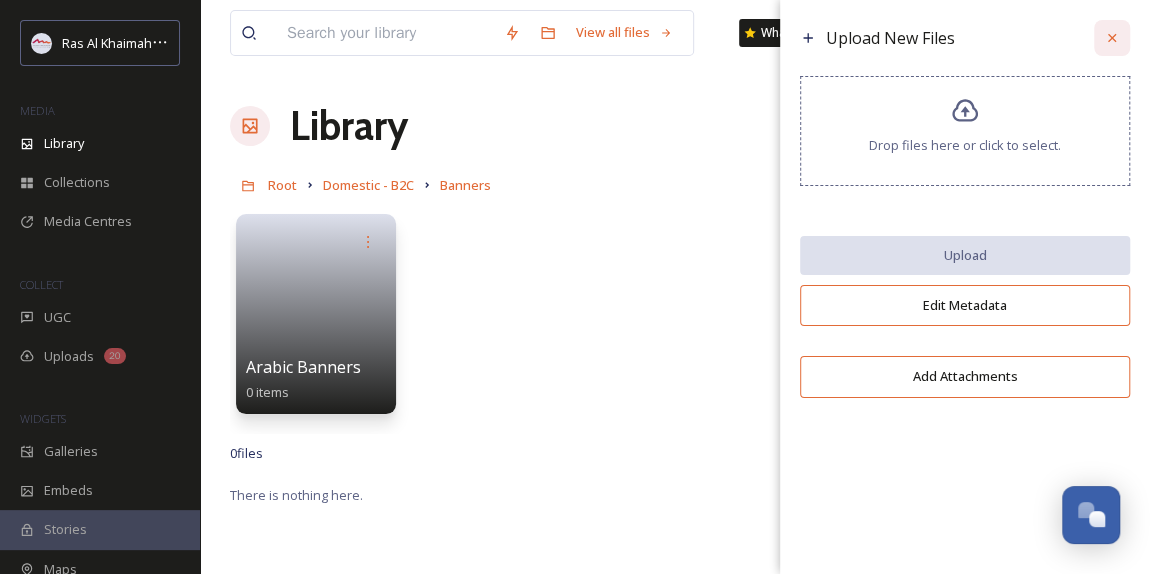 click 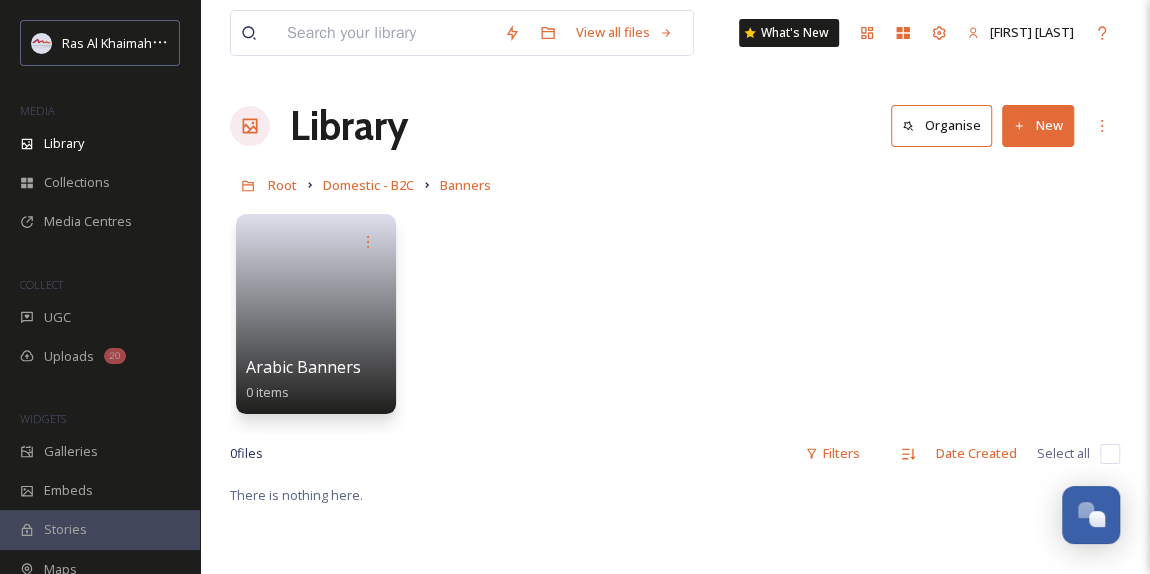 click on "New" at bounding box center [1038, 125] 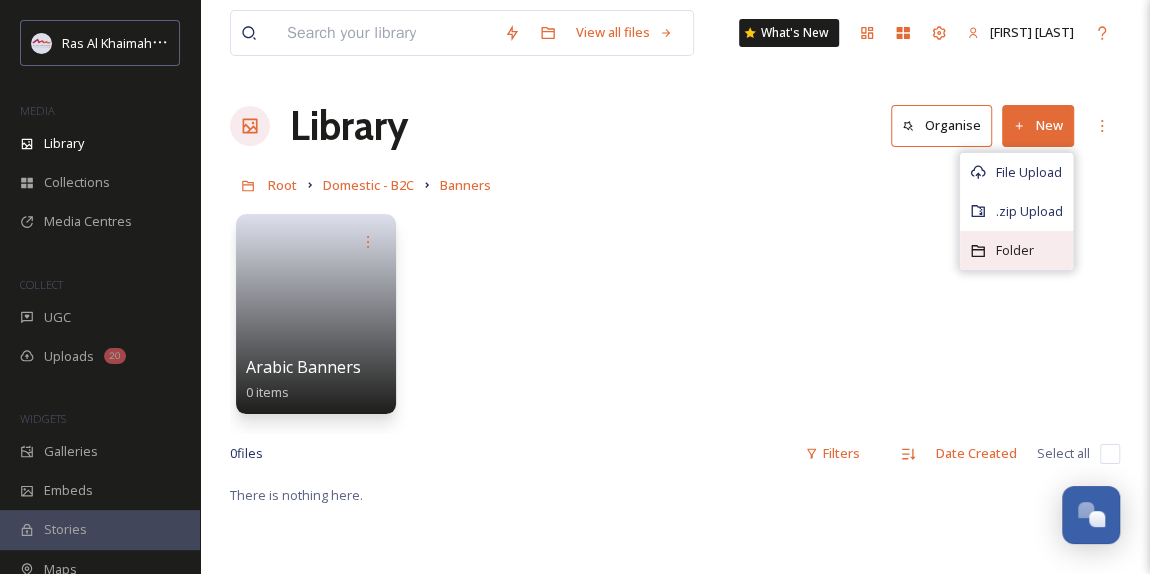 click on "Folder" at bounding box center [1015, 250] 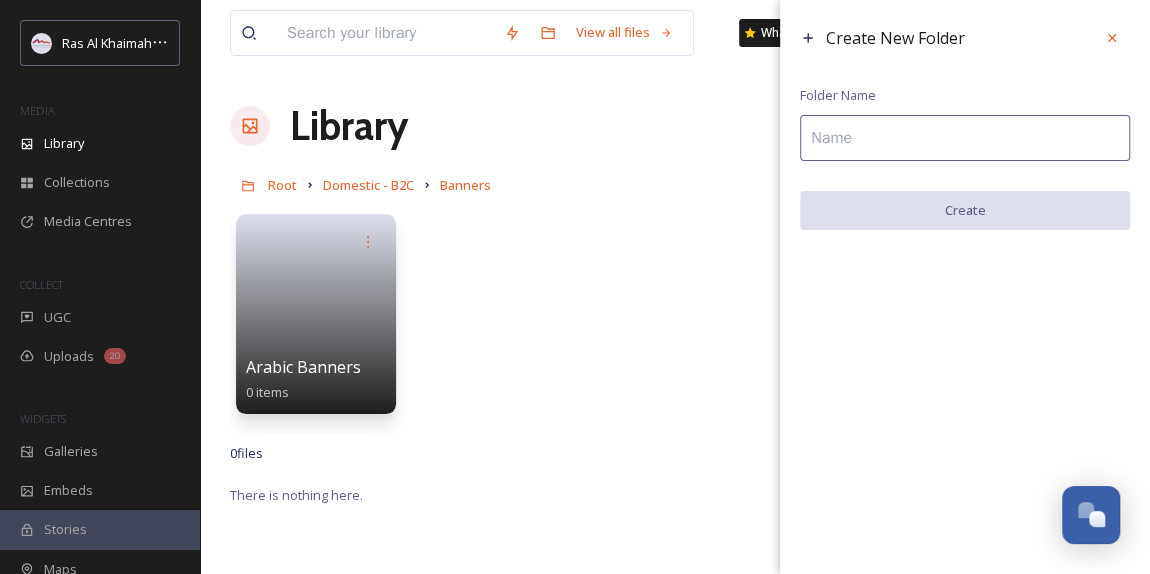 click at bounding box center [965, 138] 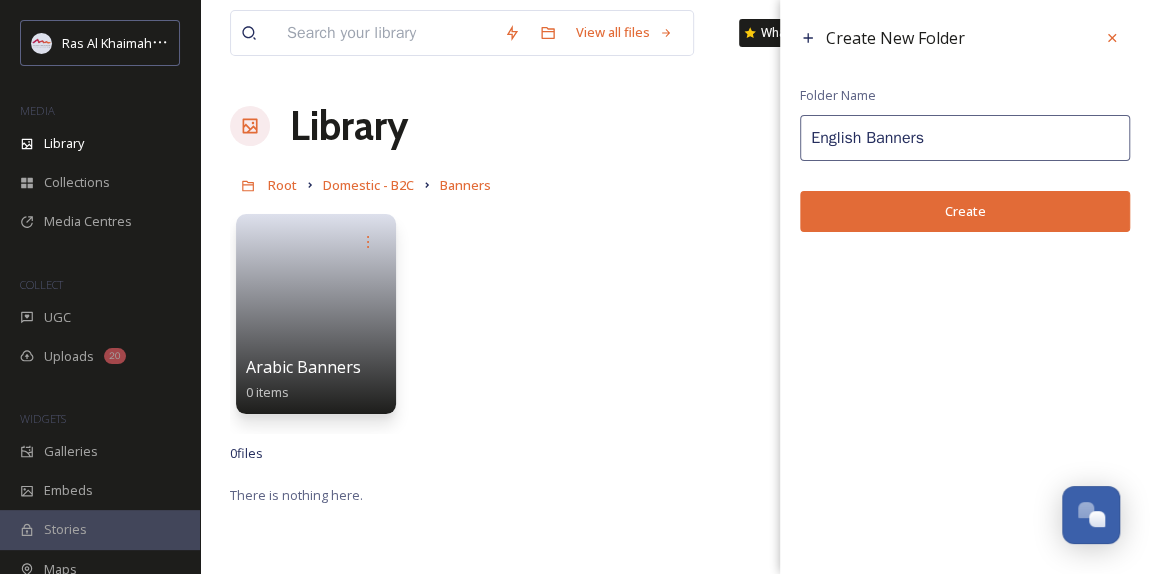 type on "English Banners" 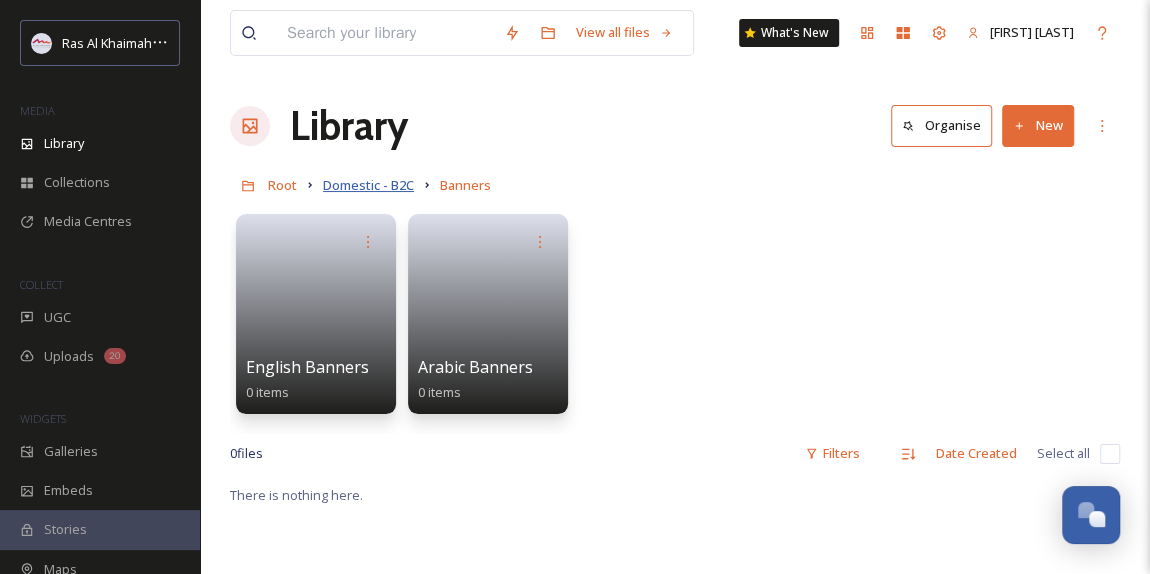 click on "Domestic - B2C" at bounding box center (368, 185) 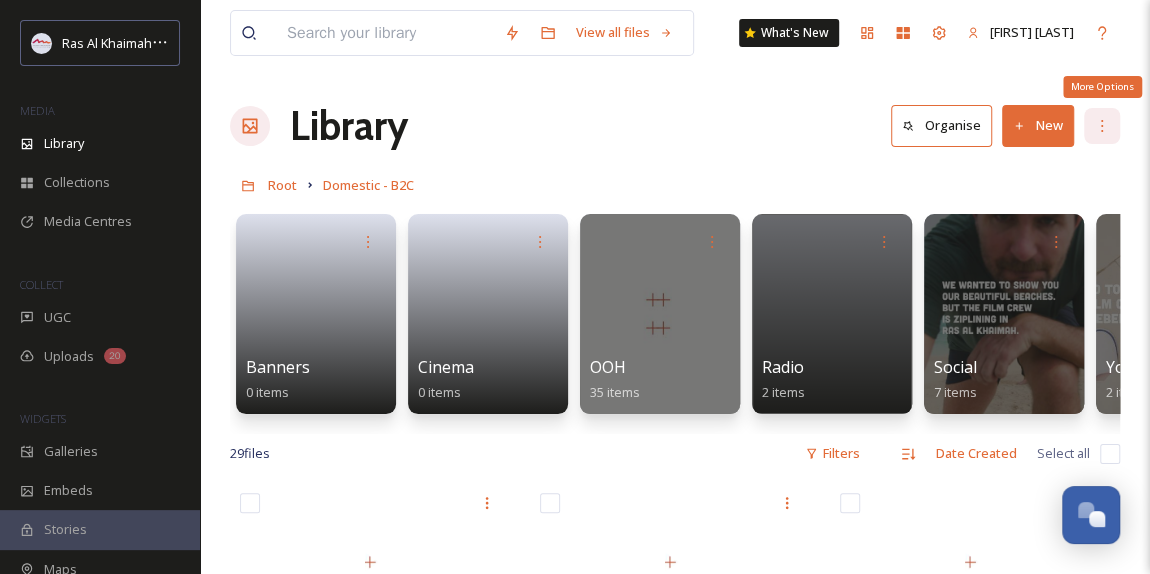 click on "More Options" at bounding box center [1102, 126] 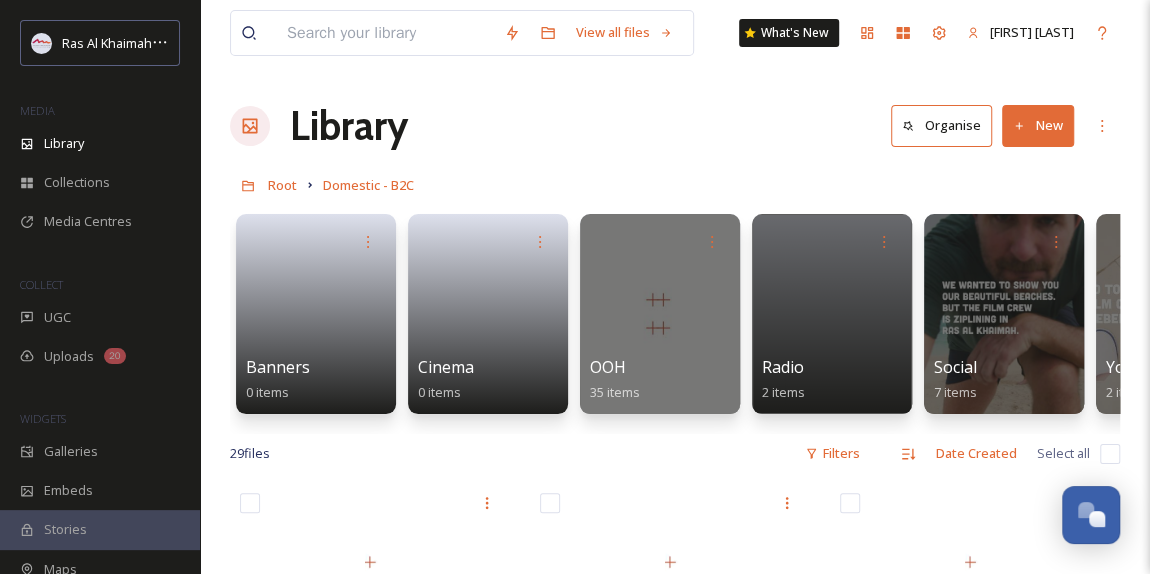 click on "Library Organise New" at bounding box center [675, 126] 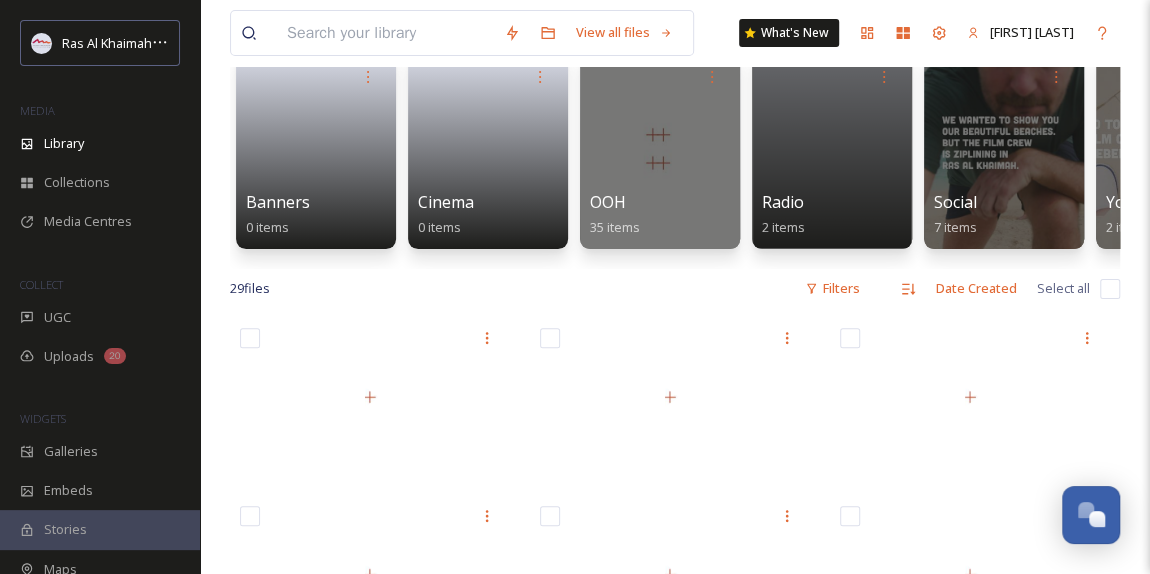scroll, scrollTop: 272, scrollLeft: 0, axis: vertical 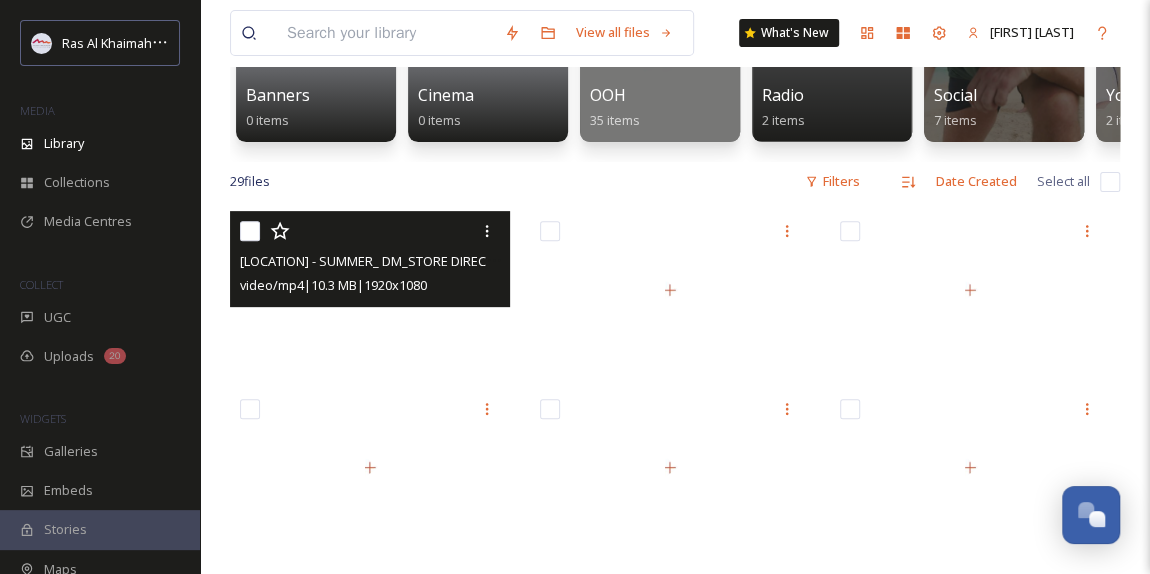 click at bounding box center (370, 290) 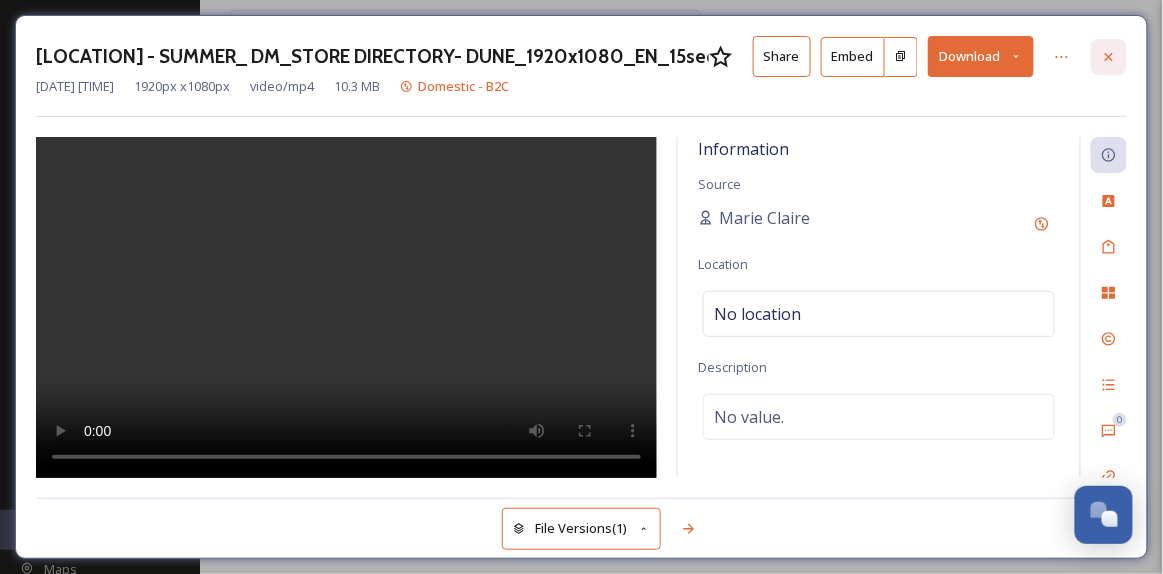 click 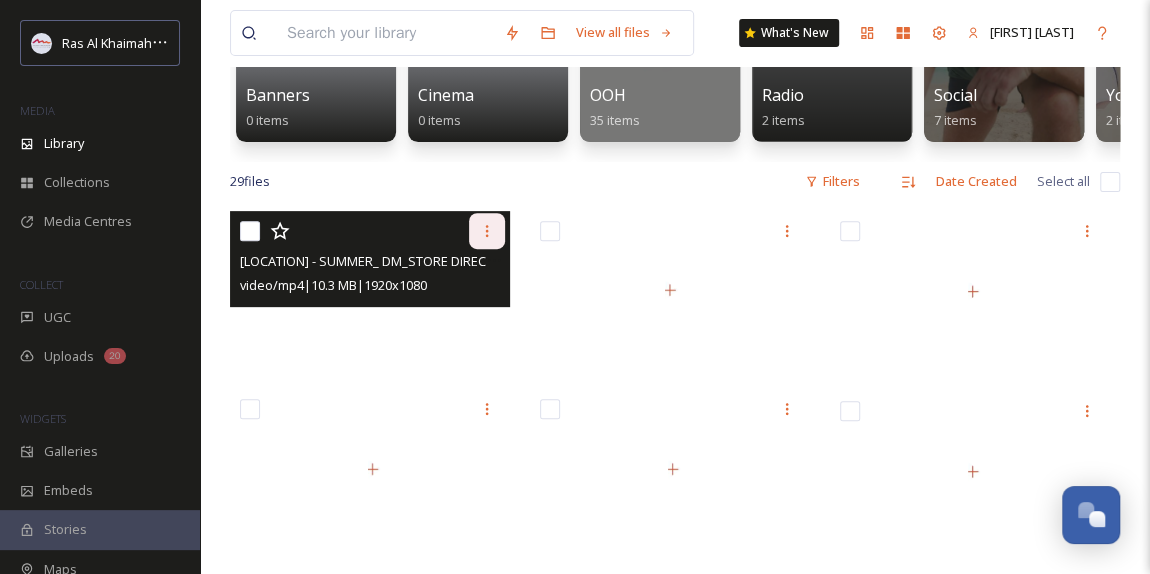 click at bounding box center [487, 231] 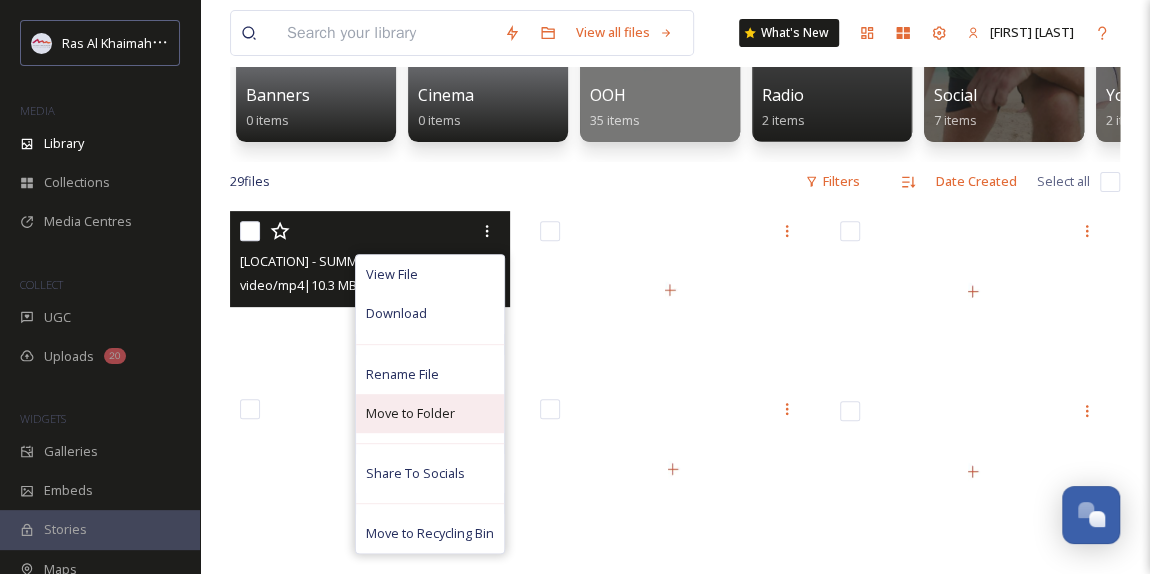 click on "Move to Folder" at bounding box center (410, 413) 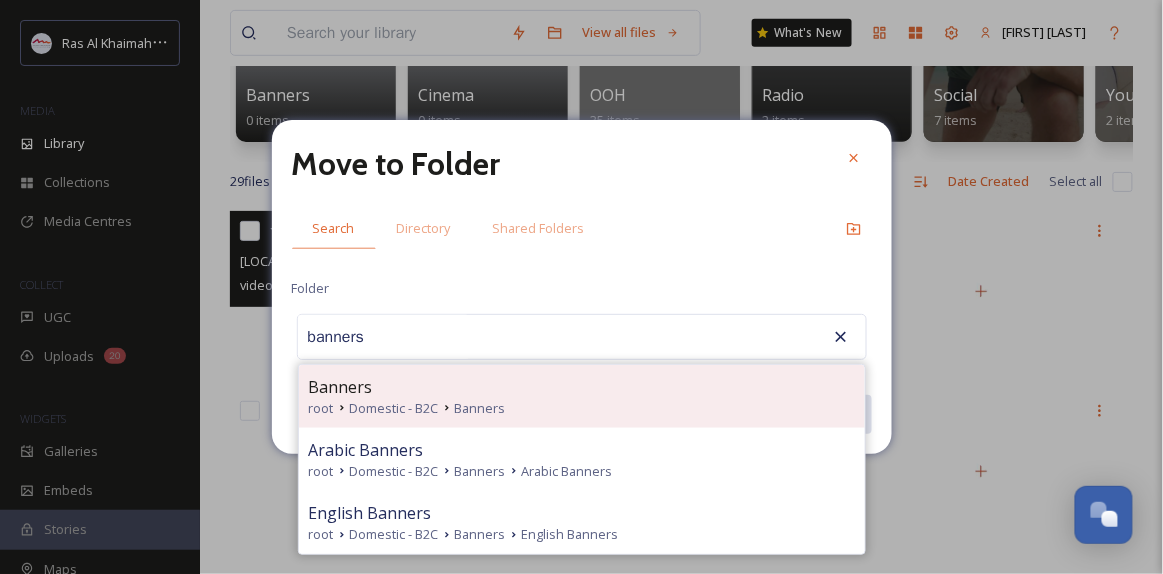 type on "banners" 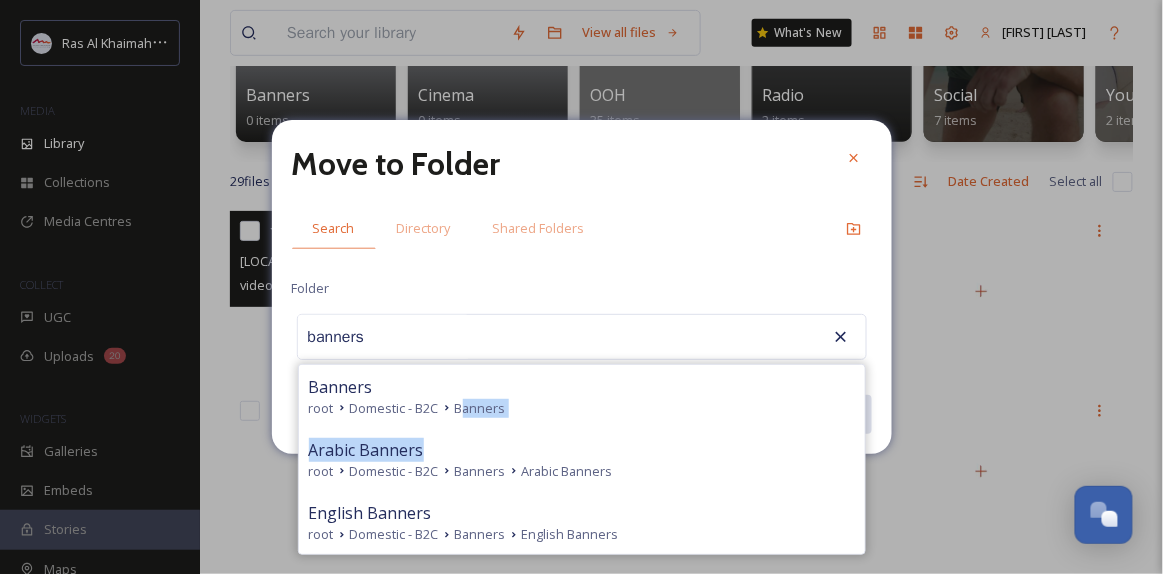 drag, startPoint x: 464, startPoint y: 397, endPoint x: 781, endPoint y: 236, distance: 355.54184 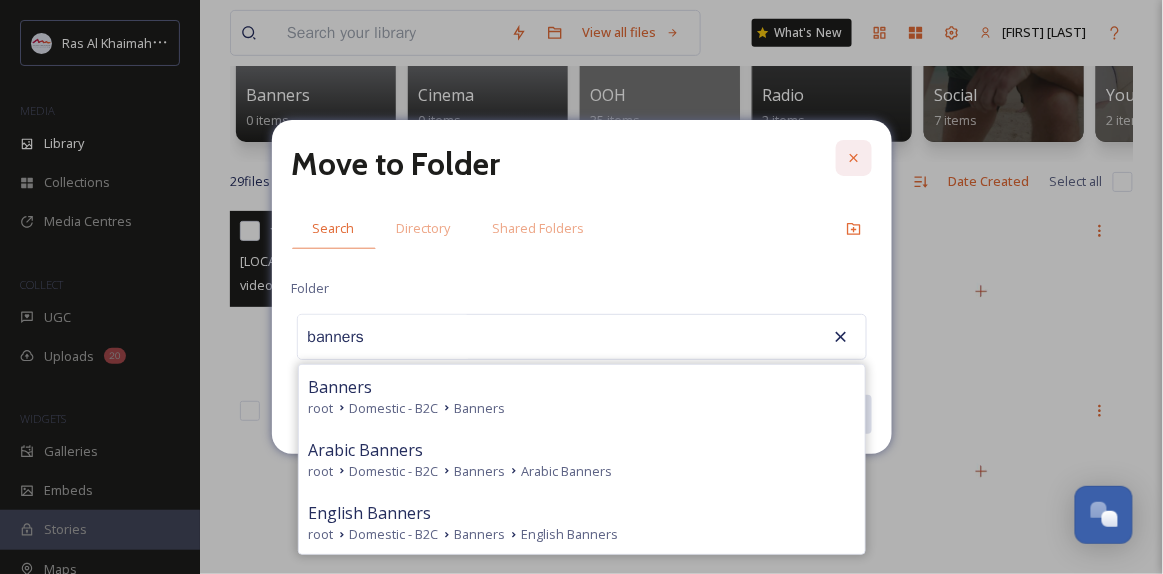 click at bounding box center (854, 158) 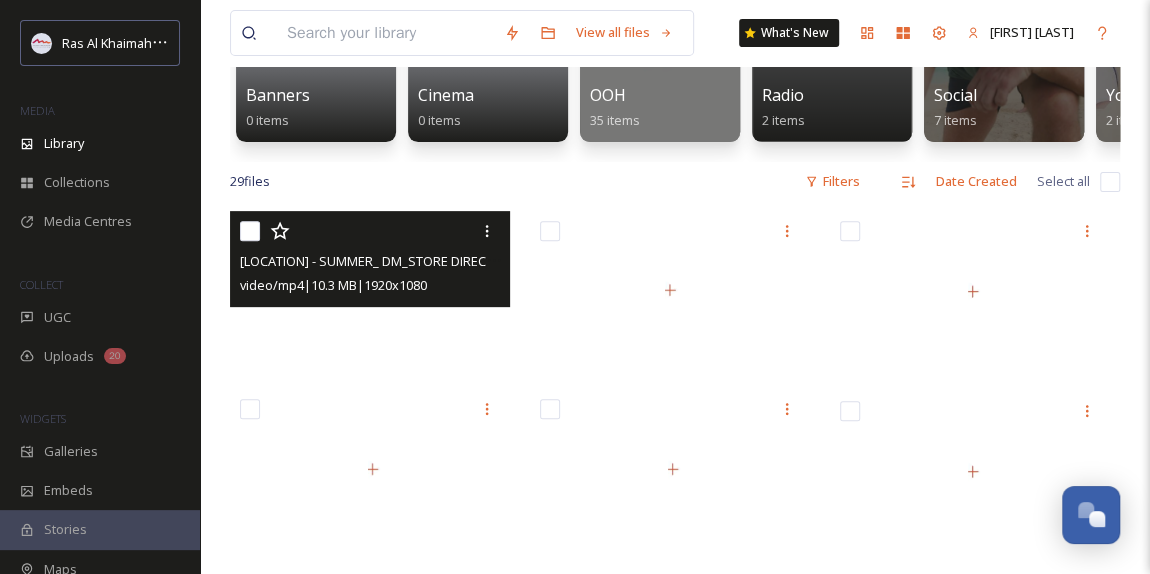 click at bounding box center [370, 290] 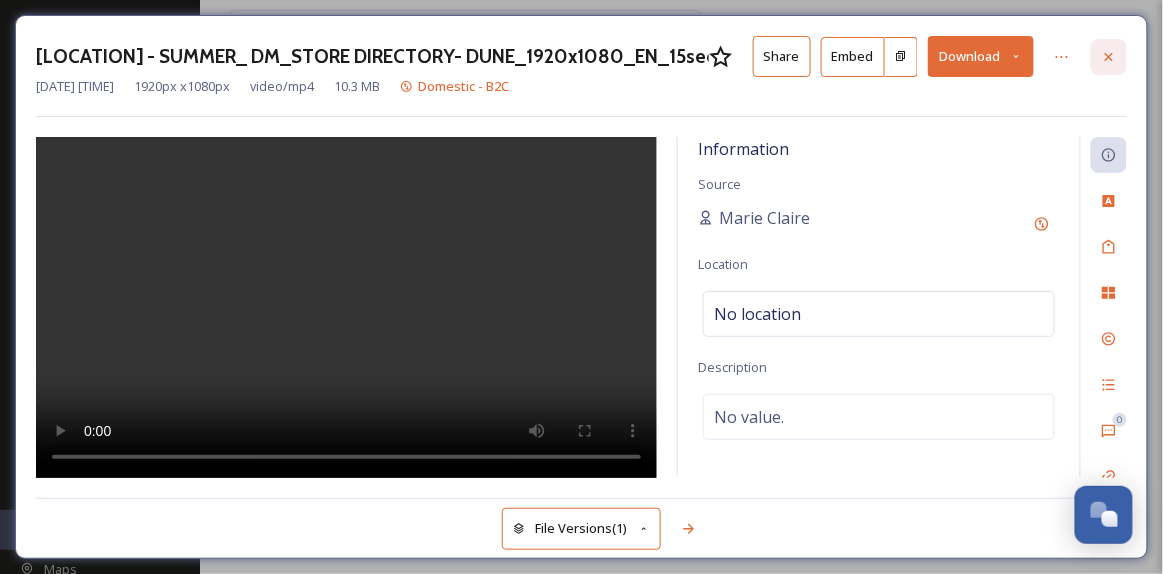 click at bounding box center [1109, 57] 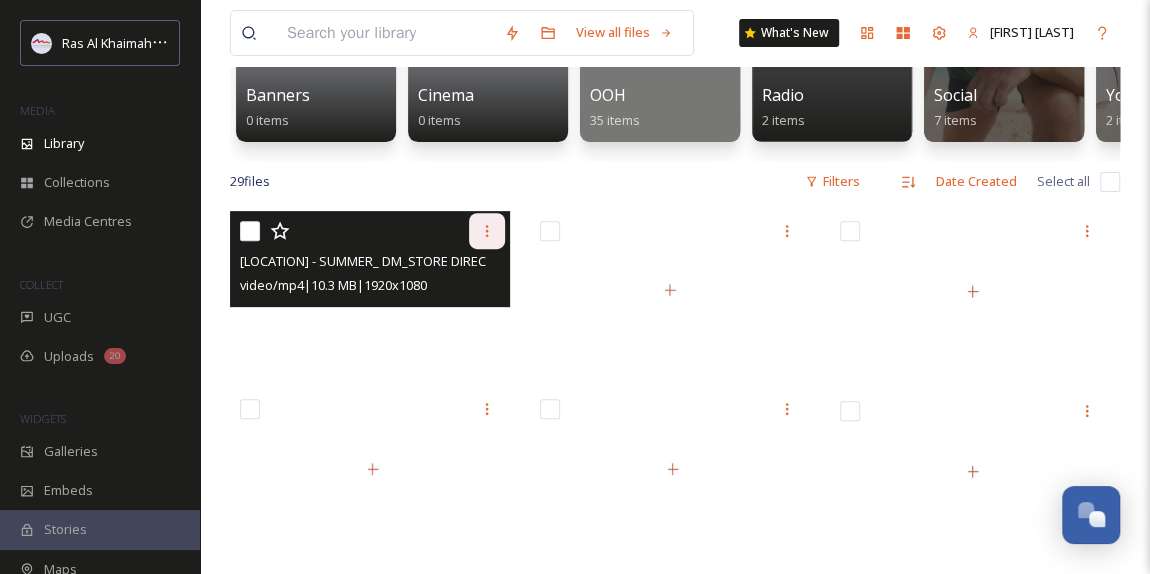 click 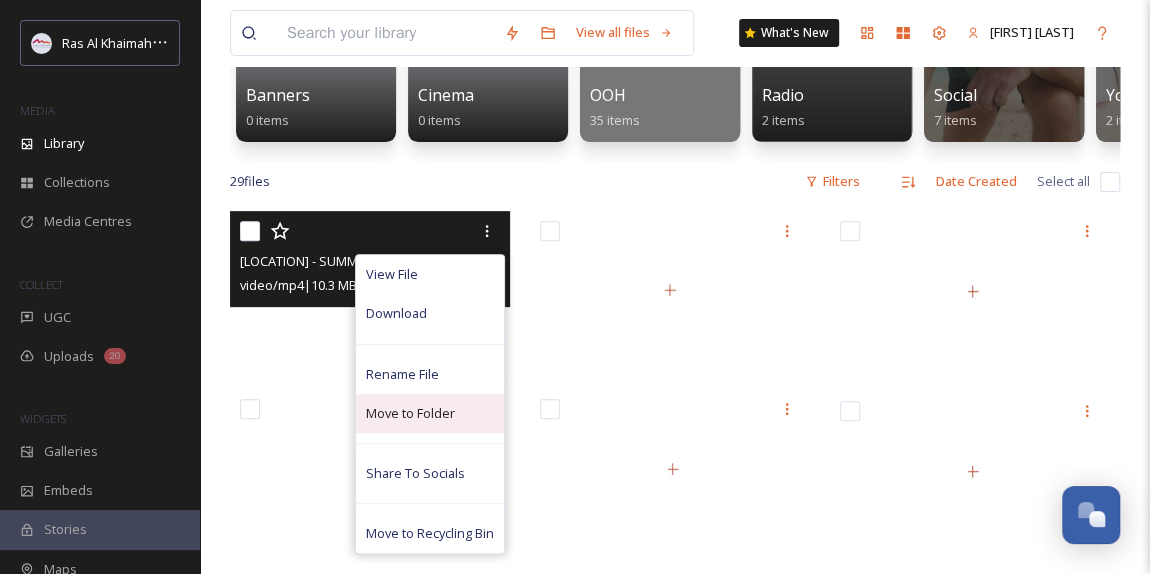 click on "Move to Folder" at bounding box center [410, 413] 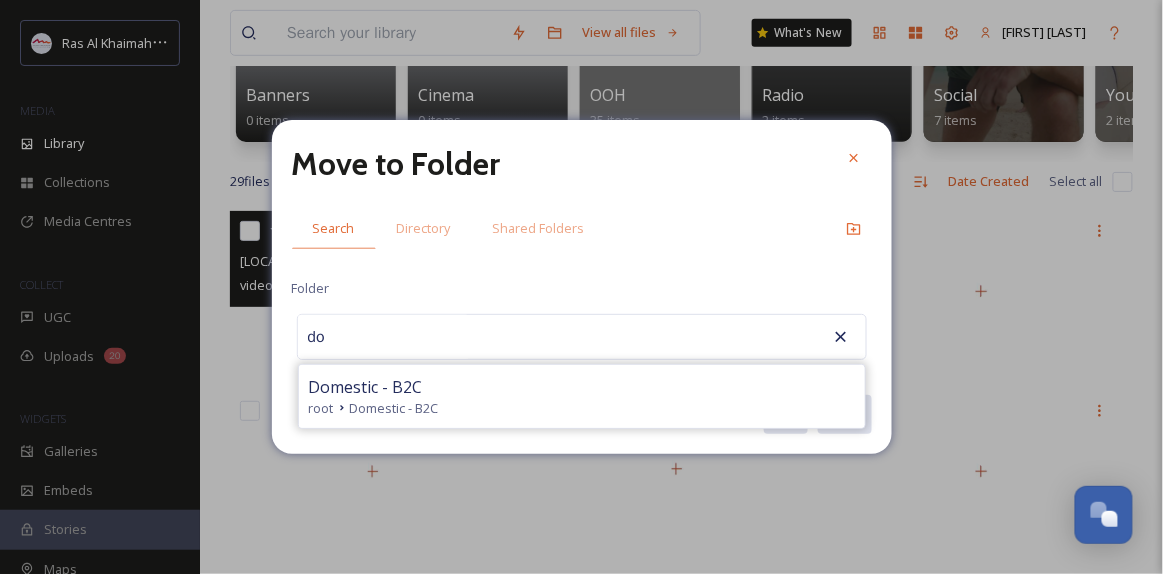 type on "d" 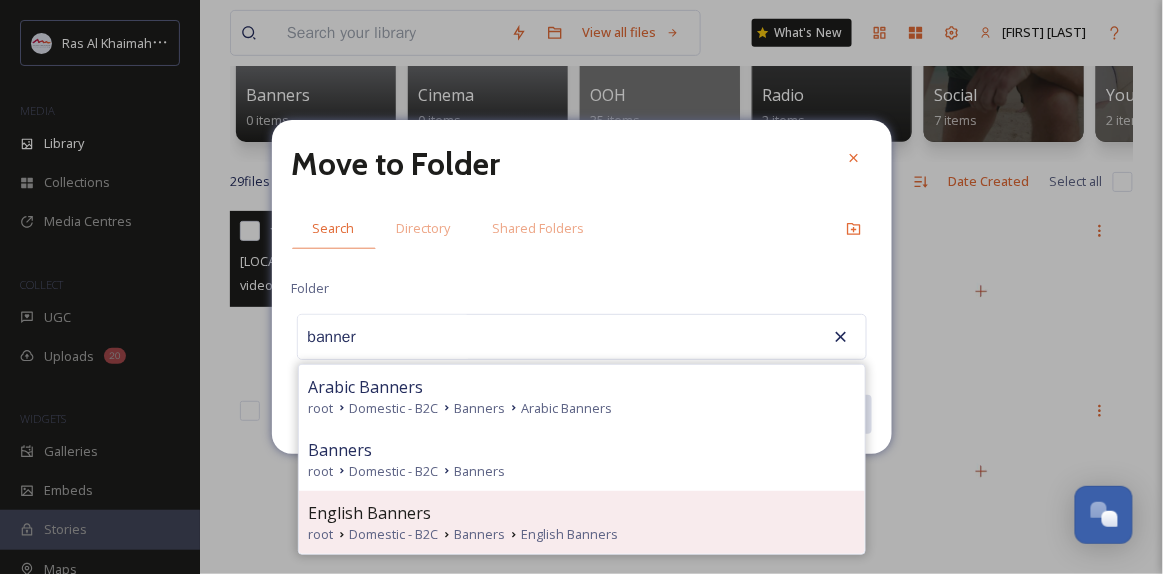 click on "English Banners" at bounding box center (582, 513) 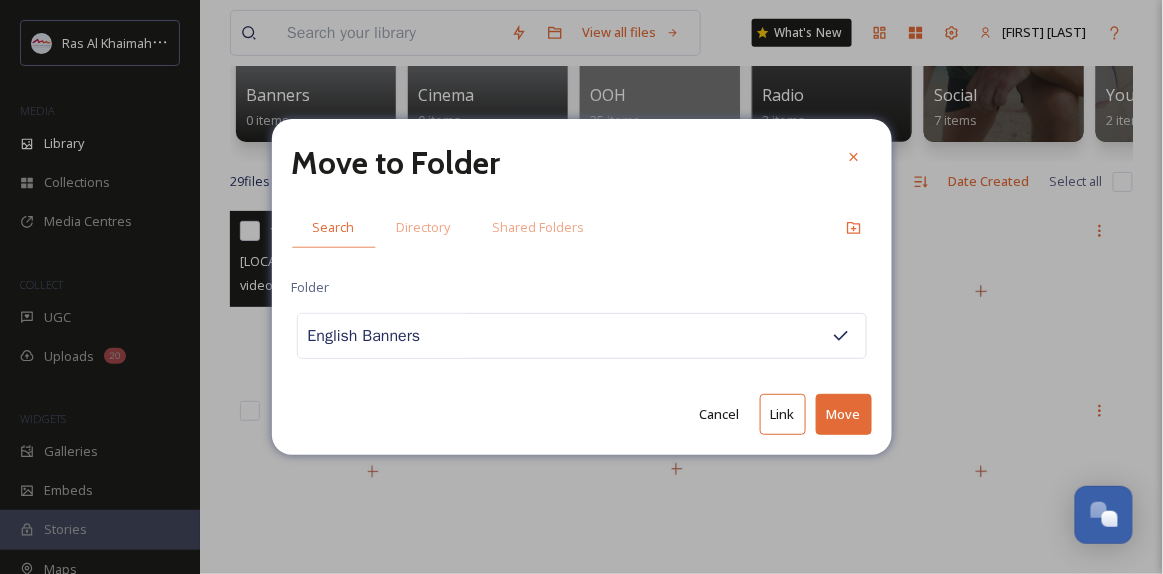 click on "Move" at bounding box center (844, 414) 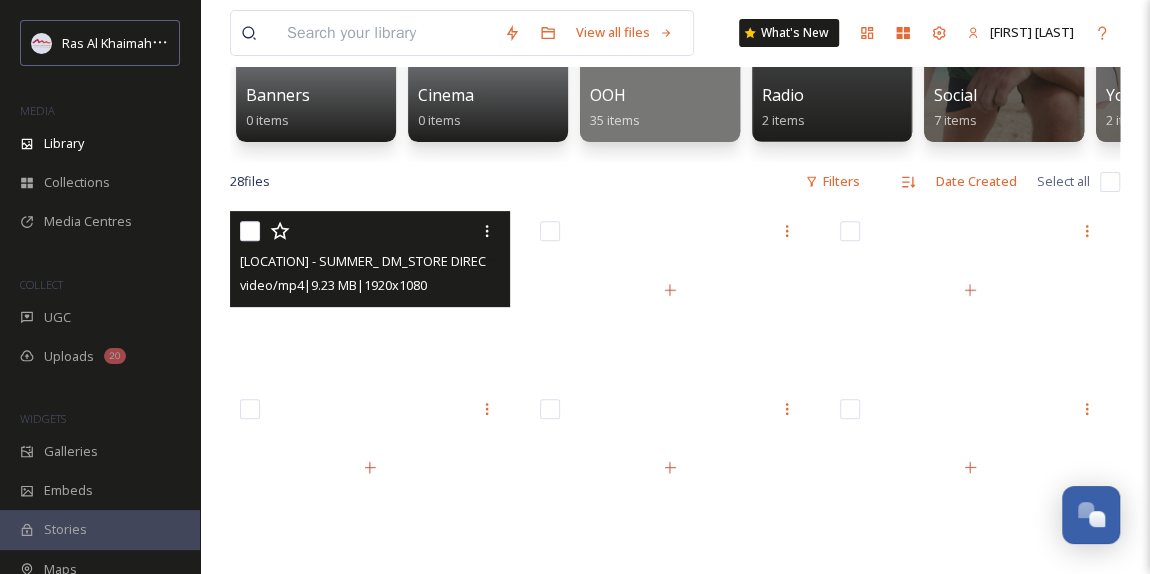 click at bounding box center (370, 290) 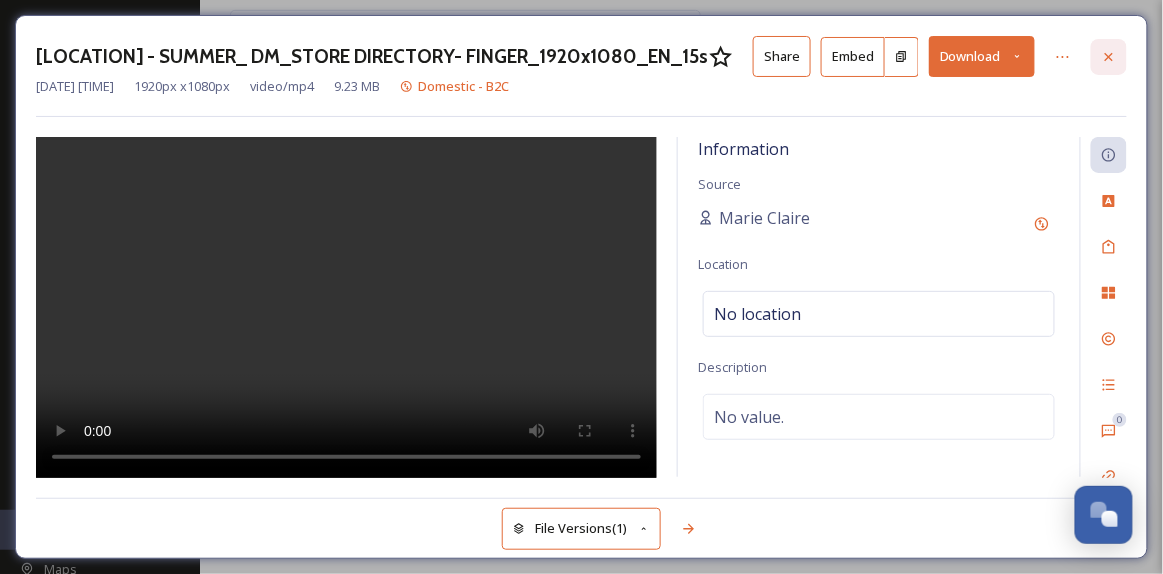 click 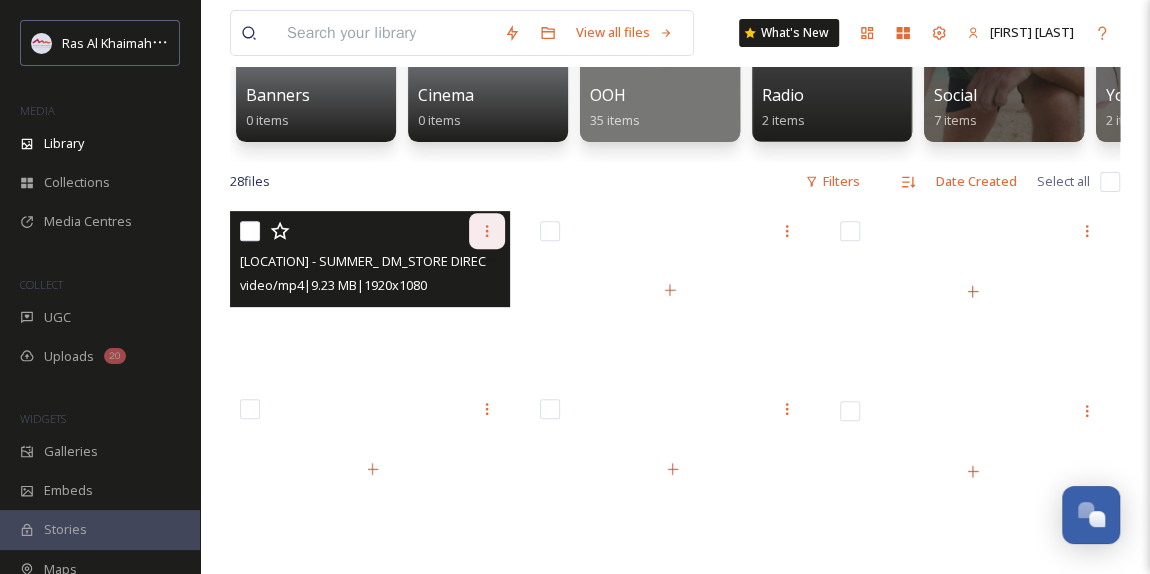 click at bounding box center (487, 231) 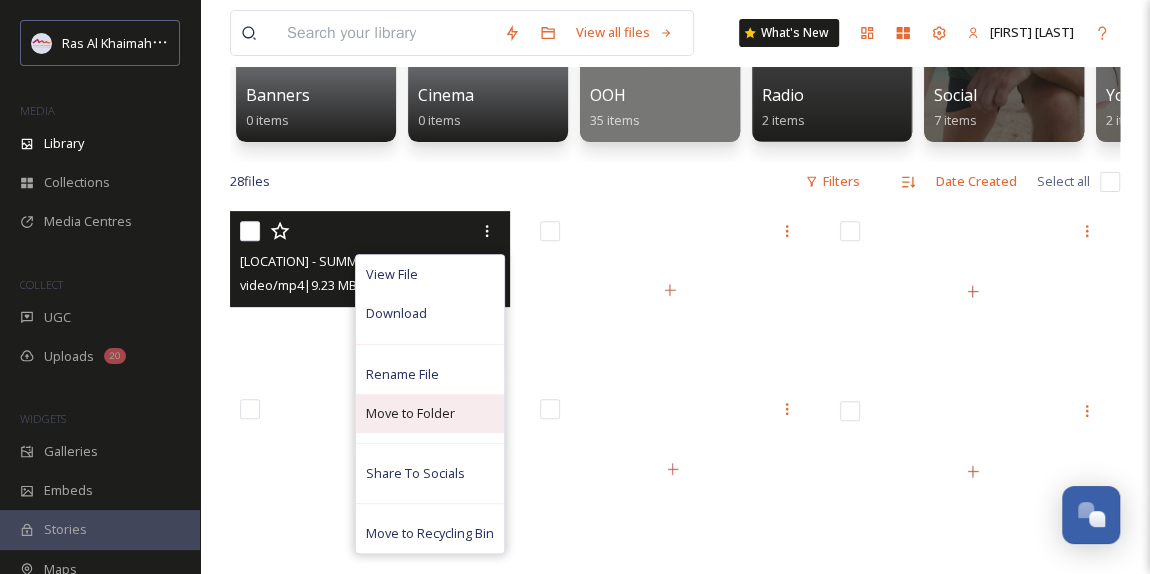 click on "Move to Folder" at bounding box center [410, 413] 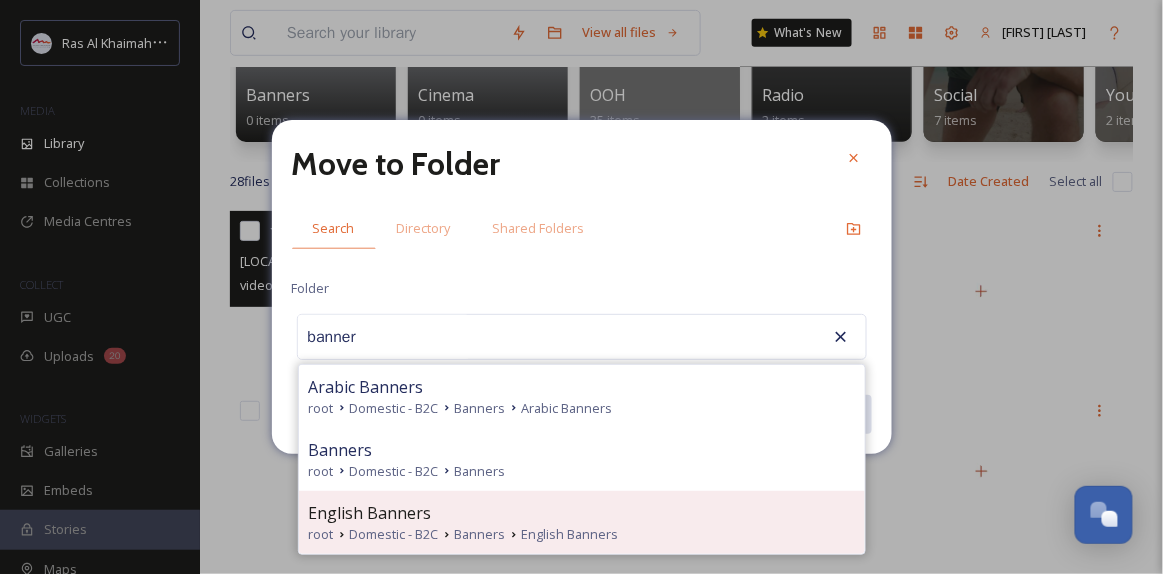 click on "English Banners" at bounding box center (370, 513) 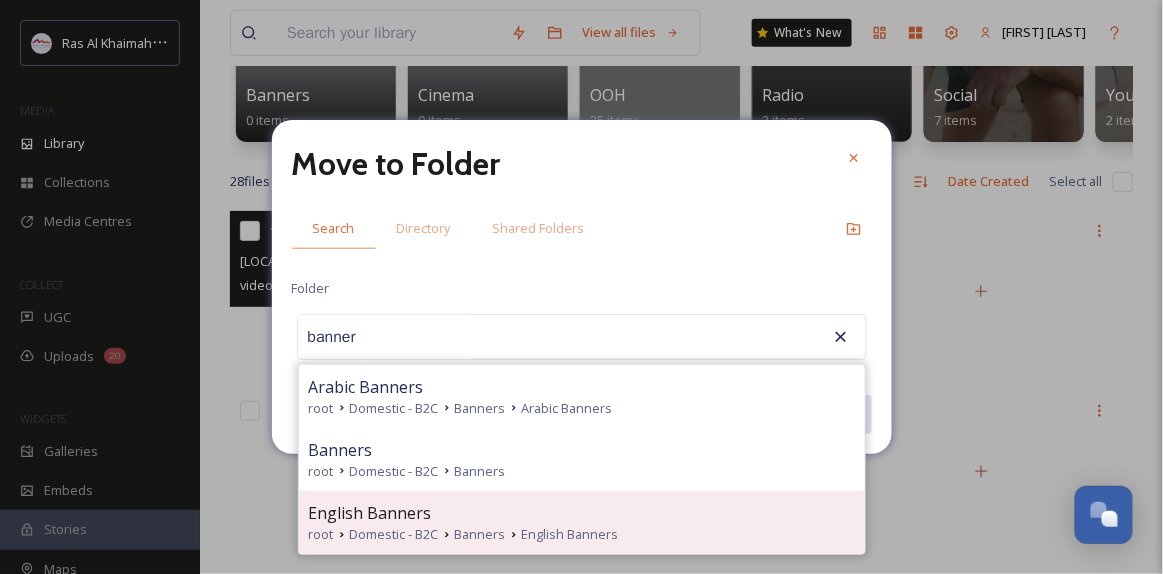 type on "English Banners" 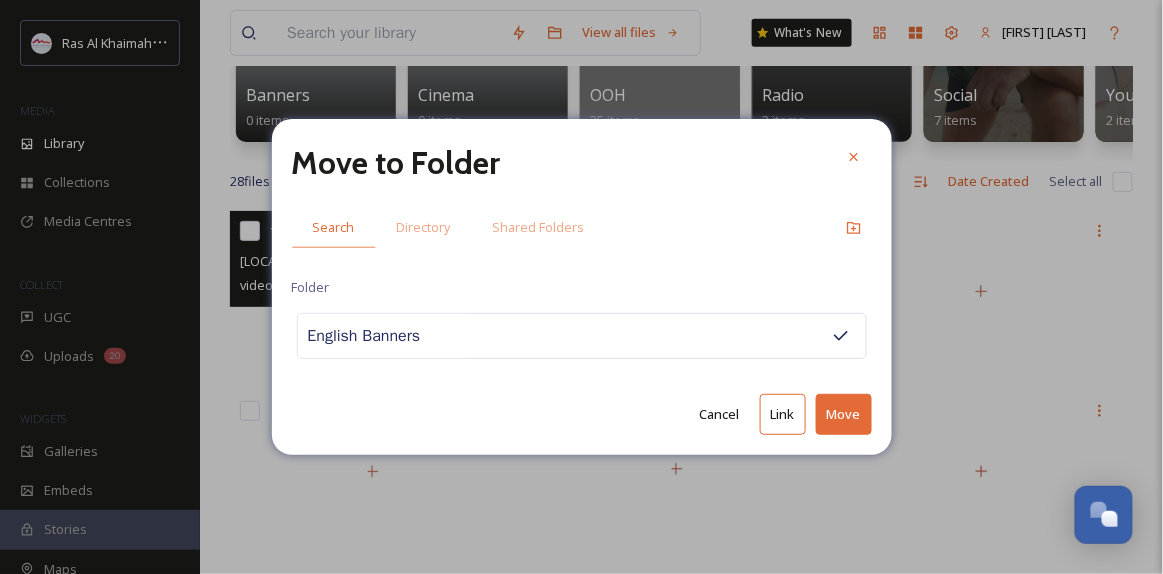click on "Move" at bounding box center [844, 414] 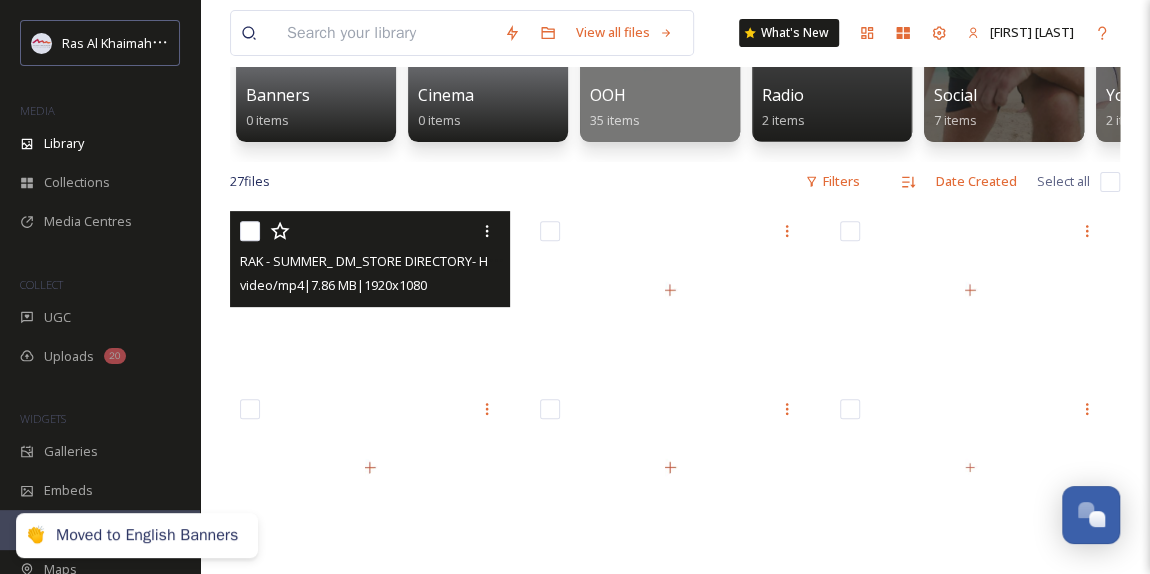 click at bounding box center (370, 290) 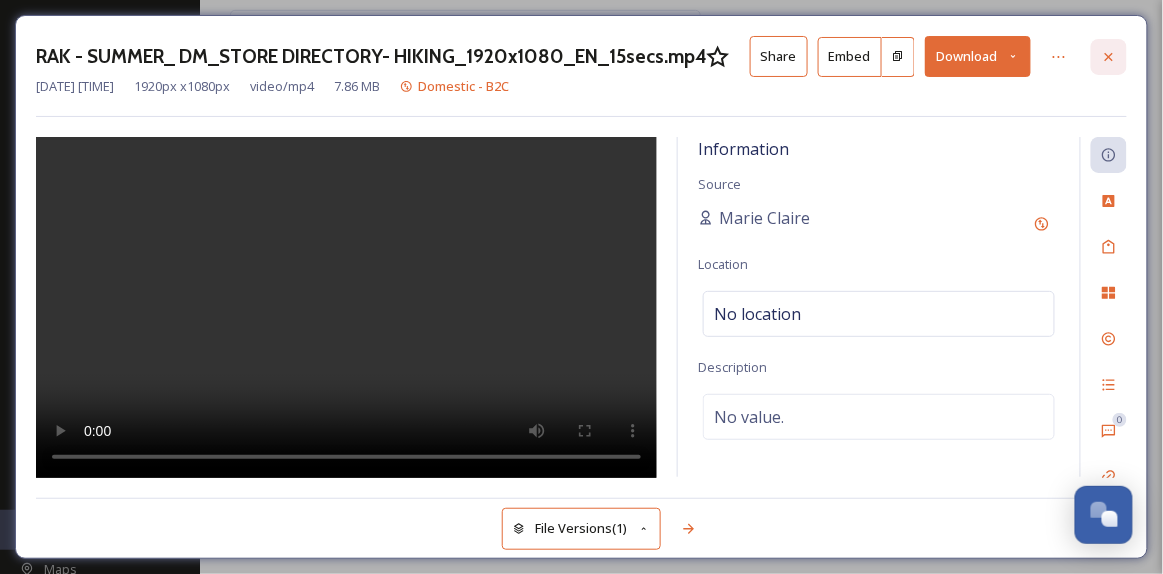 click 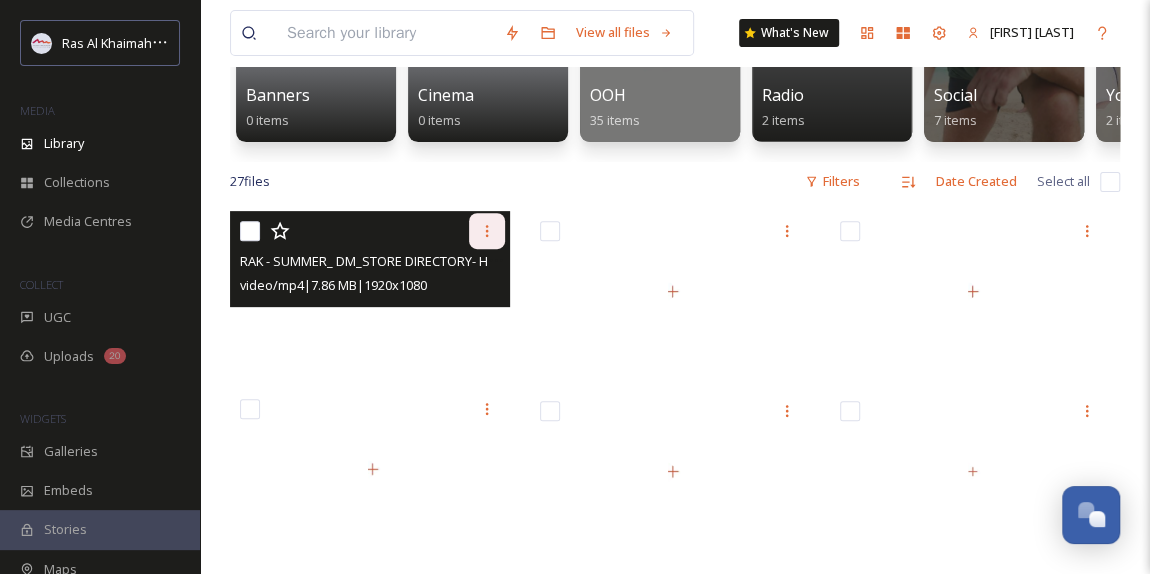 click 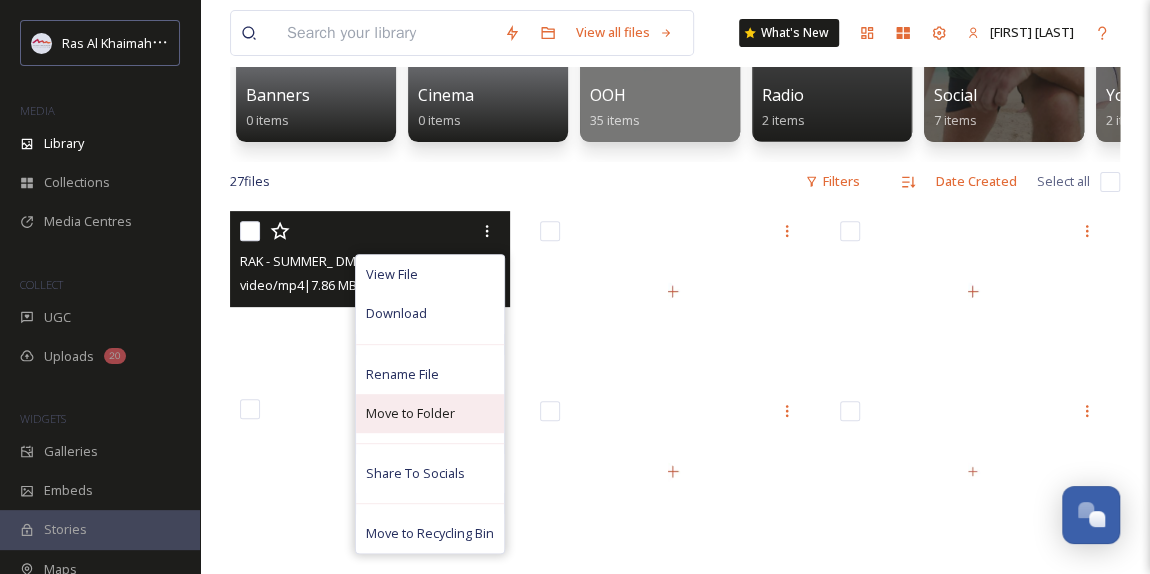 click on "Move to Folder" at bounding box center (410, 413) 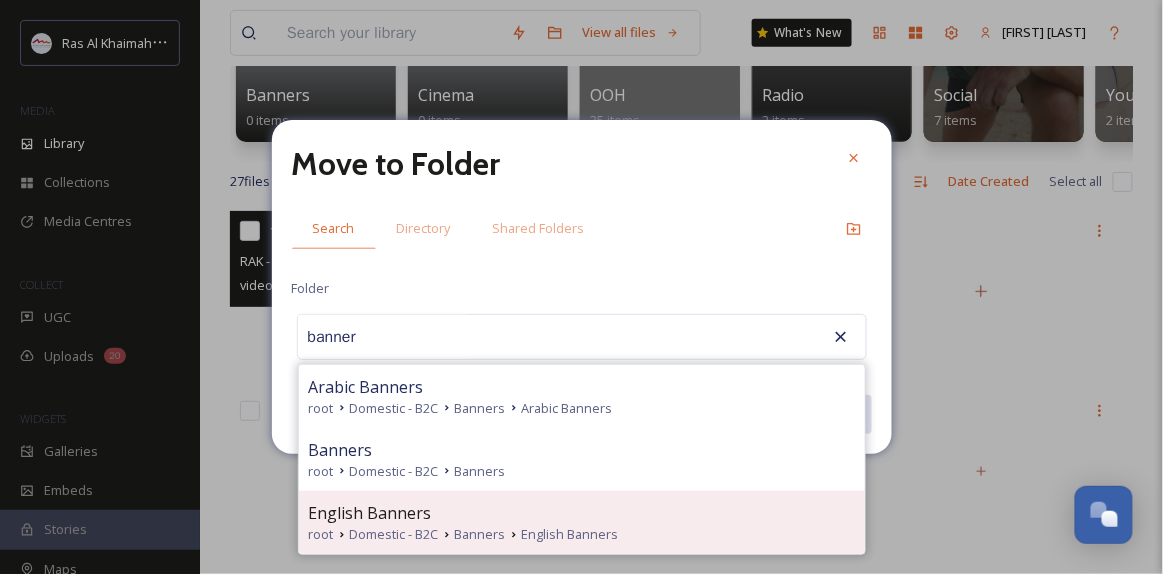 click on "English Banners" at bounding box center [582, 513] 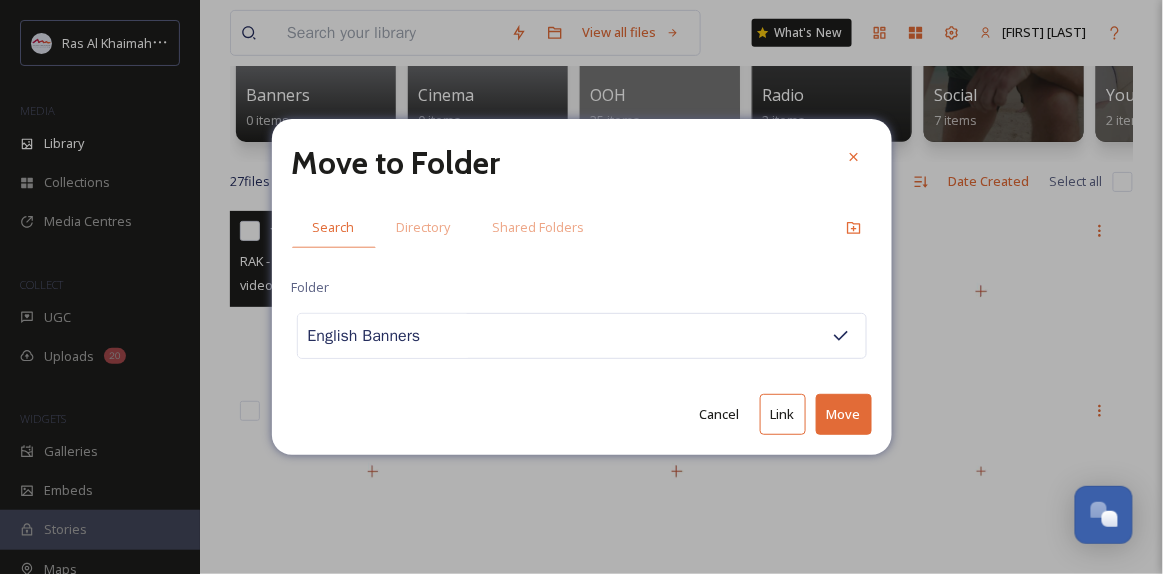 click on "Move" at bounding box center [844, 414] 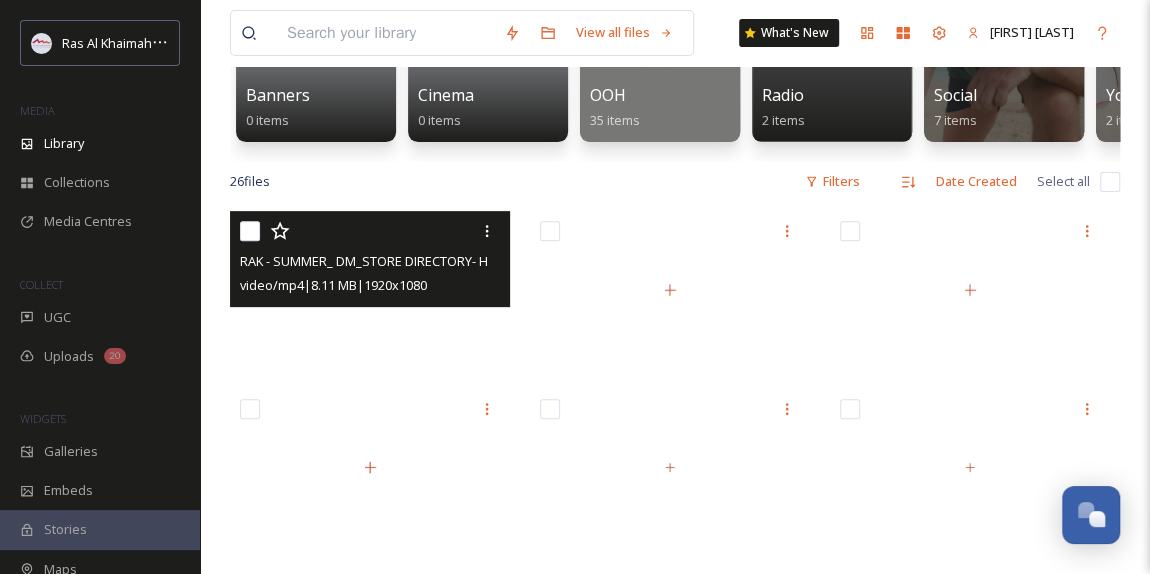 click at bounding box center (370, 290) 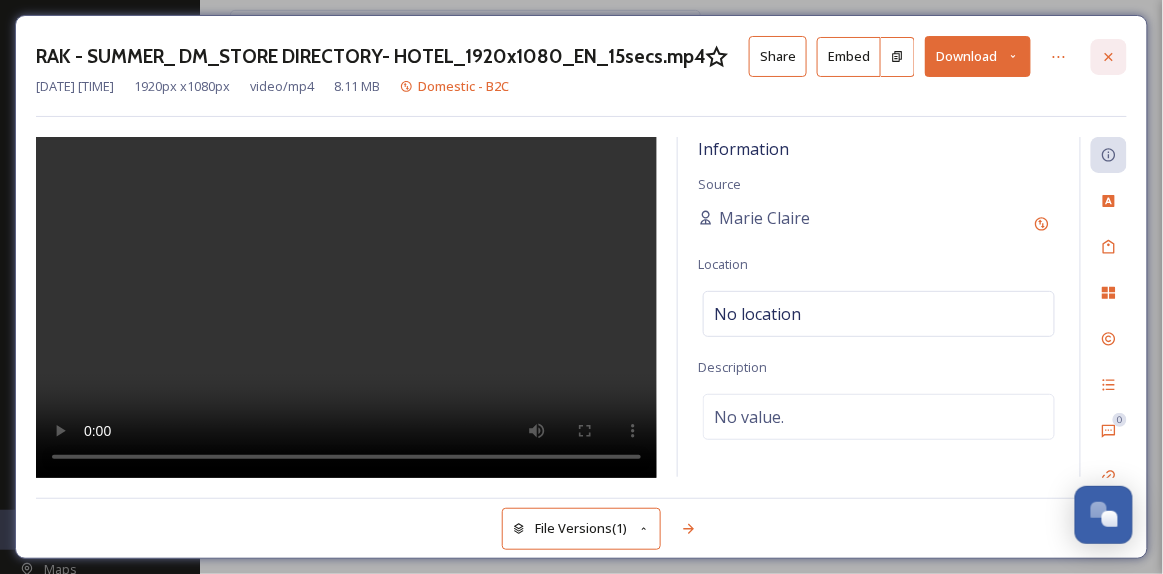 click at bounding box center (1109, 57) 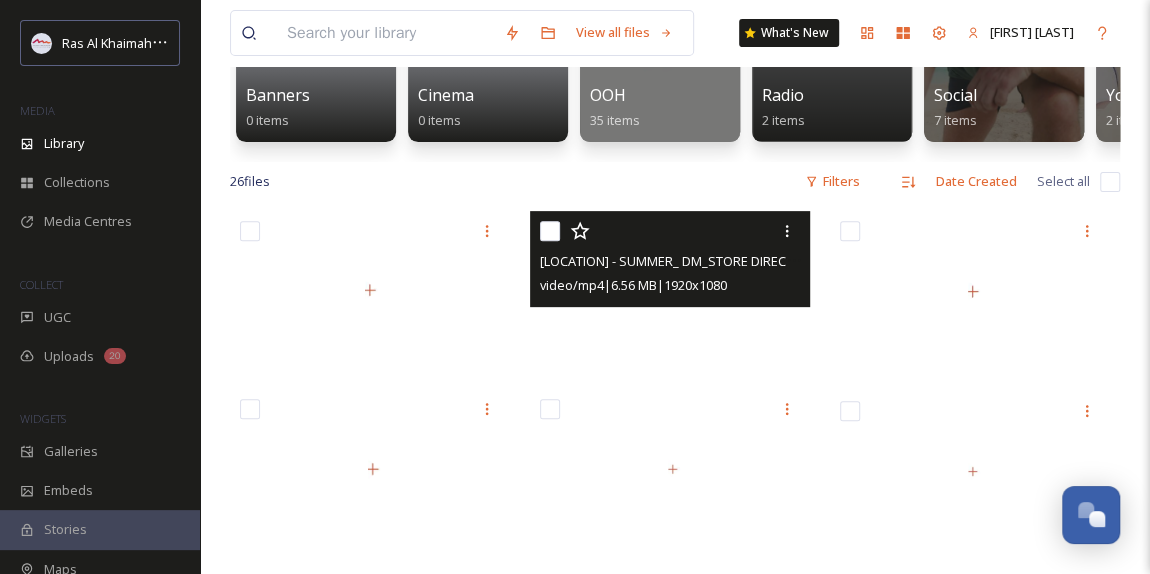 click at bounding box center [550, 231] 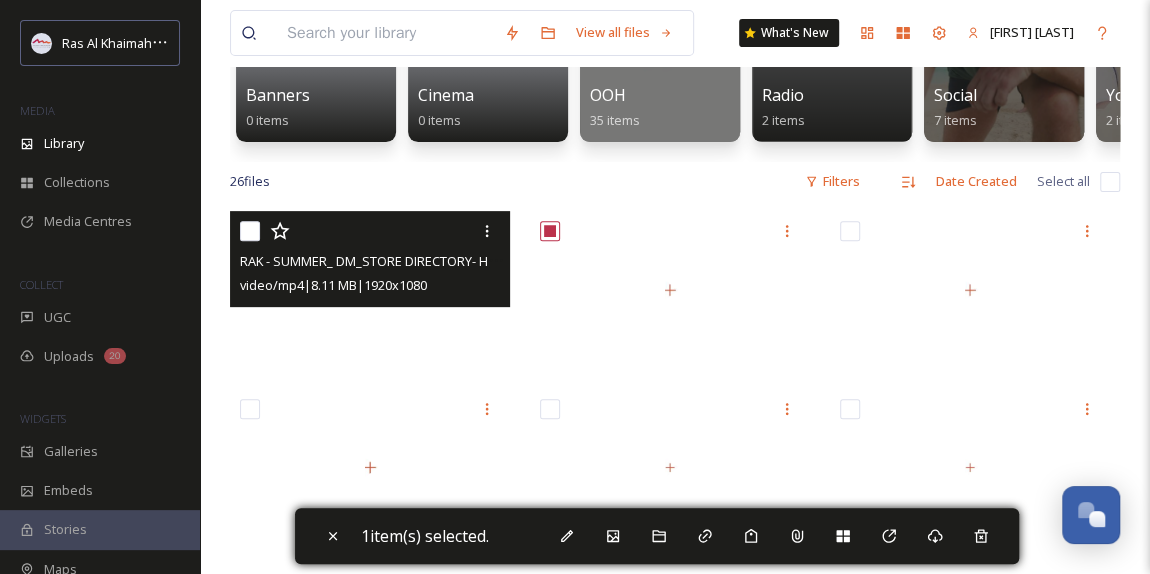 click at bounding box center (372, 231) 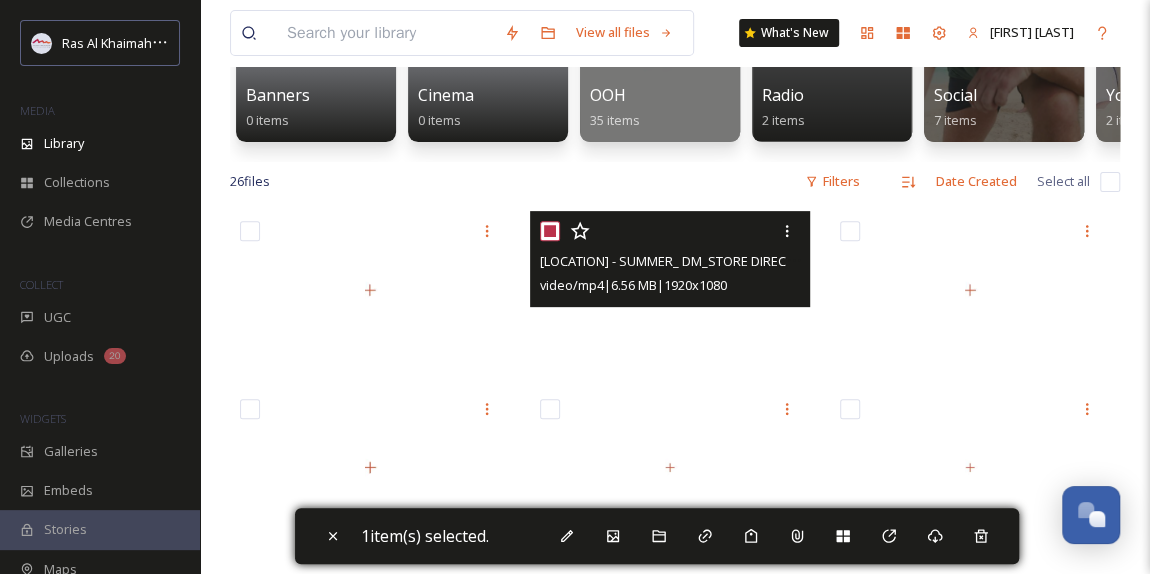 click at bounding box center [550, 231] 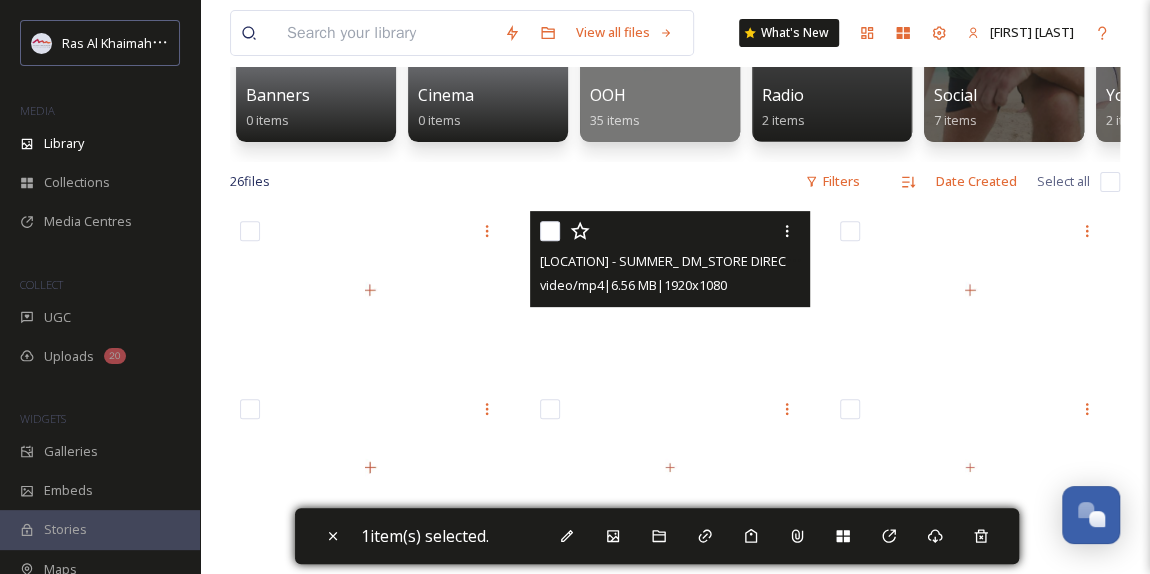 checkbox on "false" 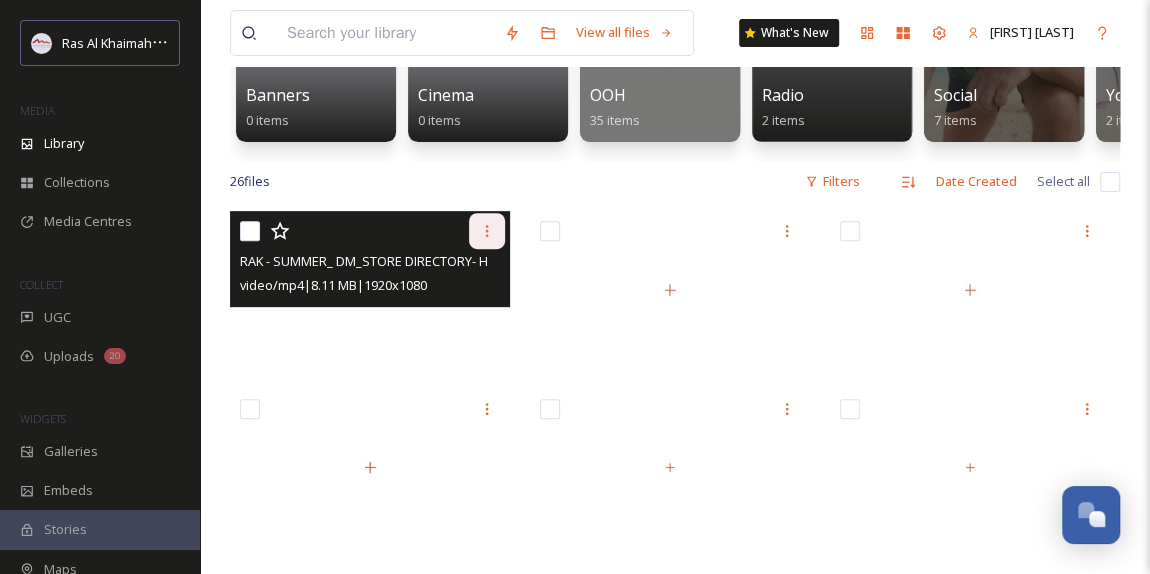 click 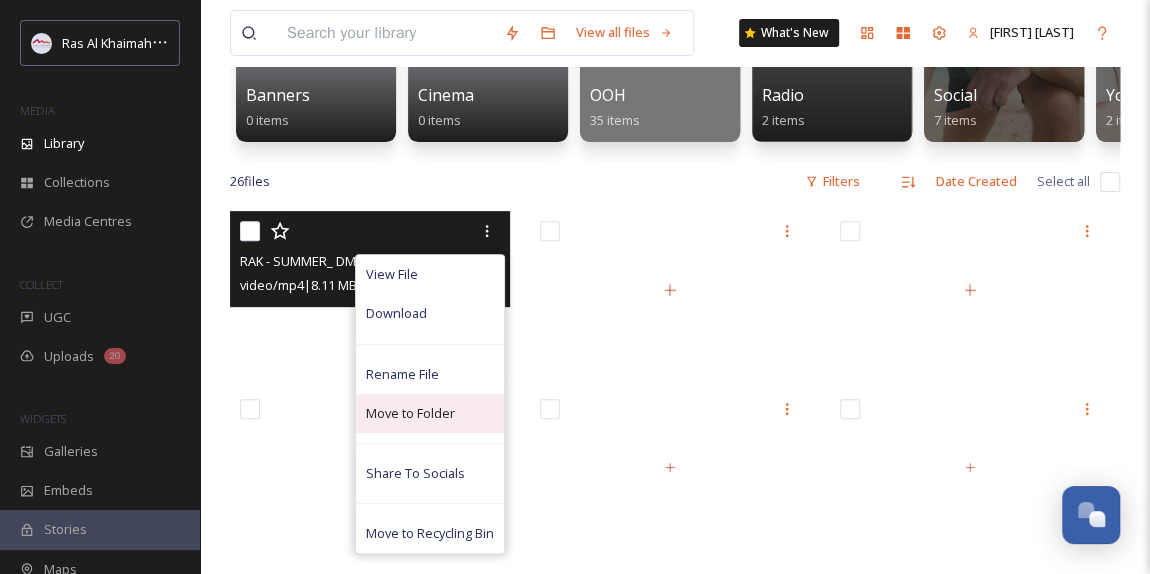 click on "Move to Folder" at bounding box center (410, 413) 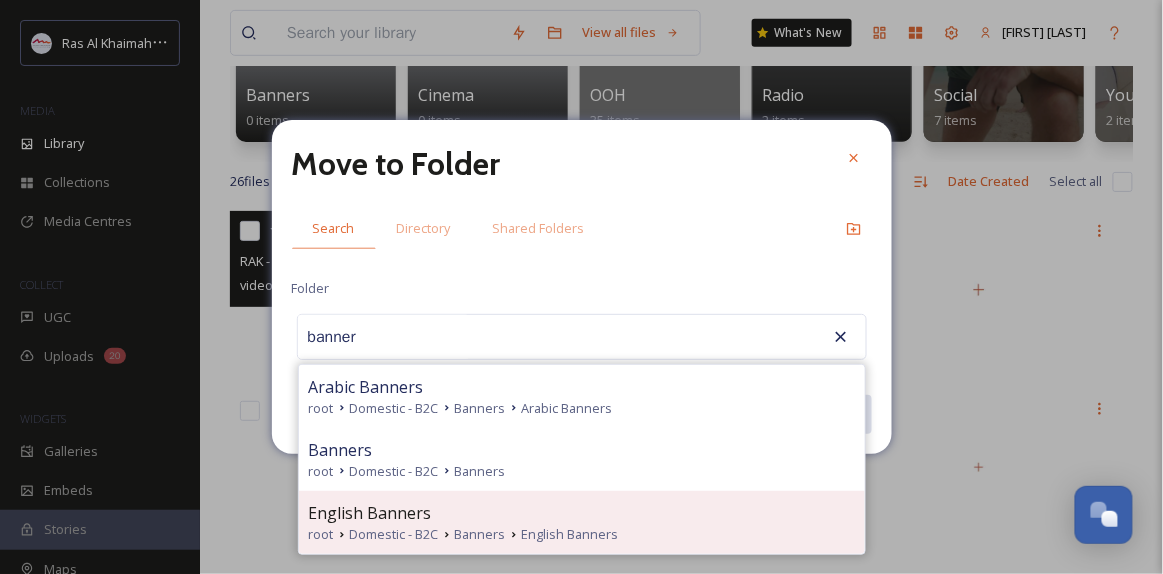 click on "English Banners" at bounding box center [370, 513] 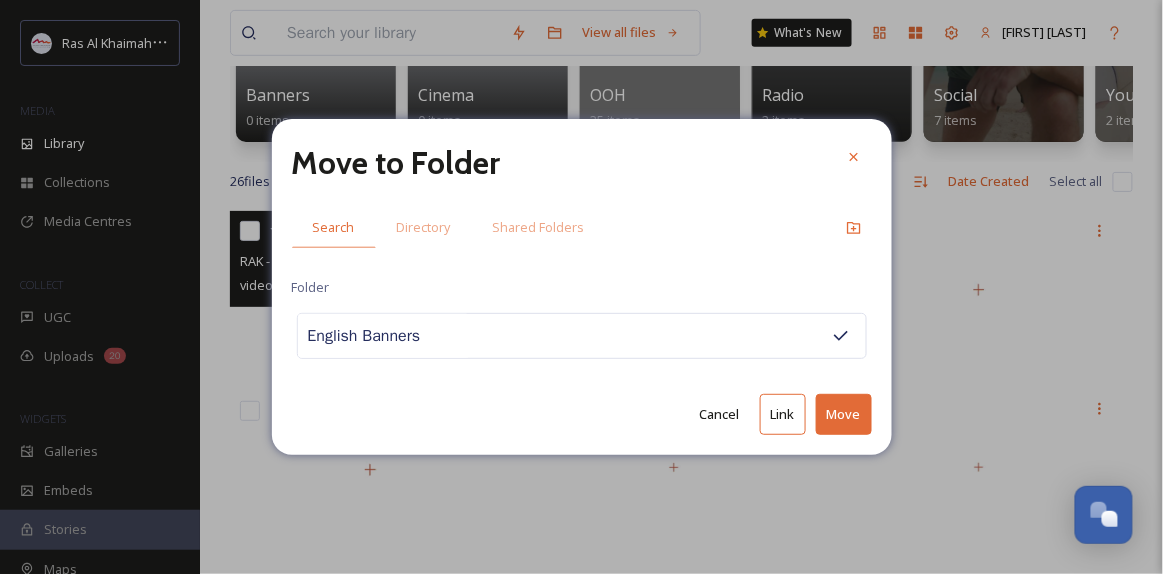 click on "Move" at bounding box center (844, 414) 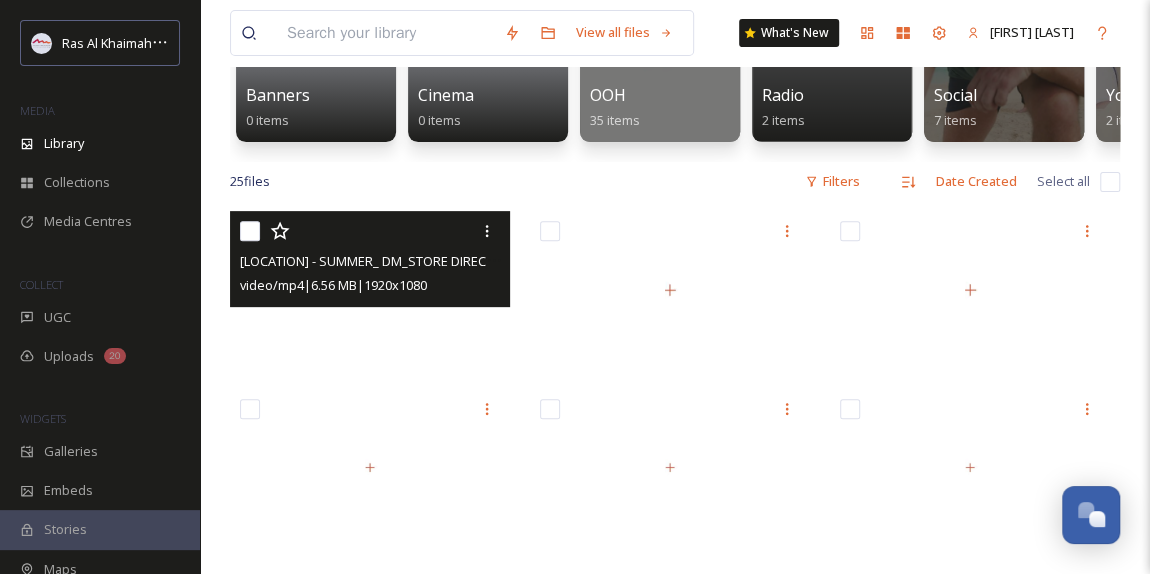 click at bounding box center (370, 290) 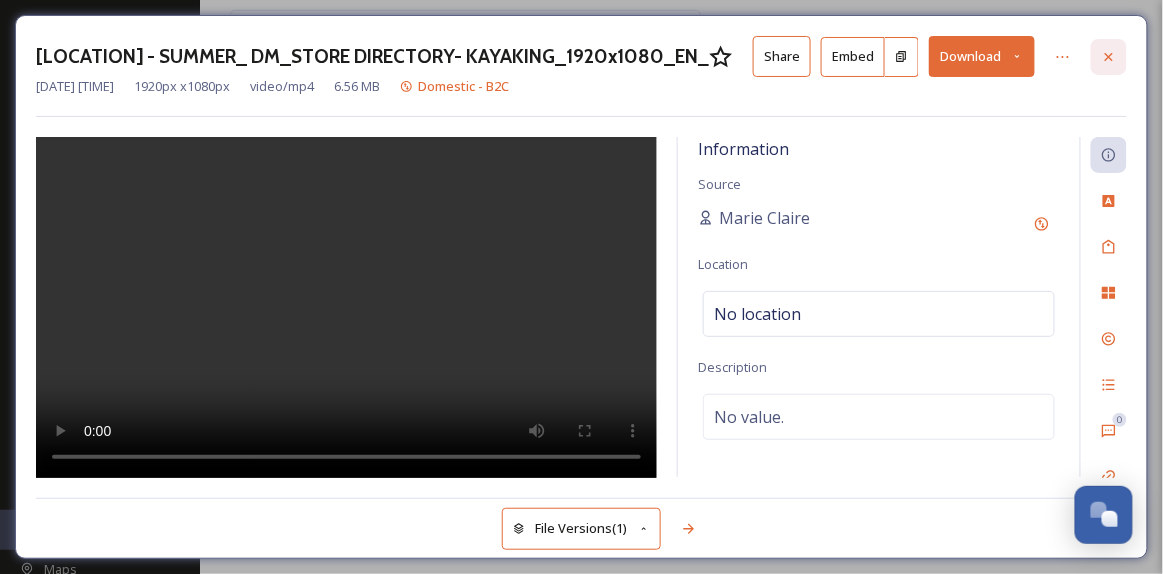 click at bounding box center (1109, 57) 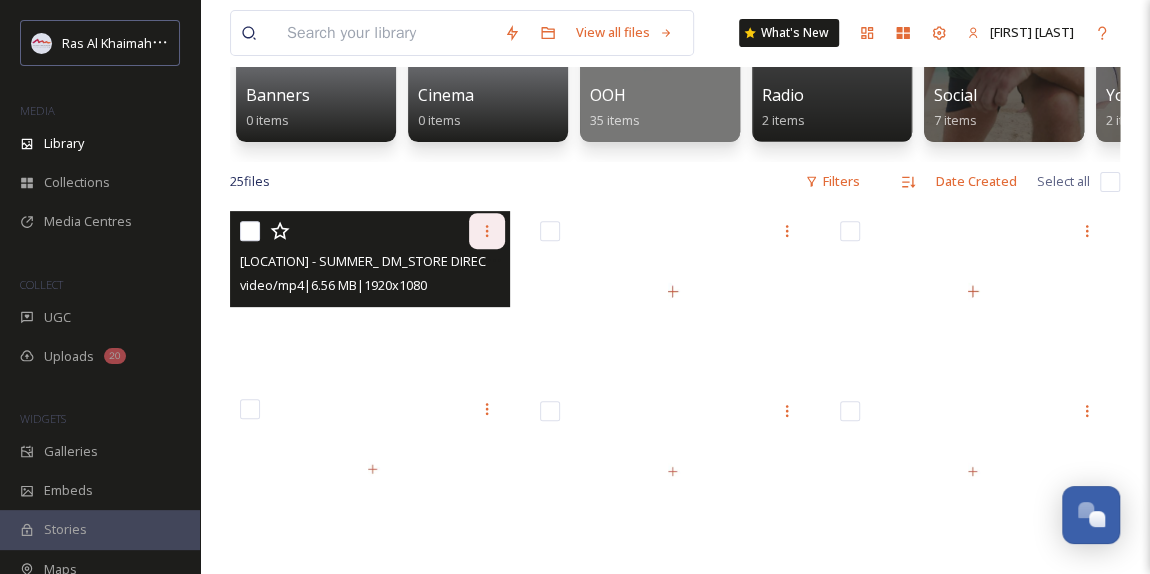 click at bounding box center (487, 231) 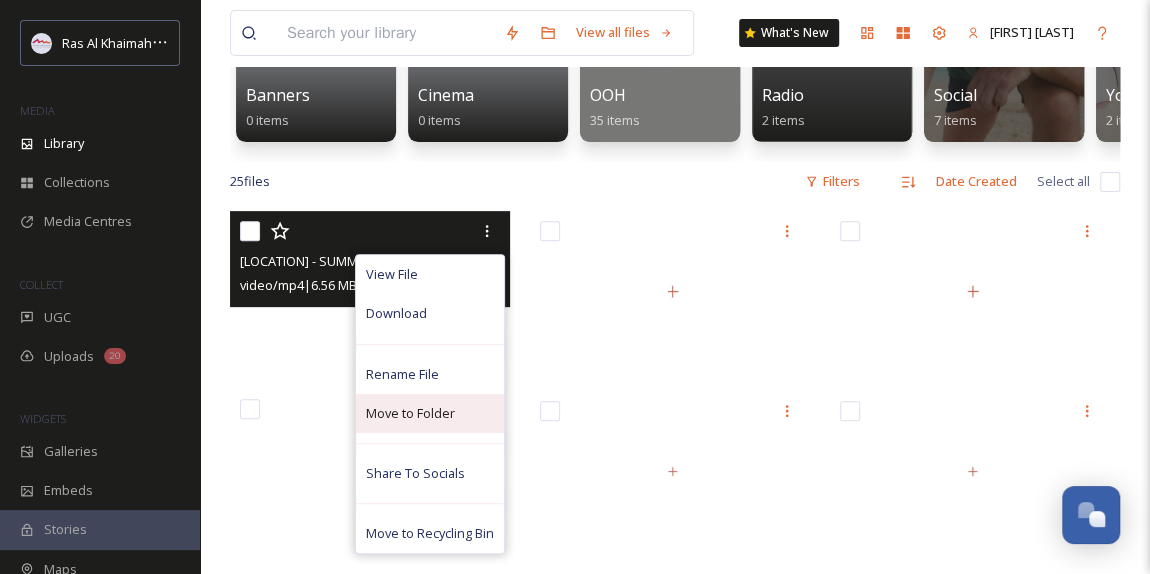 click on "Move to Folder" at bounding box center [410, 413] 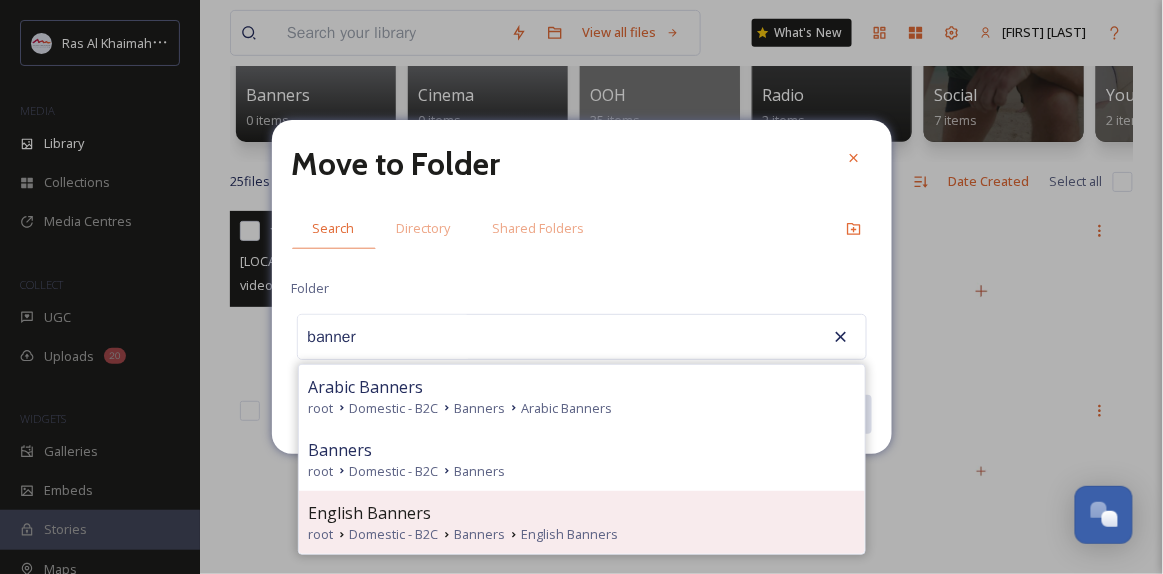 click on "Domestic - B2C" at bounding box center (394, 534) 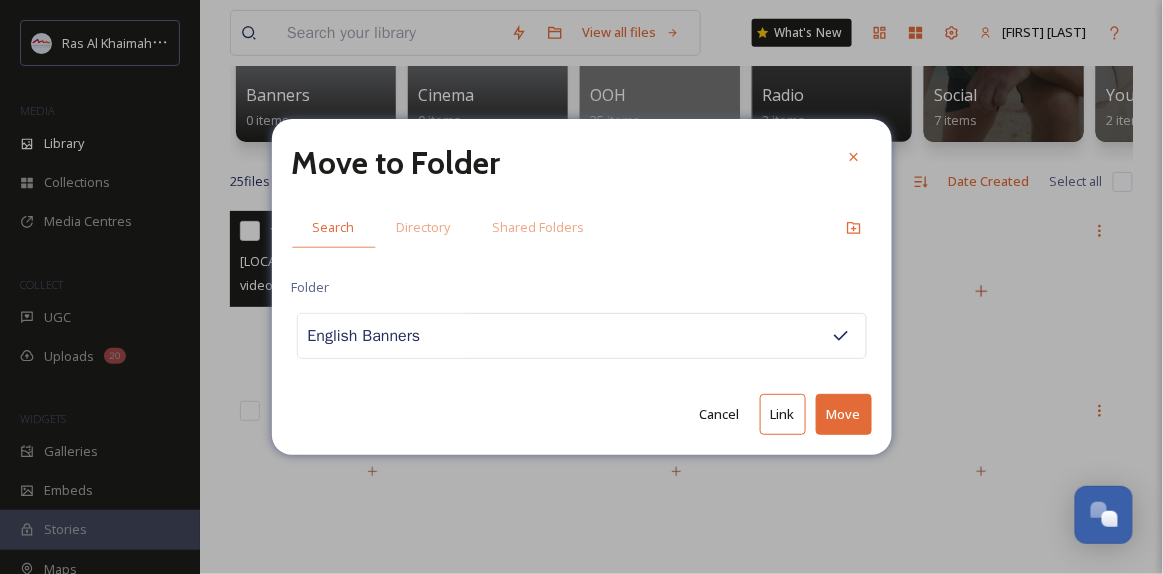 click on "Move" at bounding box center (844, 414) 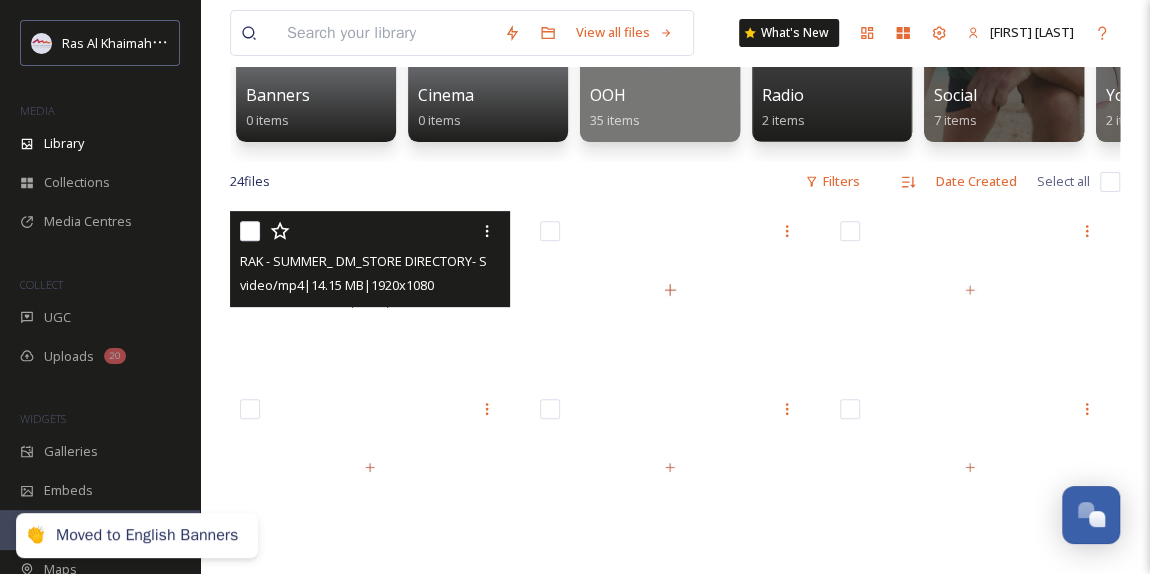 click at bounding box center (370, 290) 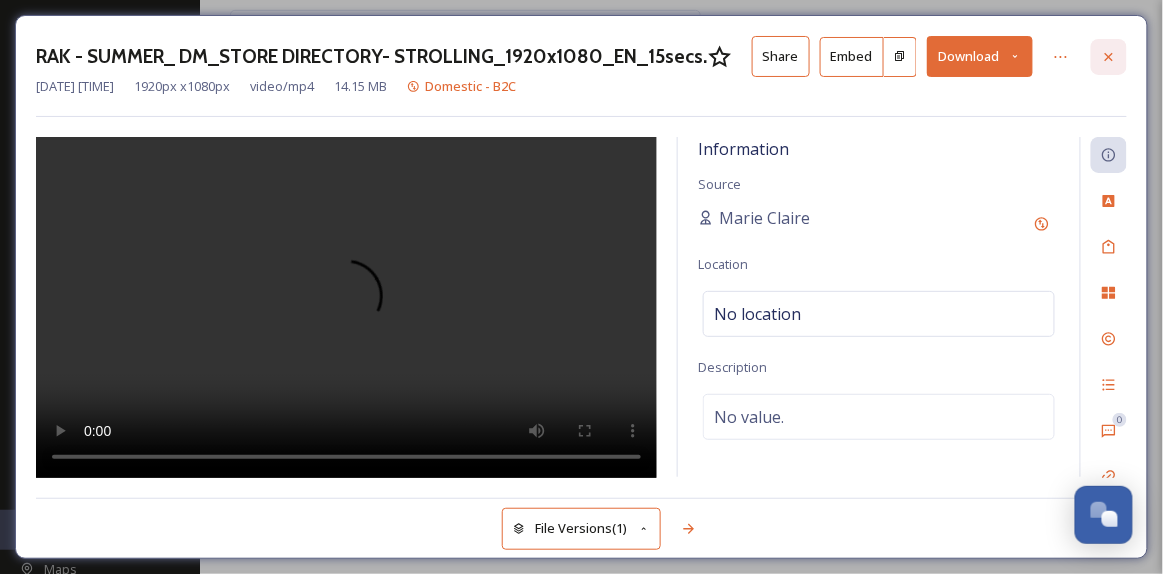 click 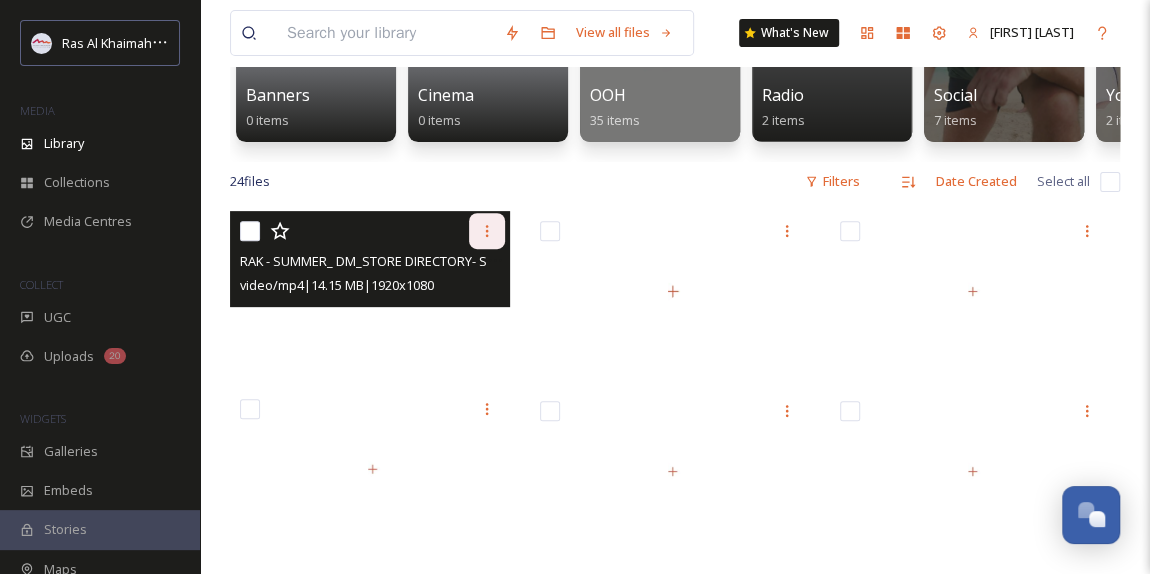 click 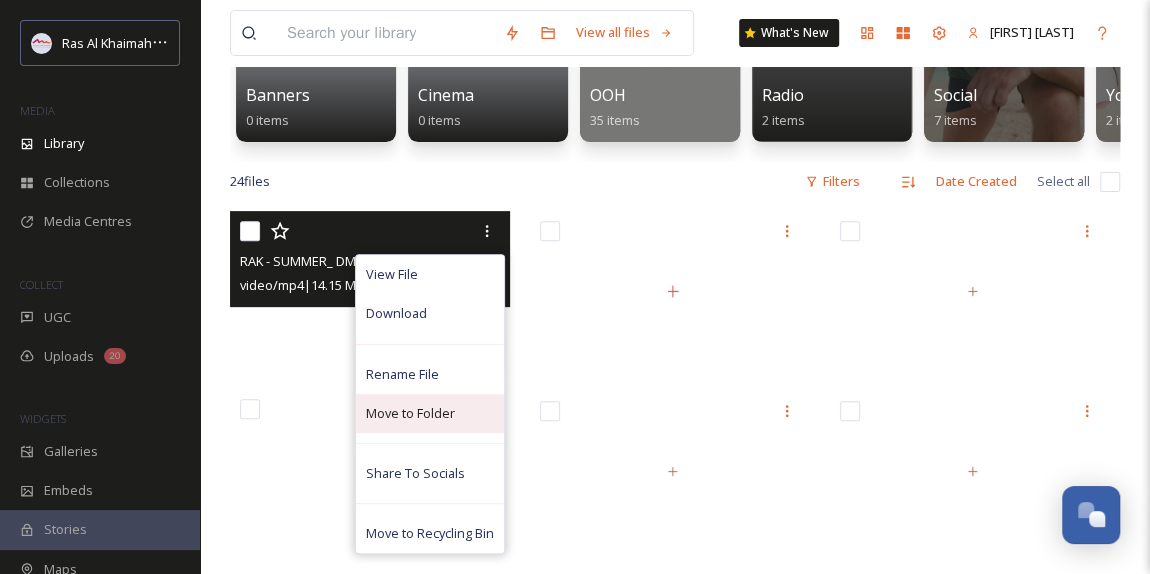 click on "Move to Folder" at bounding box center [410, 413] 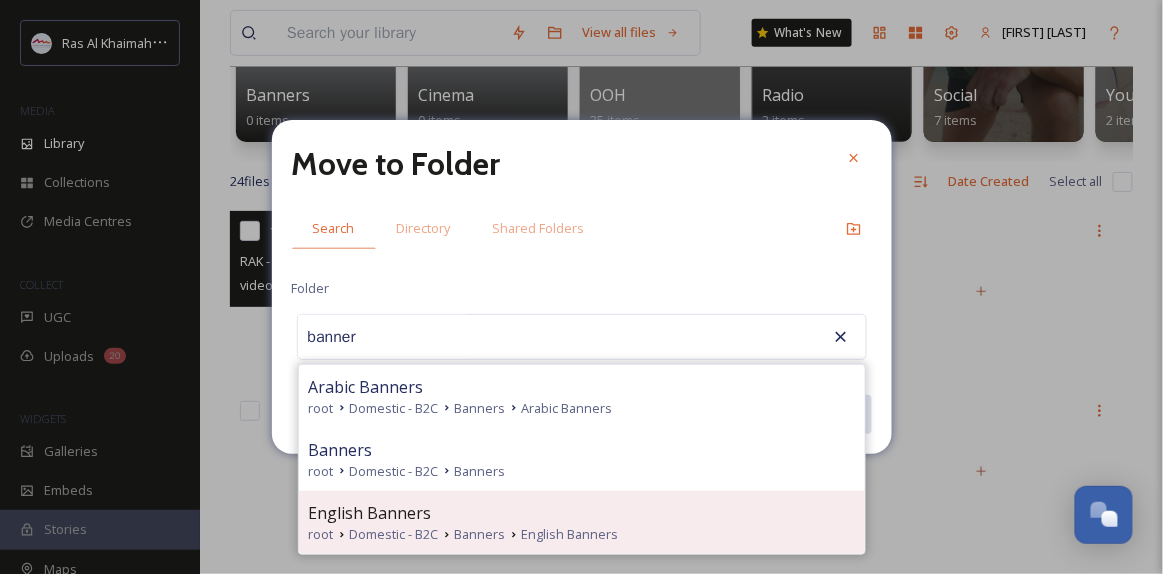 click on "English Banners" at bounding box center (370, 513) 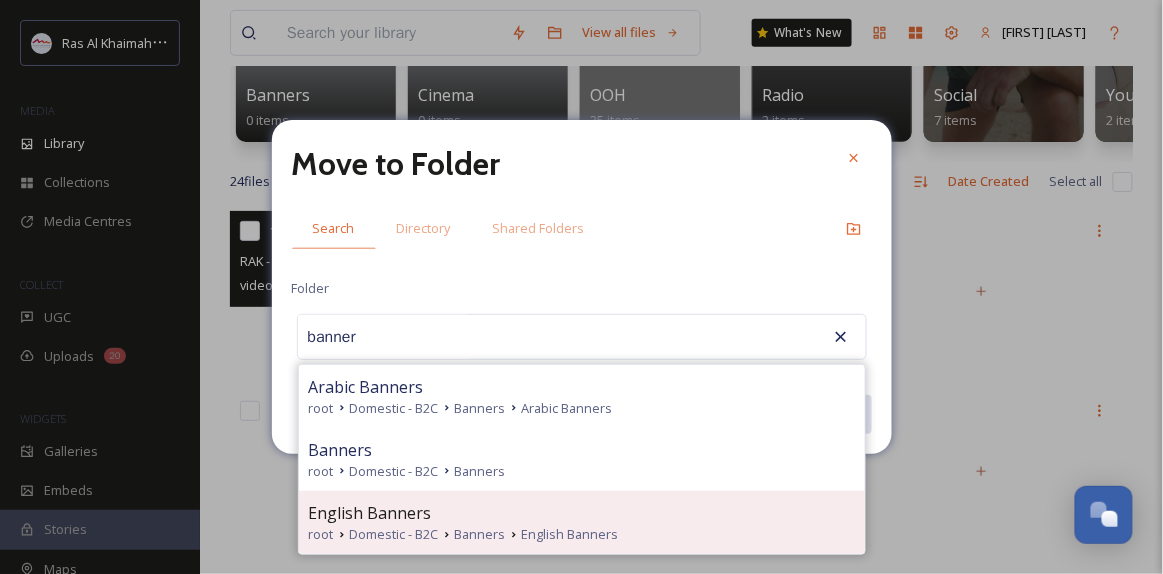 type on "English Banners" 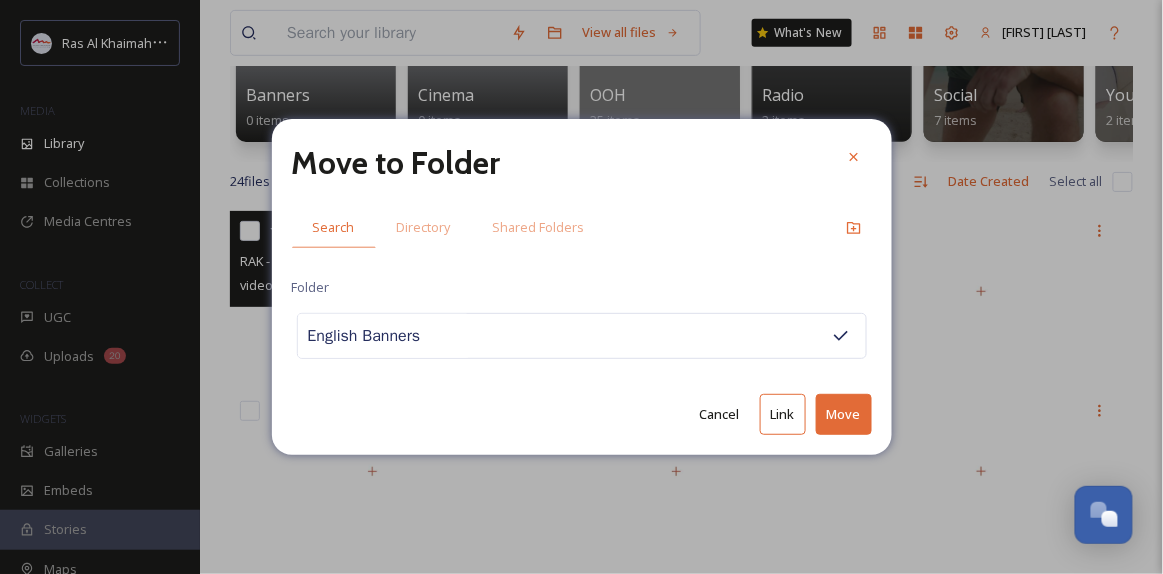 click on "Move" at bounding box center (844, 414) 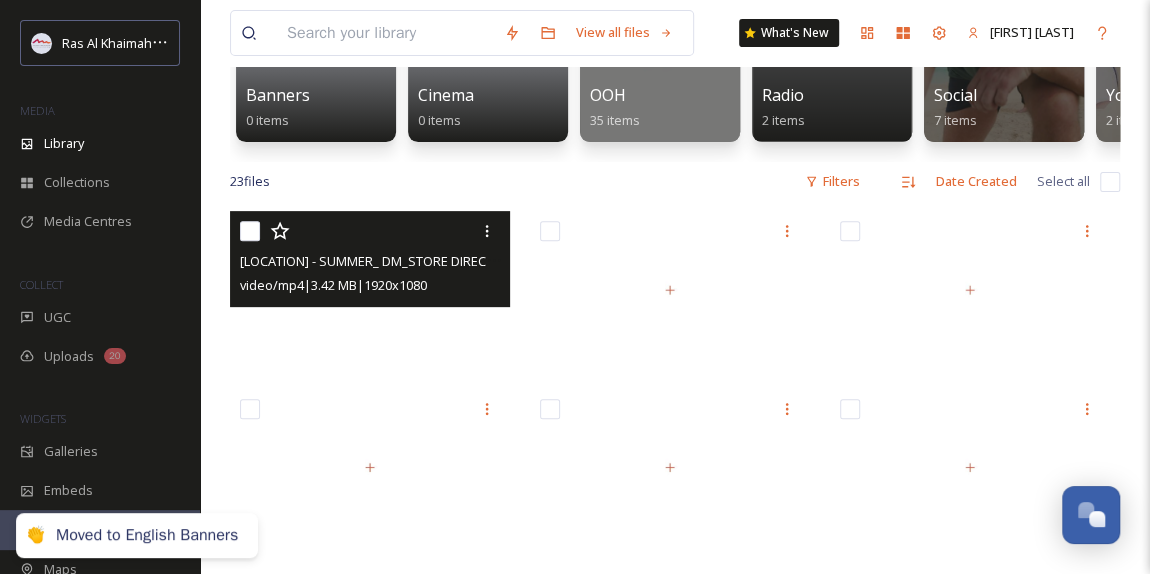 click at bounding box center [370, 290] 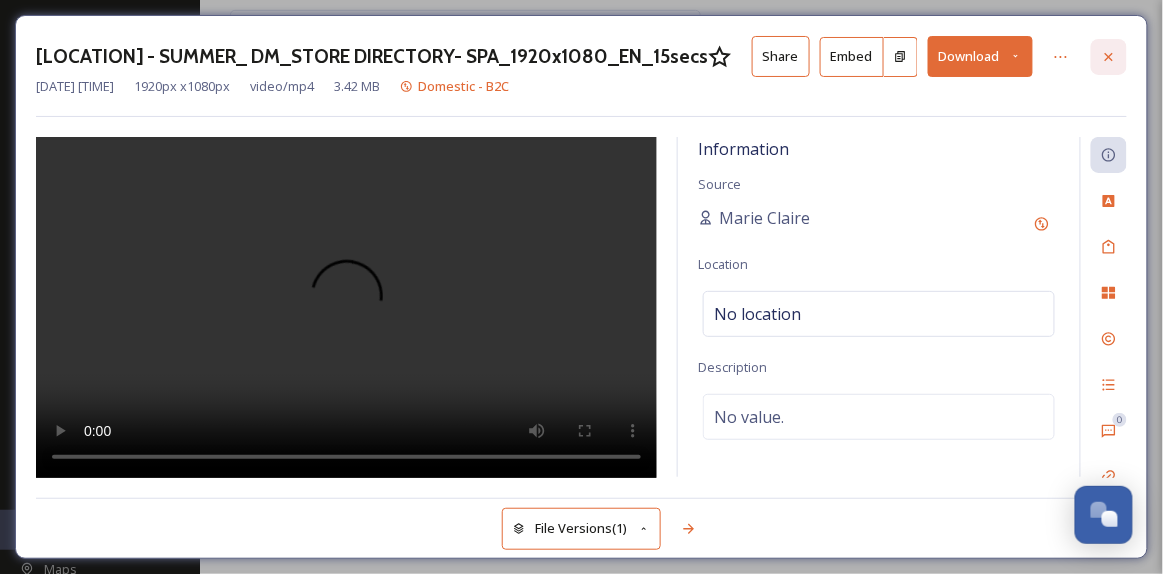 click 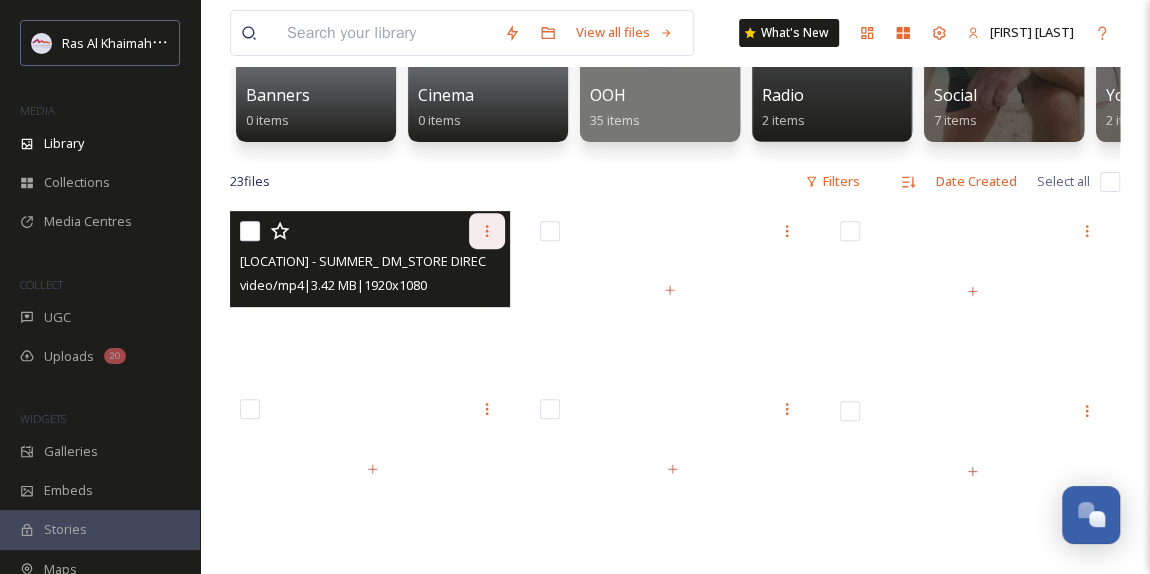 click 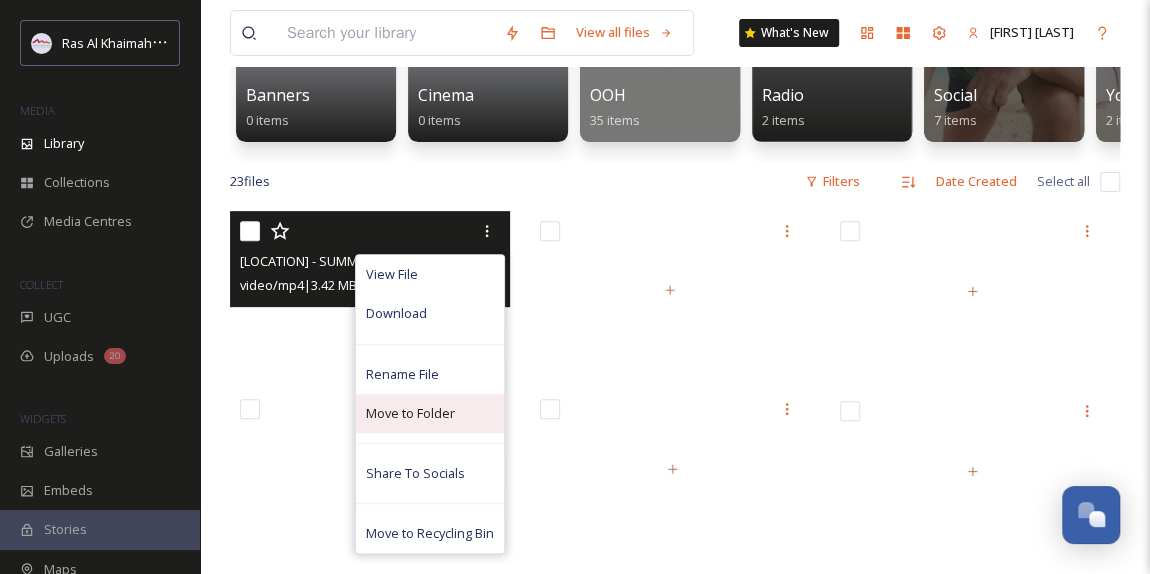 click on "Move to Folder" at bounding box center [410, 413] 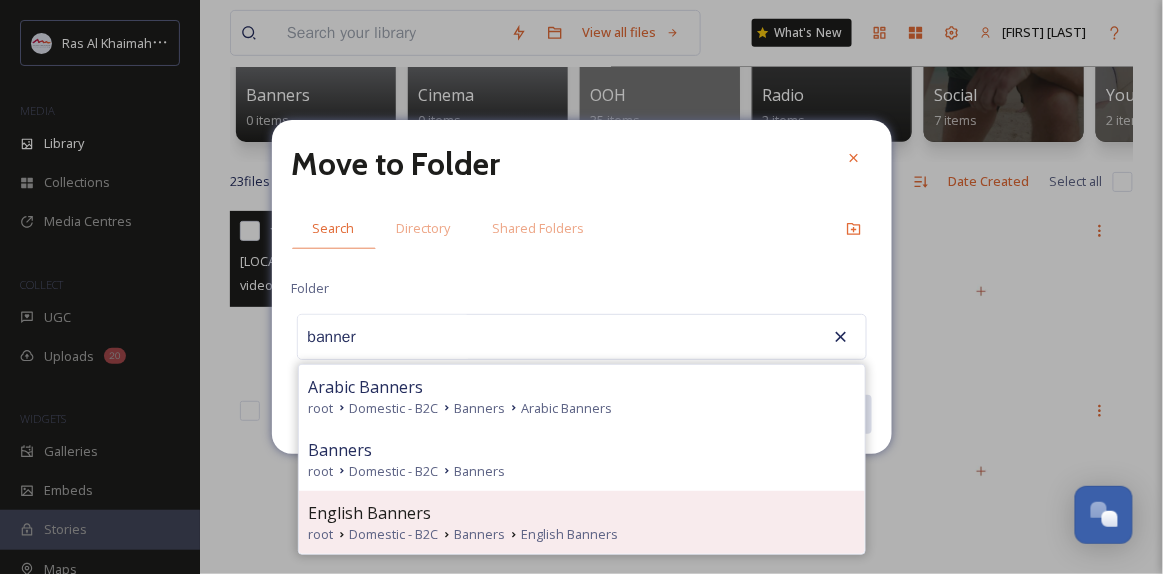 click on "English Banners" at bounding box center [582, 513] 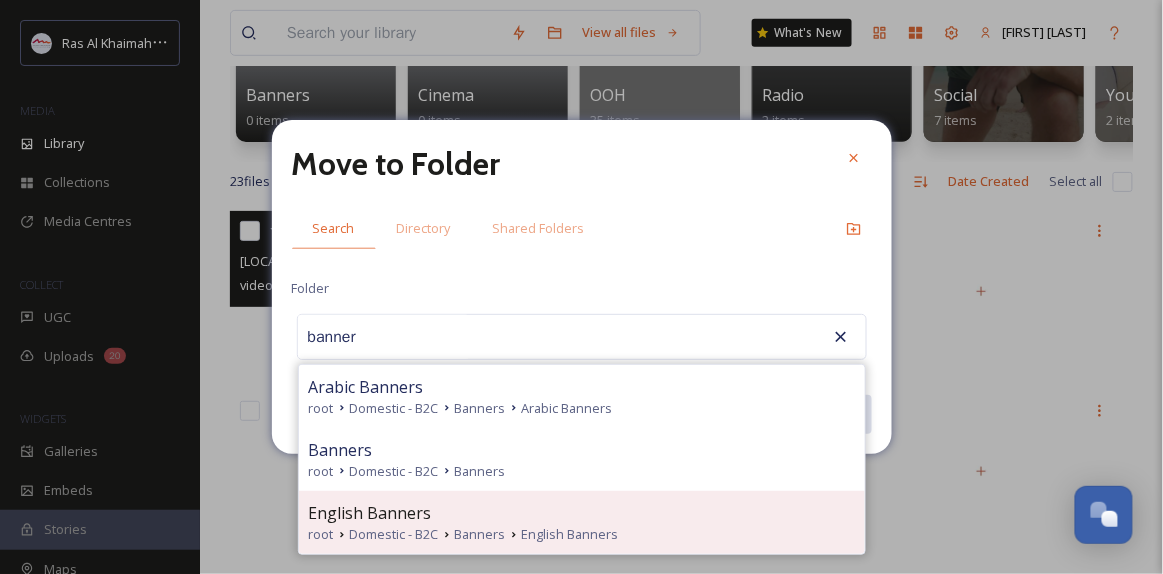 type on "English Banners" 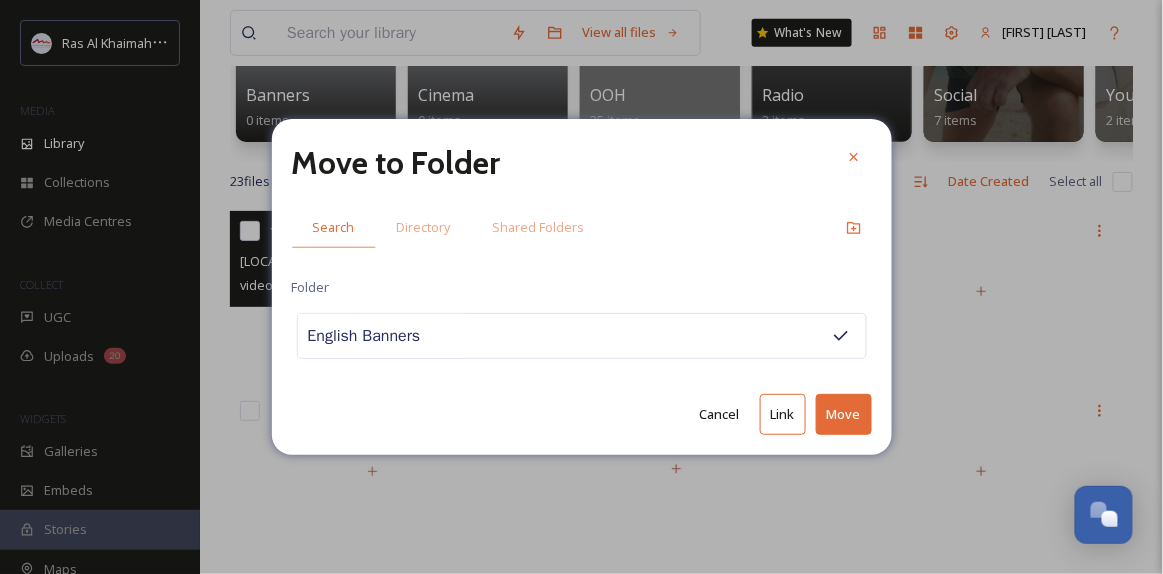 click on "Move" at bounding box center [844, 414] 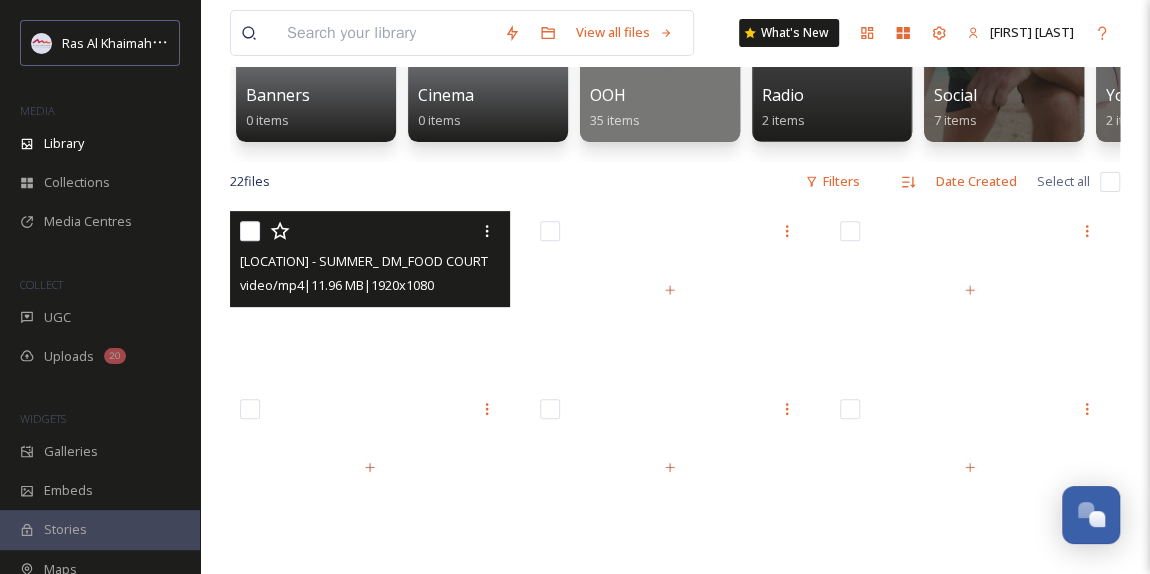 click at bounding box center [370, 290] 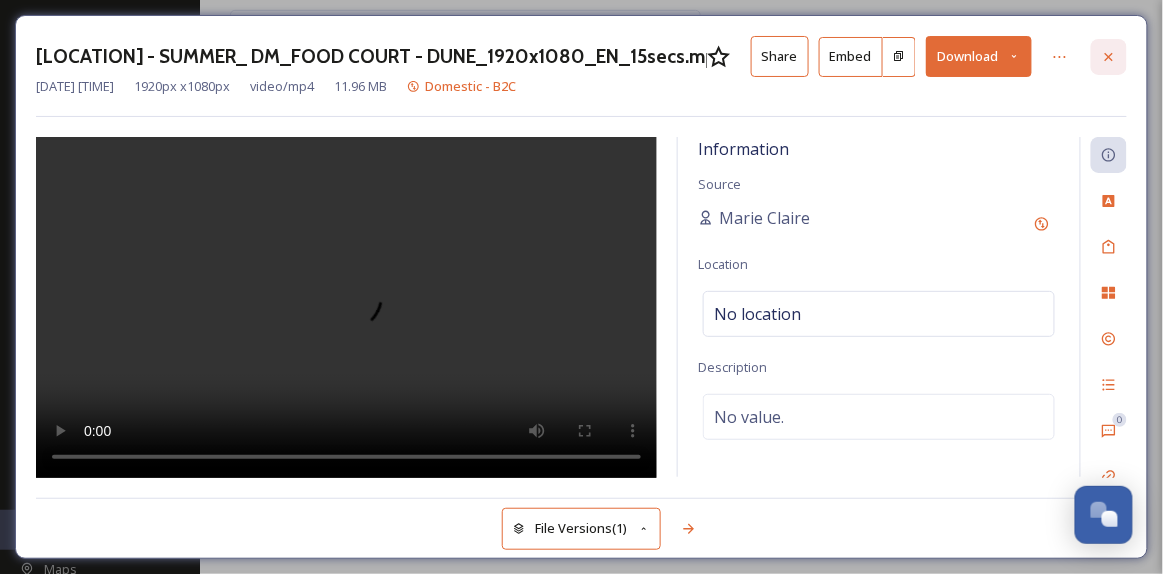 click 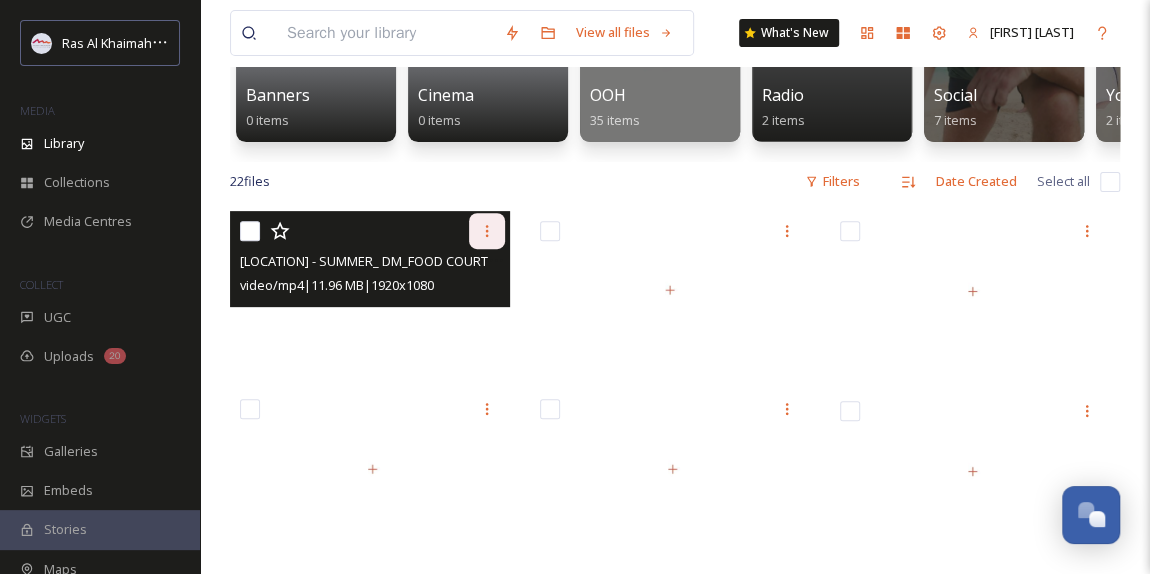 click at bounding box center (487, 231) 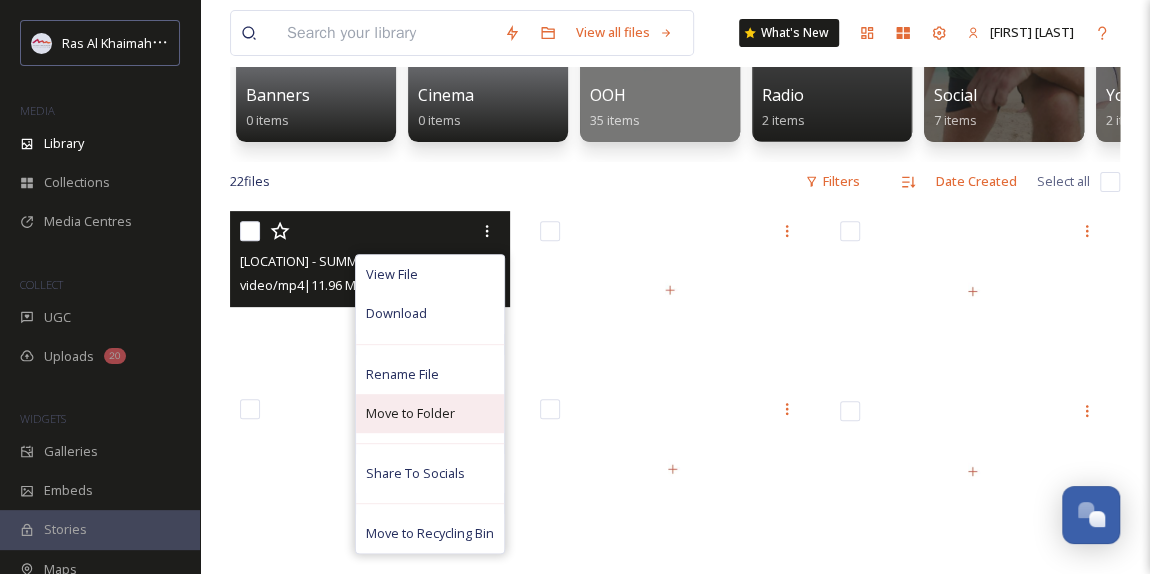 click on "Move to Folder" at bounding box center (410, 413) 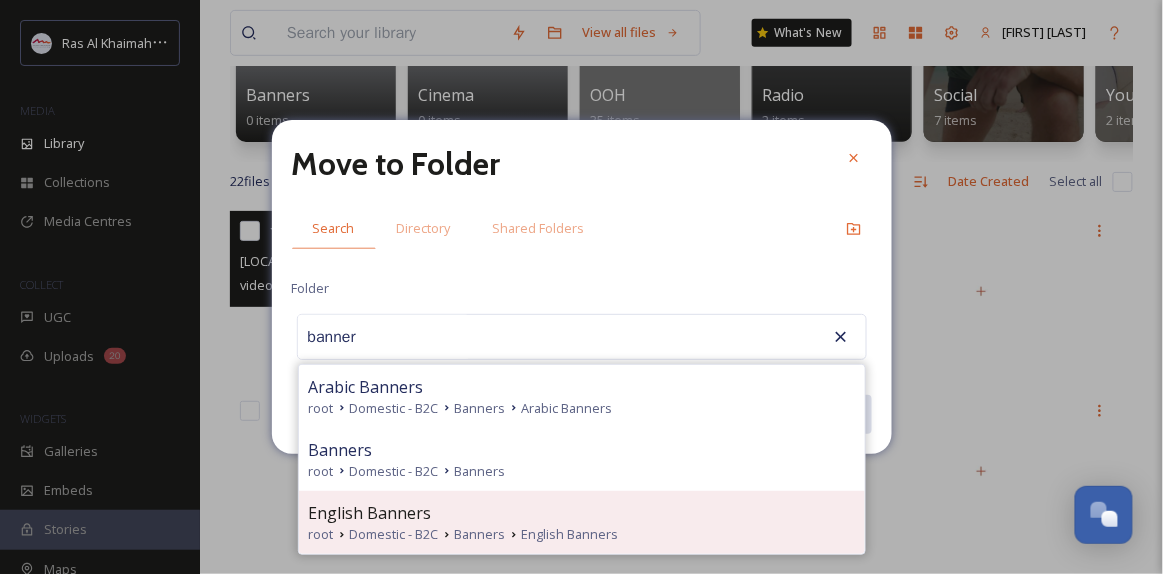 click on "English Banners" at bounding box center (370, 513) 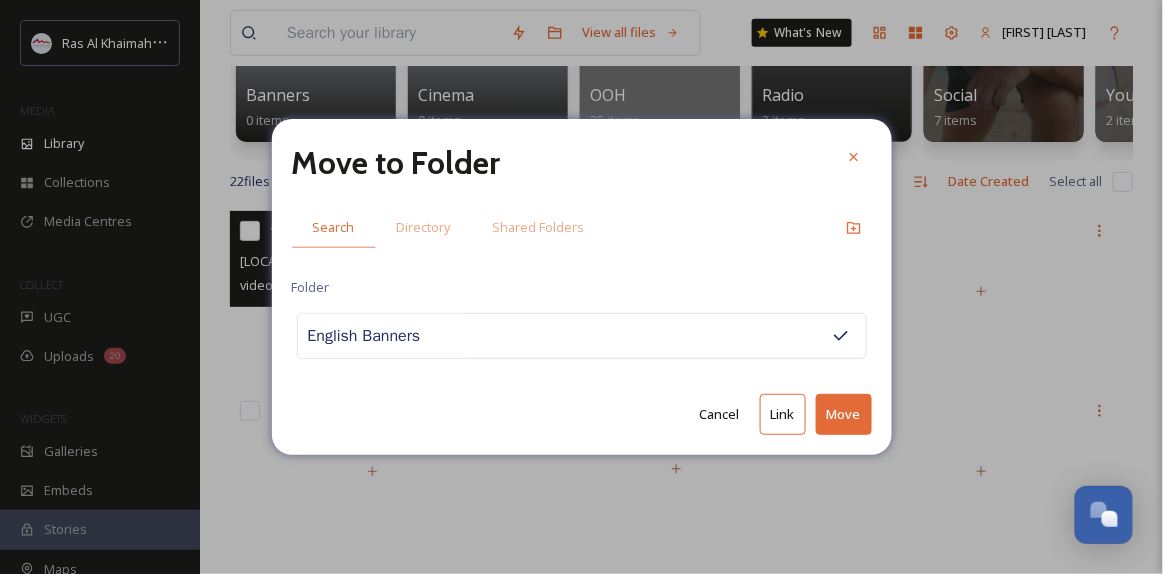 click on "Move" at bounding box center [844, 414] 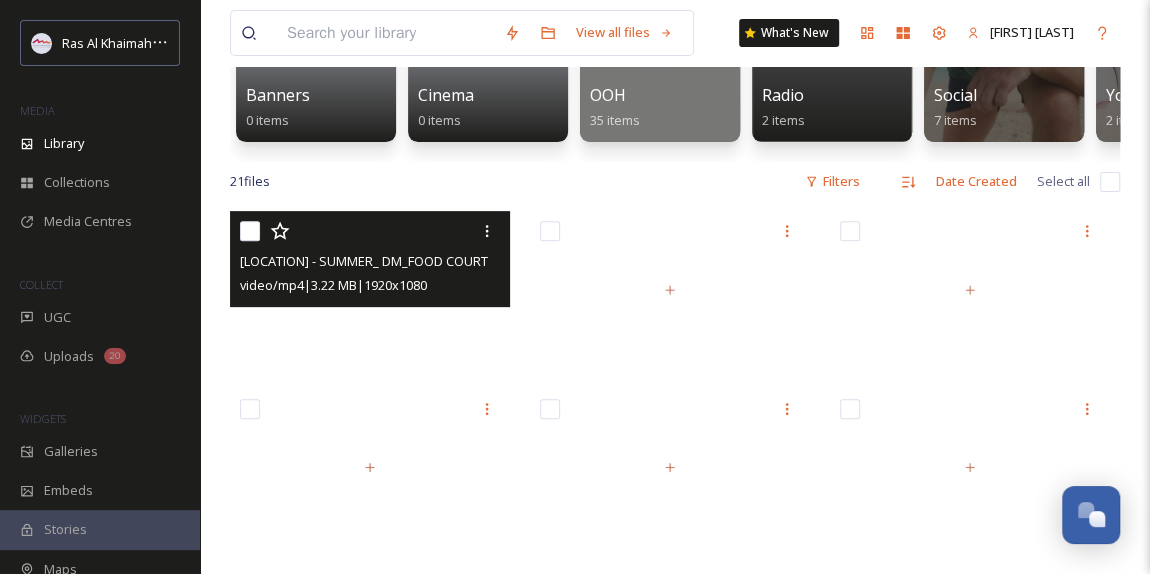 click at bounding box center [370, 290] 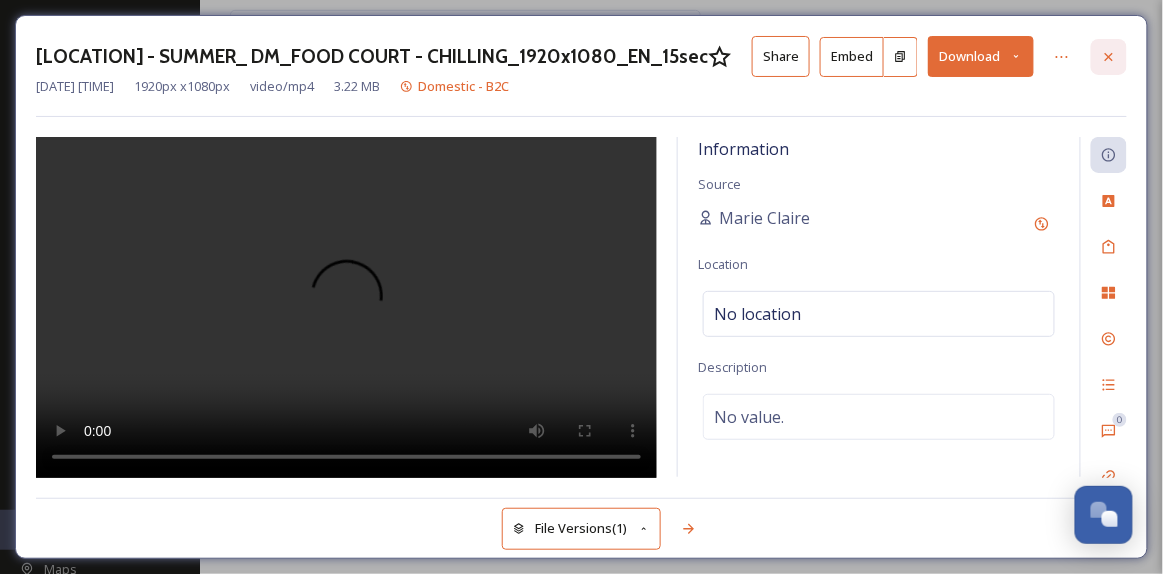 click 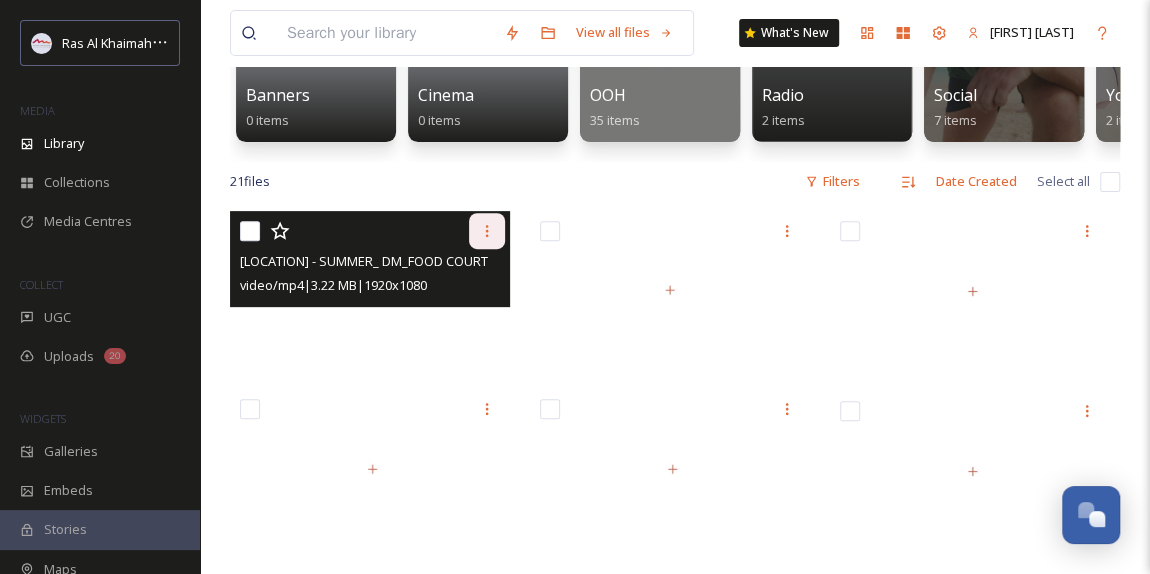 click 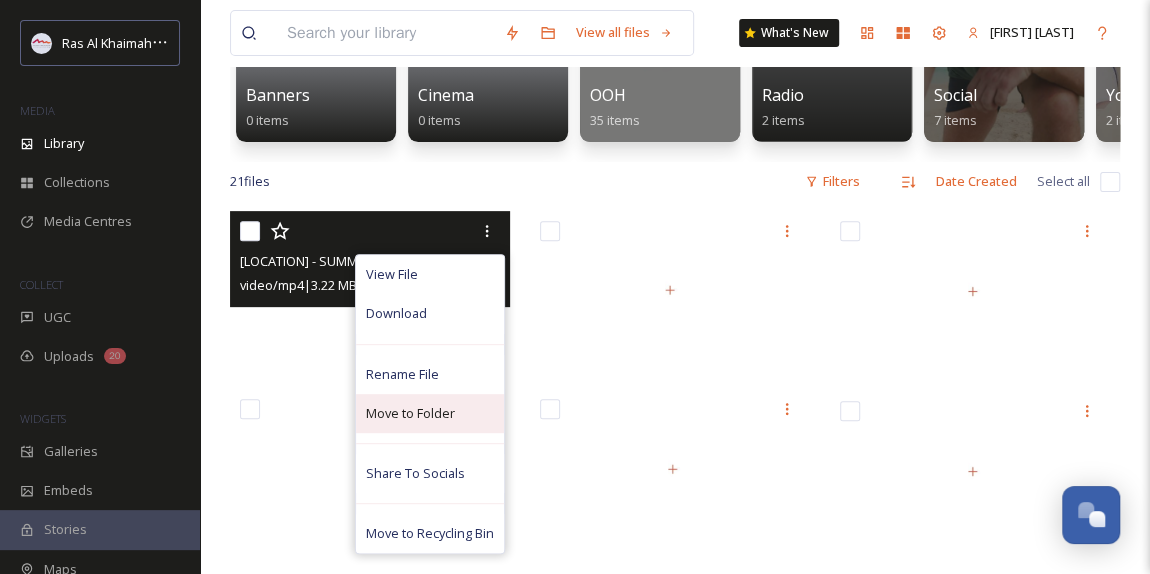 click on "Move to Folder" at bounding box center [410, 413] 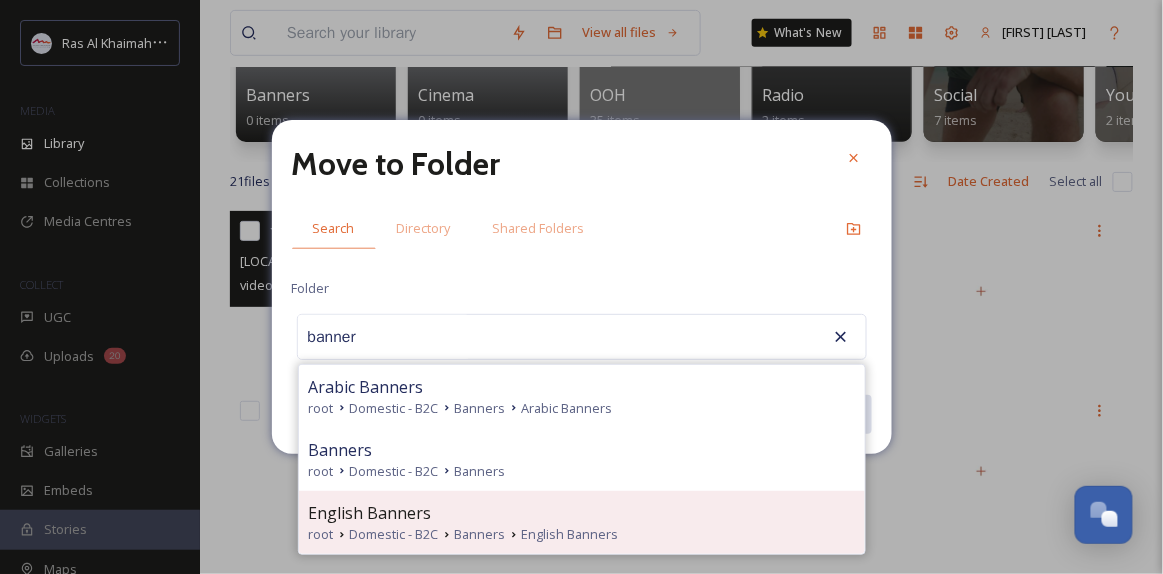 click on "Domestic - B2C" at bounding box center (394, 534) 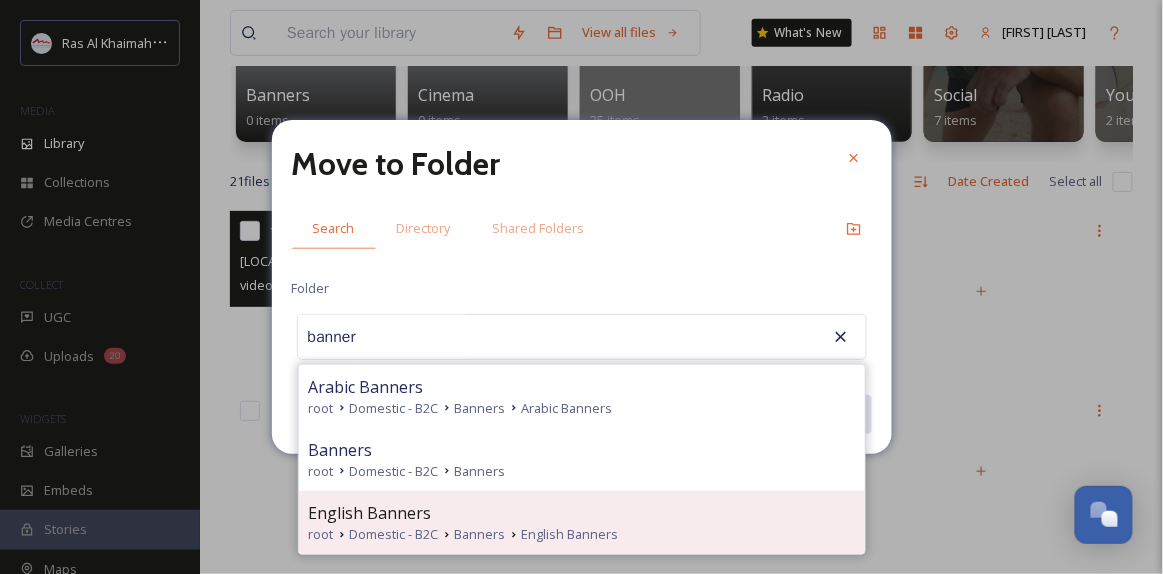 type on "English Banners" 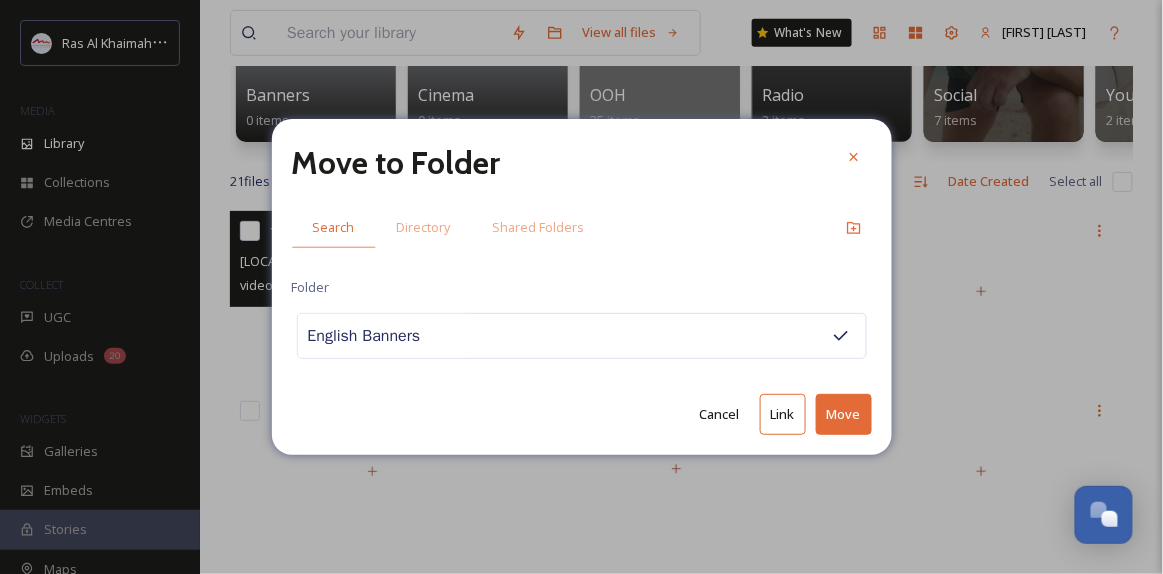 click on "Move" at bounding box center (844, 414) 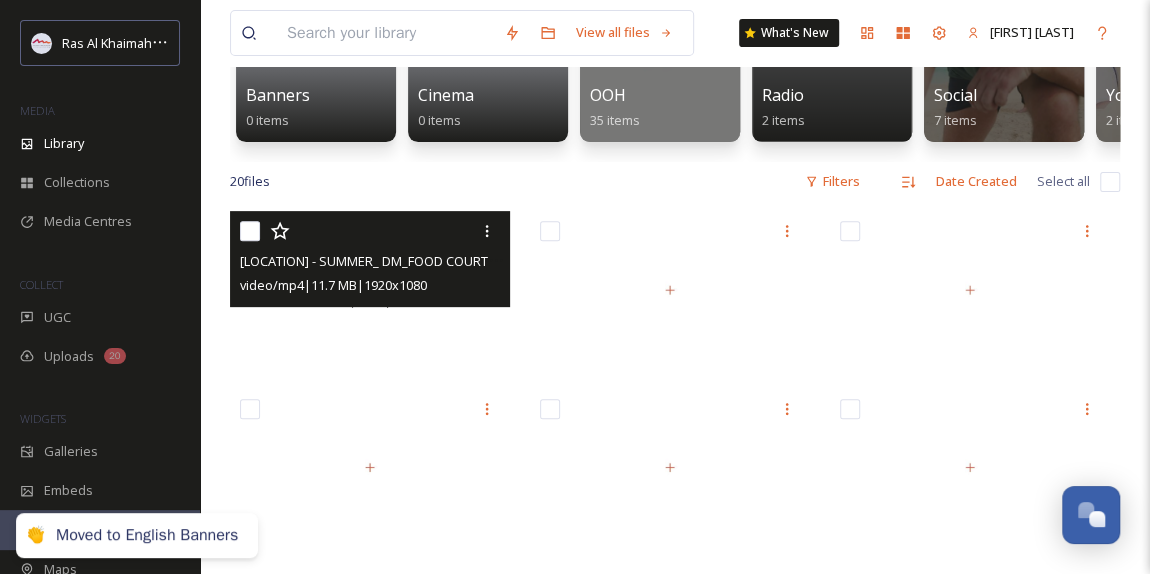 click at bounding box center (370, 290) 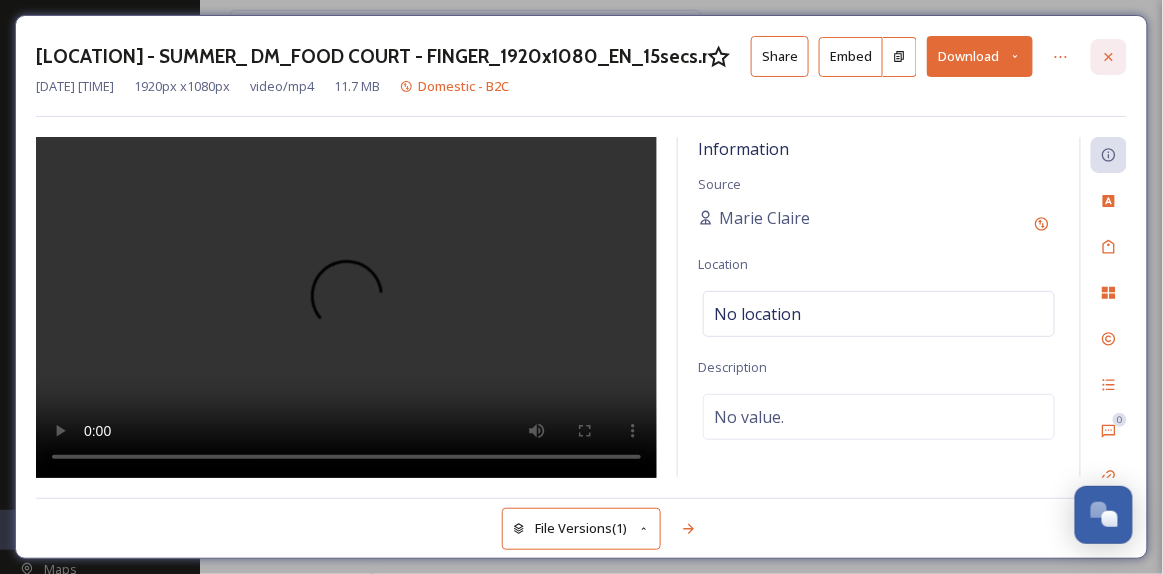 click 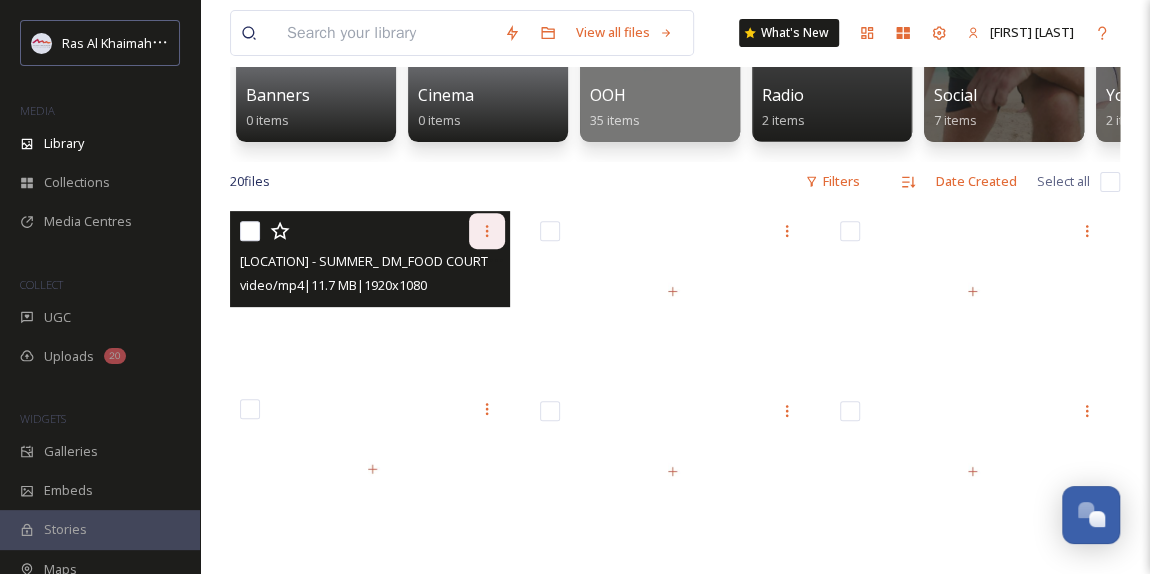 click 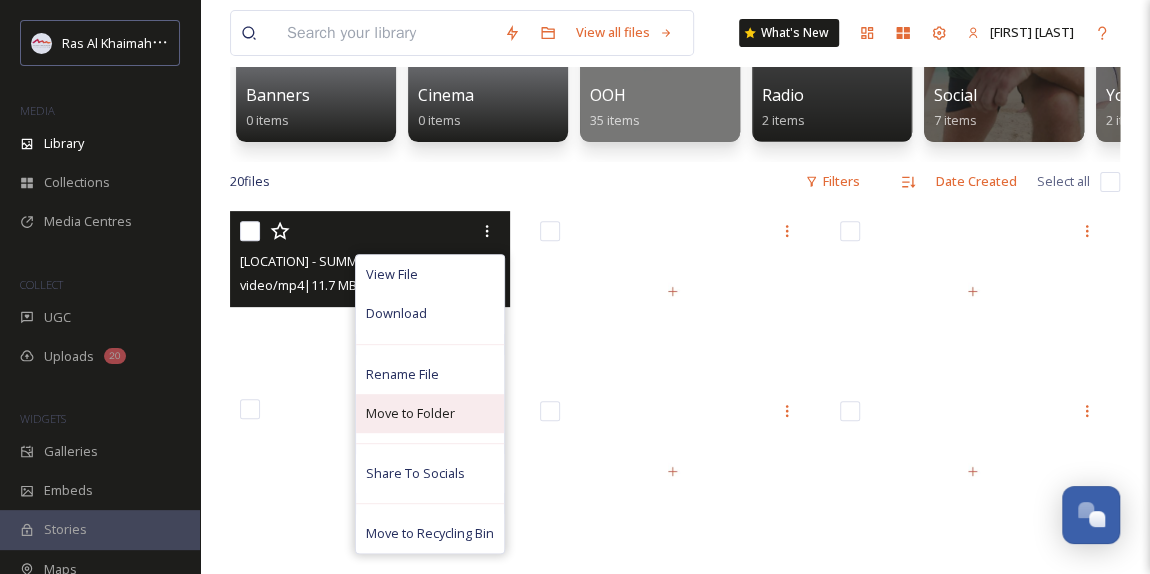 click on "Move to Folder" at bounding box center [430, 413] 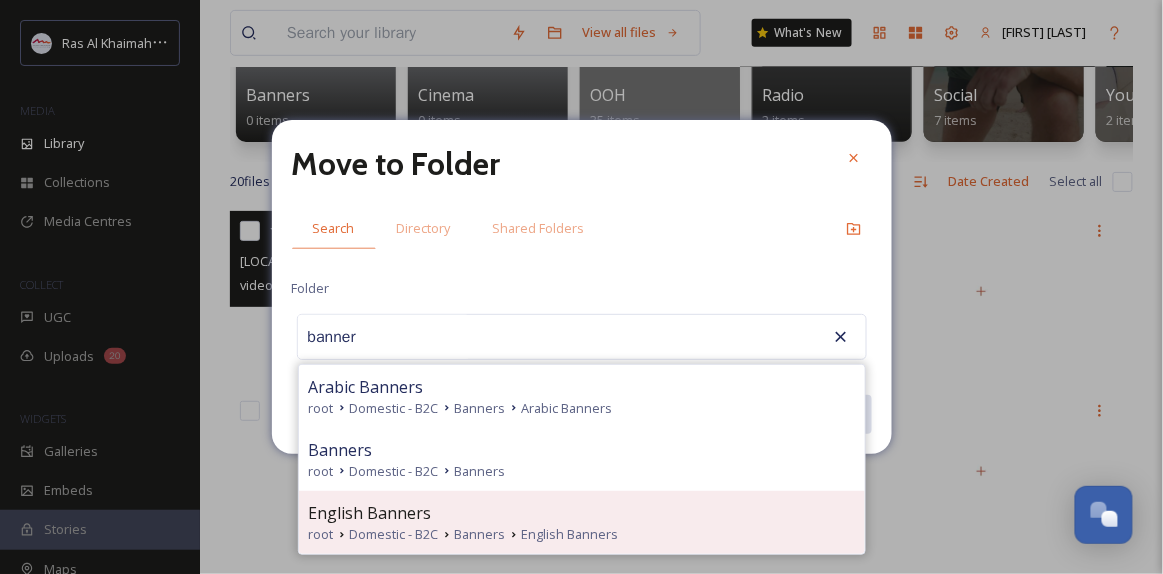 click on "English Banners" at bounding box center (582, 513) 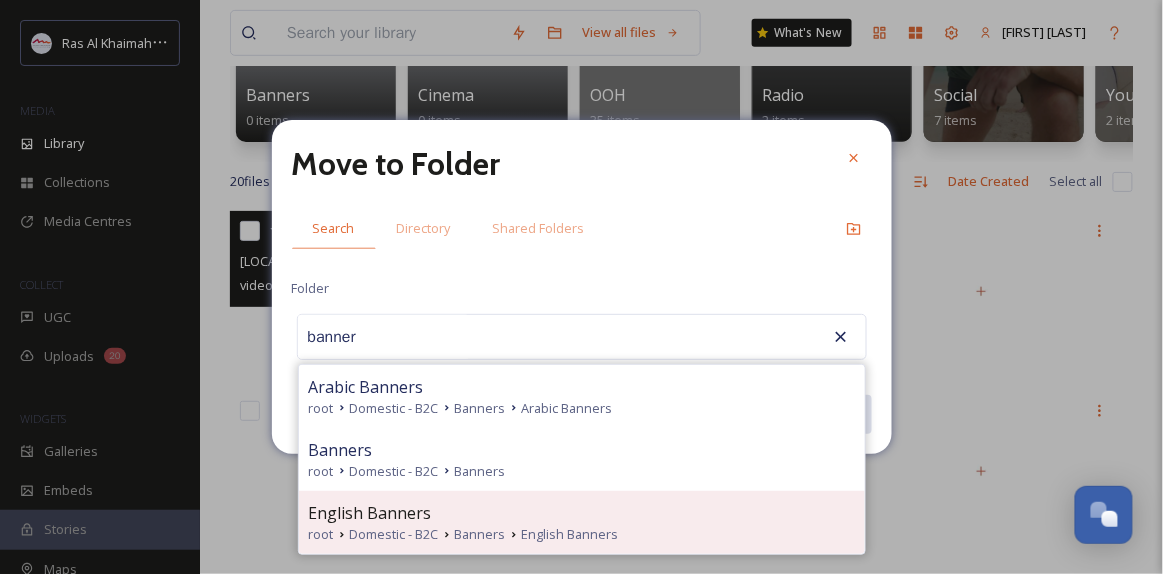 type on "English Banners" 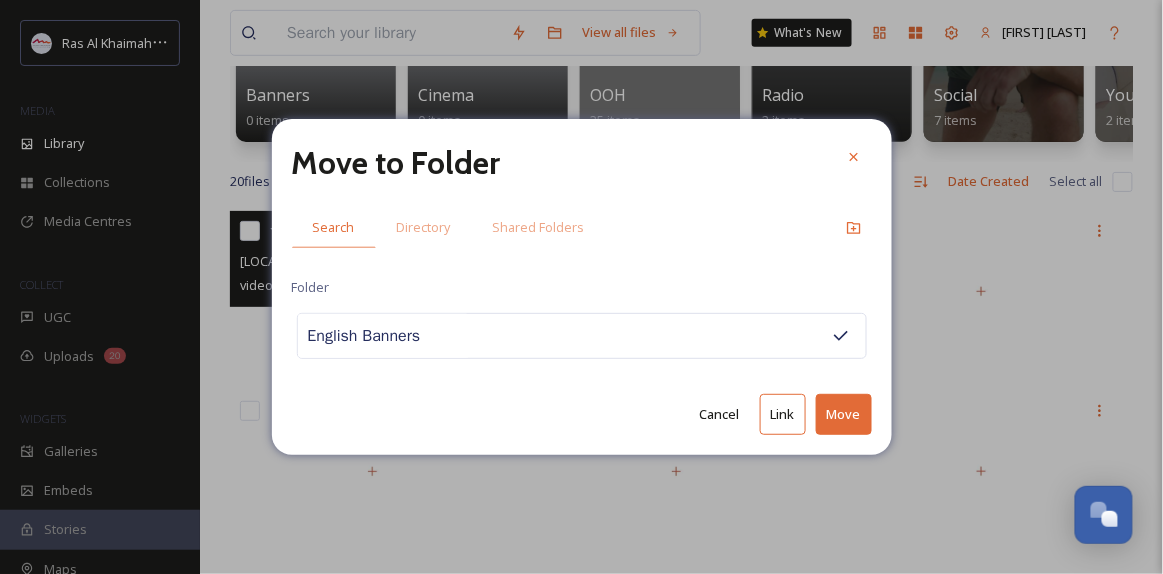 click on "Move" at bounding box center (844, 414) 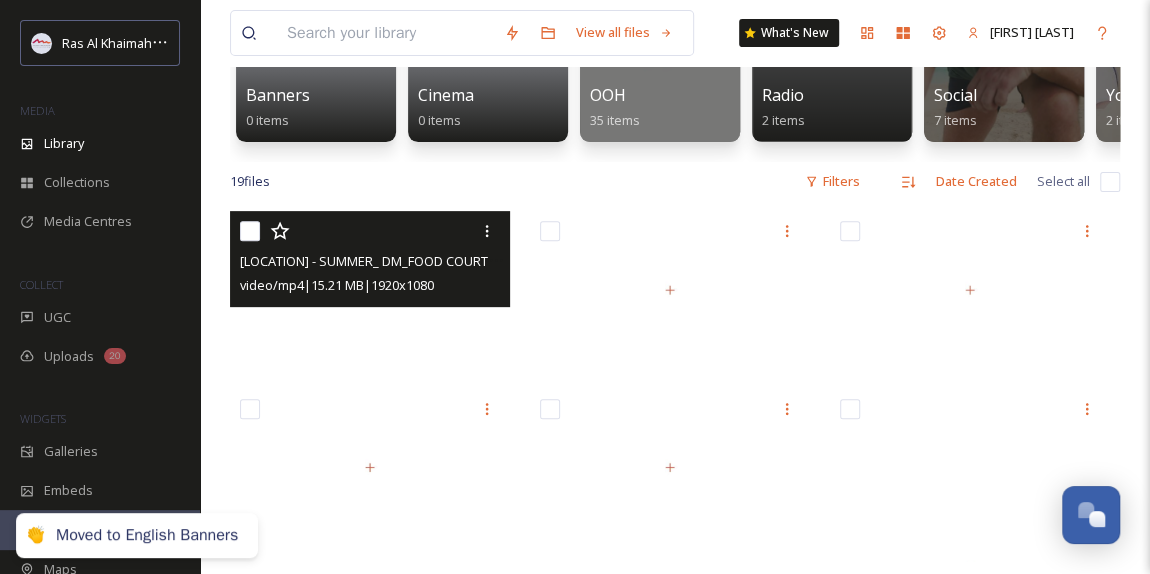 click at bounding box center (370, 290) 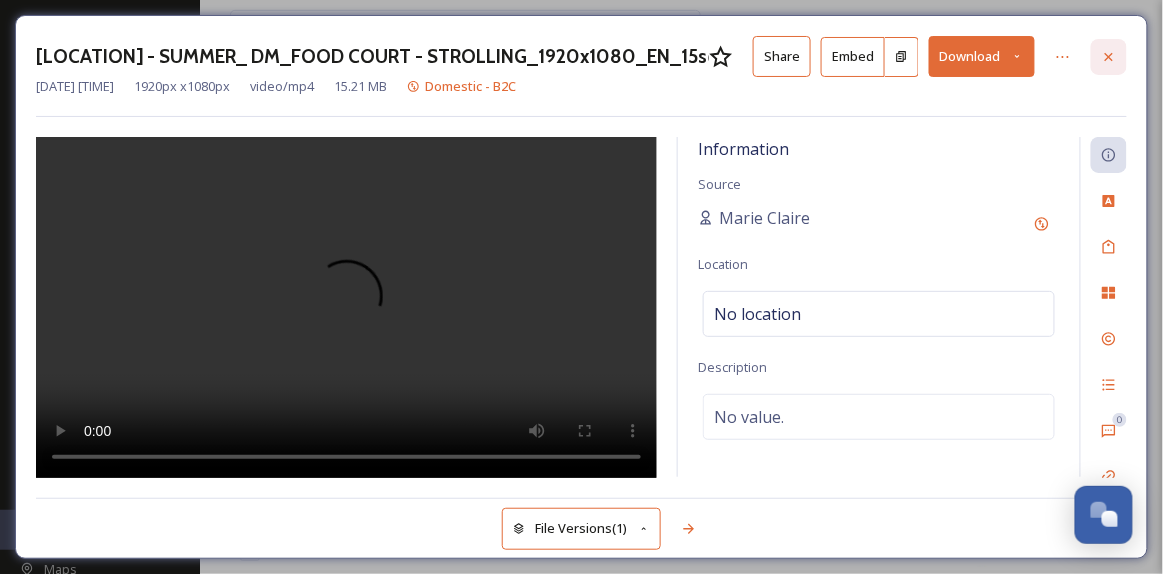 click 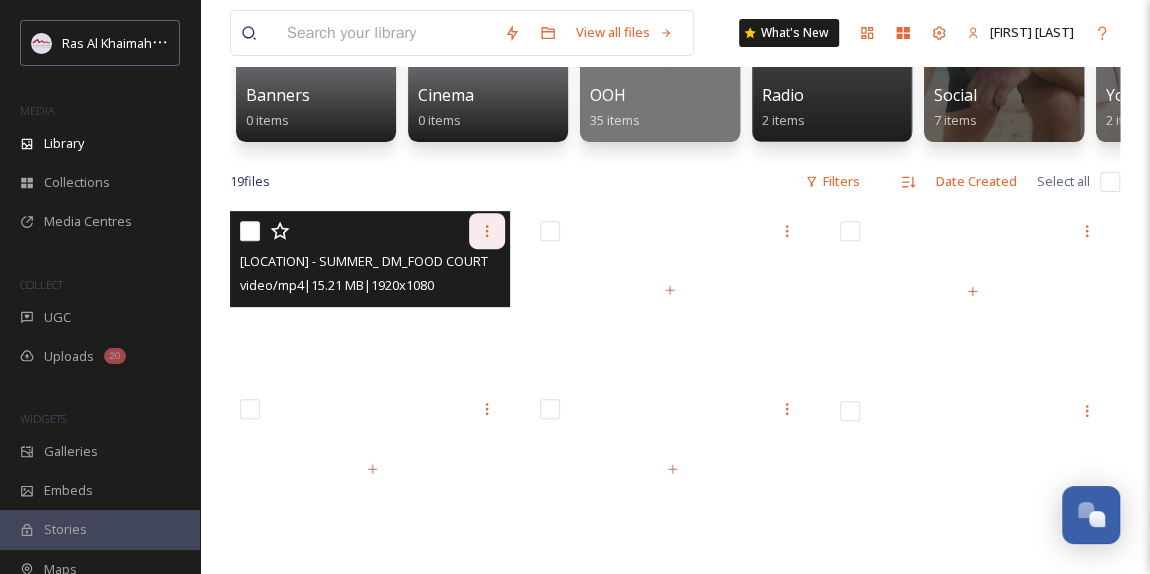 click 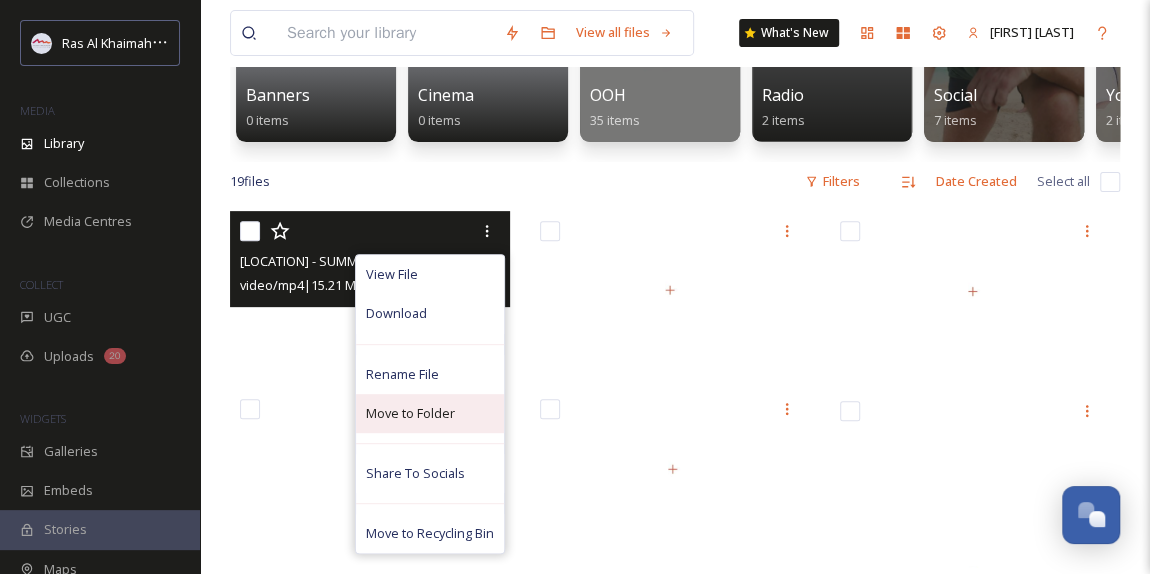 click on "Move to Folder" at bounding box center [410, 413] 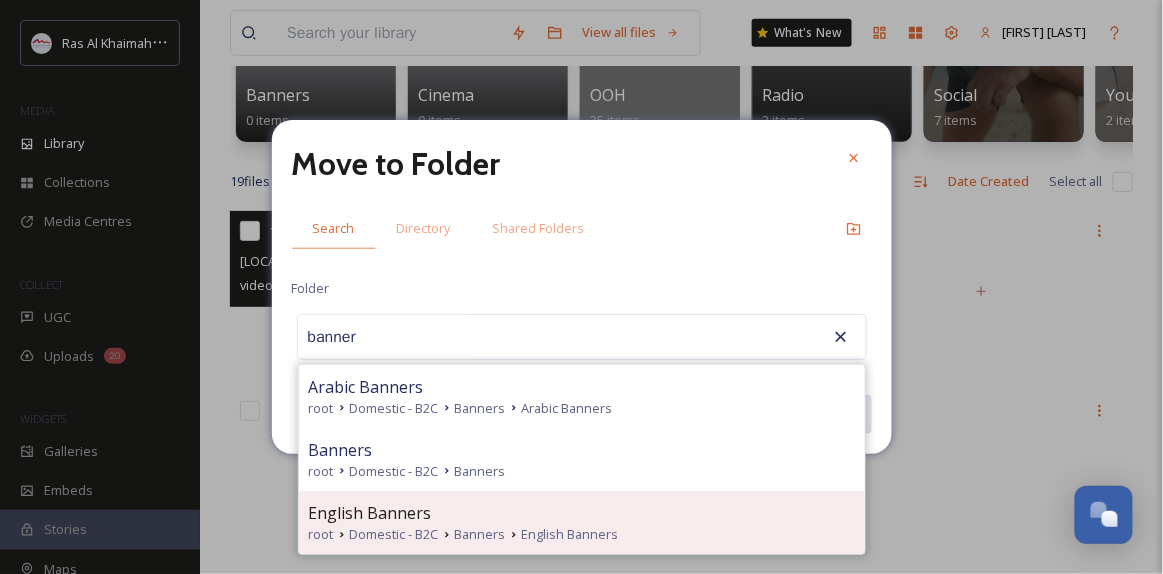 click on "English Banners" at bounding box center [582, 513] 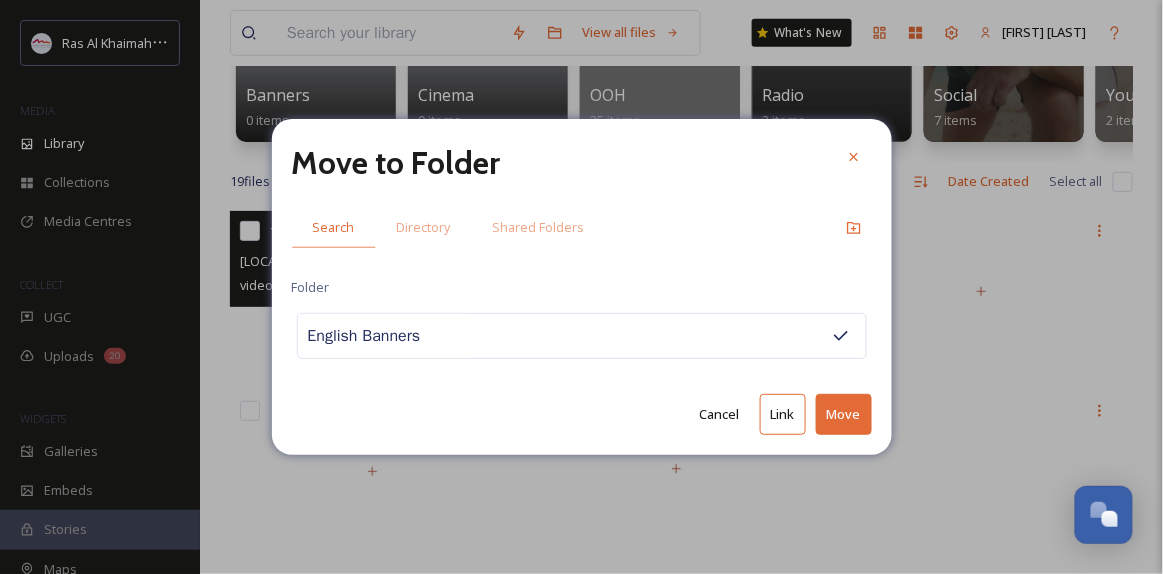 click on "Move" at bounding box center [844, 414] 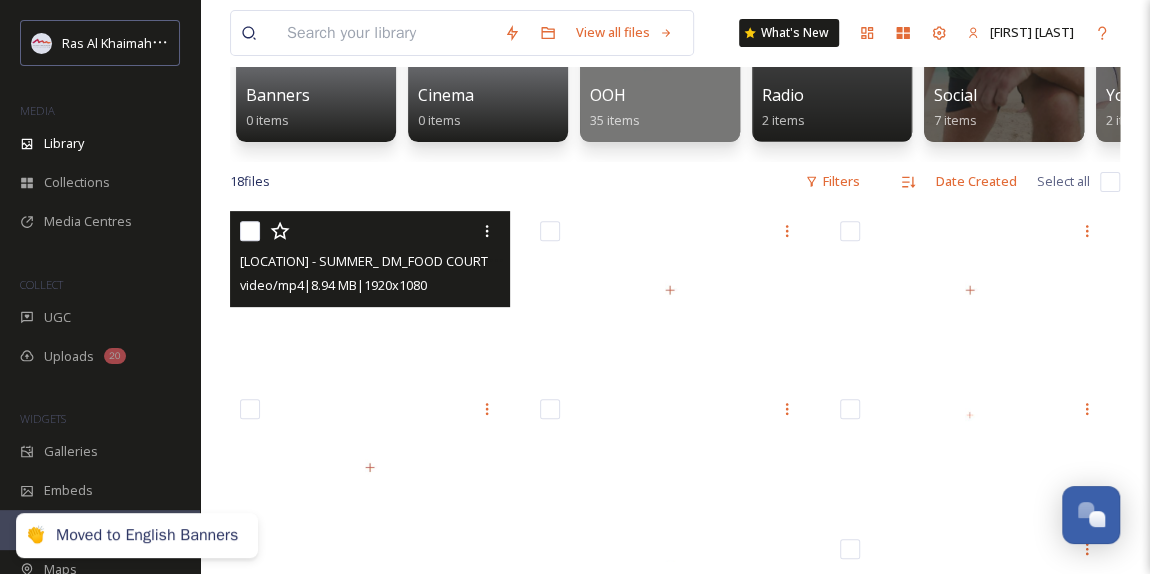 click at bounding box center (370, 290) 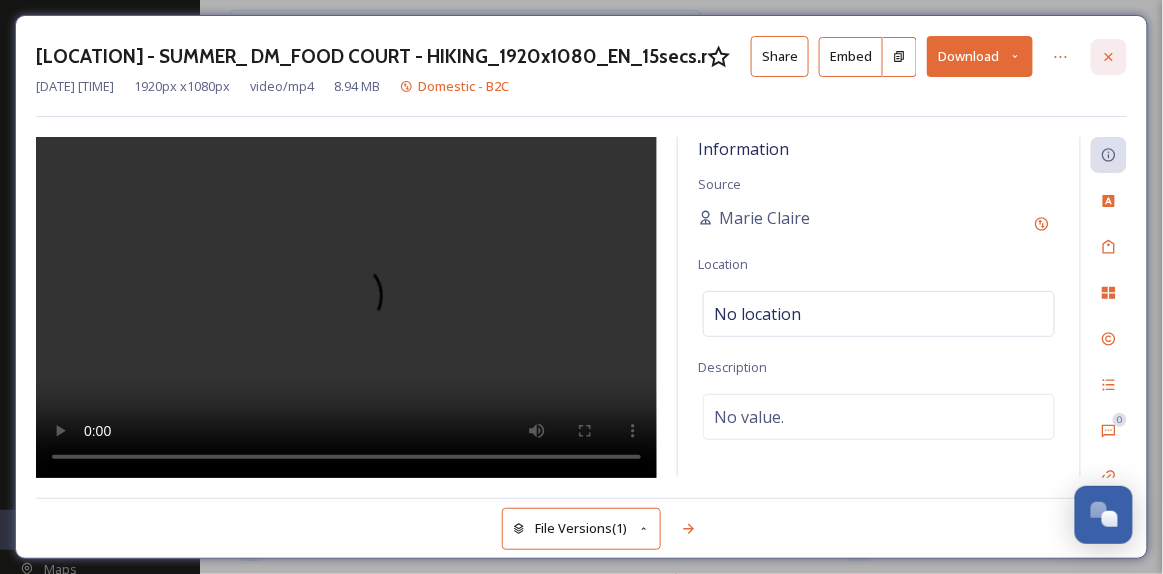 click 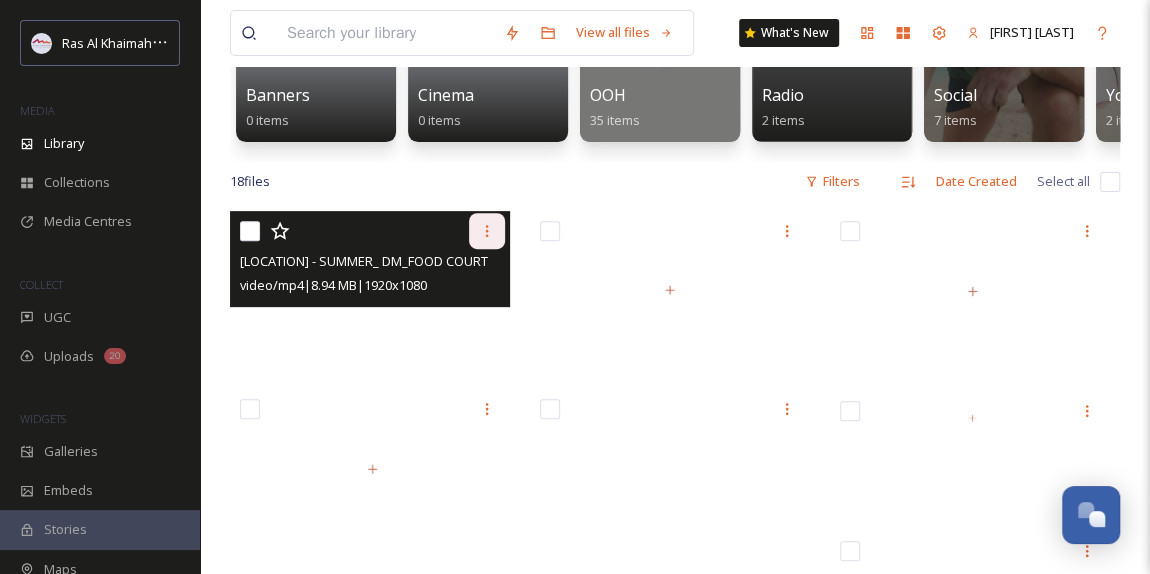 click 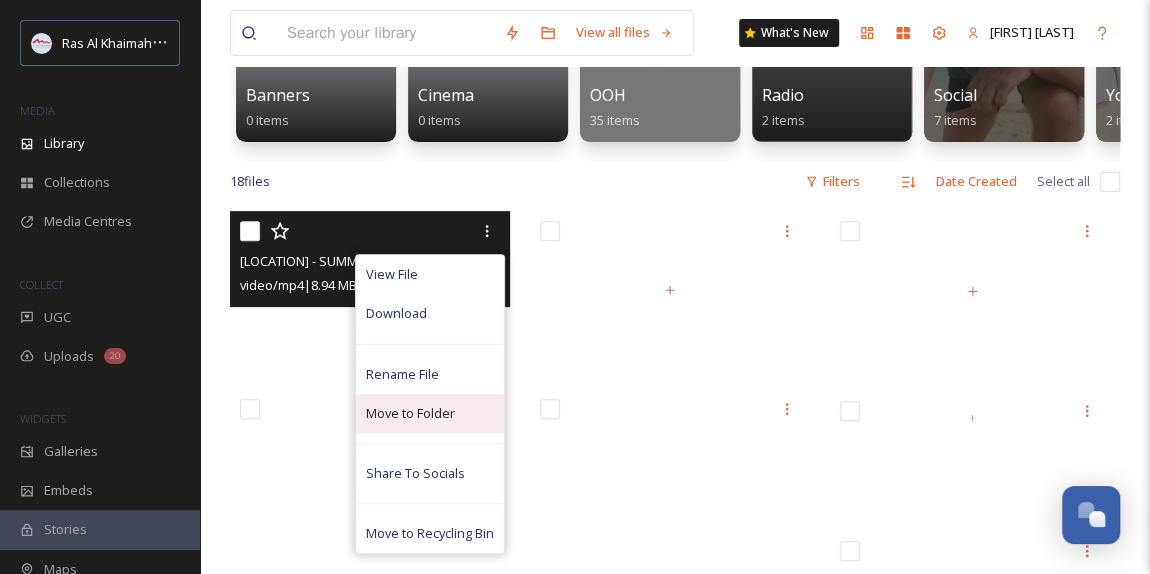 click on "Move to Folder" at bounding box center (410, 413) 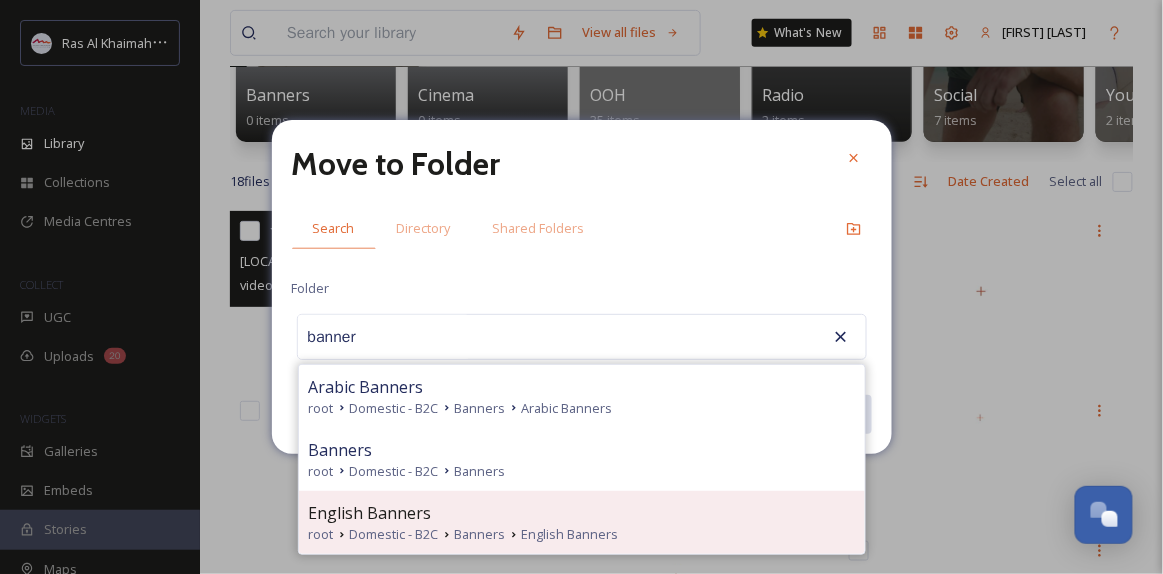 click on "English Banners" at bounding box center [370, 513] 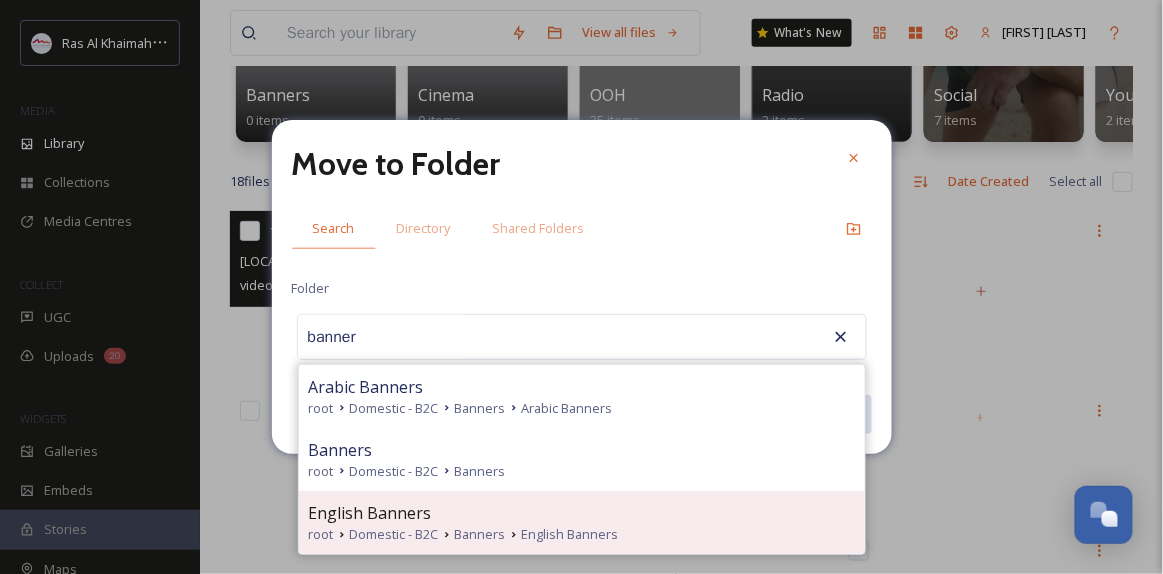 type on "English Banners" 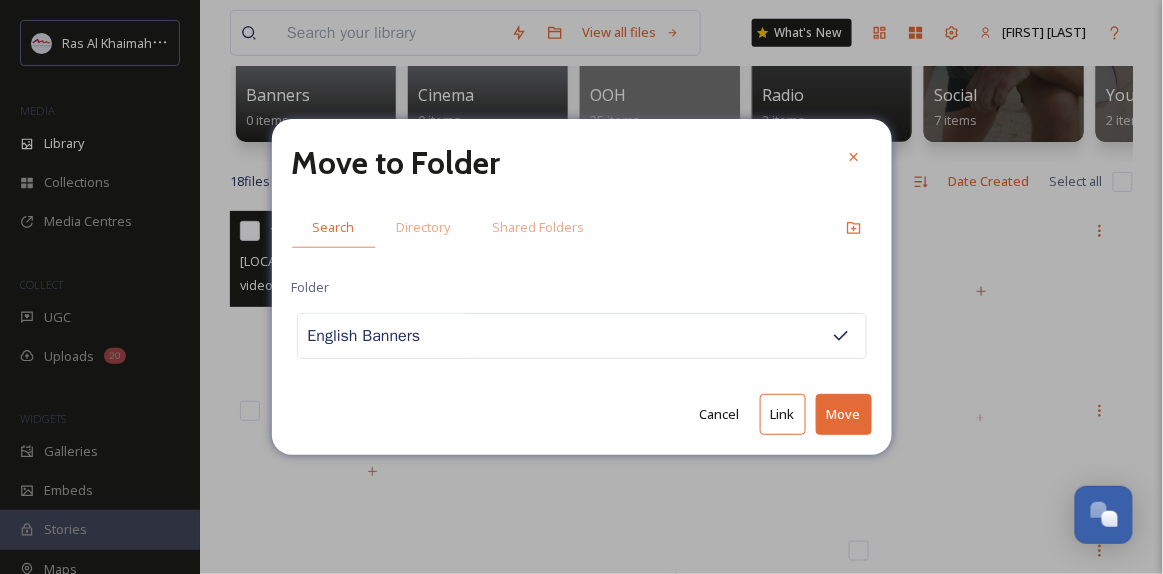 click on "Move" at bounding box center [844, 414] 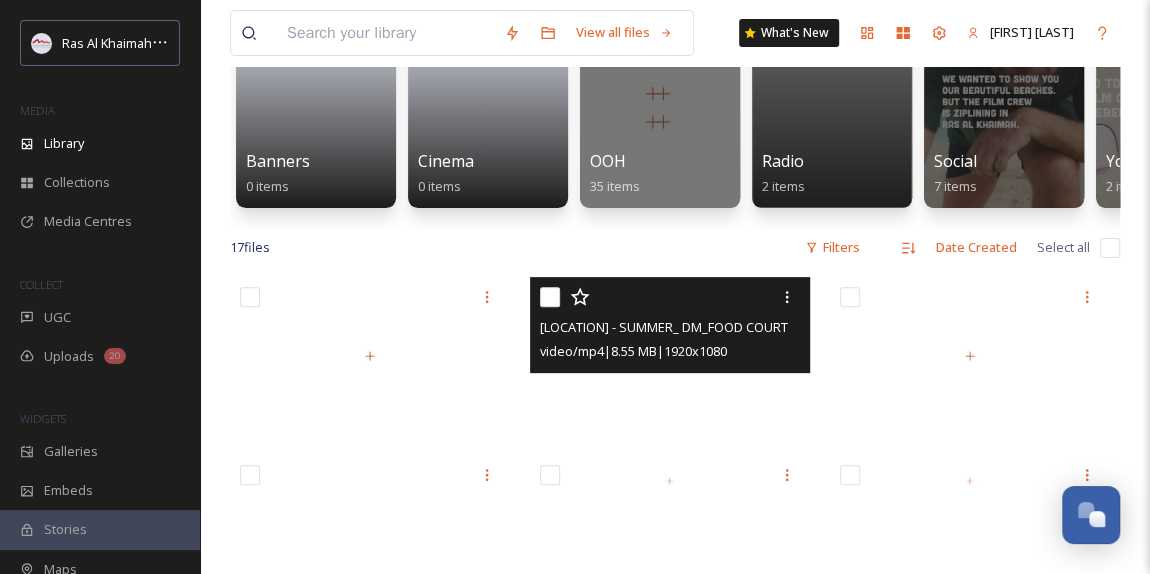 scroll, scrollTop: 52, scrollLeft: 0, axis: vertical 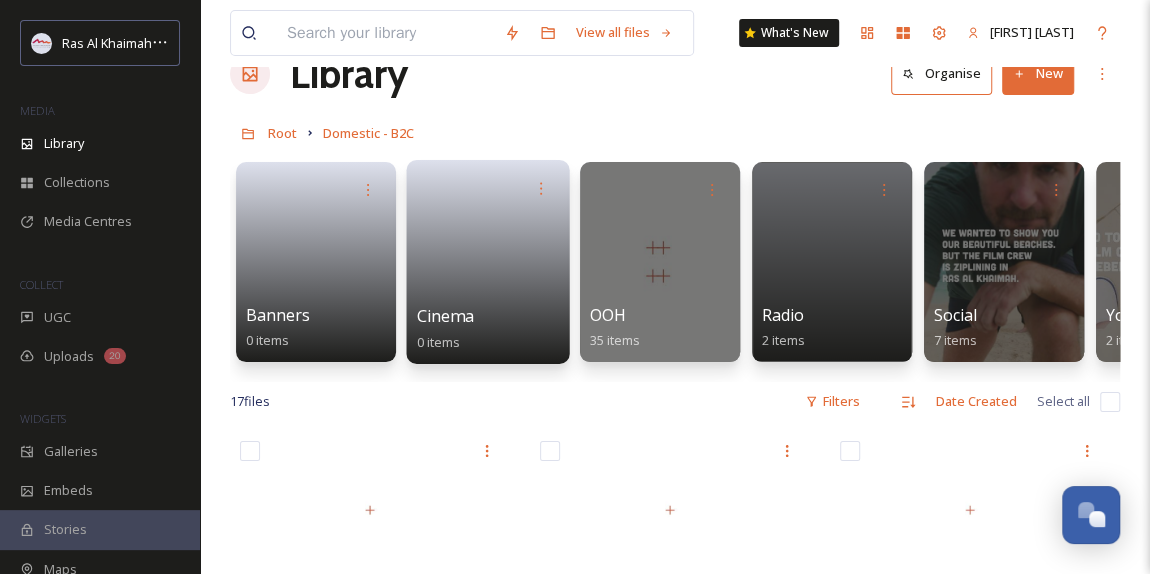 click at bounding box center [488, 255] 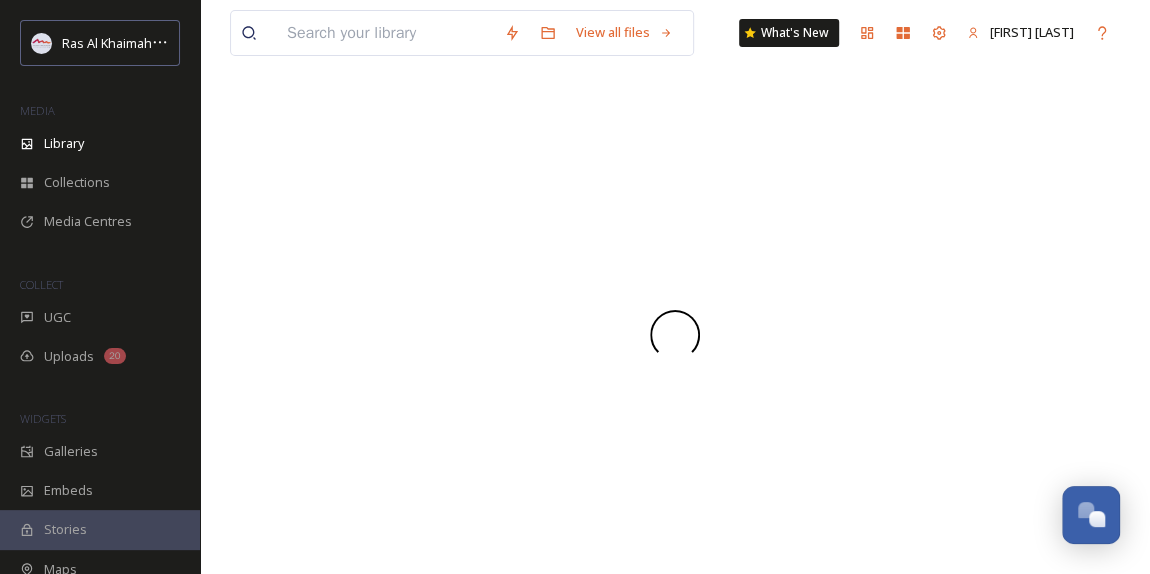 scroll, scrollTop: 0, scrollLeft: 0, axis: both 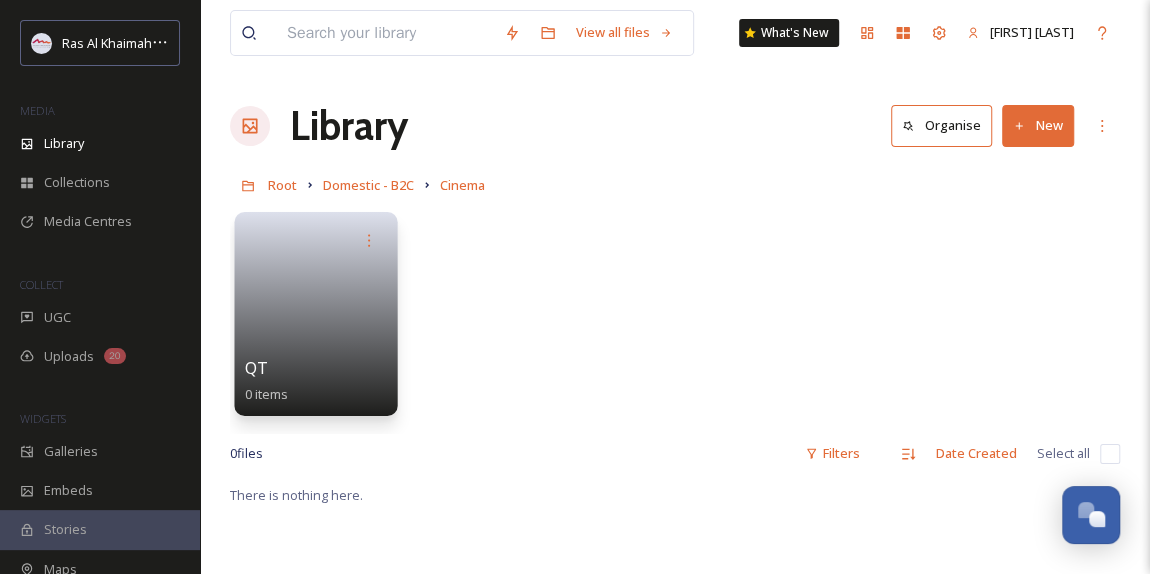 click at bounding box center [316, 307] 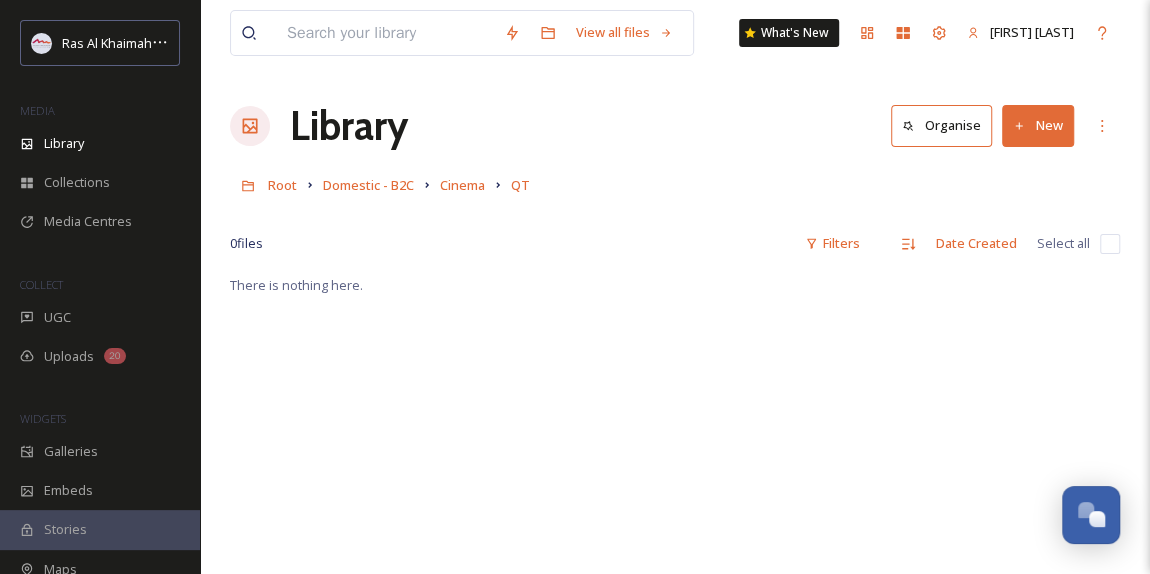 click on "New" at bounding box center [1038, 125] 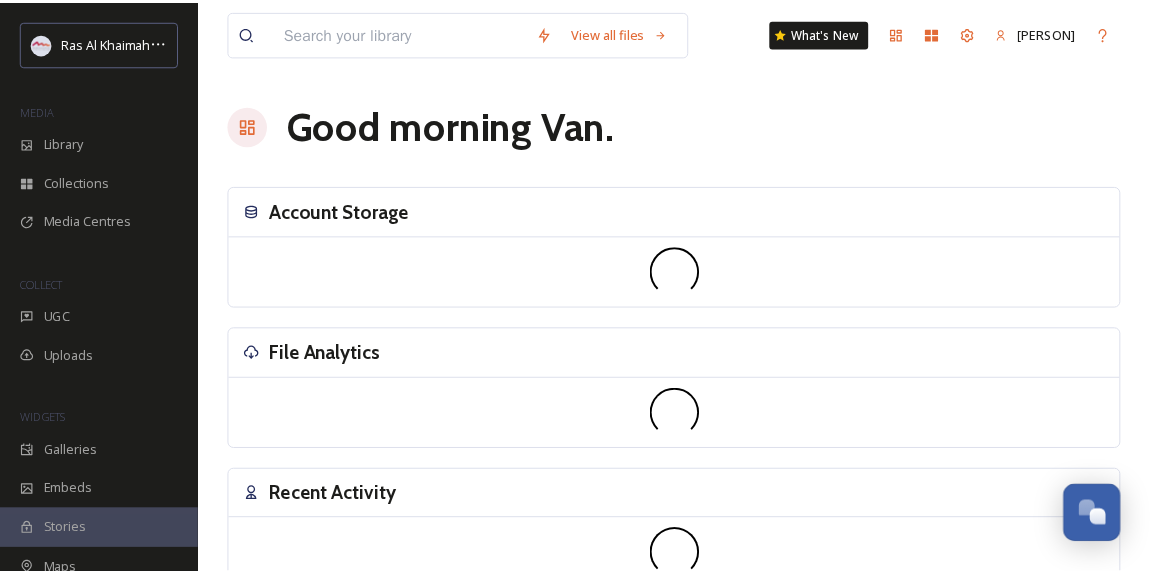 scroll, scrollTop: 0, scrollLeft: 0, axis: both 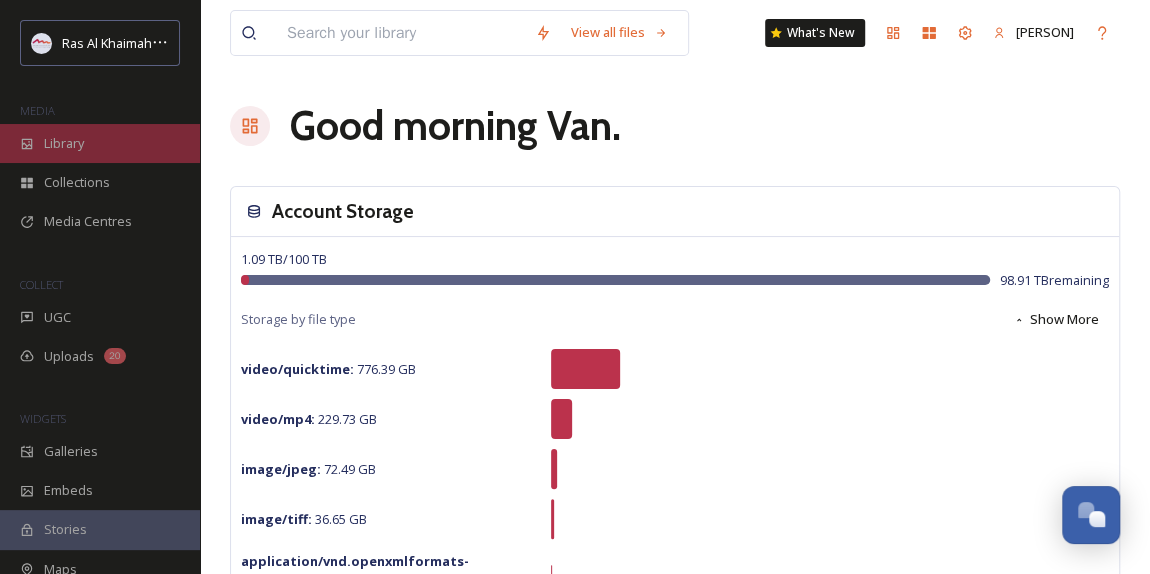 click on "Library" at bounding box center (64, 143) 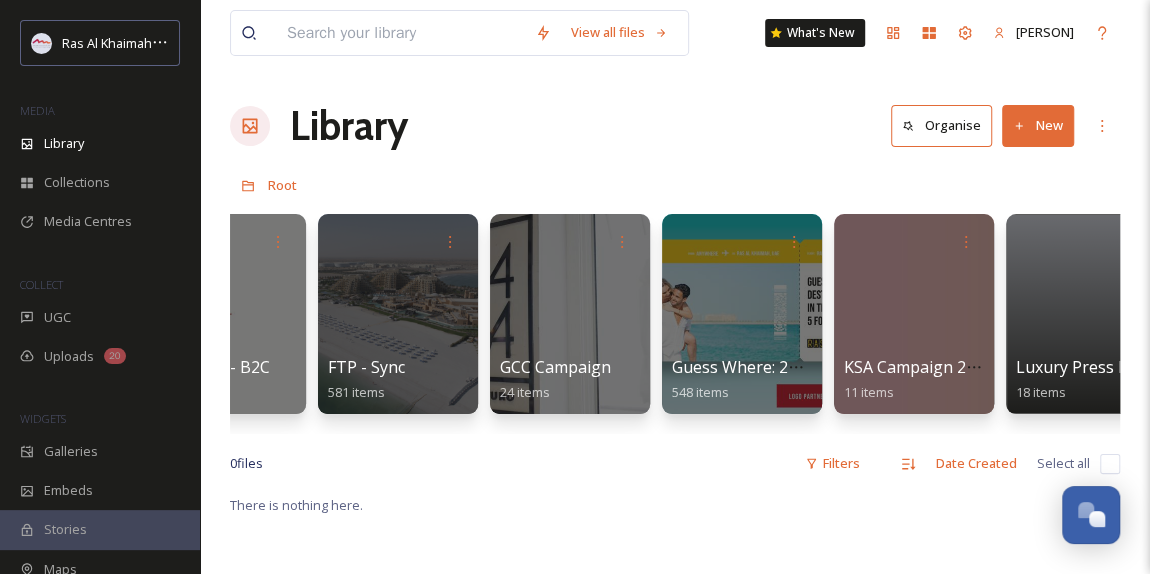 scroll, scrollTop: 0, scrollLeft: 3240, axis: horizontal 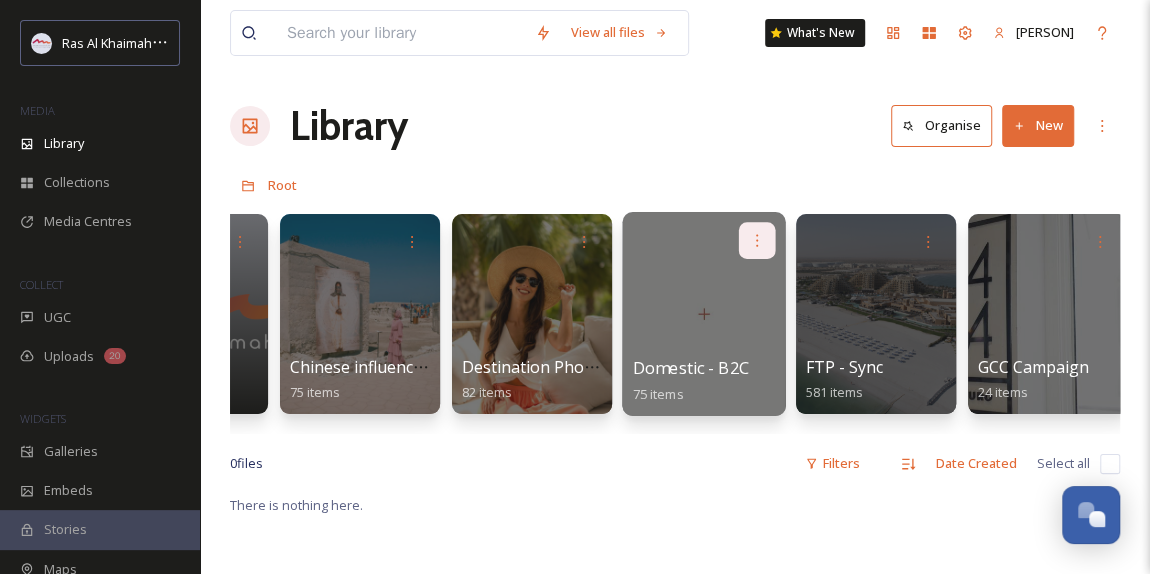 click 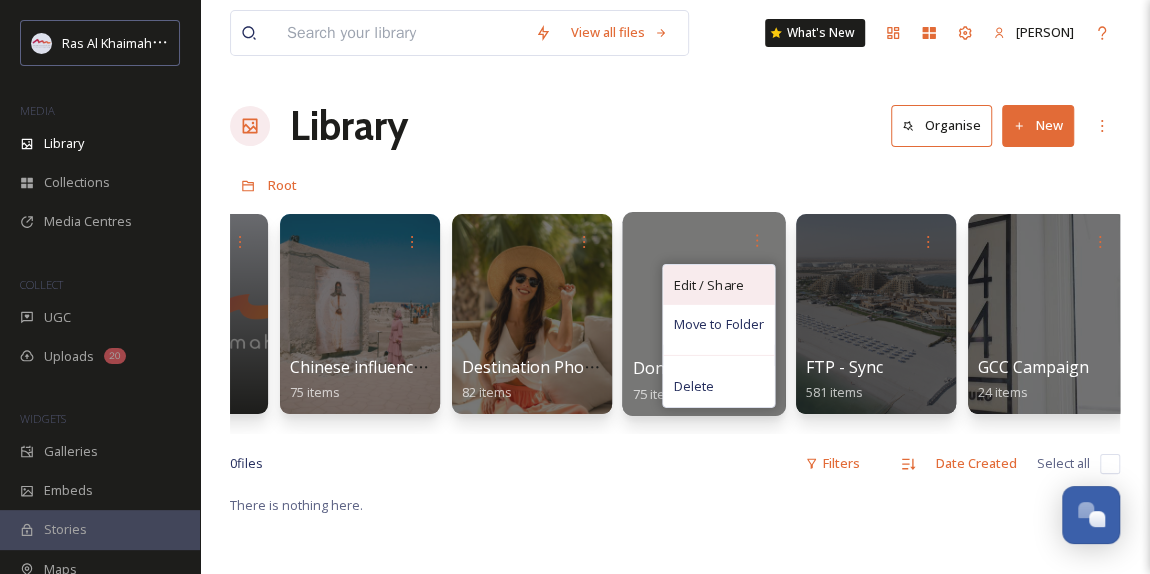 click on "Edit / Share" at bounding box center [708, 285] 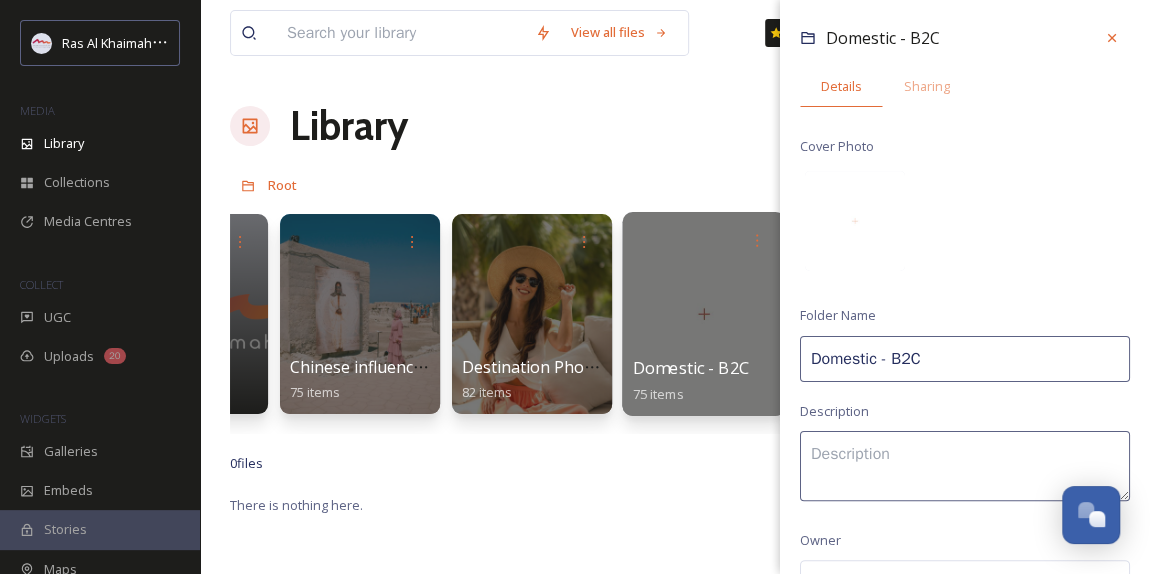drag, startPoint x: 936, startPoint y: 358, endPoint x: 746, endPoint y: 359, distance: 190.00262 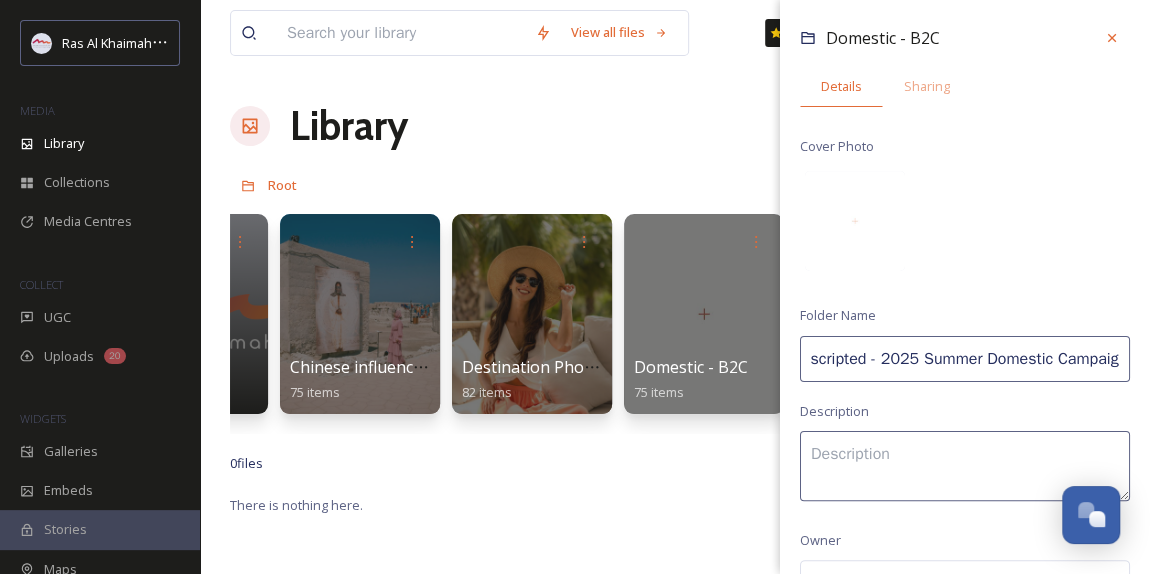 scroll, scrollTop: 0, scrollLeft: 141, axis: horizontal 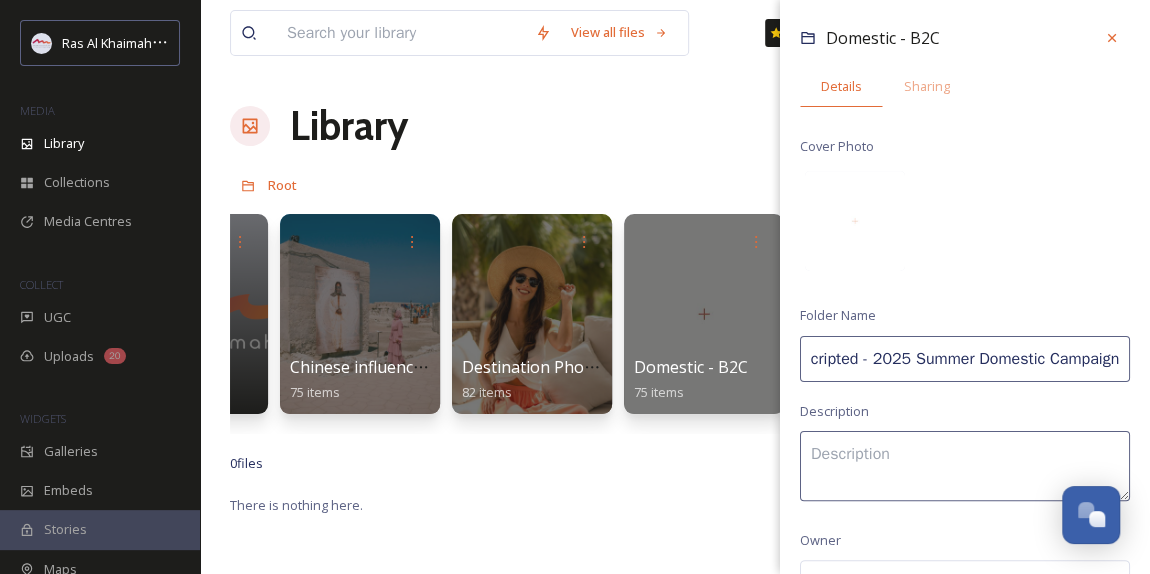 type on "RAK Summer. Unscripted - 2025 Summer Domestic Campaign" 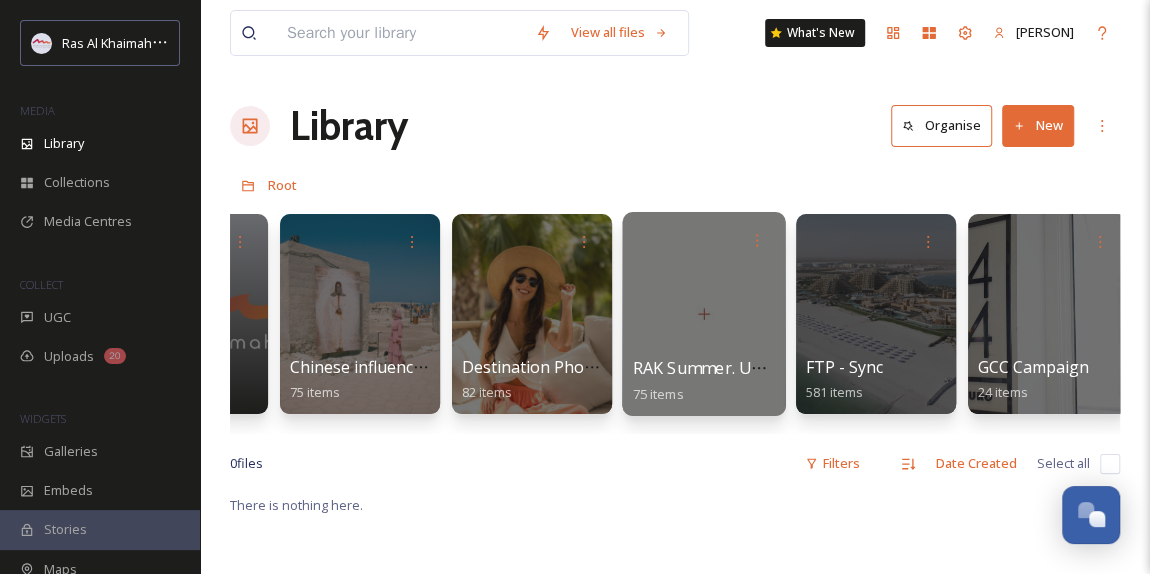 click at bounding box center (703, 314) 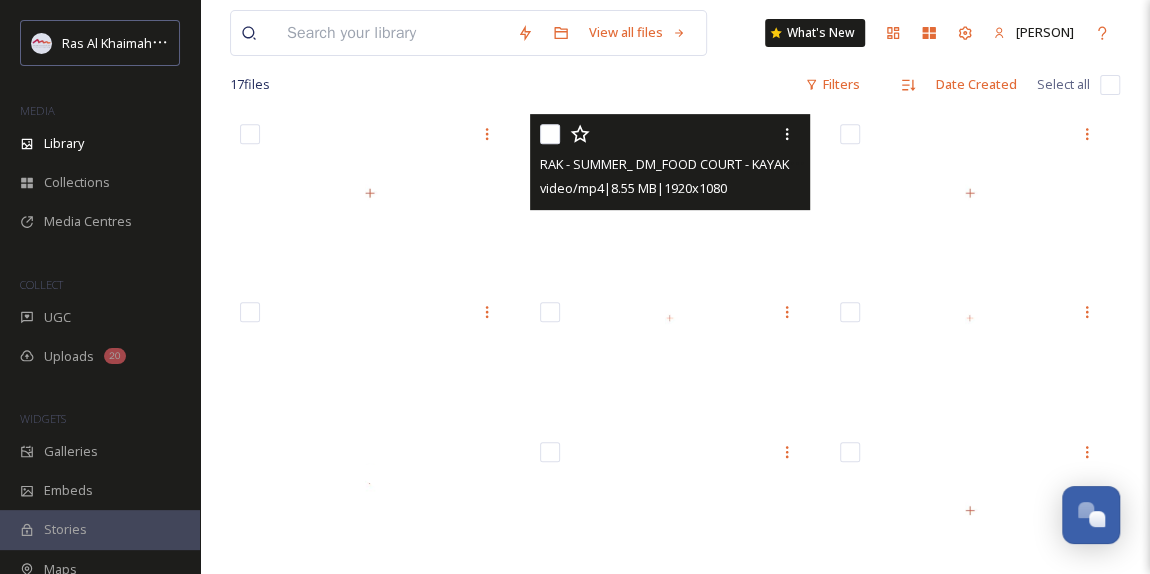scroll, scrollTop: 143, scrollLeft: 0, axis: vertical 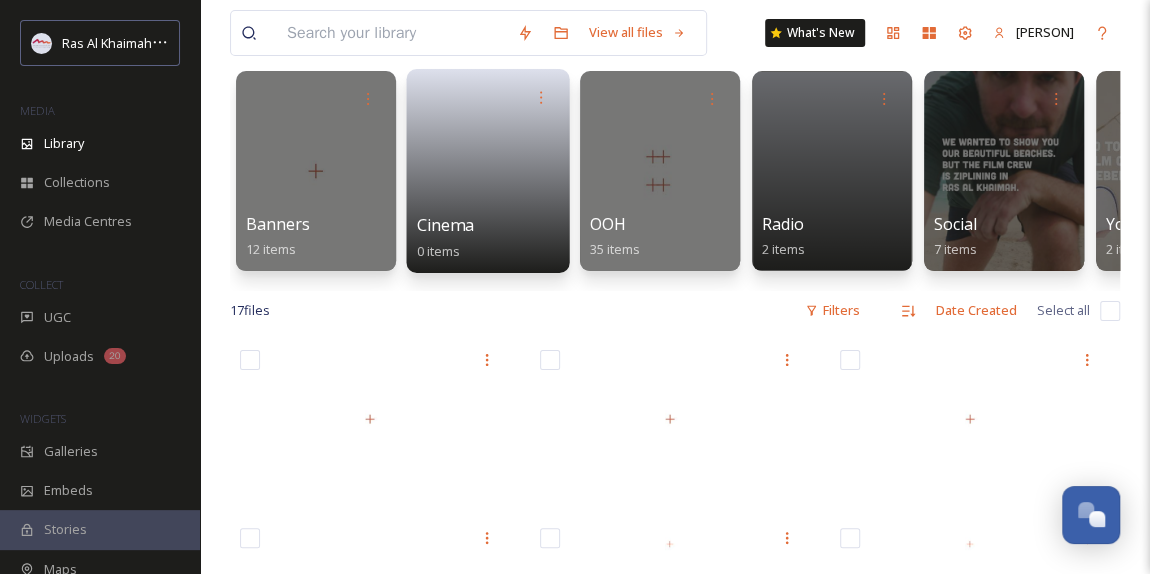 click at bounding box center [488, 164] 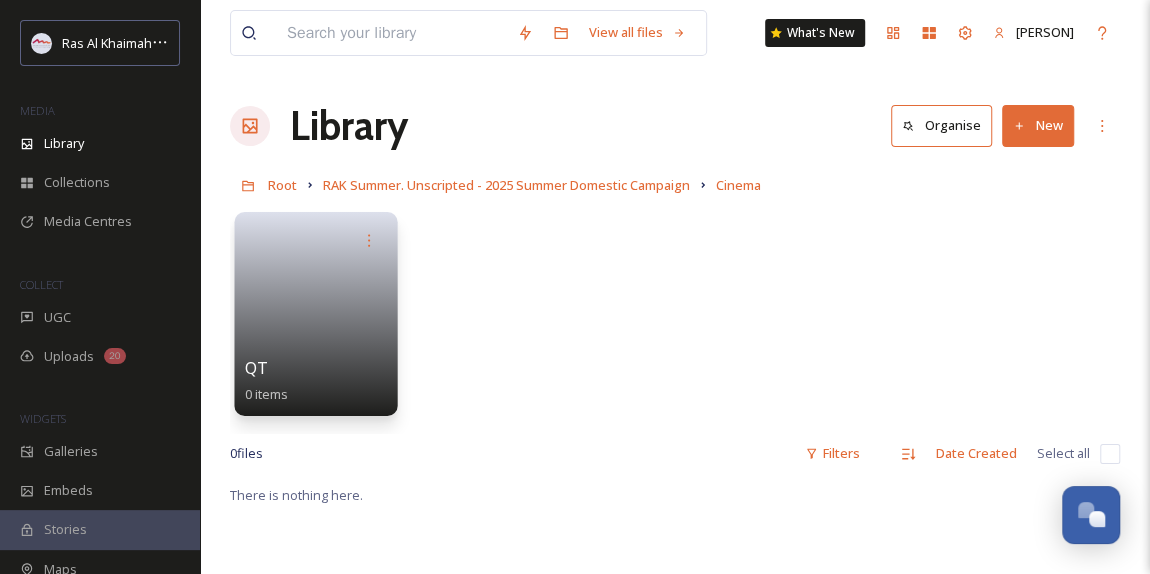 click at bounding box center (316, 307) 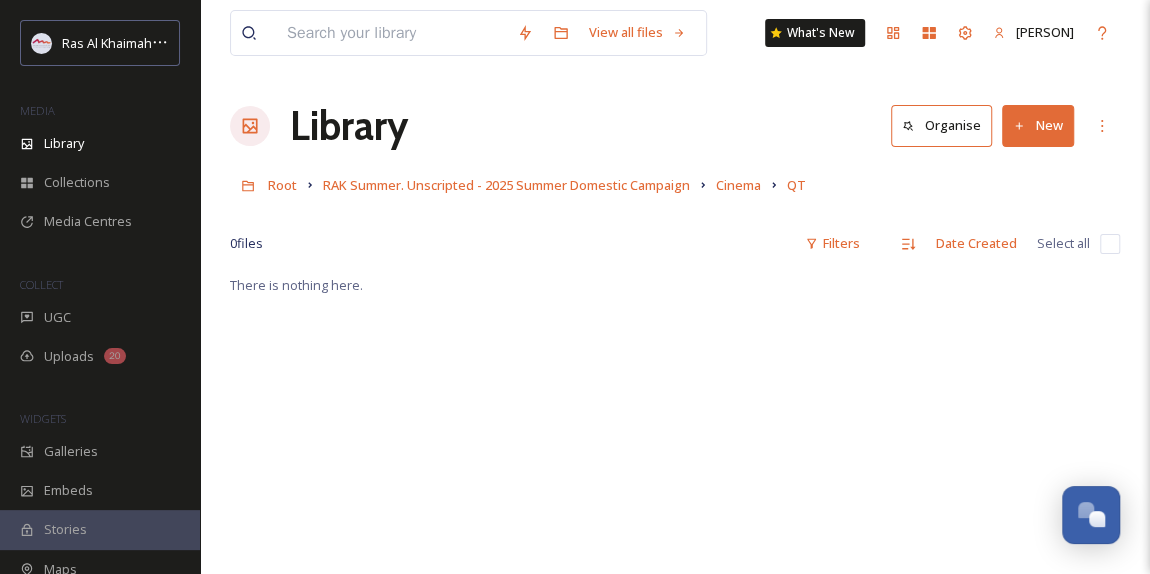 click on "New" at bounding box center (1038, 125) 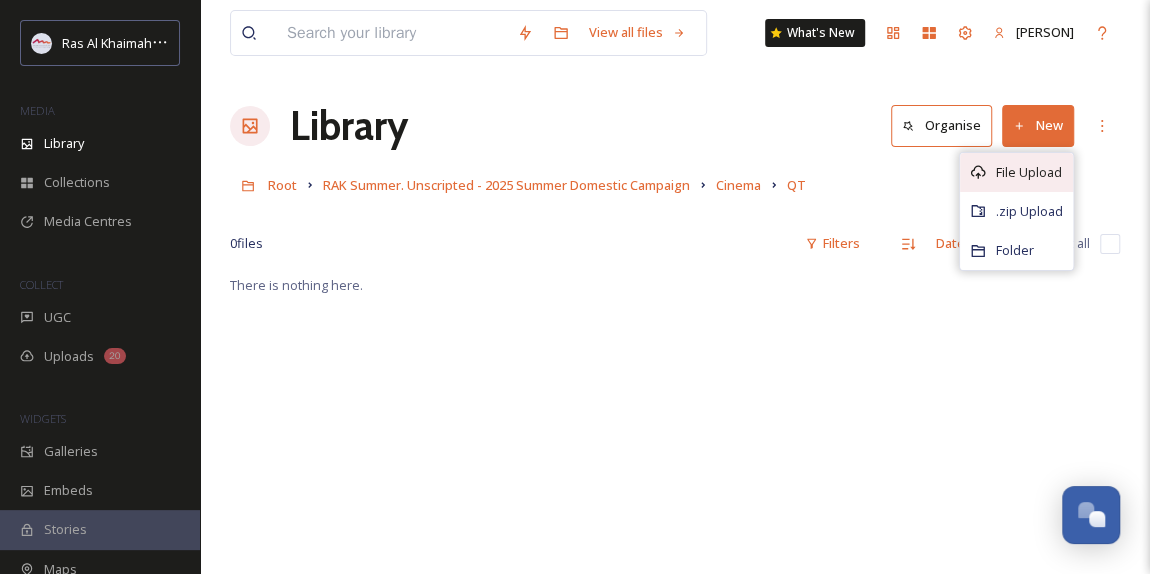 click on "File Upload" at bounding box center (1029, 172) 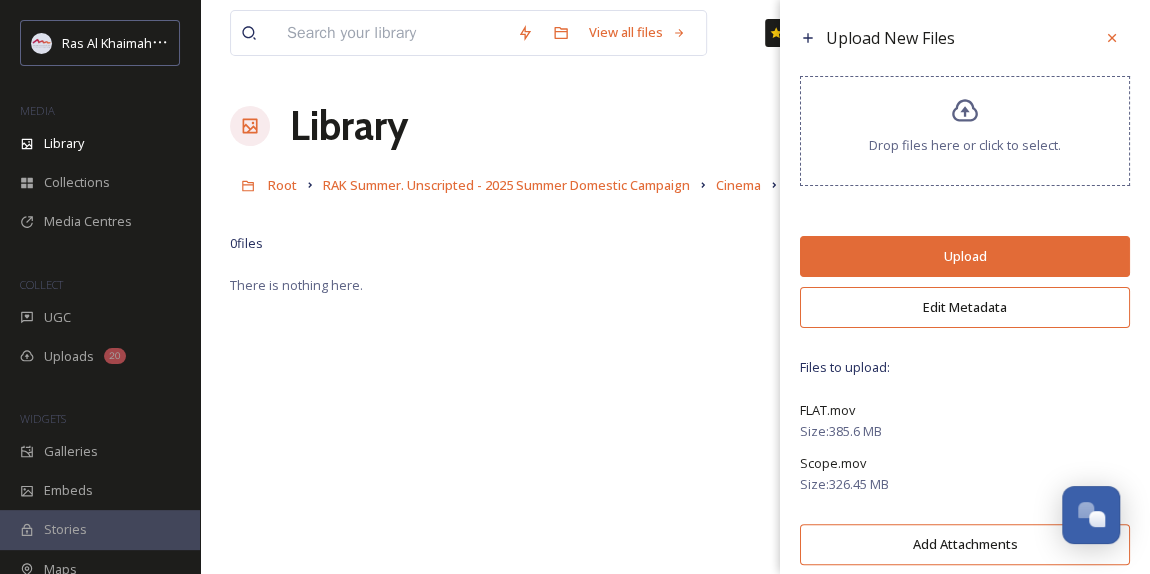 click on "Upload" at bounding box center [965, 256] 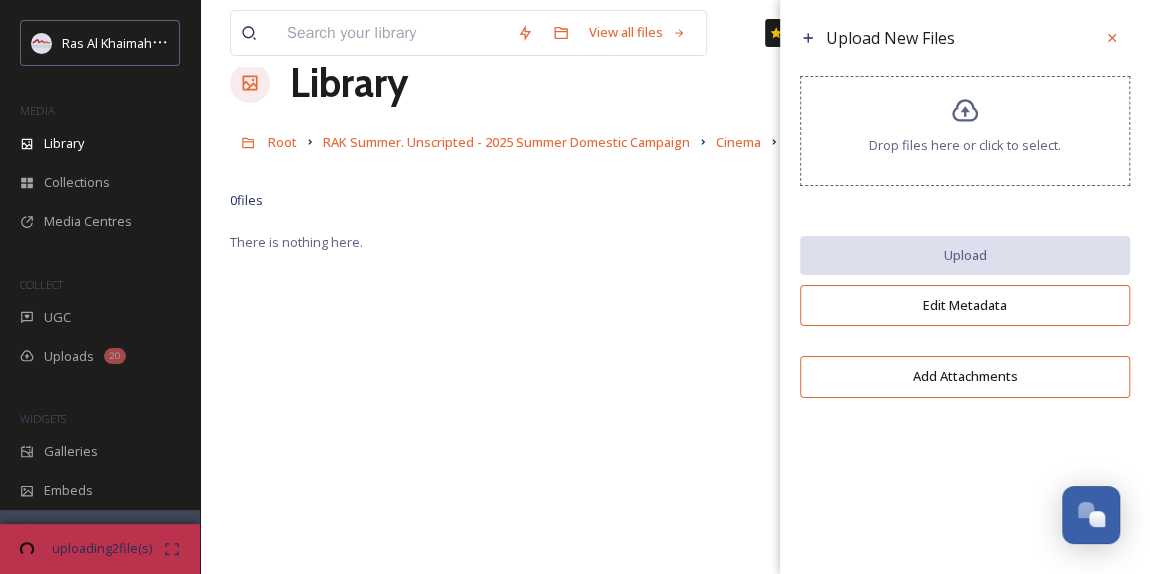 scroll, scrollTop: 0, scrollLeft: 0, axis: both 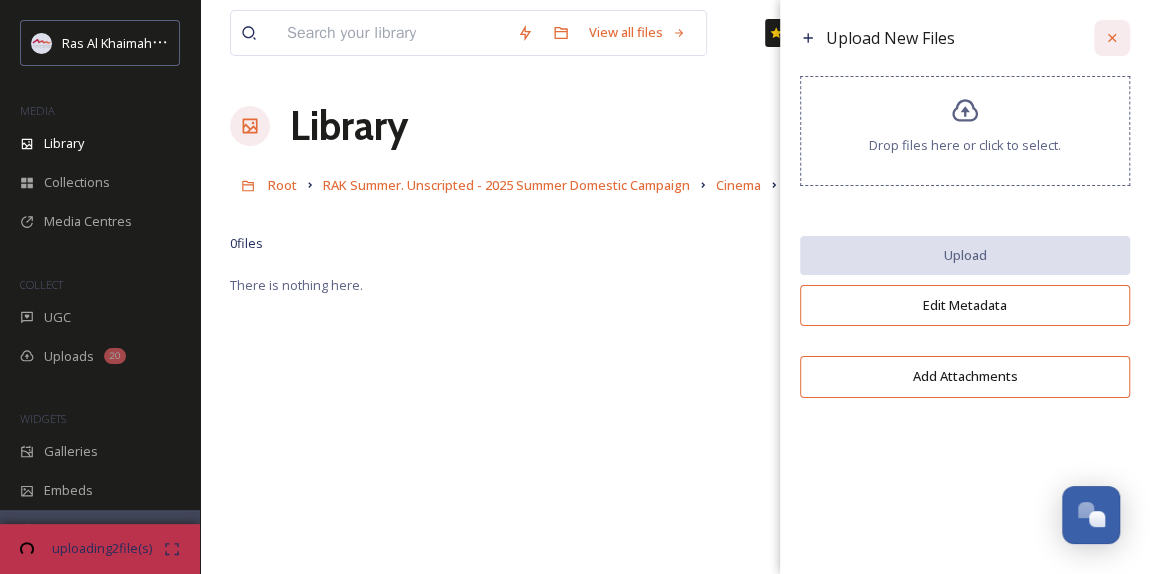 click 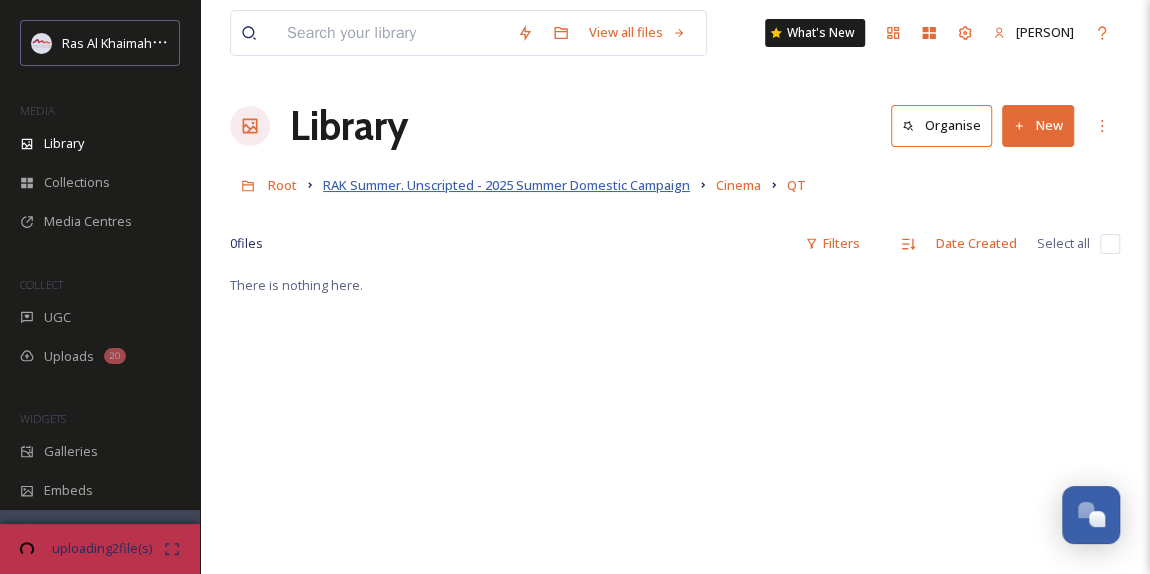 click on "RAK Summer. Unscripted - 2025 Summer Domestic Campaign" at bounding box center (506, 185) 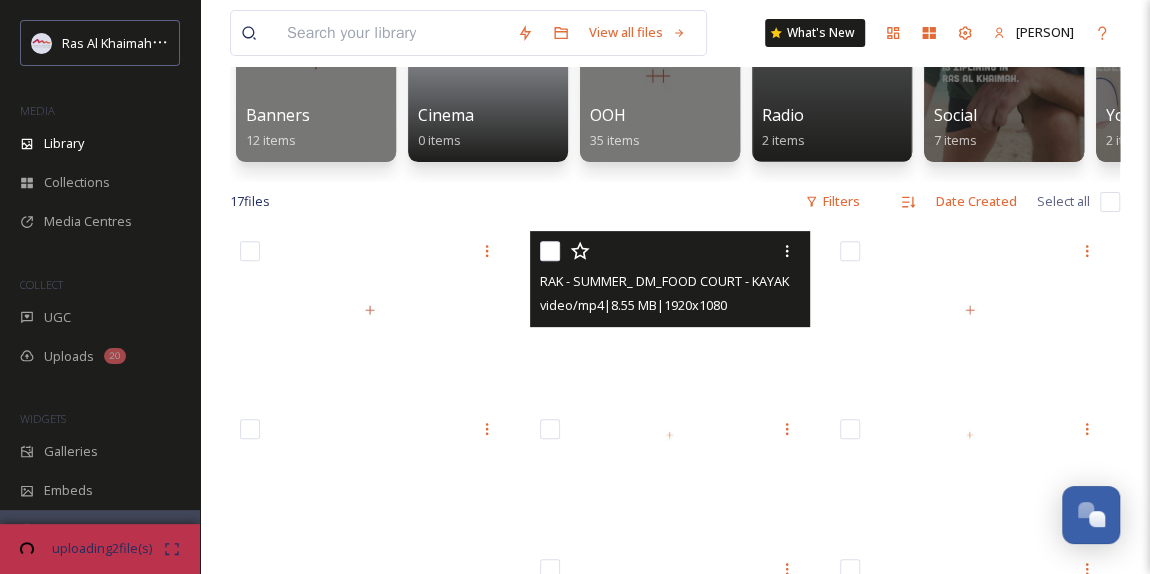 scroll, scrollTop: 181, scrollLeft: 0, axis: vertical 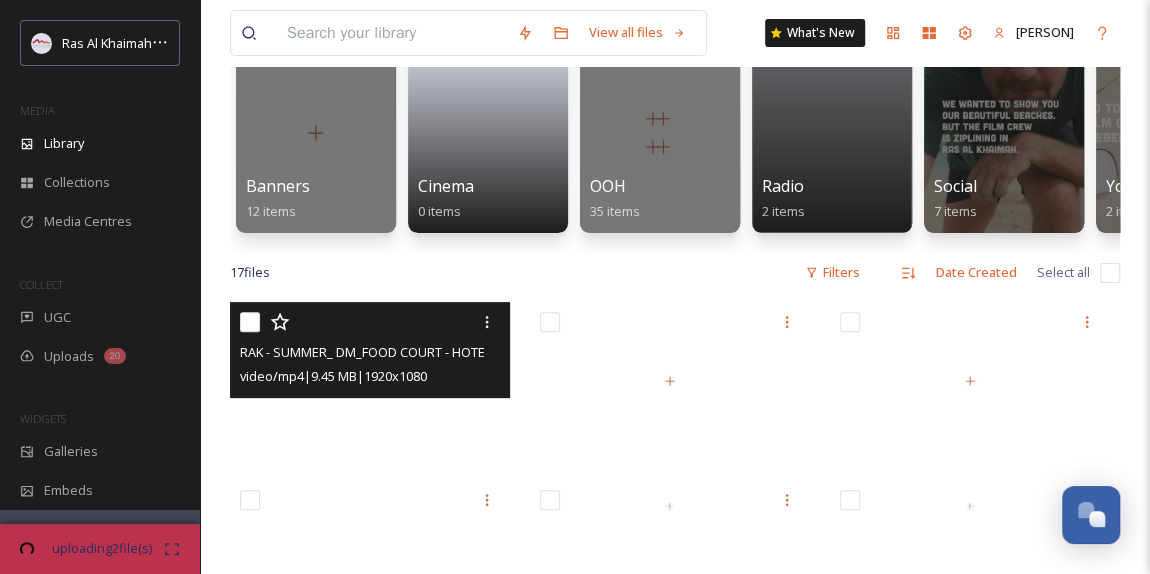 click at bounding box center (370, 381) 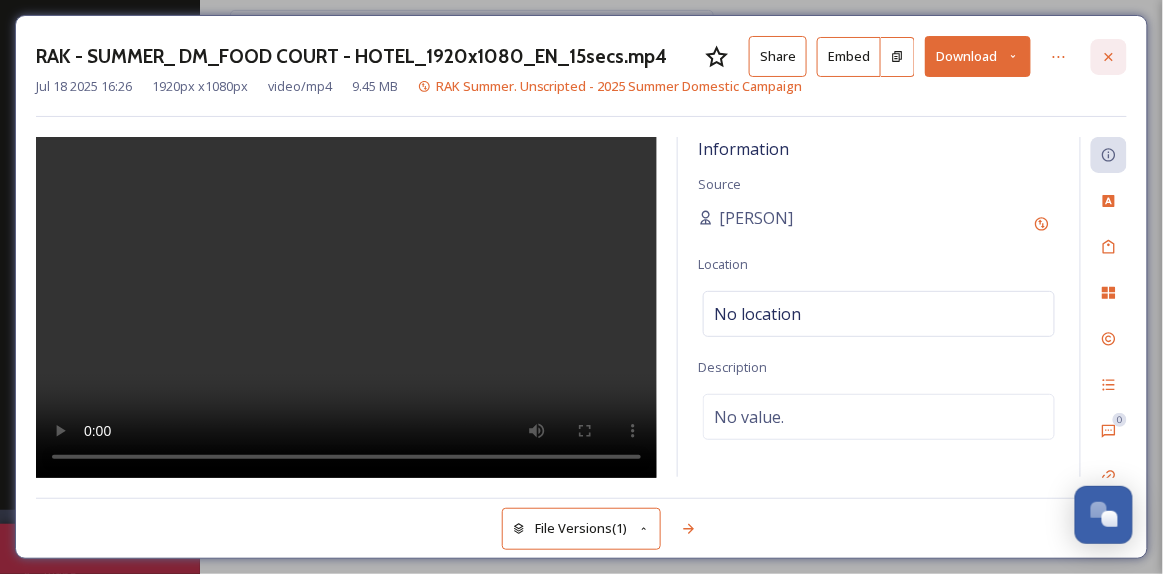 click 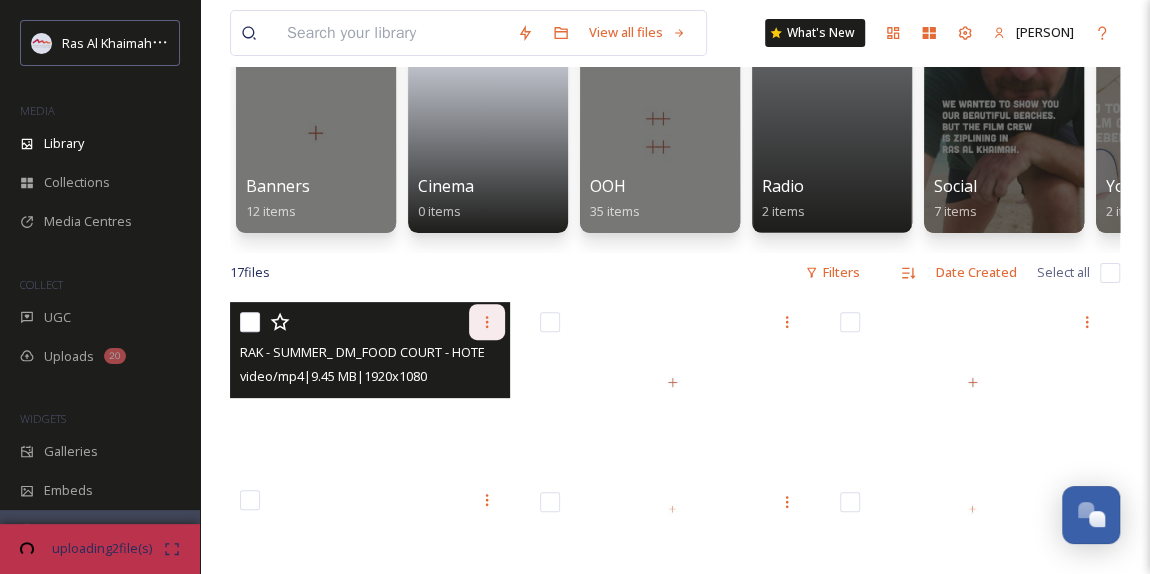 click 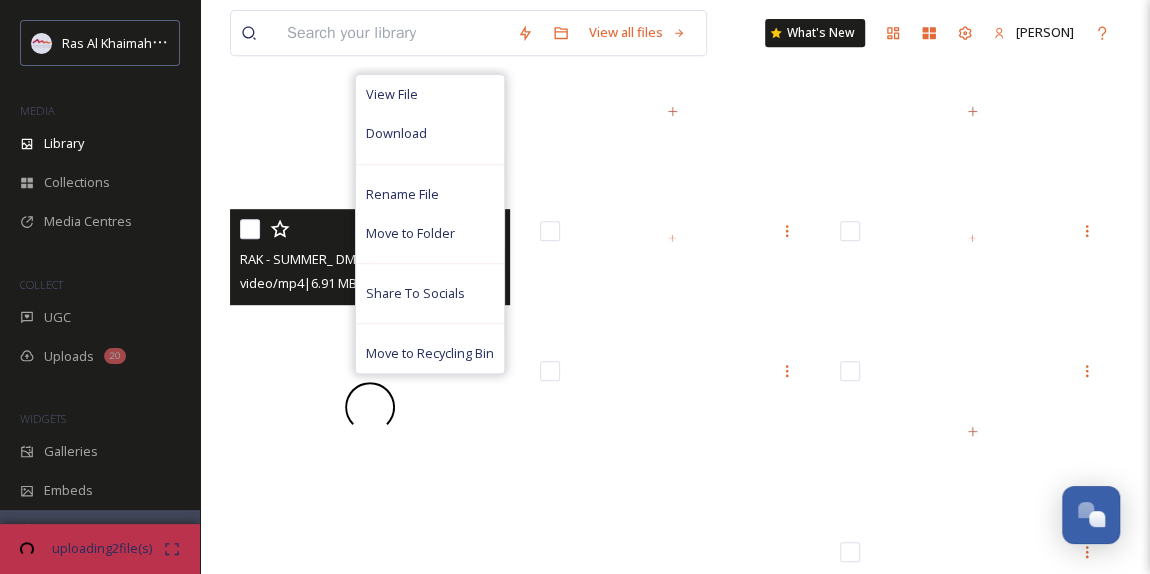 scroll, scrollTop: 454, scrollLeft: 0, axis: vertical 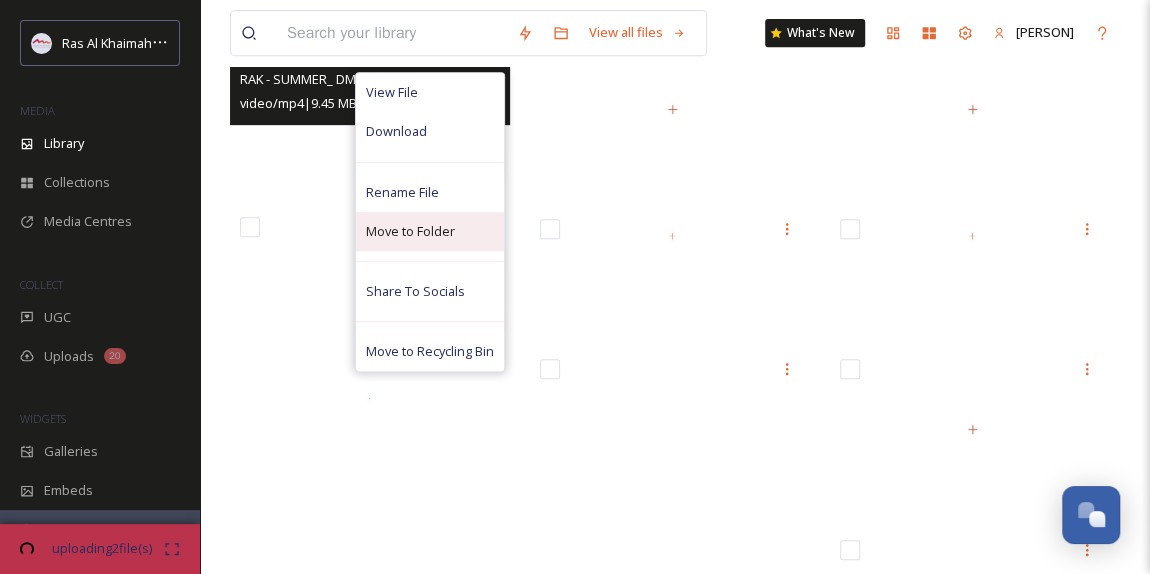 click on "Move to Folder" at bounding box center (410, 231) 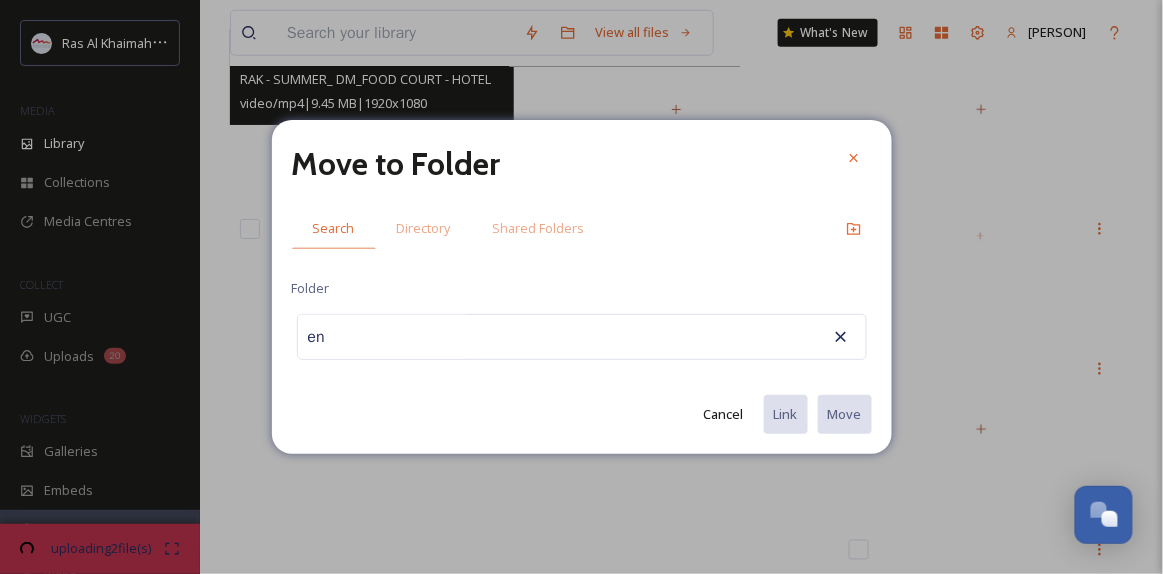 type on "e" 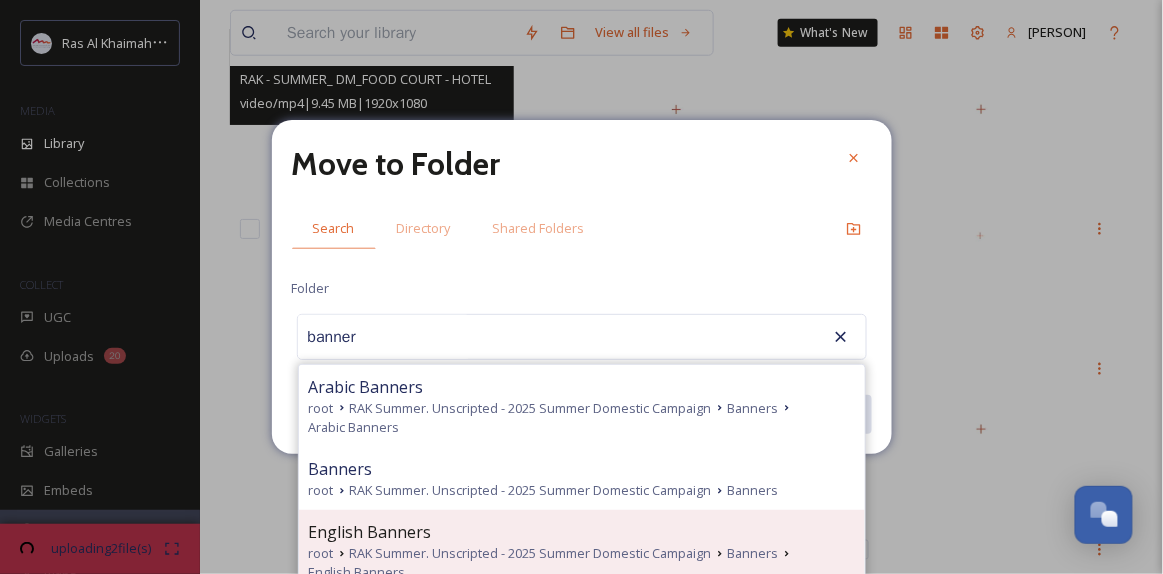 click on "English Banners" at bounding box center [582, 532] 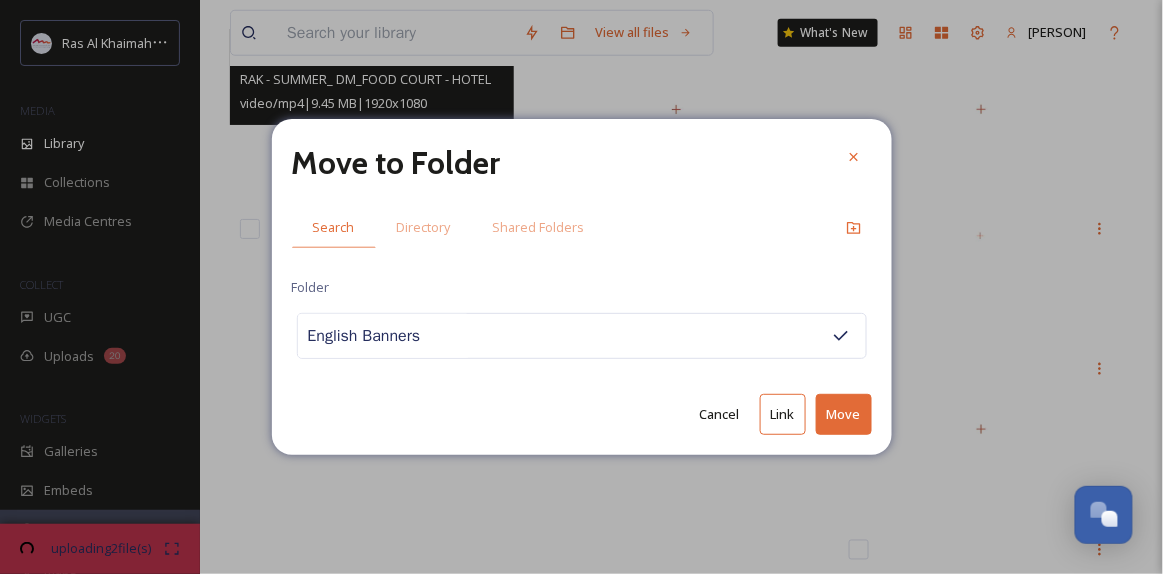 click on "Move" at bounding box center [844, 414] 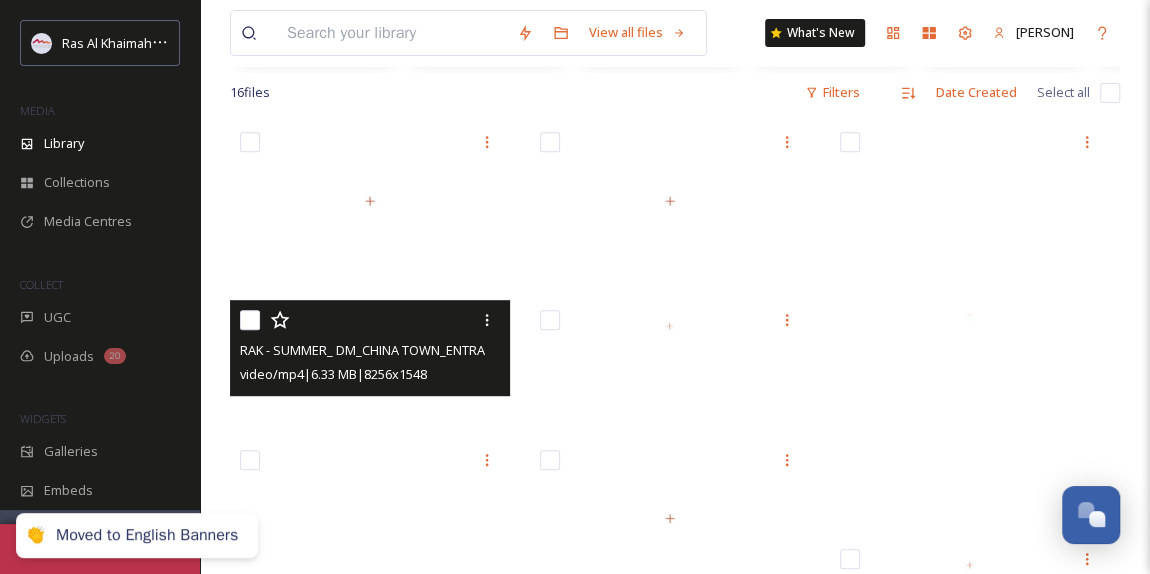scroll, scrollTop: 272, scrollLeft: 0, axis: vertical 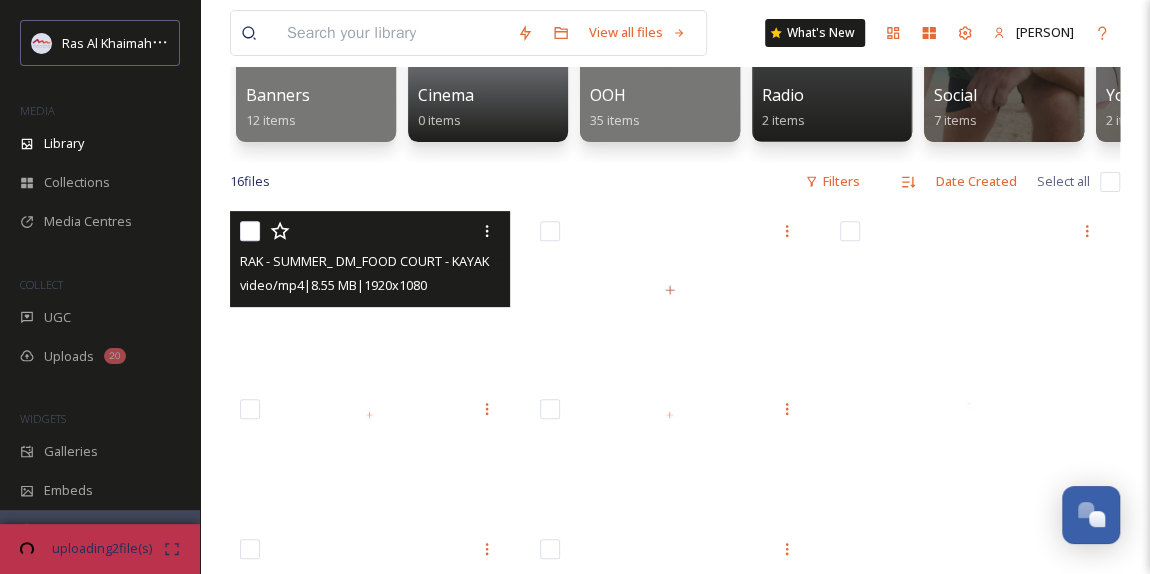 click at bounding box center (370, 290) 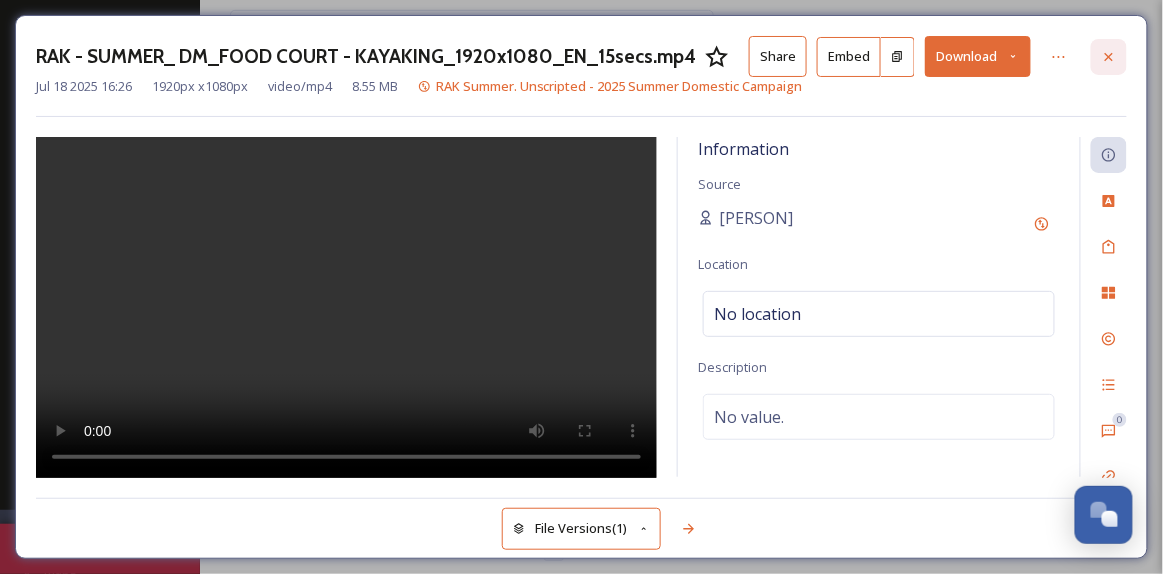 click 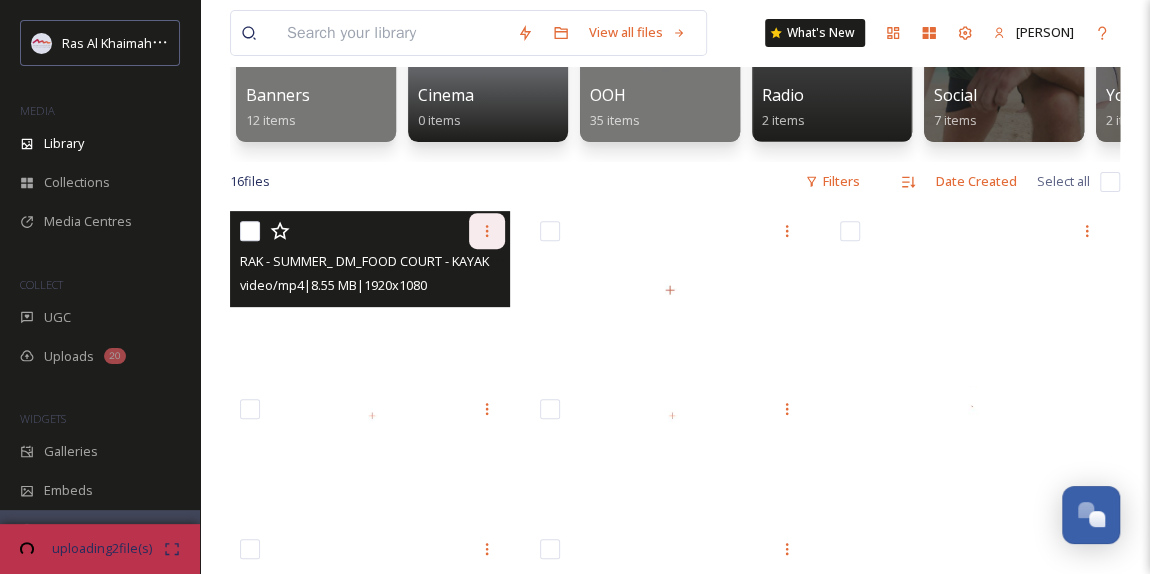 click at bounding box center [487, 231] 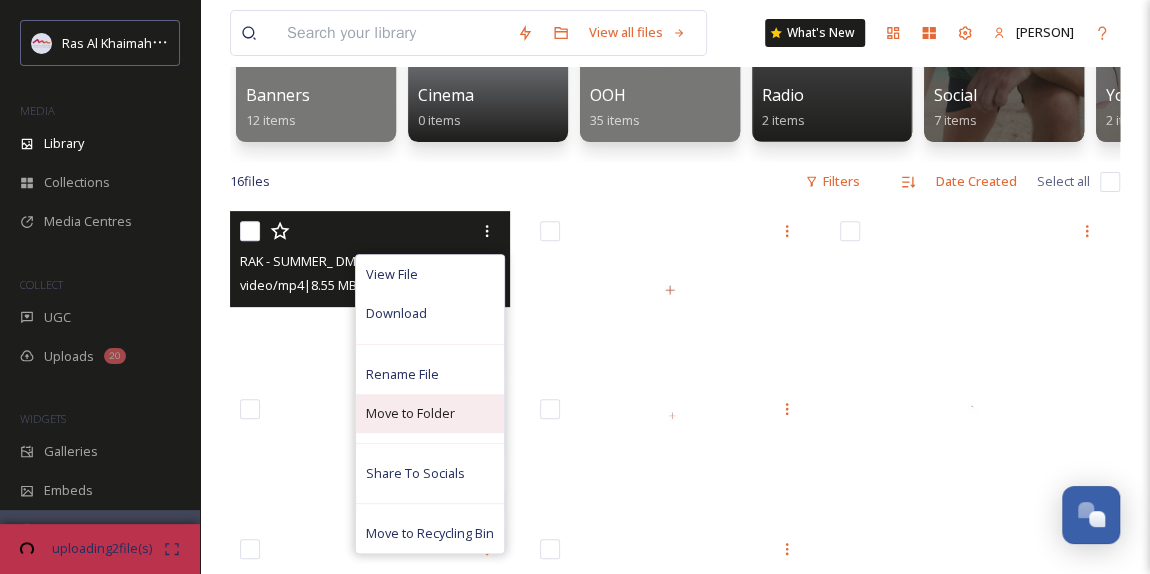 click on "Move to Folder" at bounding box center [410, 413] 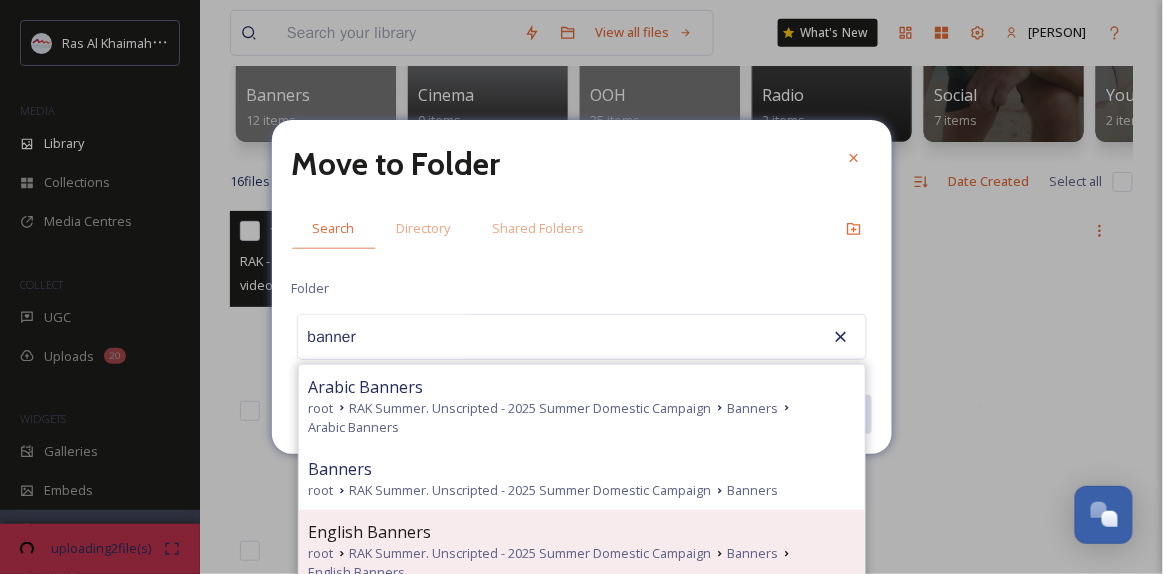 click on "English Banners" at bounding box center (370, 532) 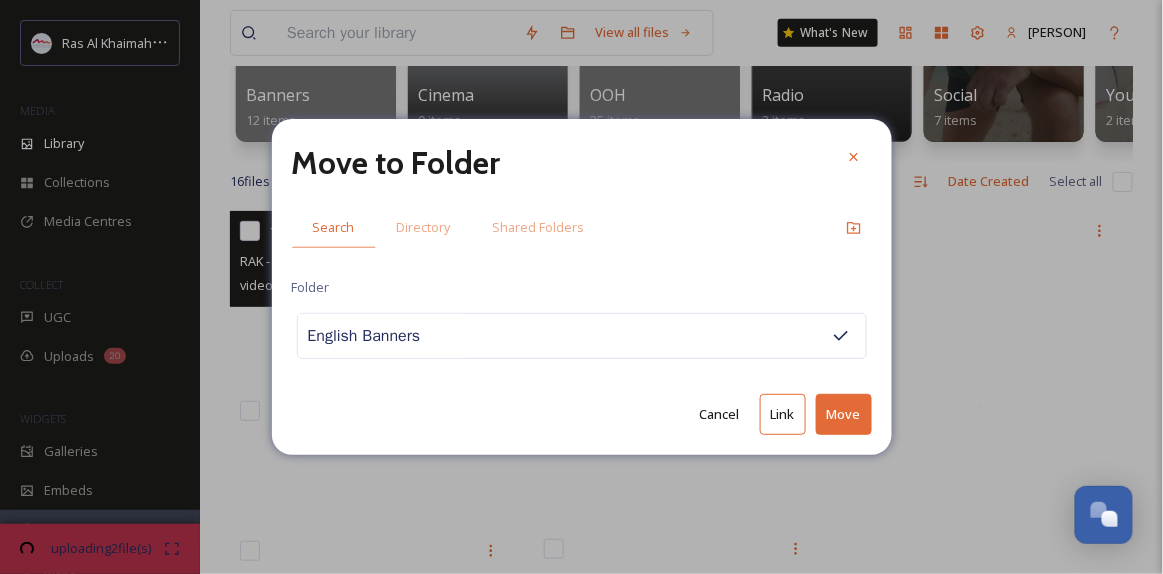 click on "Move" at bounding box center [844, 414] 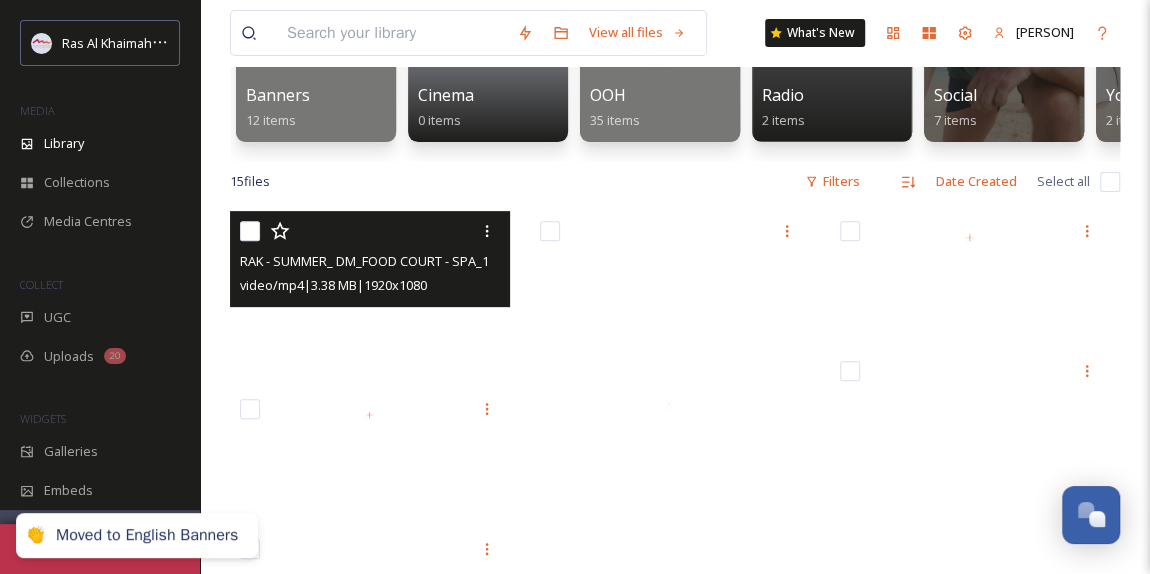 click at bounding box center [370, 290] 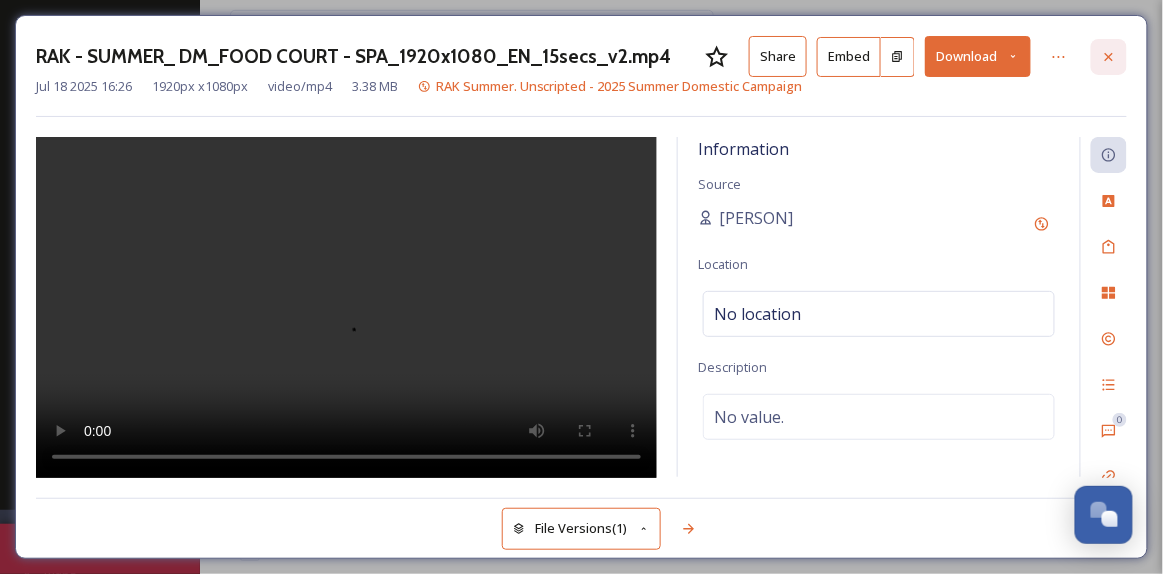click 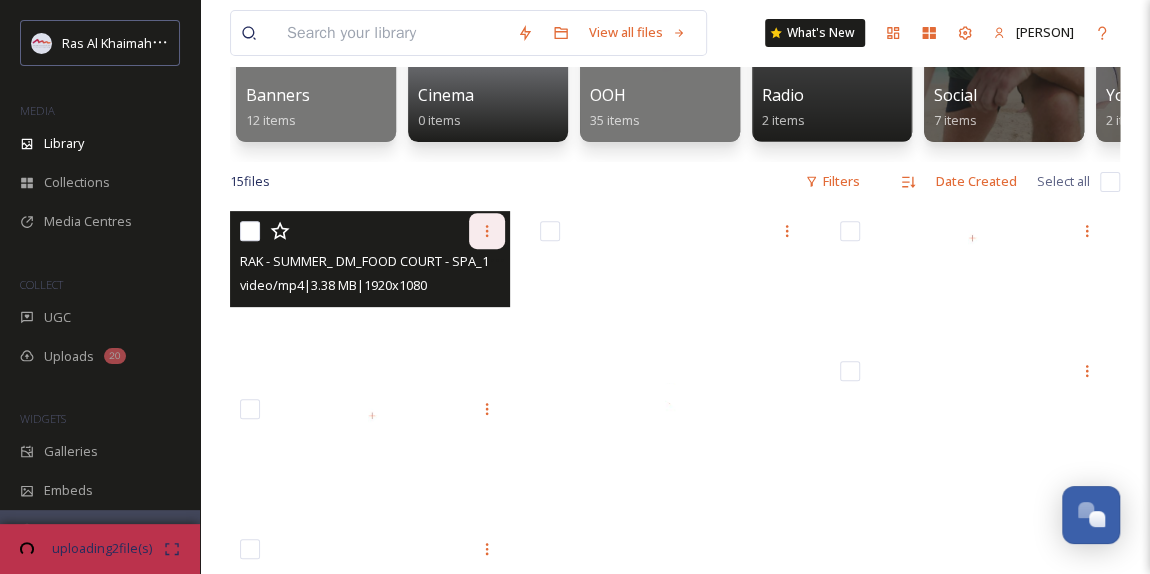 click 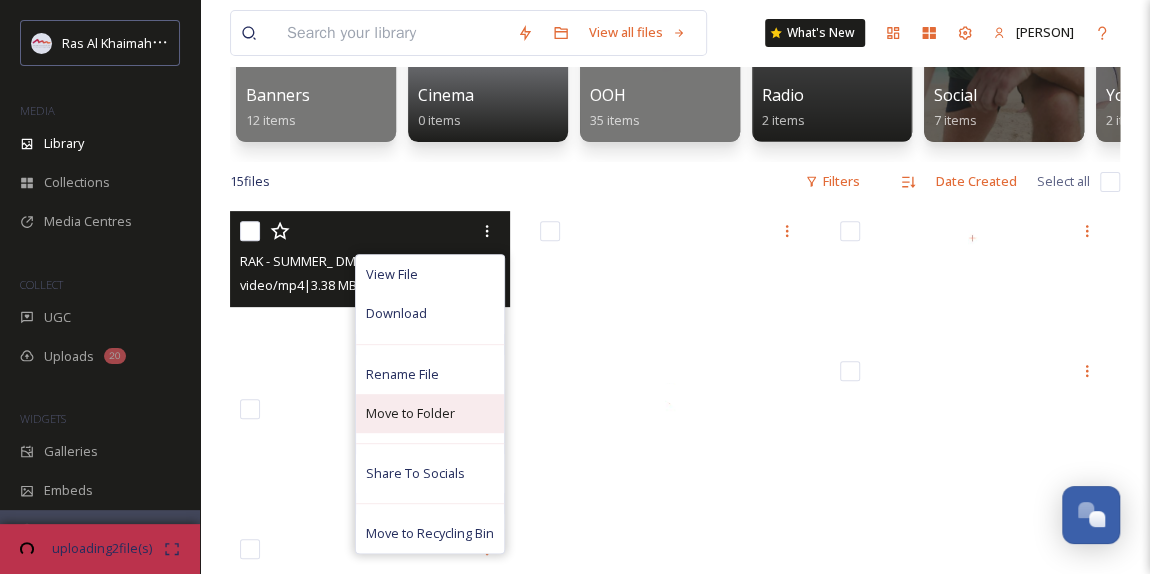 click on "Move to Folder" at bounding box center [410, 413] 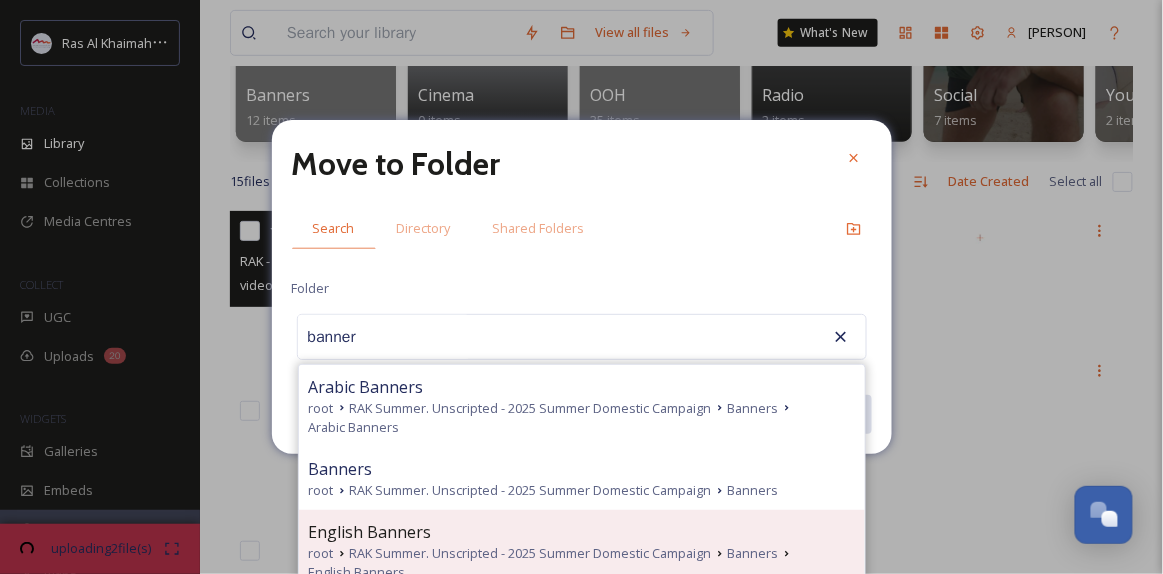 click on "English Banners" at bounding box center [370, 532] 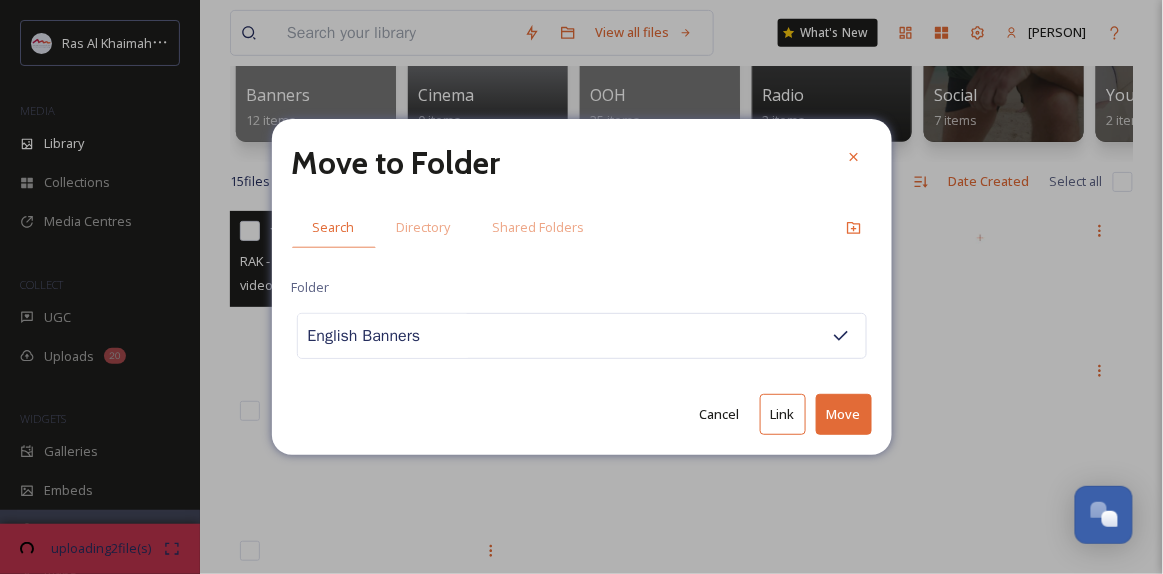 click on "Move" at bounding box center [844, 414] 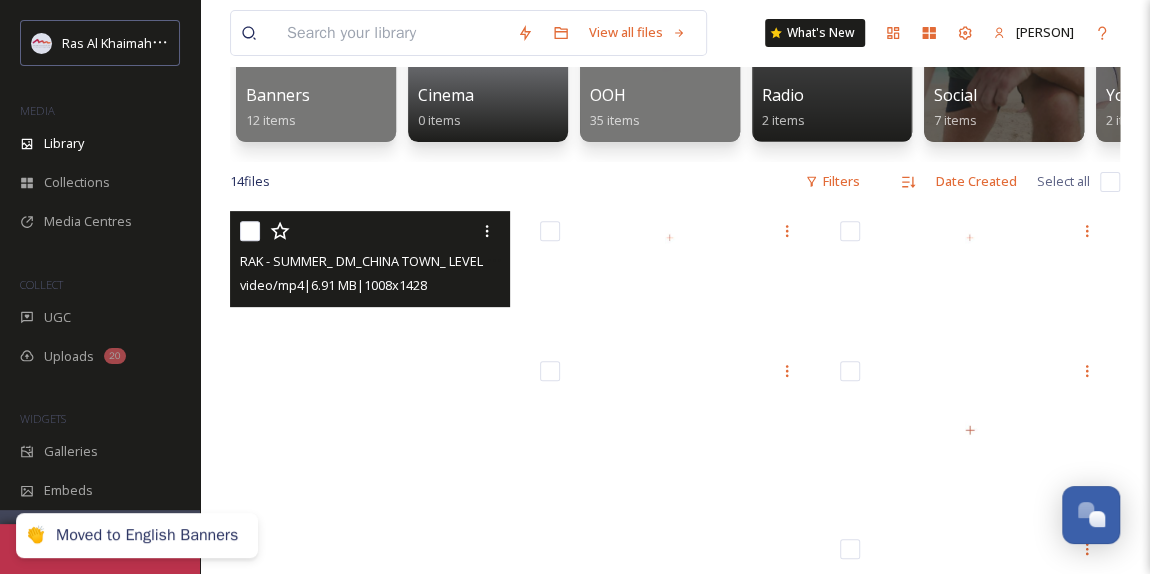 click at bounding box center [370, 409] 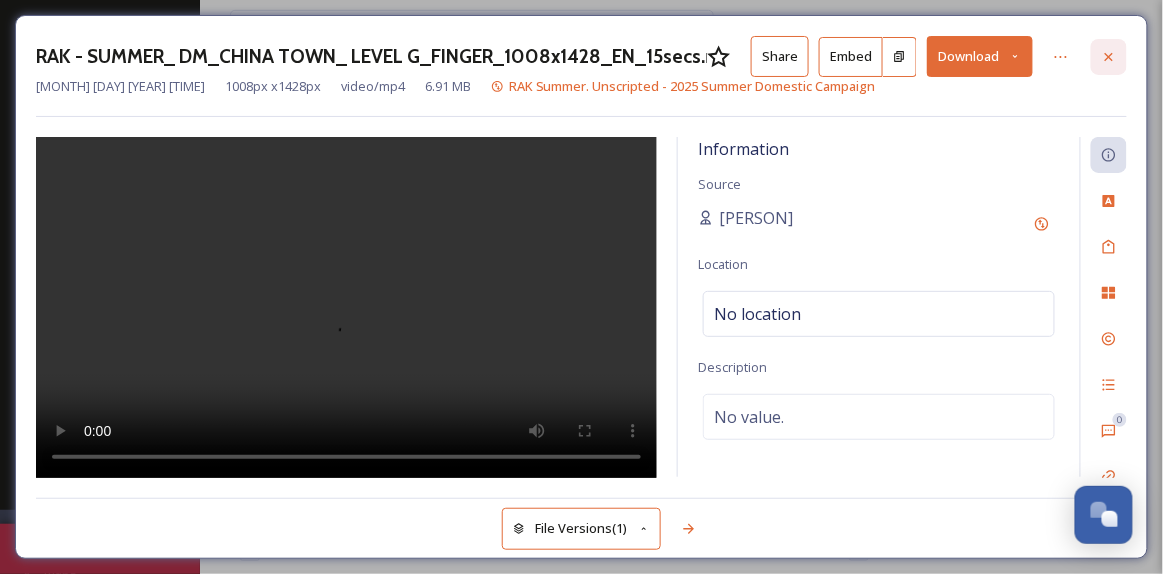click at bounding box center (1109, 57) 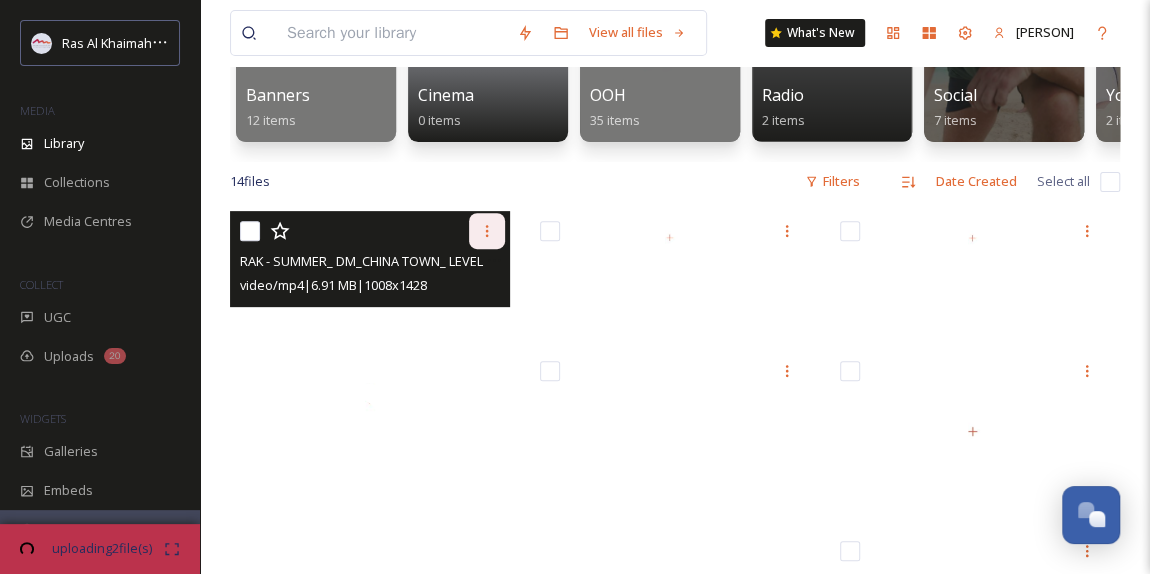 click at bounding box center (487, 231) 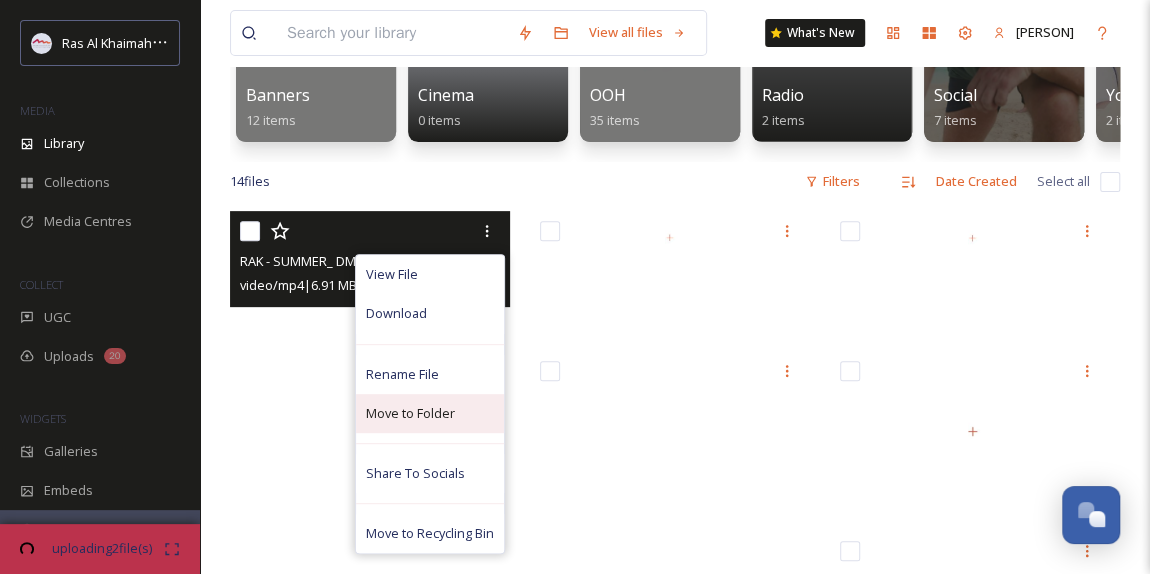 click on "Move to Folder" at bounding box center (410, 413) 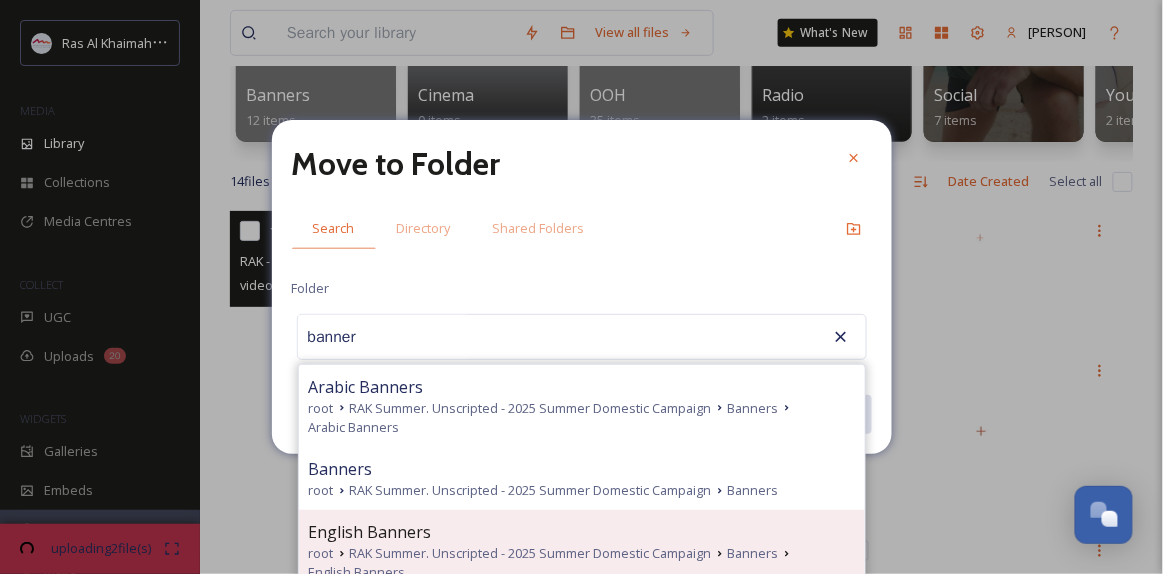 click on "English Banners" at bounding box center (582, 532) 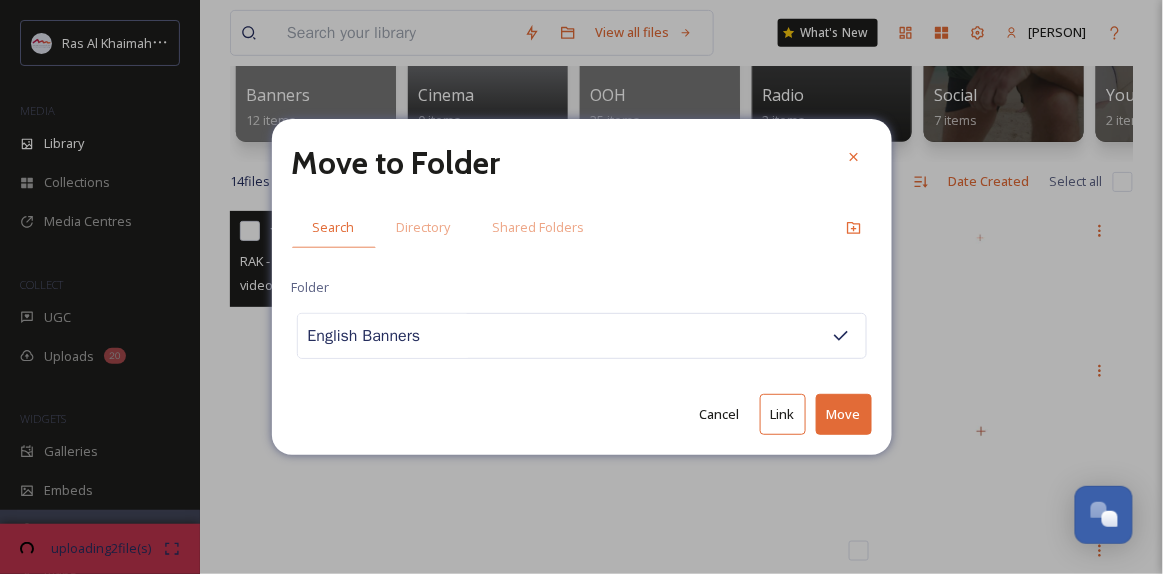 click on "Move" at bounding box center [844, 414] 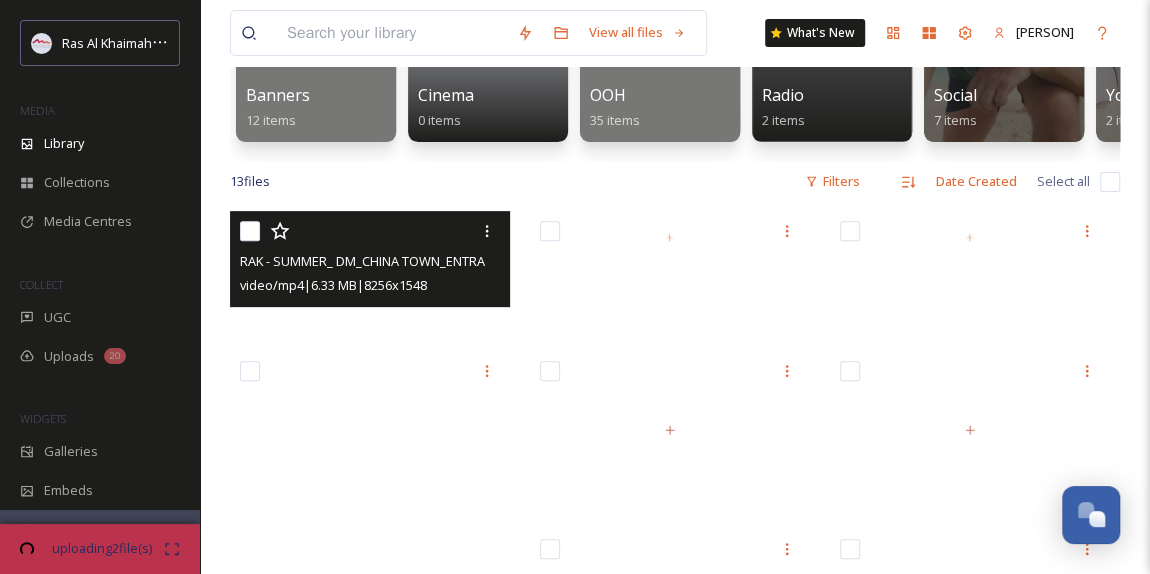 click on "RAK - SUMMER_ DM_CHINA TOWN_ENTRANCE - CHILLING_8256x1548_15secs.mp4 video/mp4  |  6.33 MB  |  8256  x  1548" at bounding box center [370, 271] 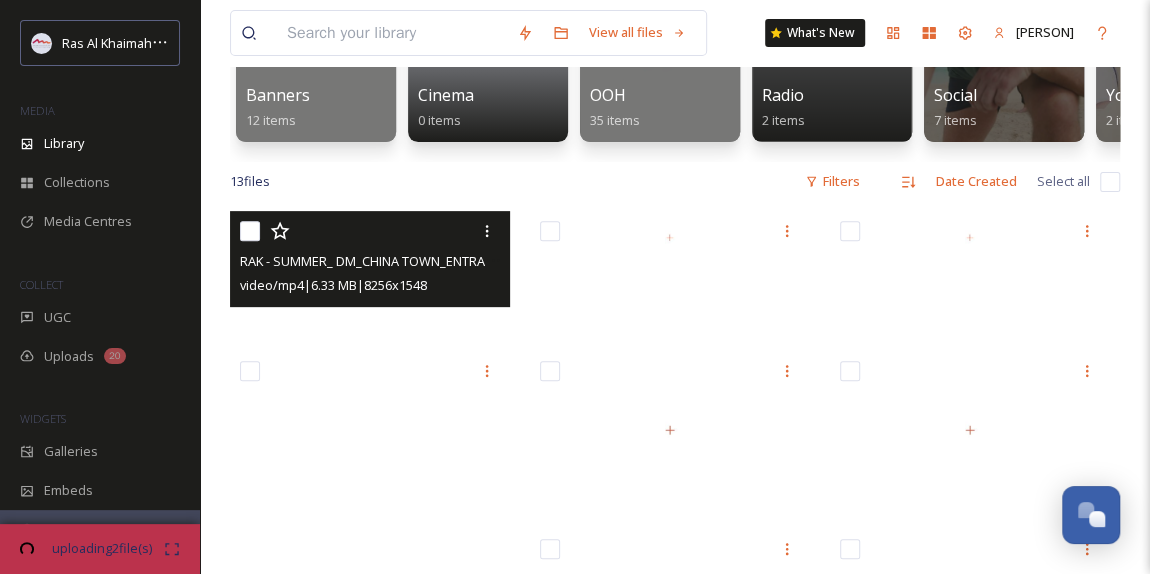 click on "RAK - SUMMER_ DM_CHINA TOWN_ENTRANCE - CHILLING_8256x1548_15secs.mp4 video/mp4  |  6.33 MB  |  8256  x  1548" at bounding box center [370, 259] 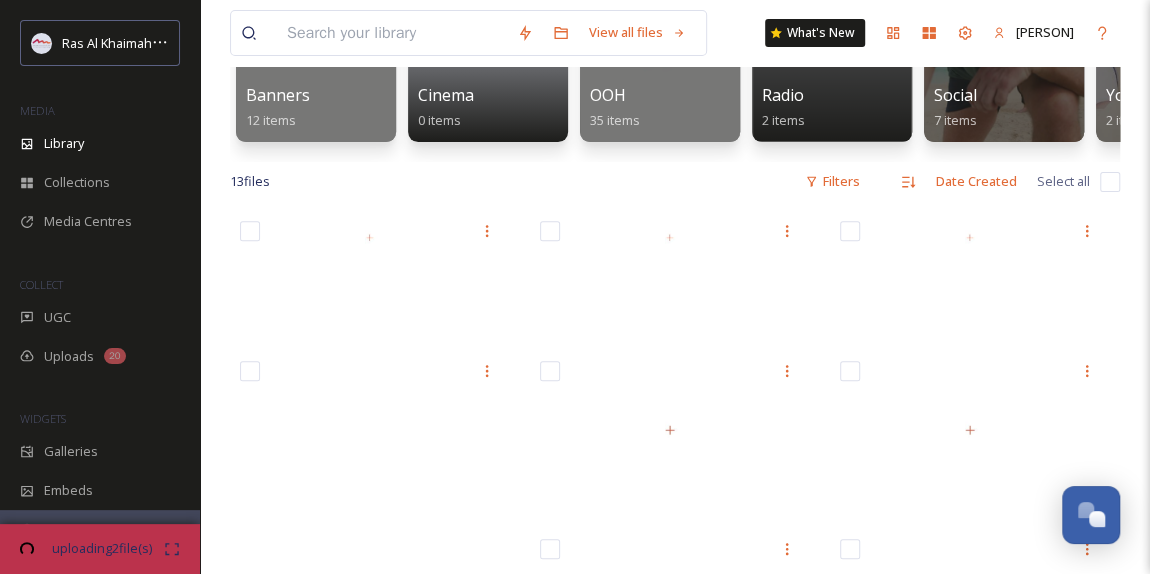 click at bounding box center (375, 902) 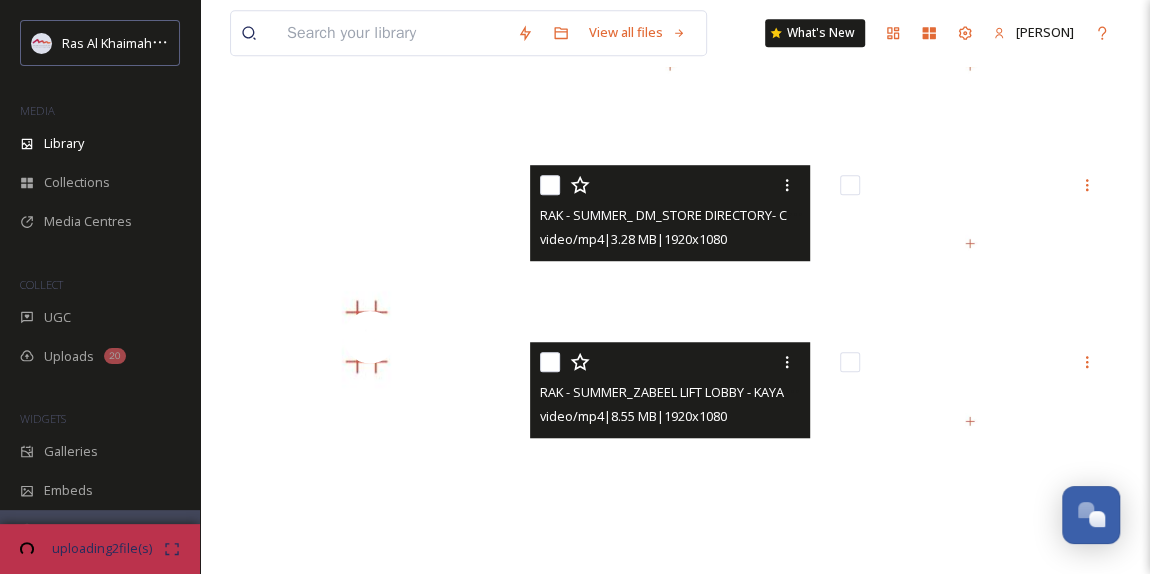 scroll, scrollTop: 454, scrollLeft: 0, axis: vertical 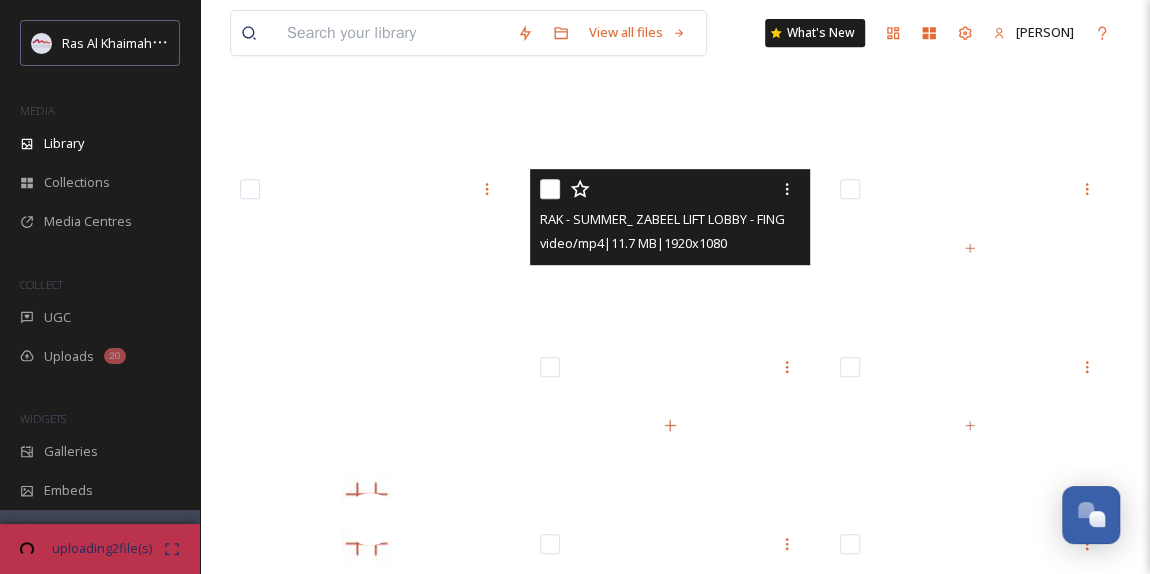click at bounding box center (670, 248) 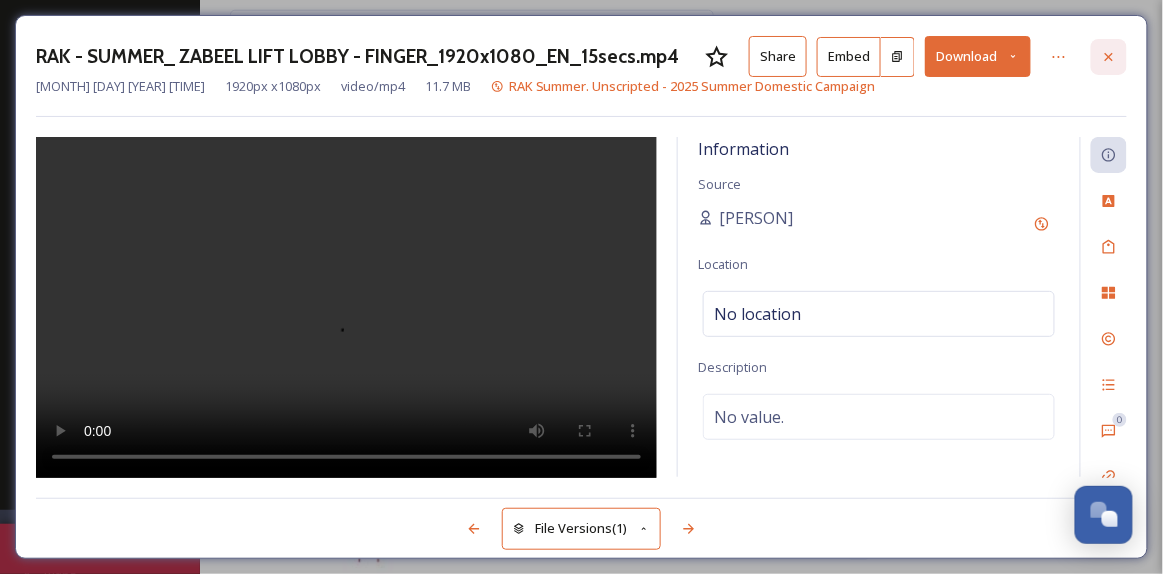 click 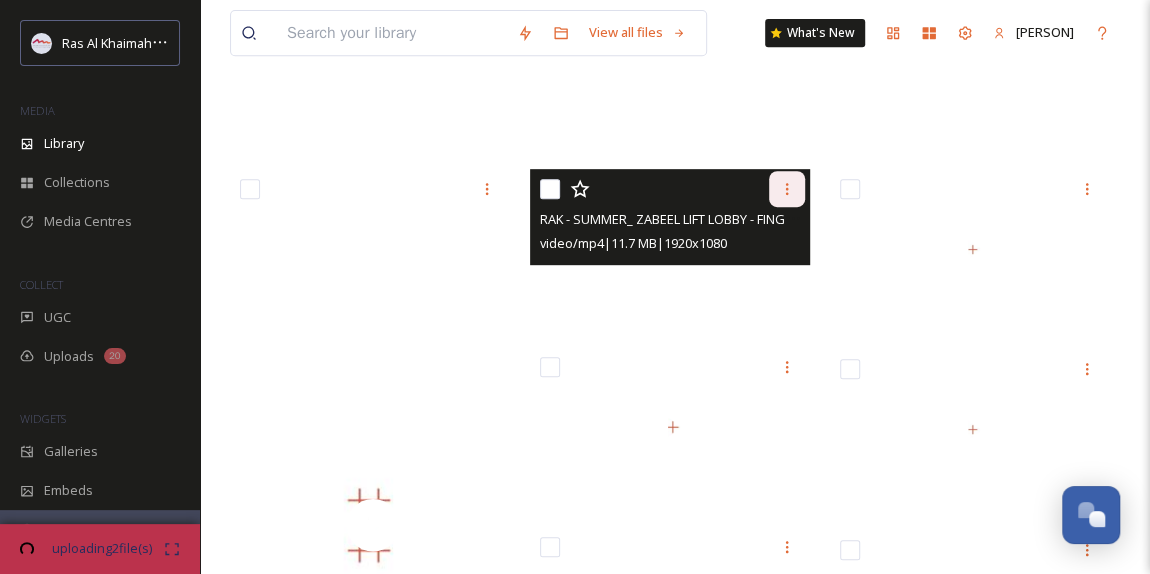 click 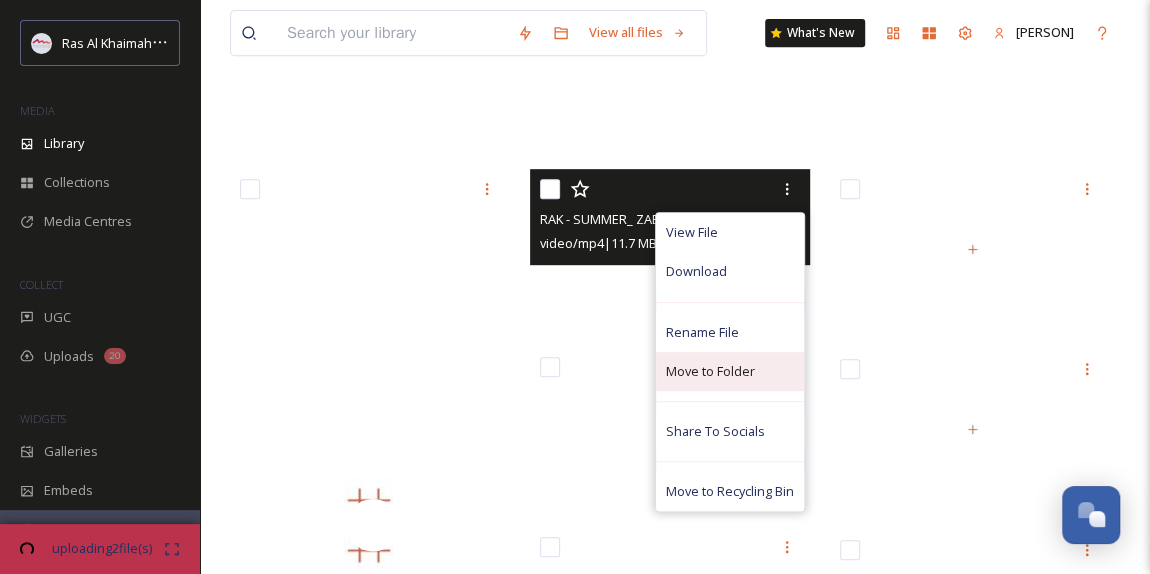 click on "Move to Folder" at bounding box center [710, 371] 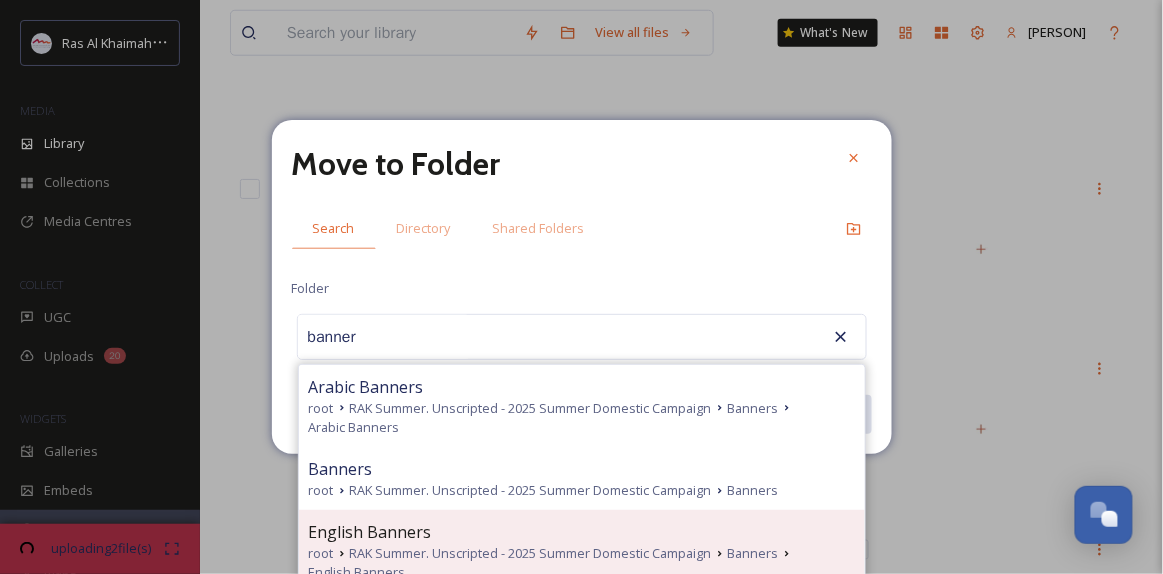 click on "English Banners" at bounding box center (582, 532) 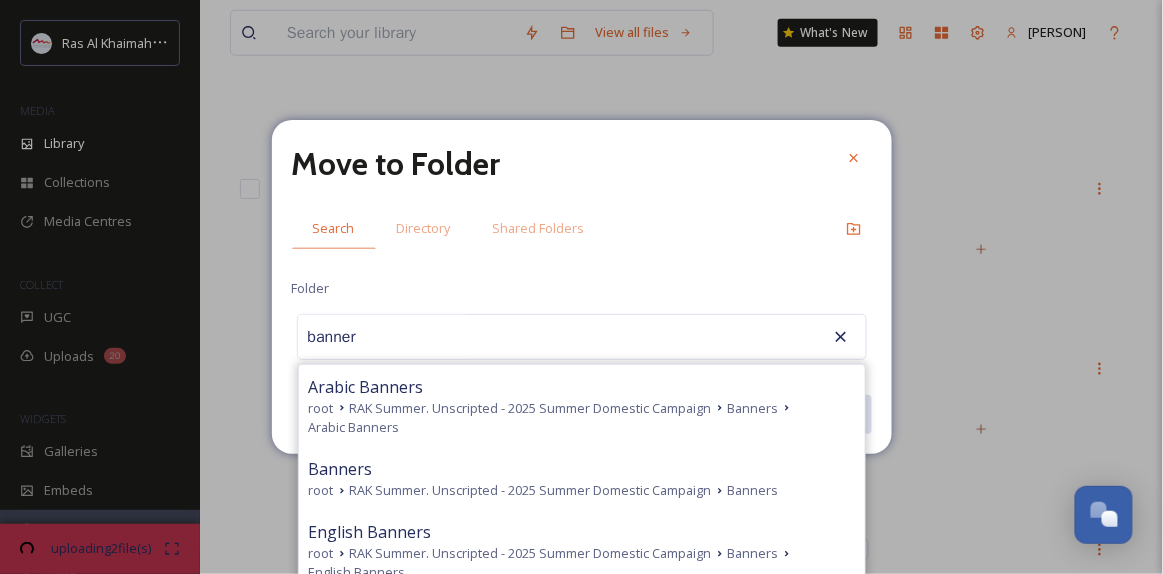 type on "English Banners" 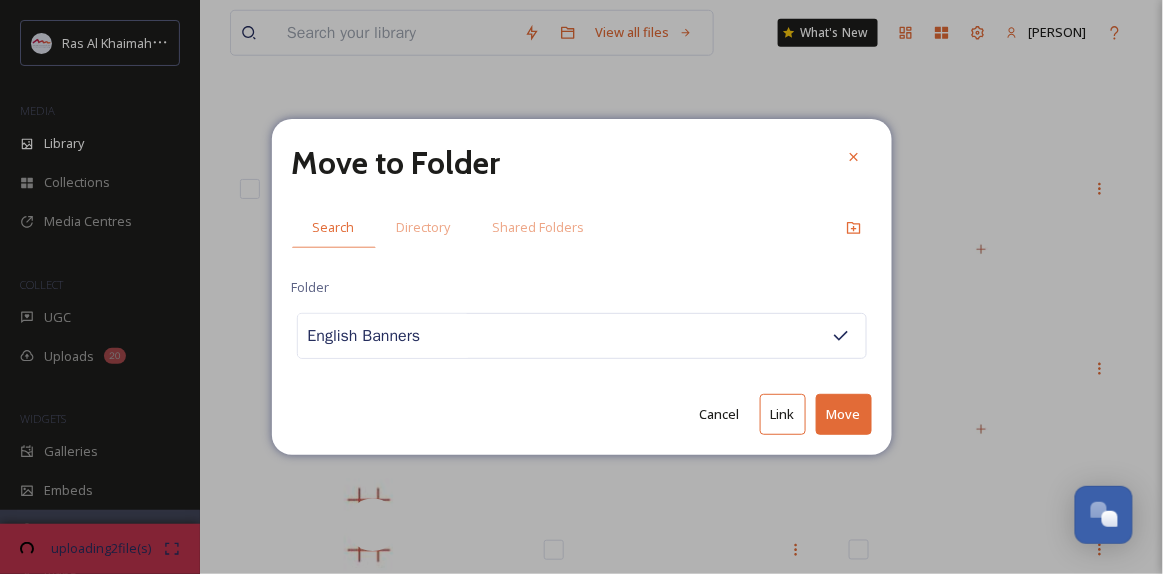 click on "Move" at bounding box center (844, 414) 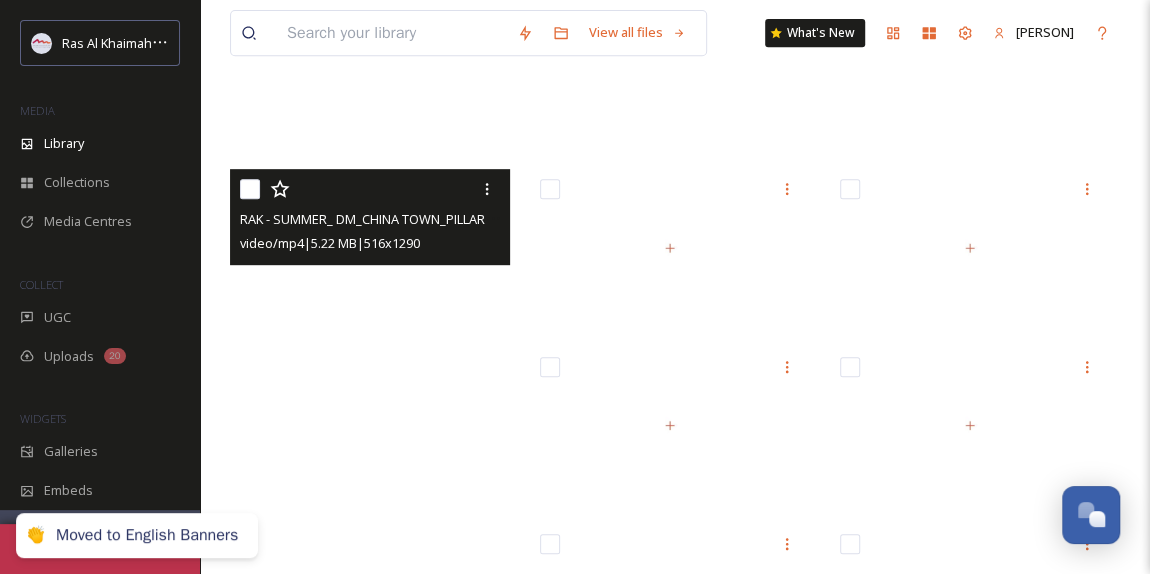 click at bounding box center (370, 519) 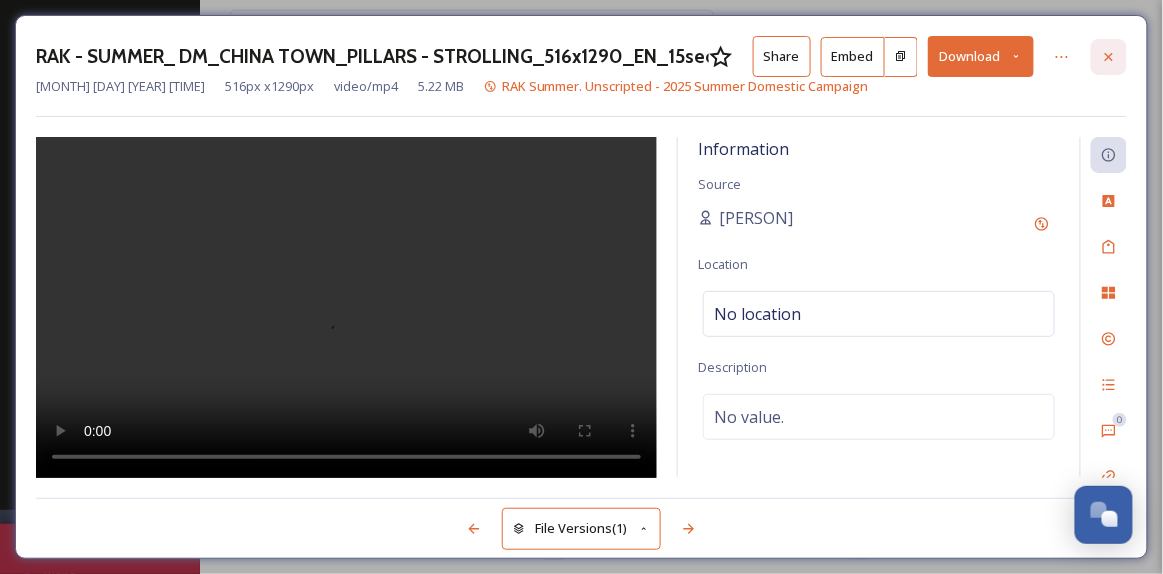 click 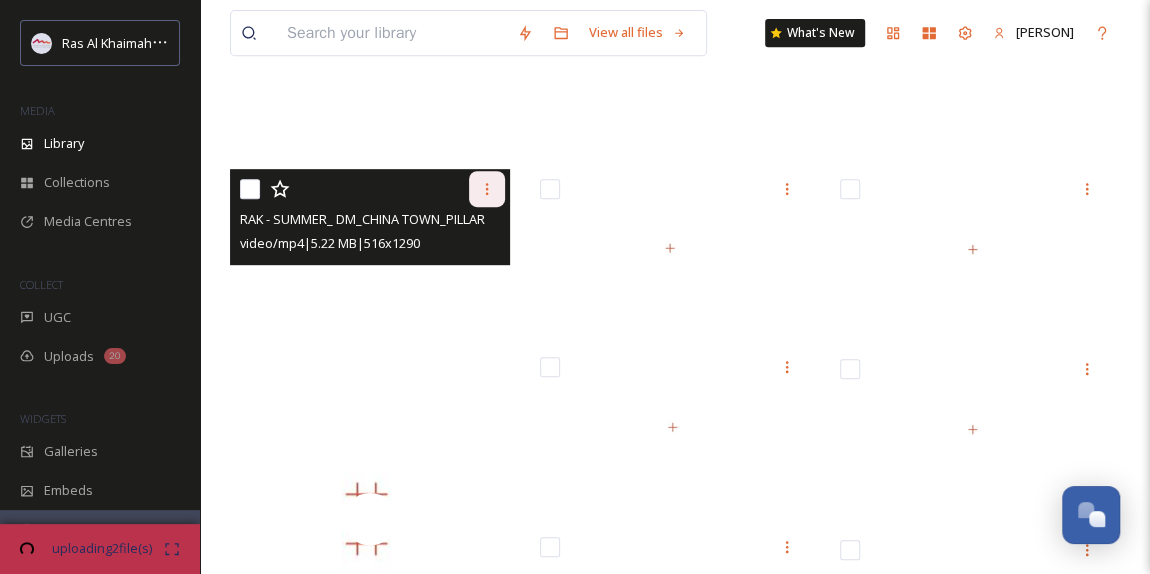 click 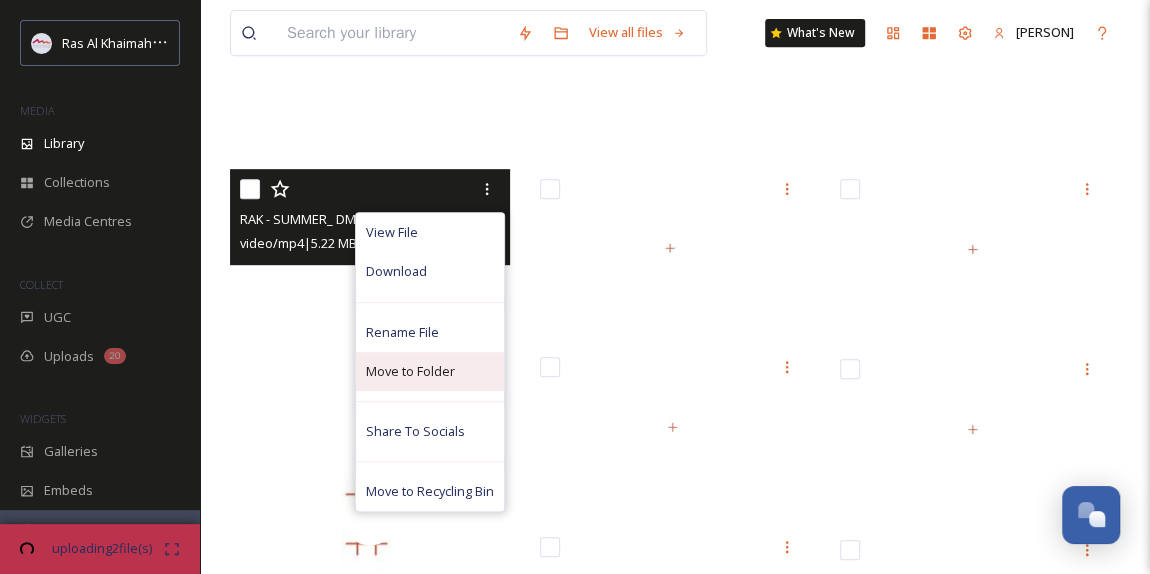 click on "Move to Folder" at bounding box center (410, 371) 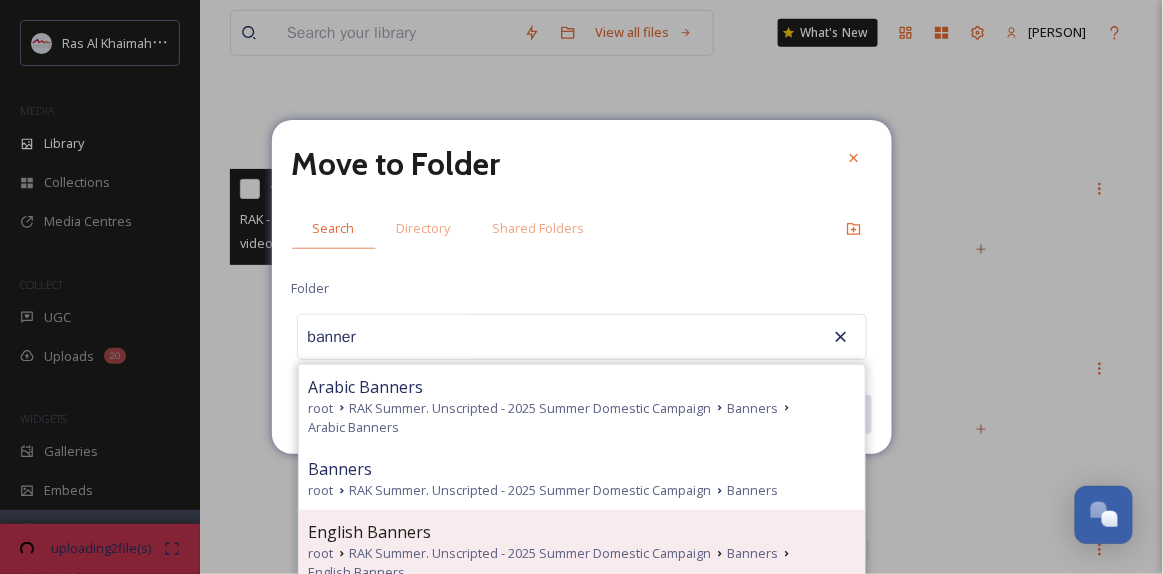 click on "English Banners" at bounding box center (582, 532) 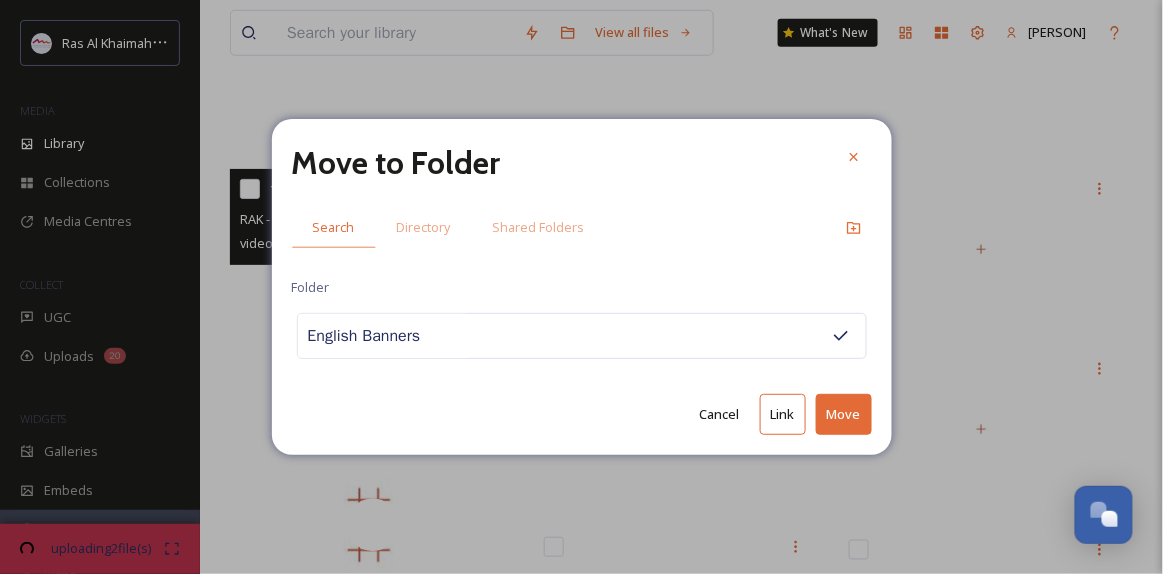click on "Move" at bounding box center [844, 414] 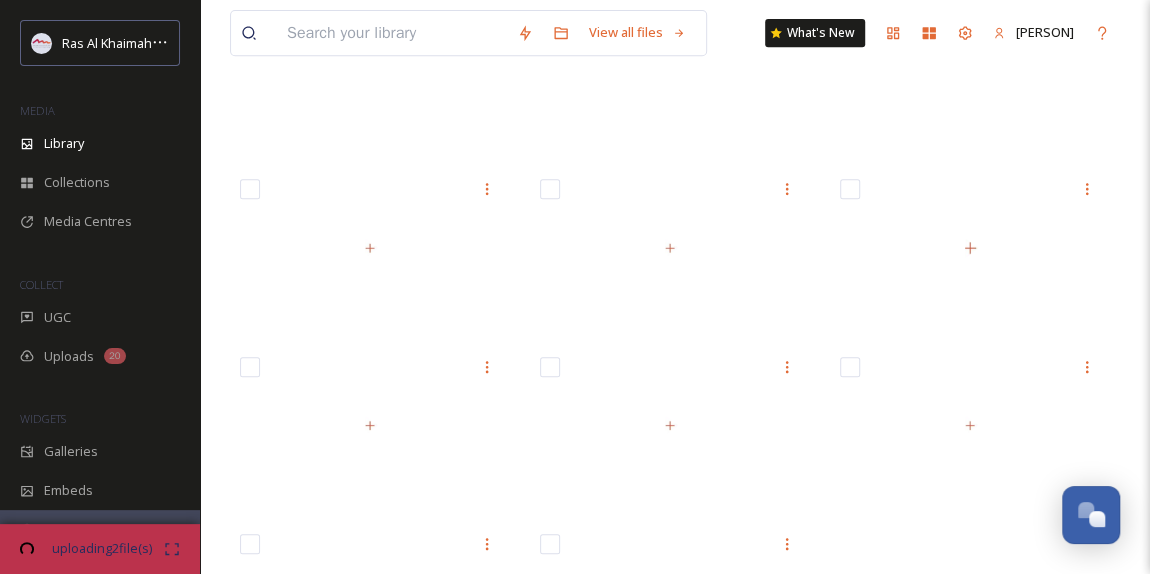 click at bounding box center (375, 360) 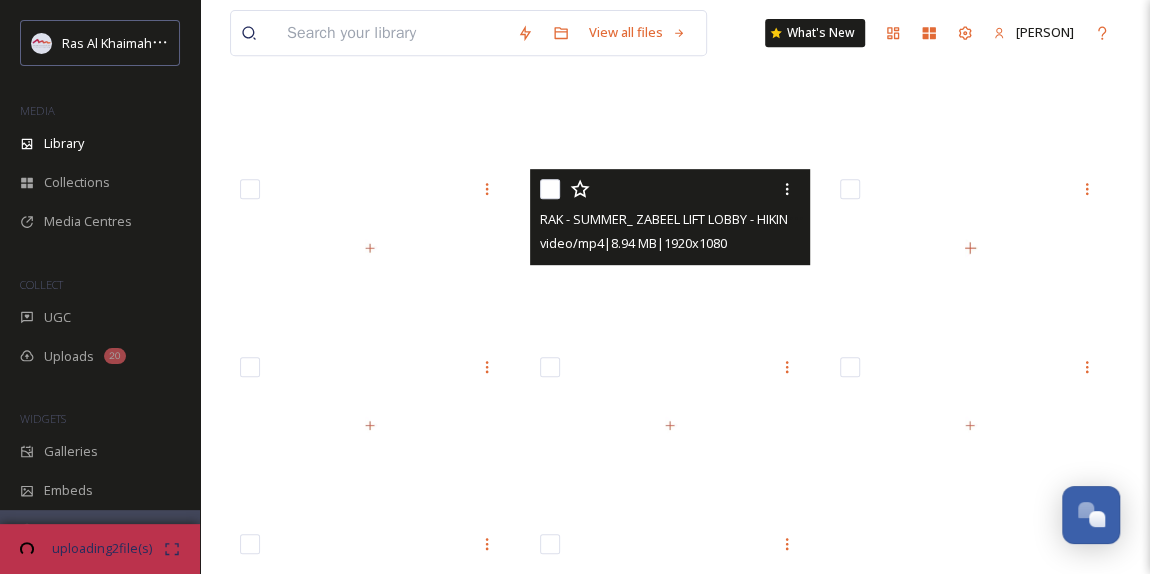 click at bounding box center [670, 248] 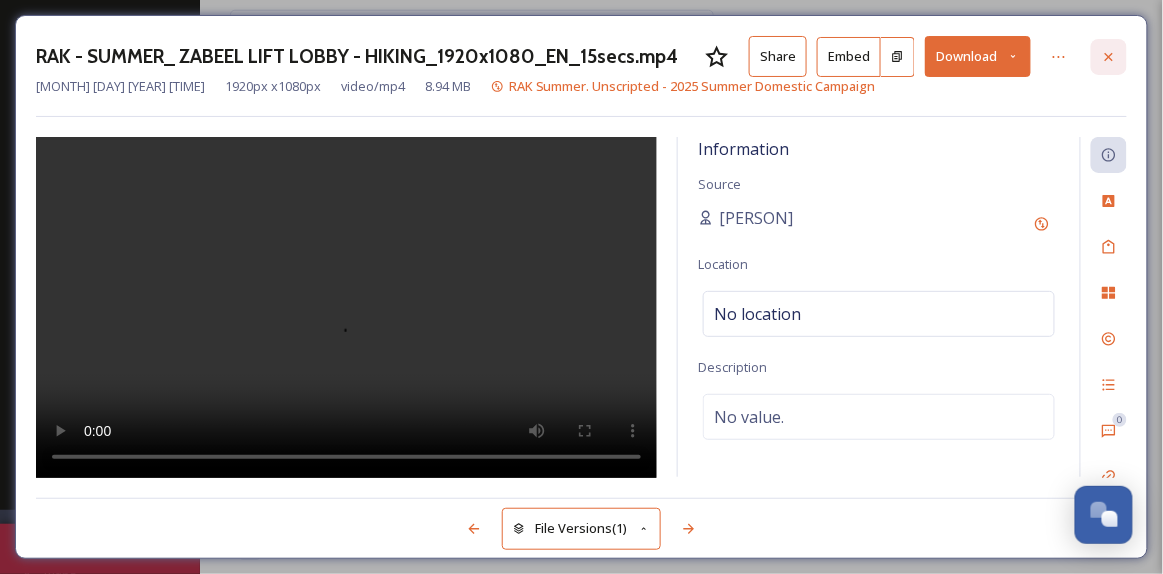 click 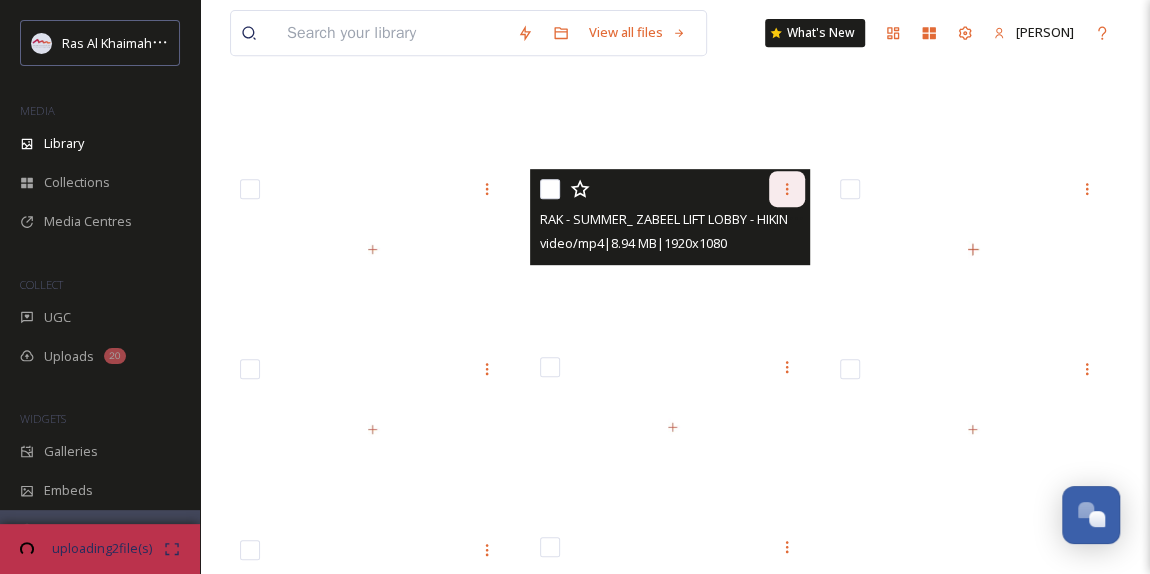 click 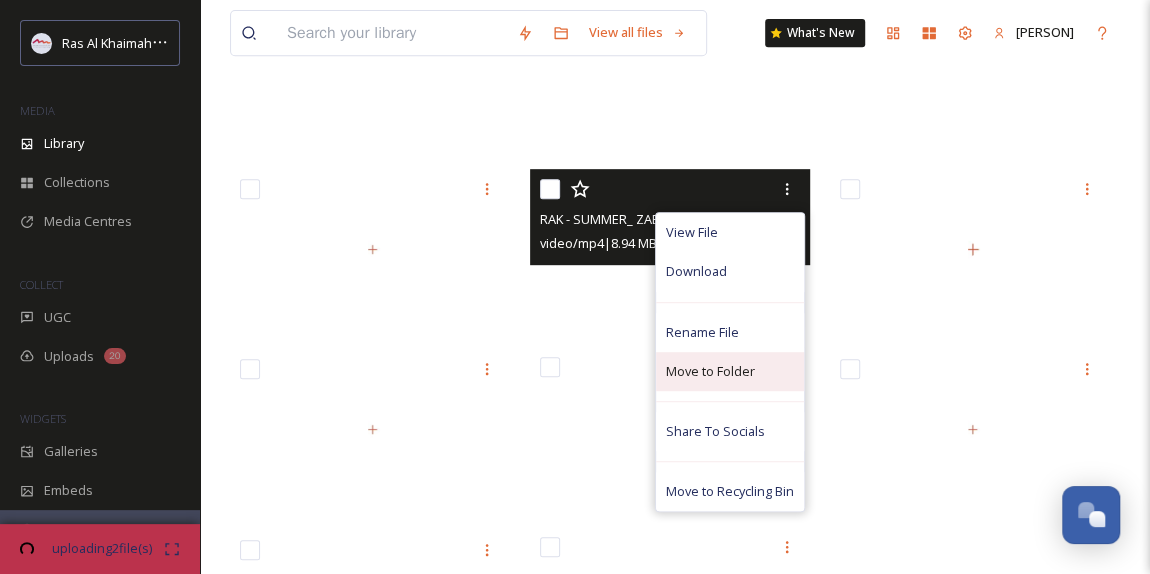 click on "Move to Folder" at bounding box center (710, 371) 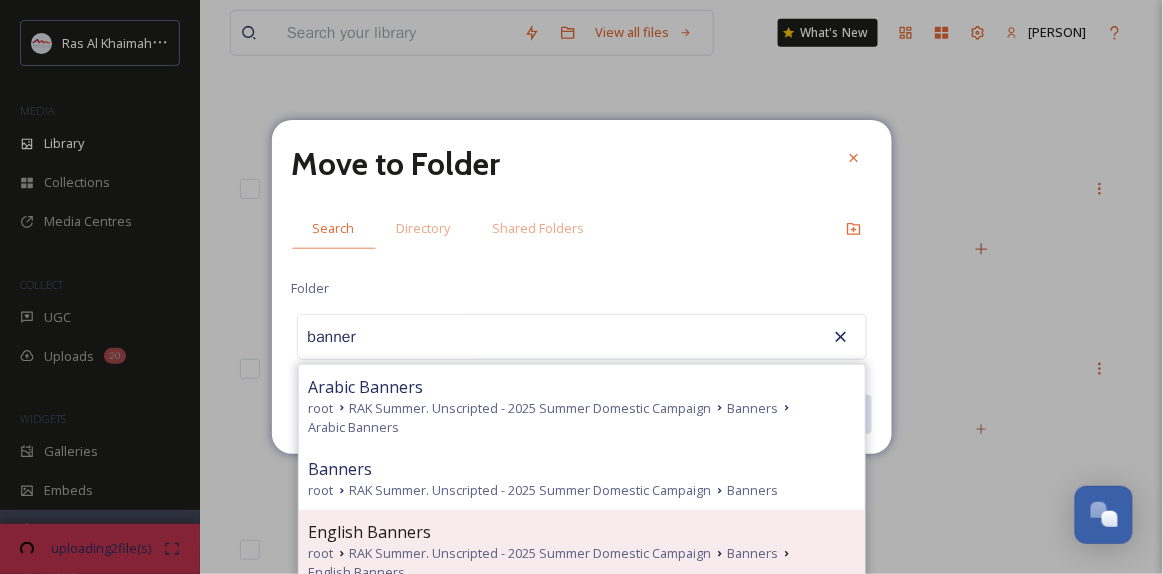 click on "English Banners" at bounding box center [582, 532] 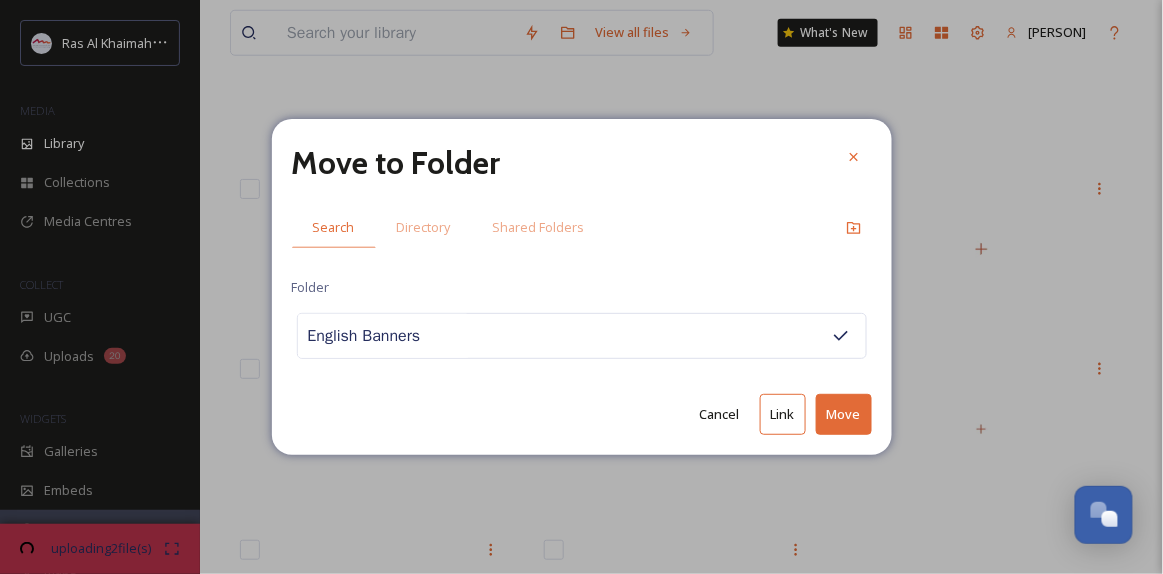 click on "Move" at bounding box center (844, 414) 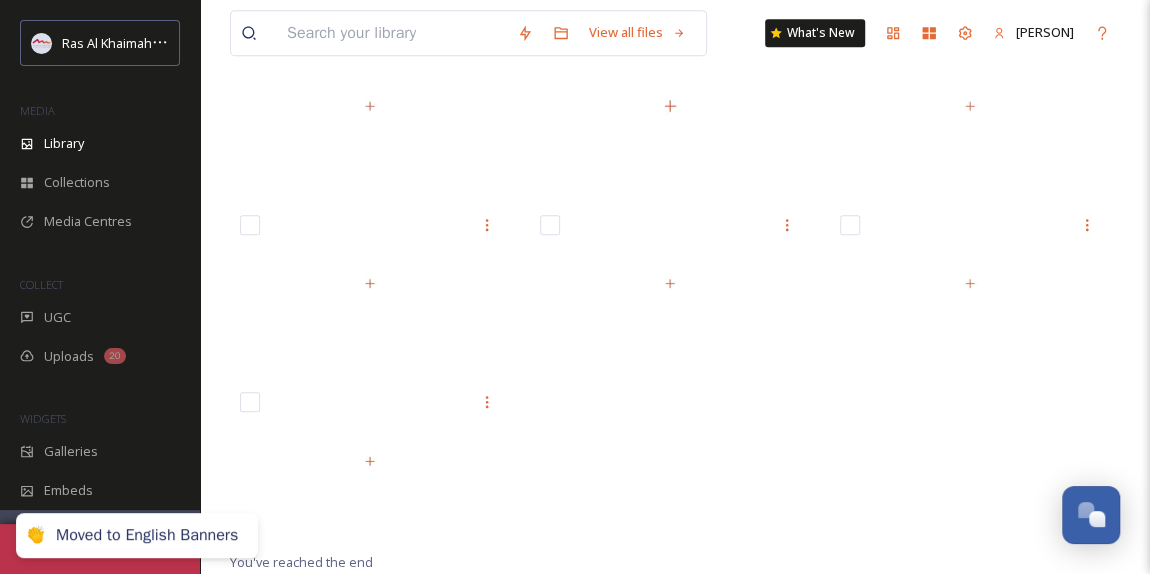 scroll, scrollTop: 609, scrollLeft: 0, axis: vertical 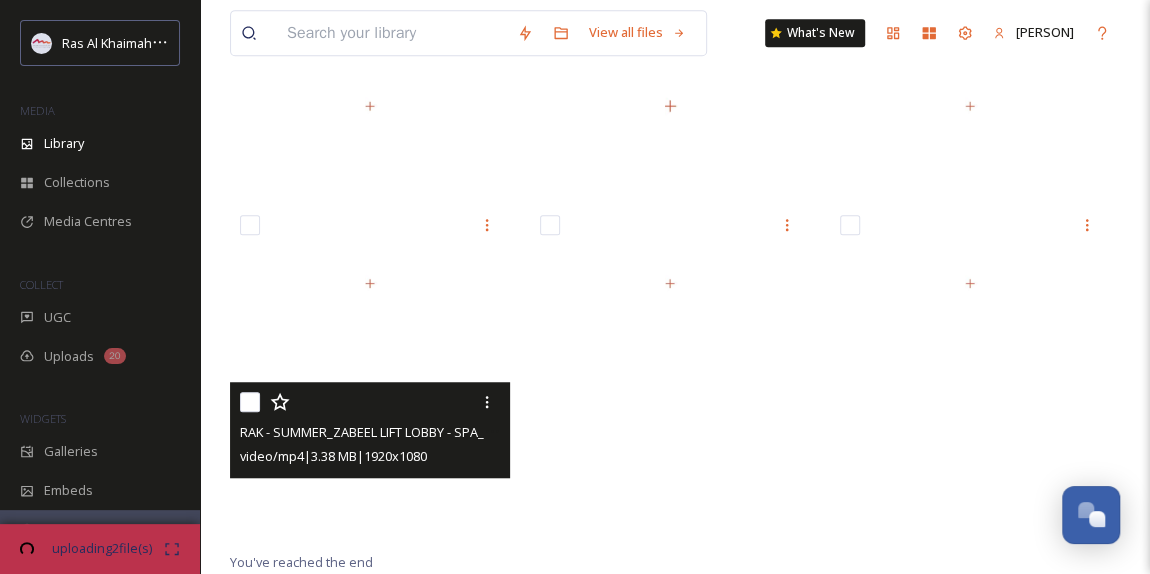 click at bounding box center [370, 461] 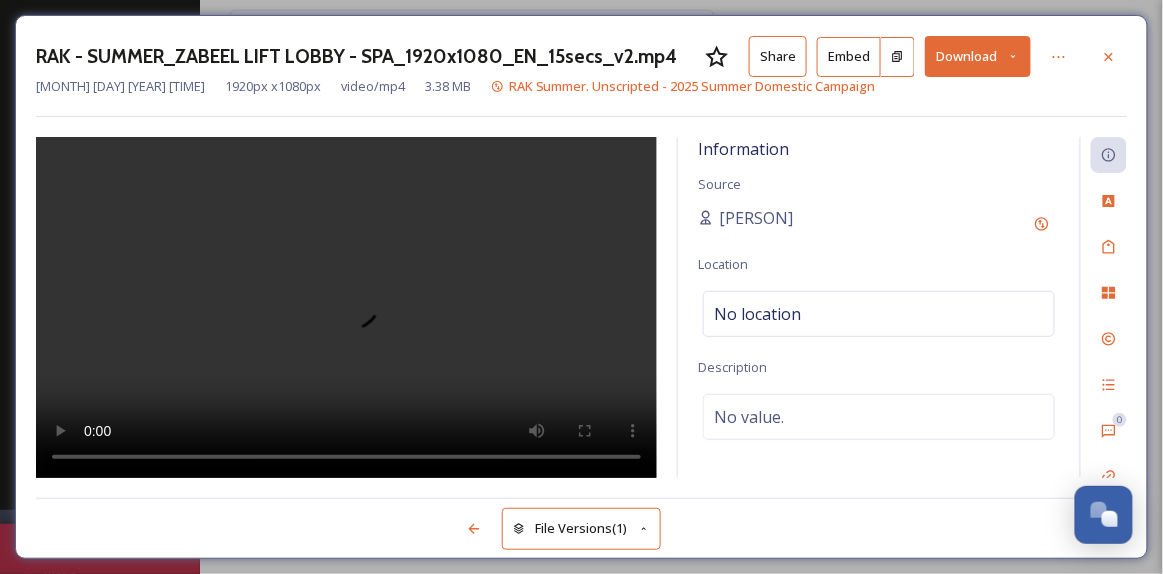 click 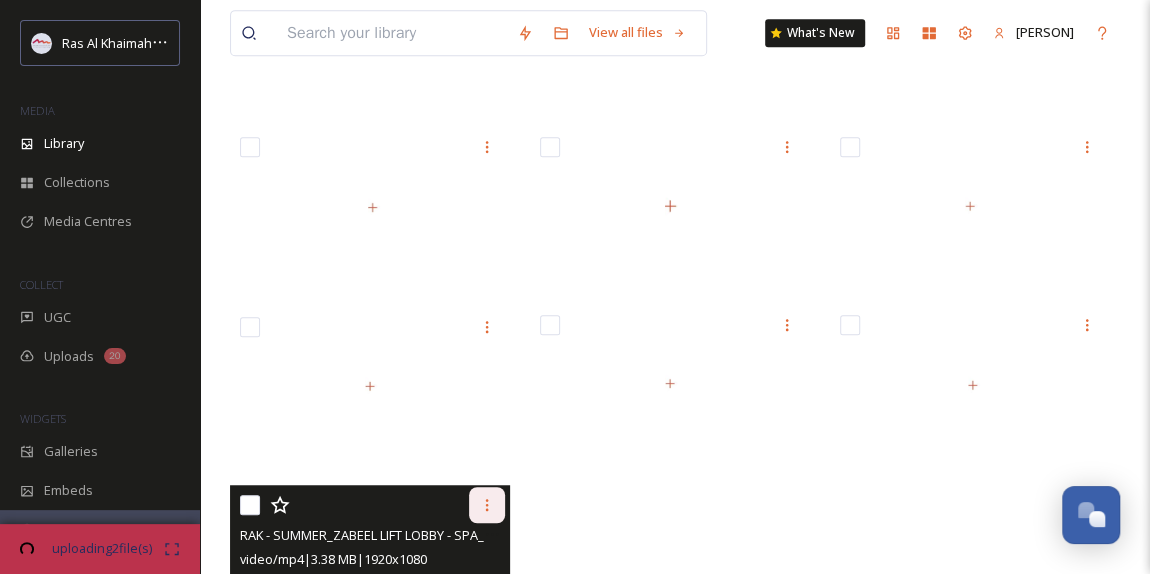 click 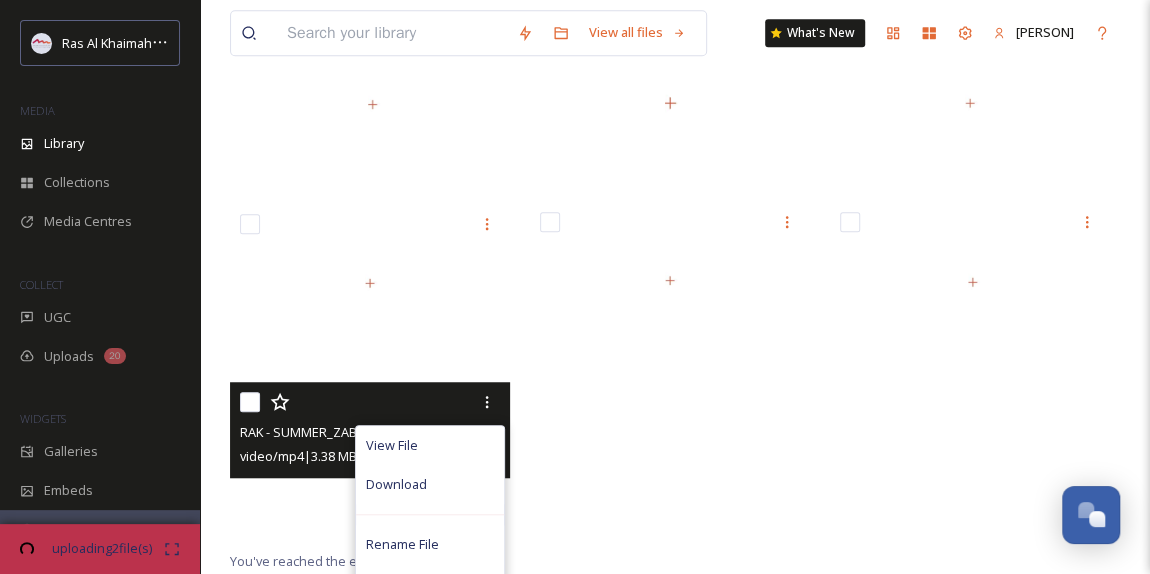 scroll, scrollTop: 762, scrollLeft: 0, axis: vertical 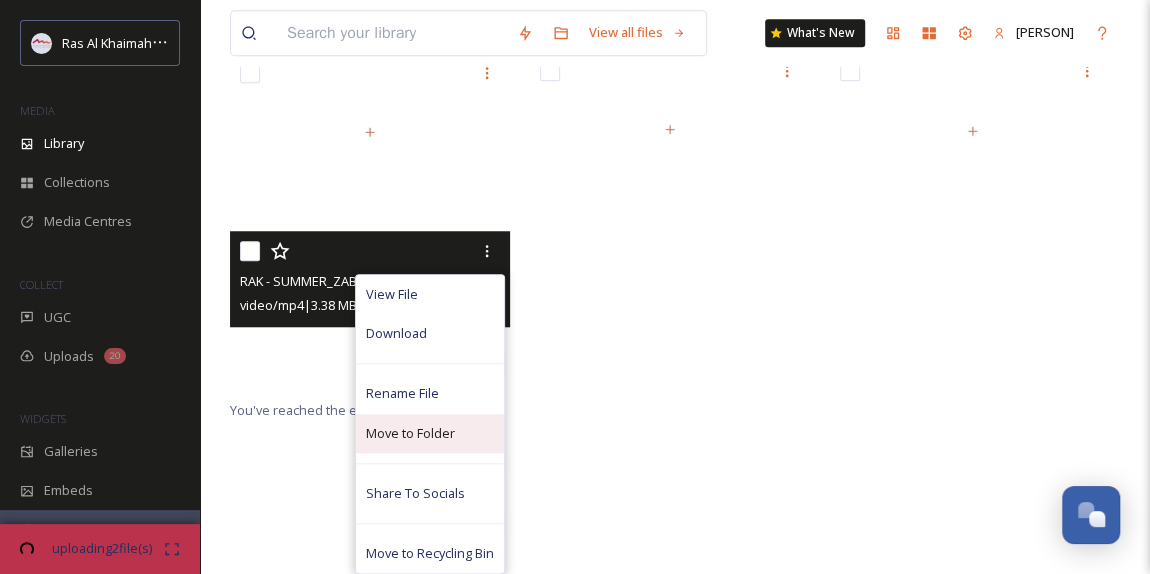 click on "Move to Folder" at bounding box center (410, 433) 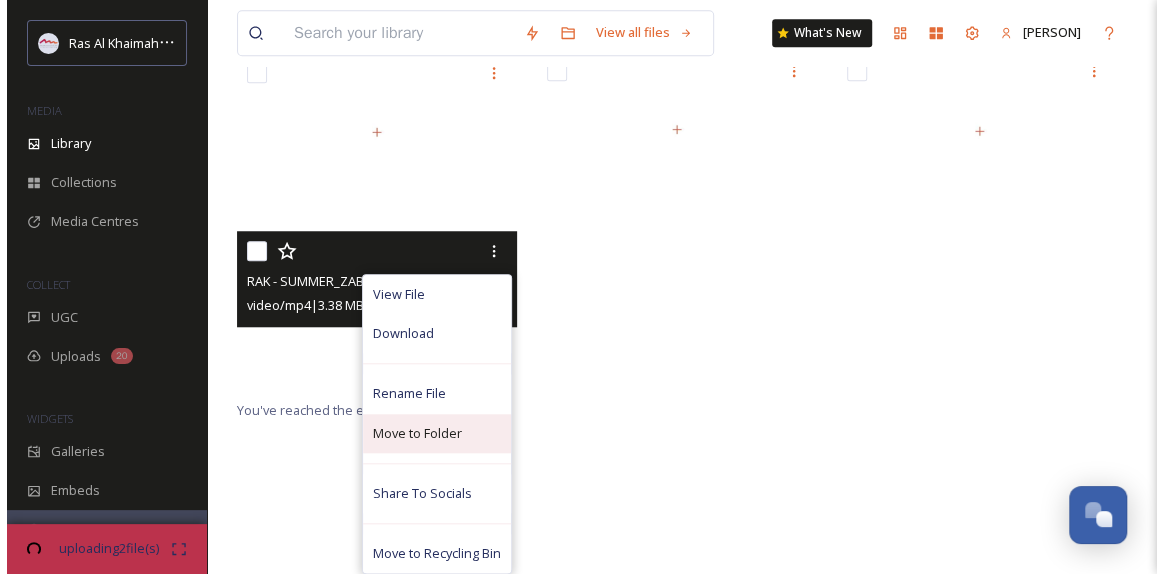 scroll, scrollTop: 614, scrollLeft: 0, axis: vertical 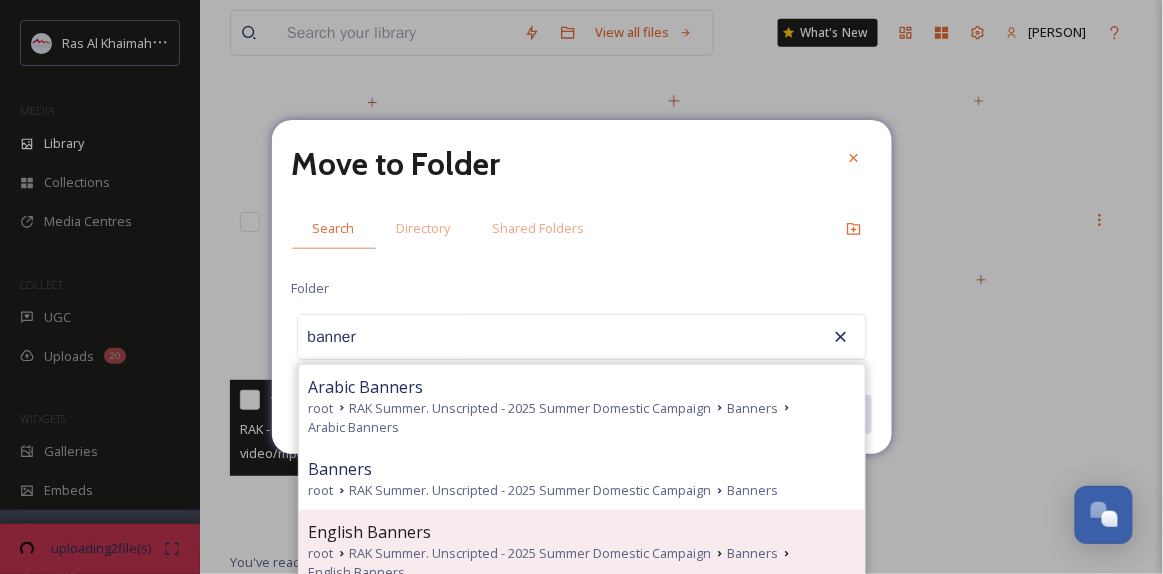 click on "RAK Summer. Unscripted - 2025 Summer Domestic Campaign" at bounding box center [531, 553] 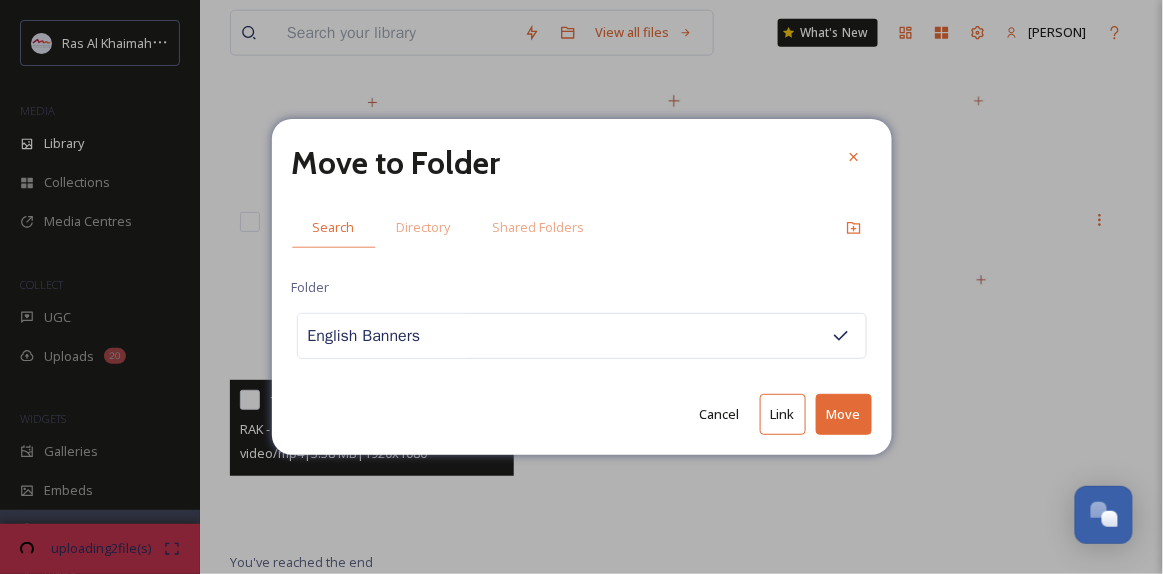 click on "Move" at bounding box center [844, 414] 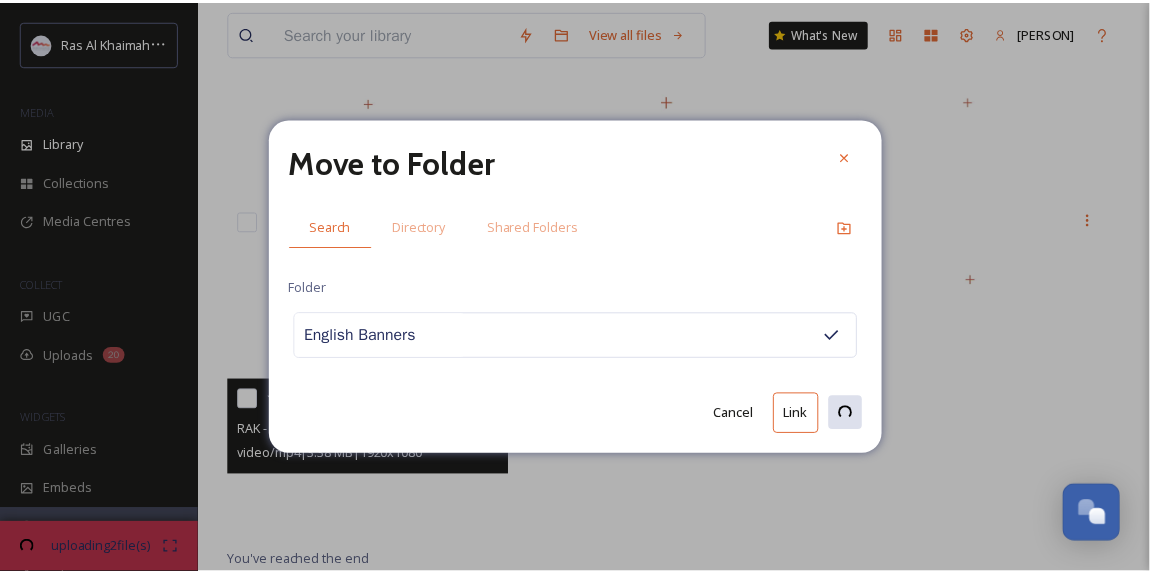 scroll, scrollTop: 496, scrollLeft: 0, axis: vertical 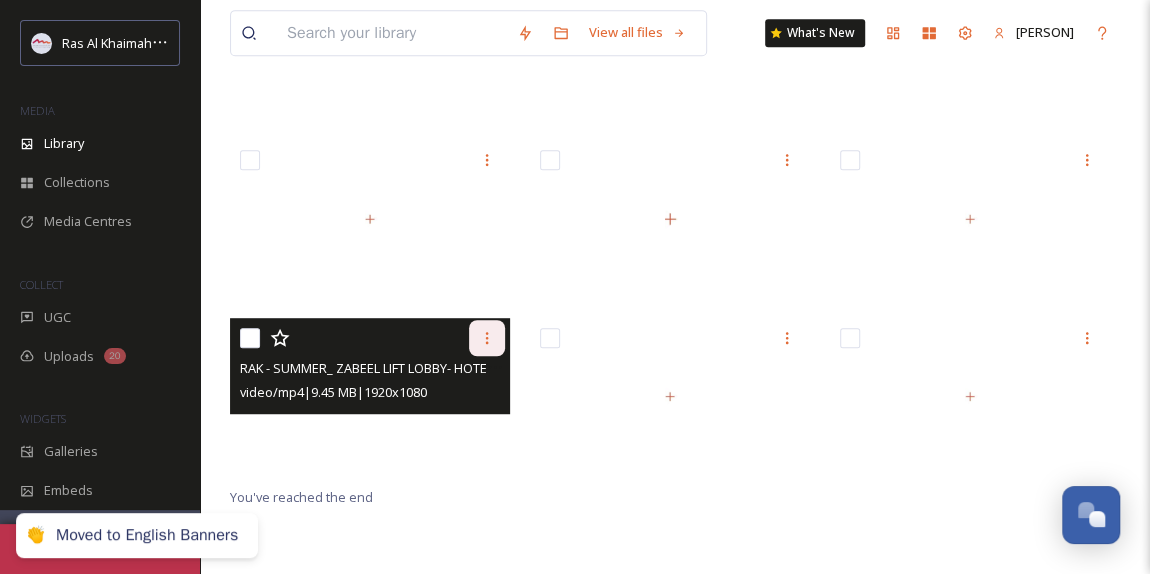 click 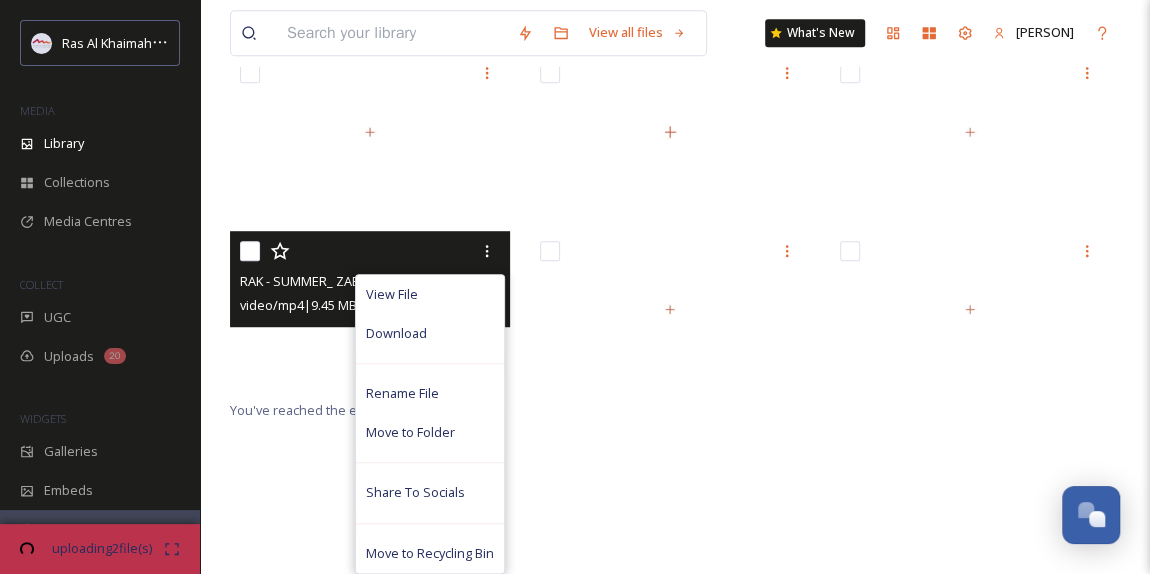 scroll, scrollTop: 496, scrollLeft: 0, axis: vertical 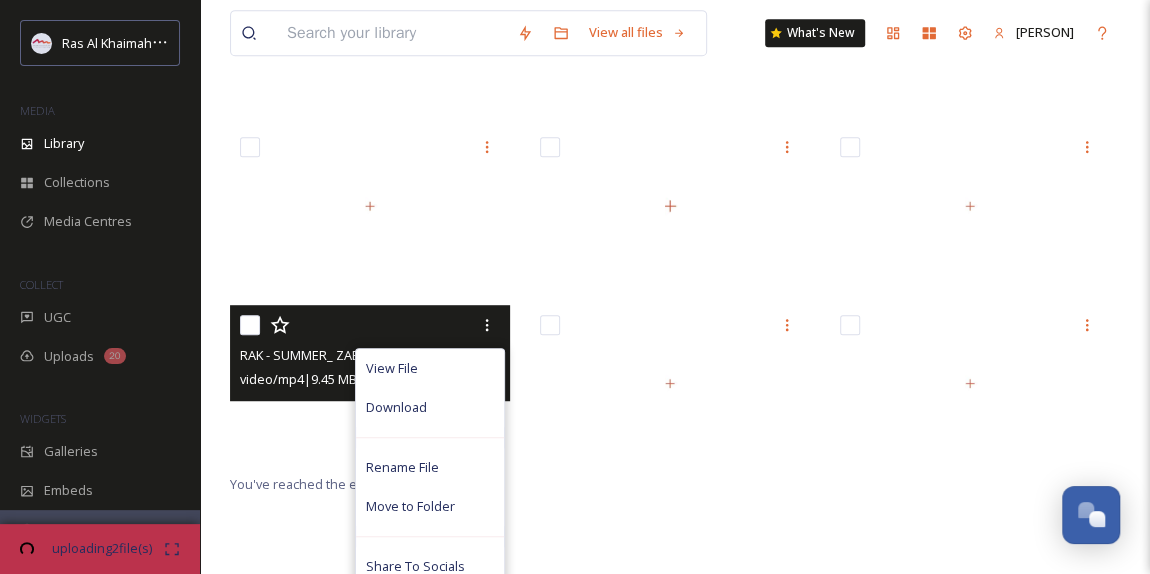 click on "View File Download Rename File Move to Folder Share To Socials Move to Recycling Bin RAK - SUMMER_ ZABEEL LIFT LOBBY- HOTEL_1920x1080_EN_15secs.mp4 video/mp4  |  9.45 MB  |  1920  x  1080" at bounding box center [370, 384] 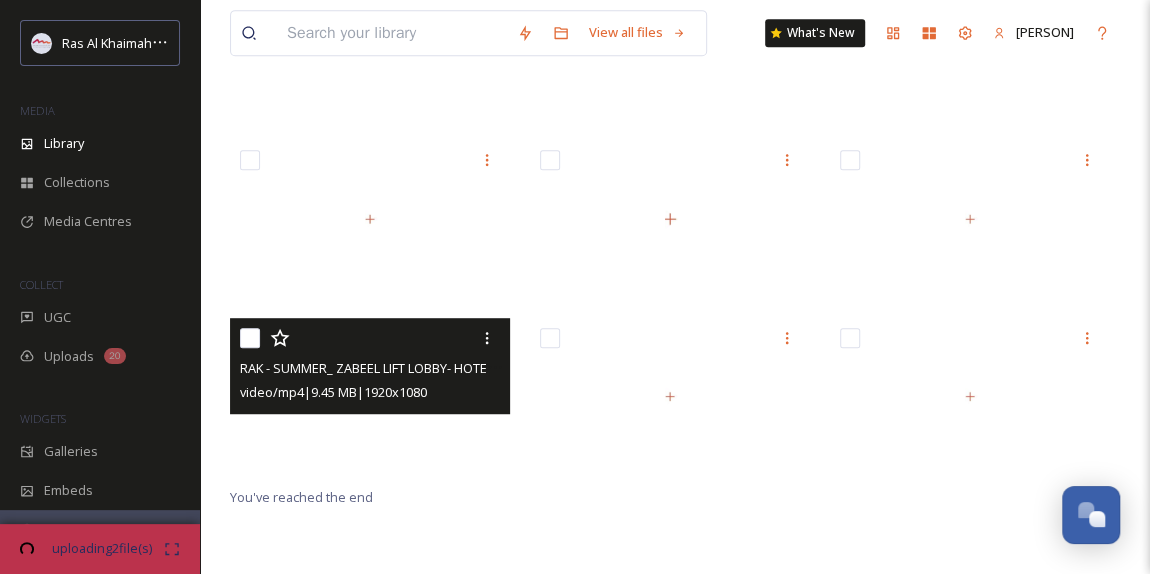 click at bounding box center (370, 397) 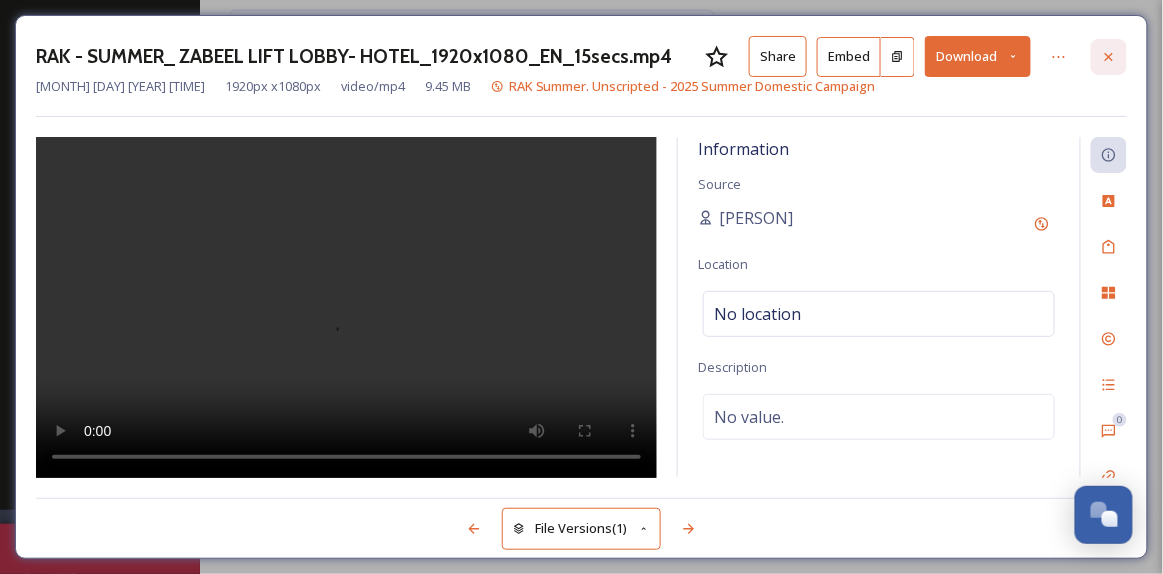 click at bounding box center [1109, 57] 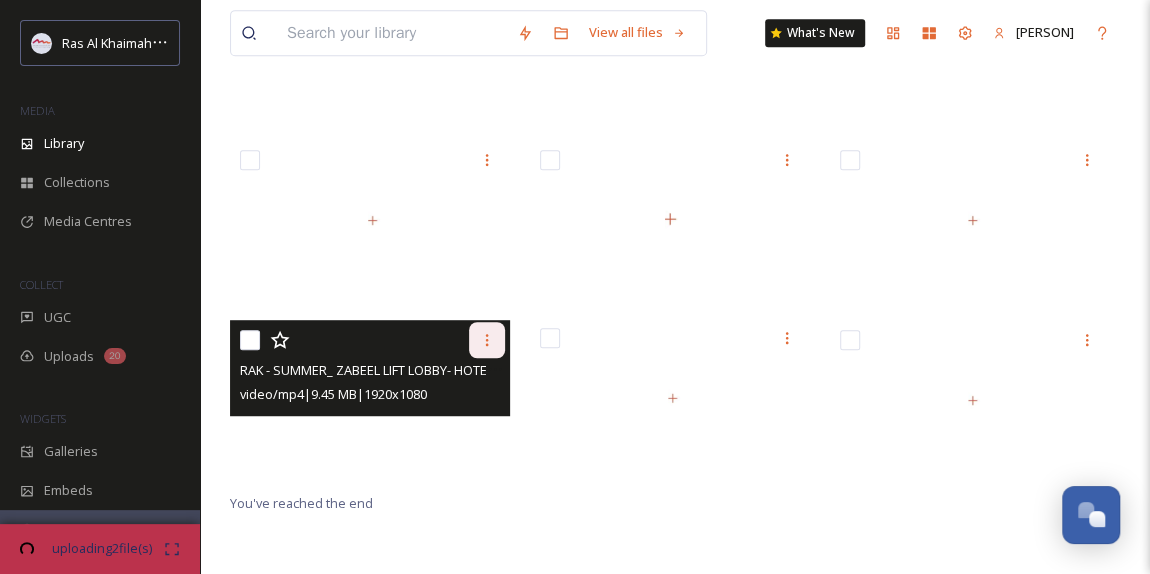 click 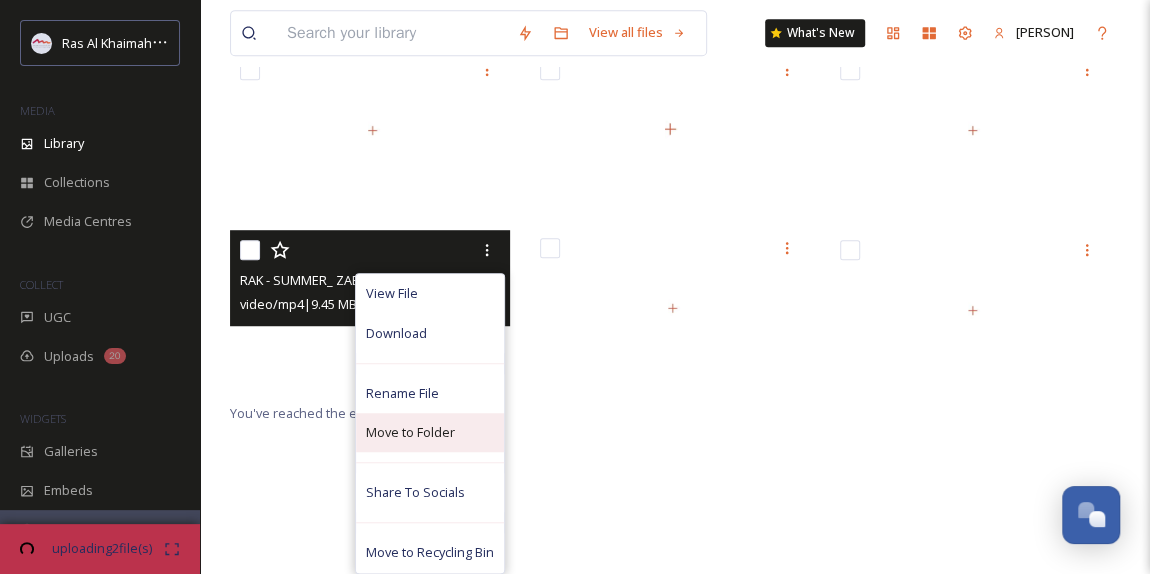 click on "Move to Folder" at bounding box center [430, 432] 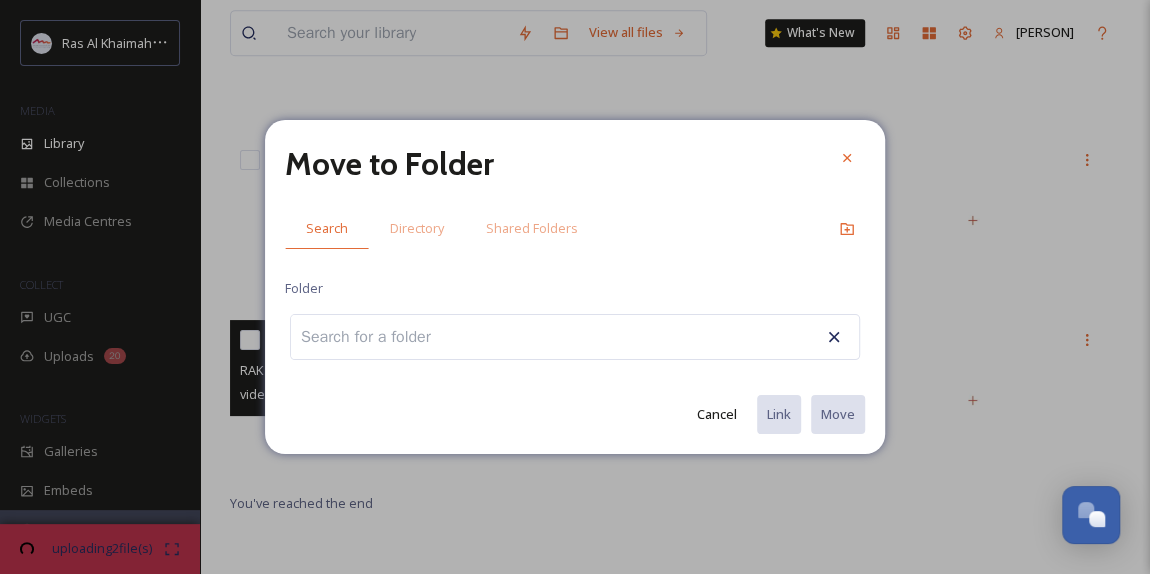 scroll, scrollTop: 496, scrollLeft: 0, axis: vertical 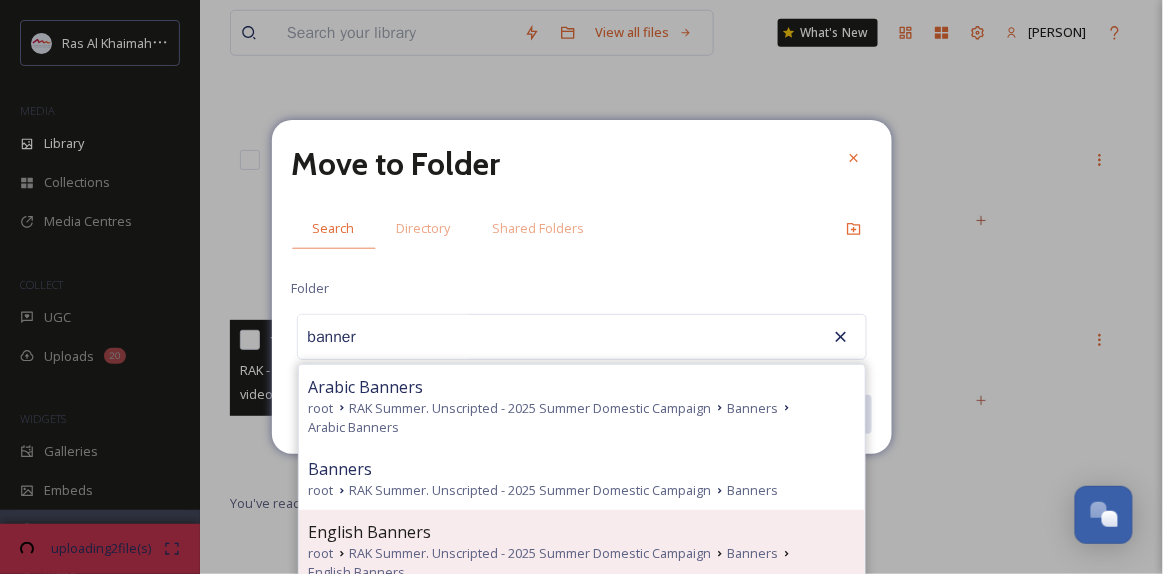 drag, startPoint x: 421, startPoint y: 536, endPoint x: 435, endPoint y: 525, distance: 17.804493 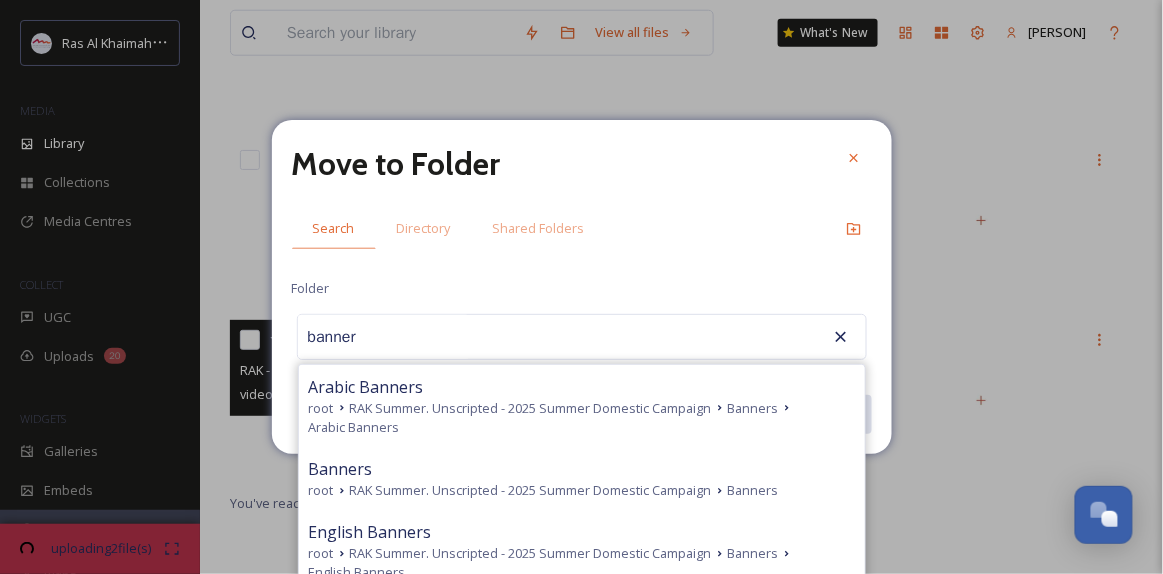 type on "English Banners" 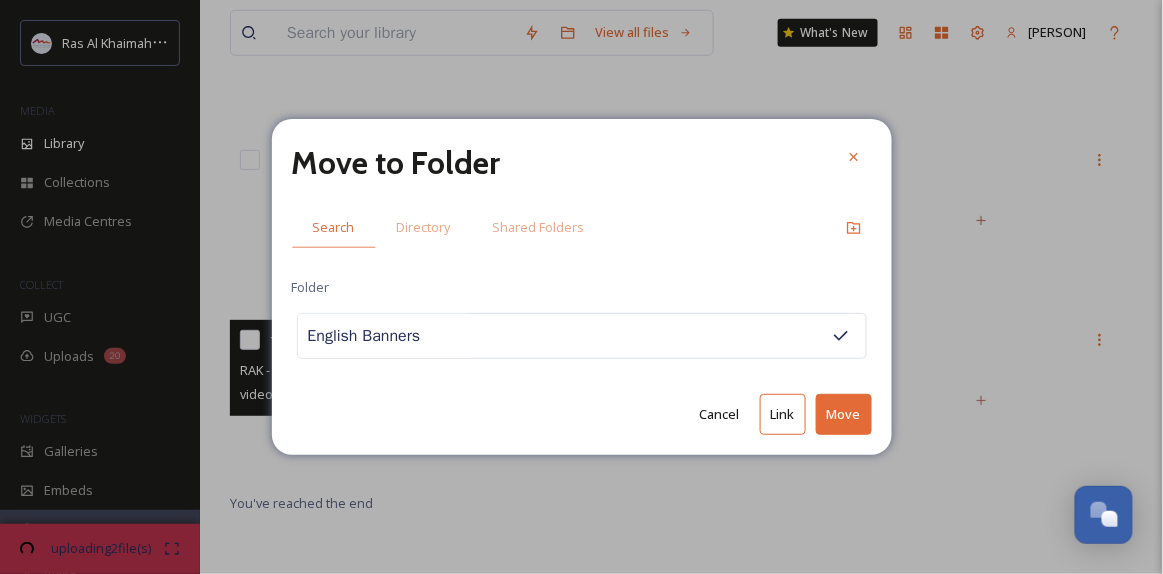 click on "Move" at bounding box center [844, 414] 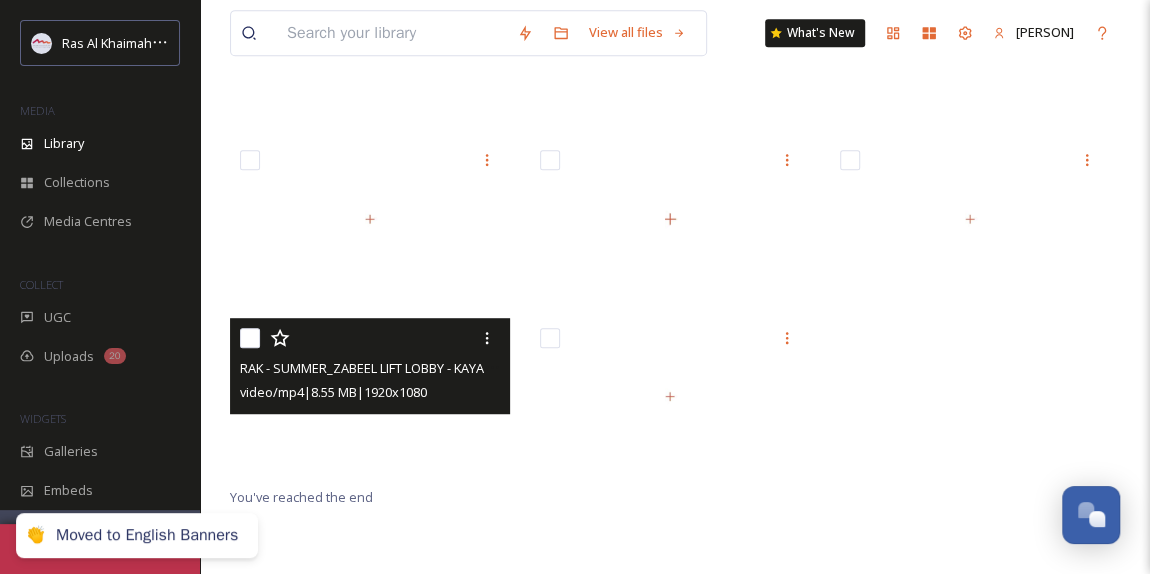 click at bounding box center [370, 397] 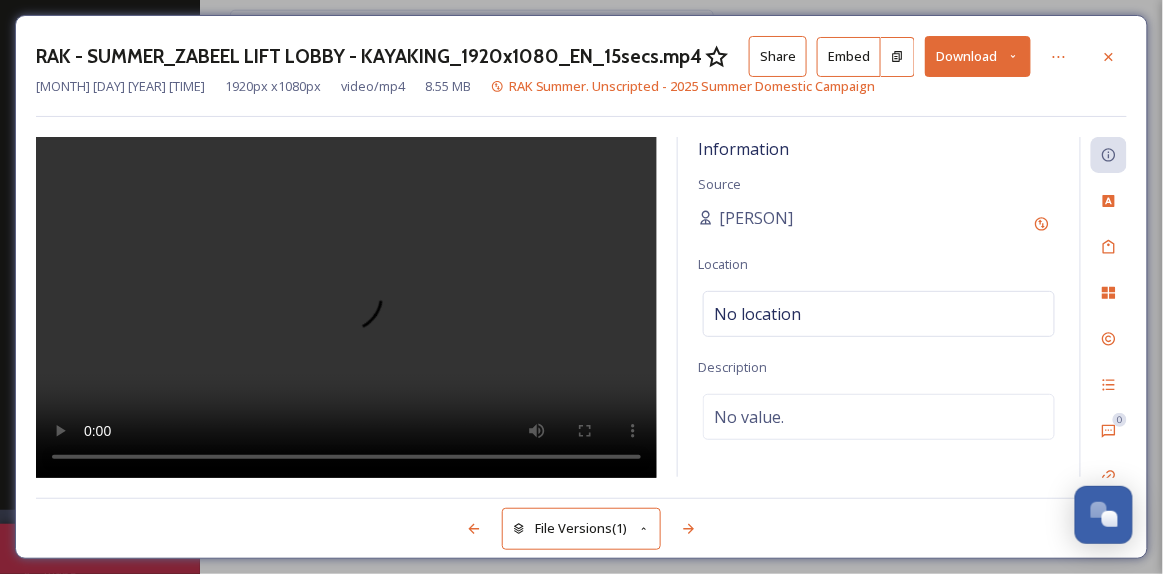 drag, startPoint x: 1109, startPoint y: 53, endPoint x: 1052, endPoint y: 83, distance: 64.412735 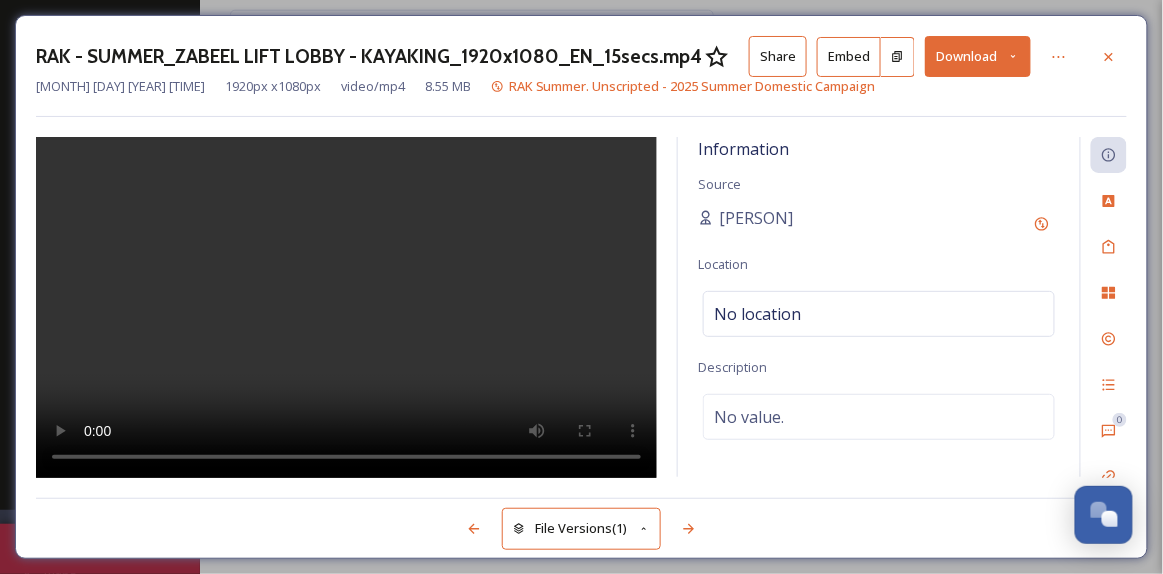 click 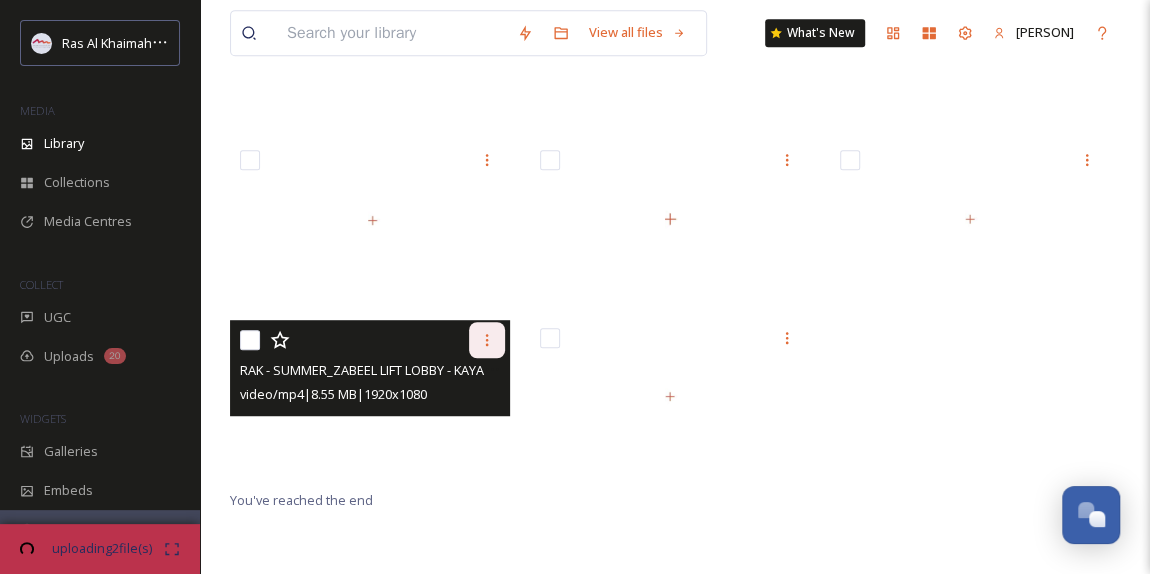 click 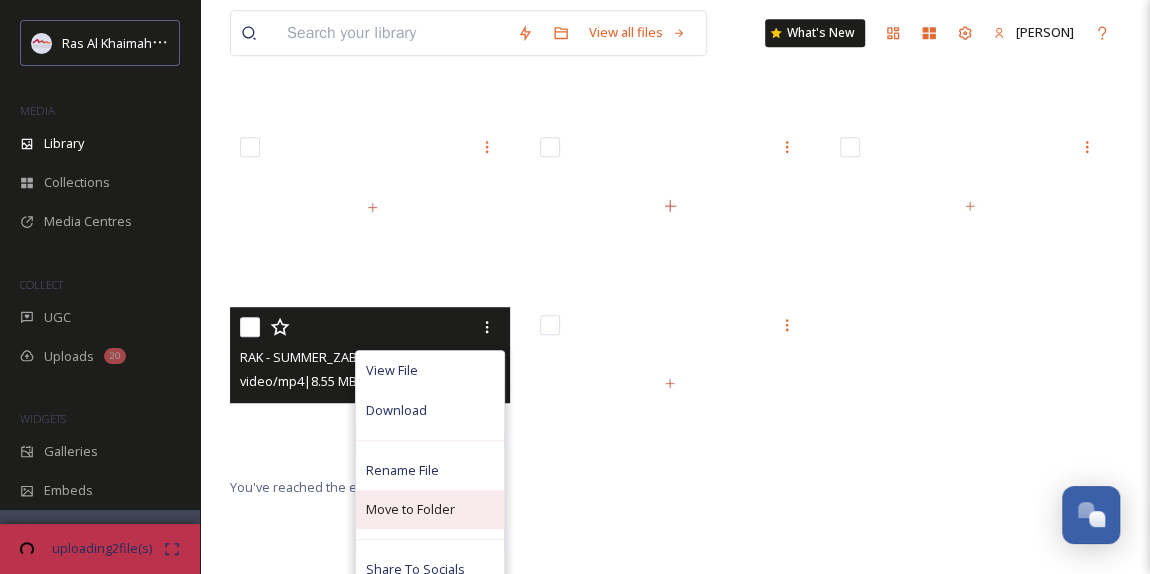 click on "Move to Folder" at bounding box center (410, 509) 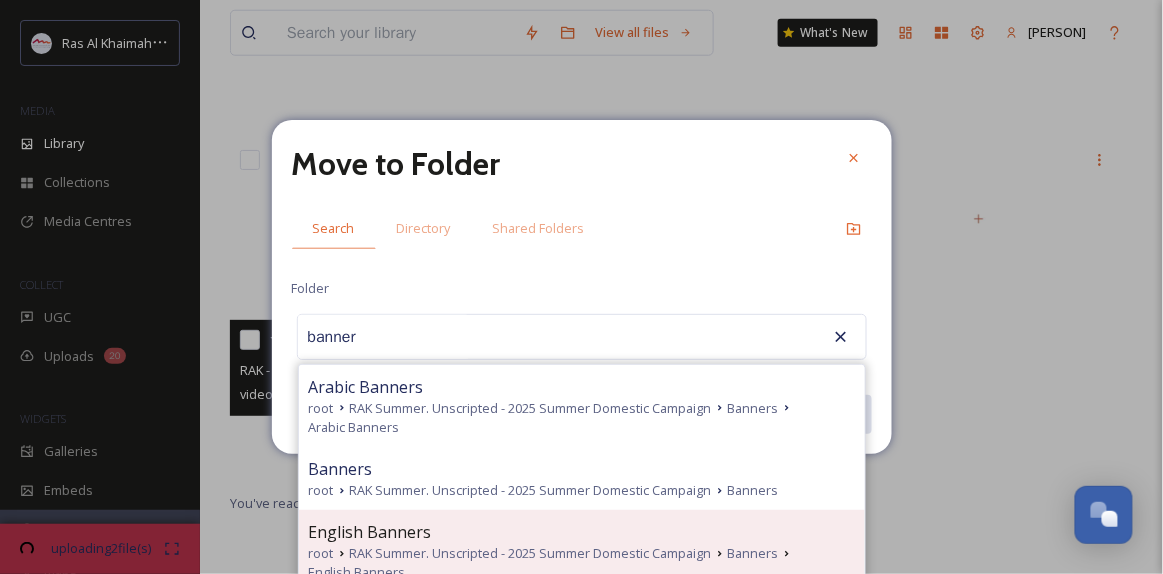 click on "English Banners" at bounding box center (370, 532) 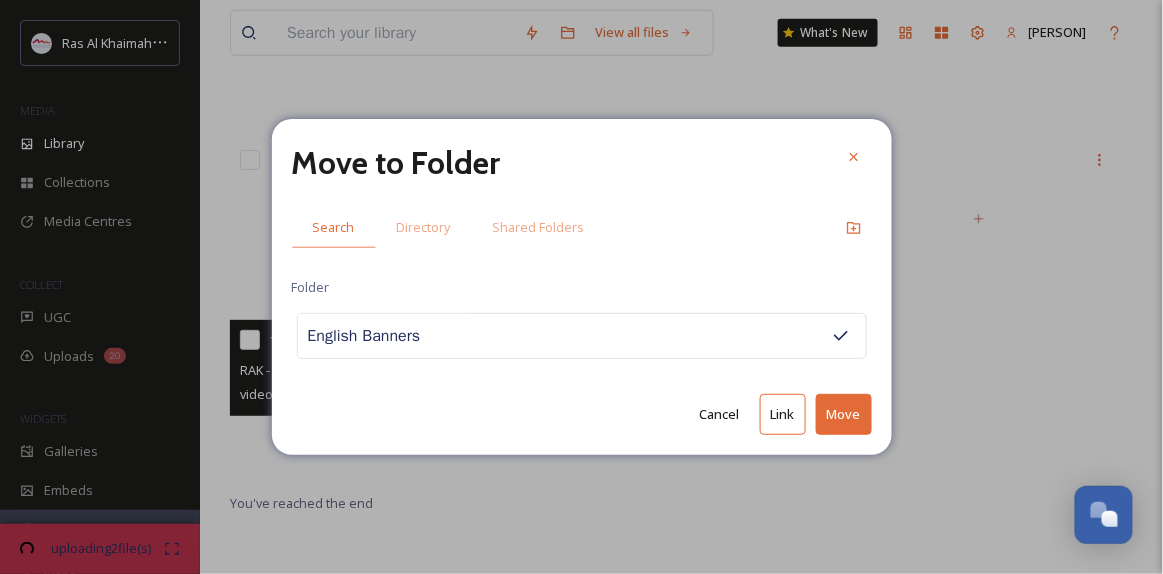 click on "Move" at bounding box center (844, 414) 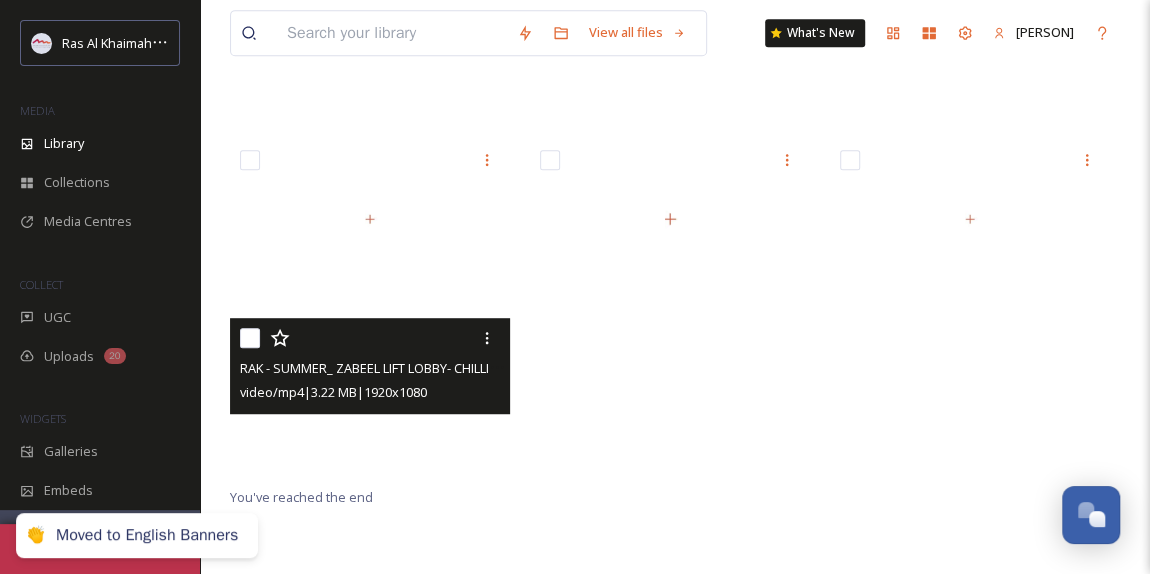 click at bounding box center (370, 397) 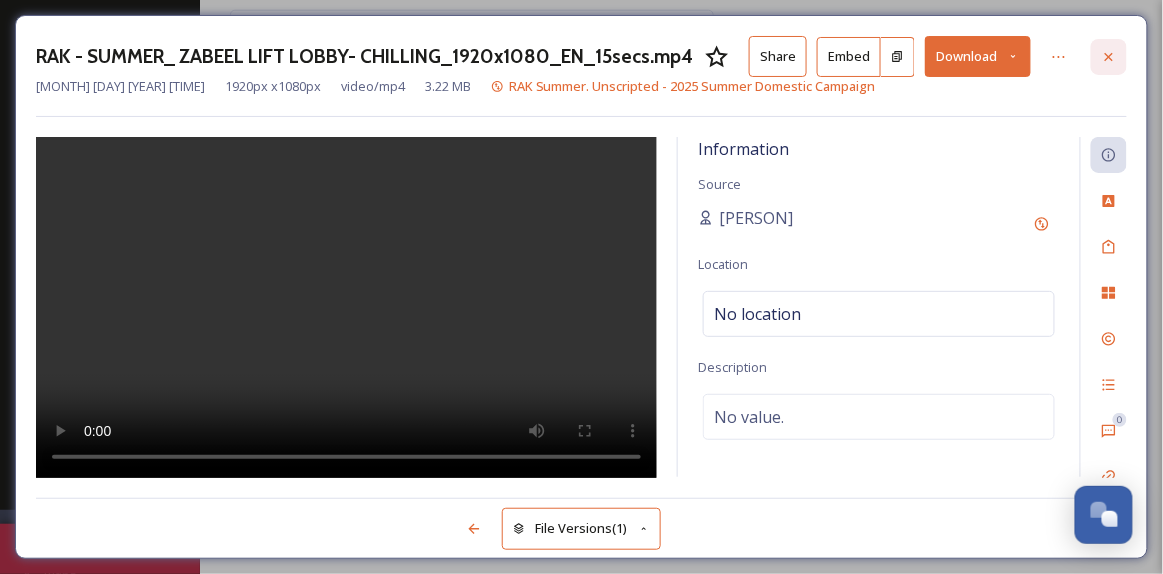 click 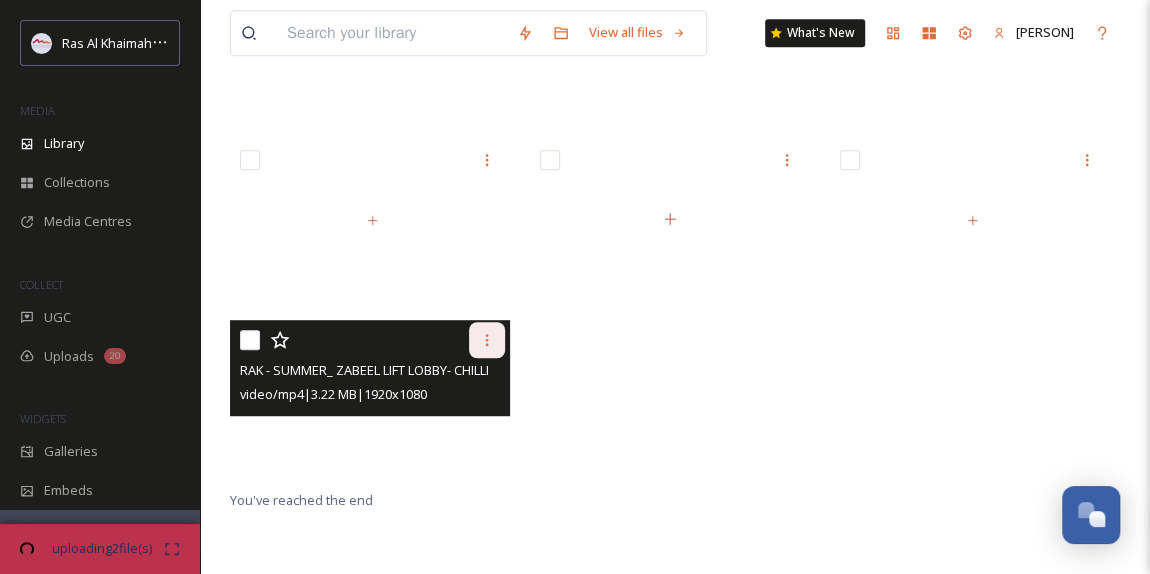 click 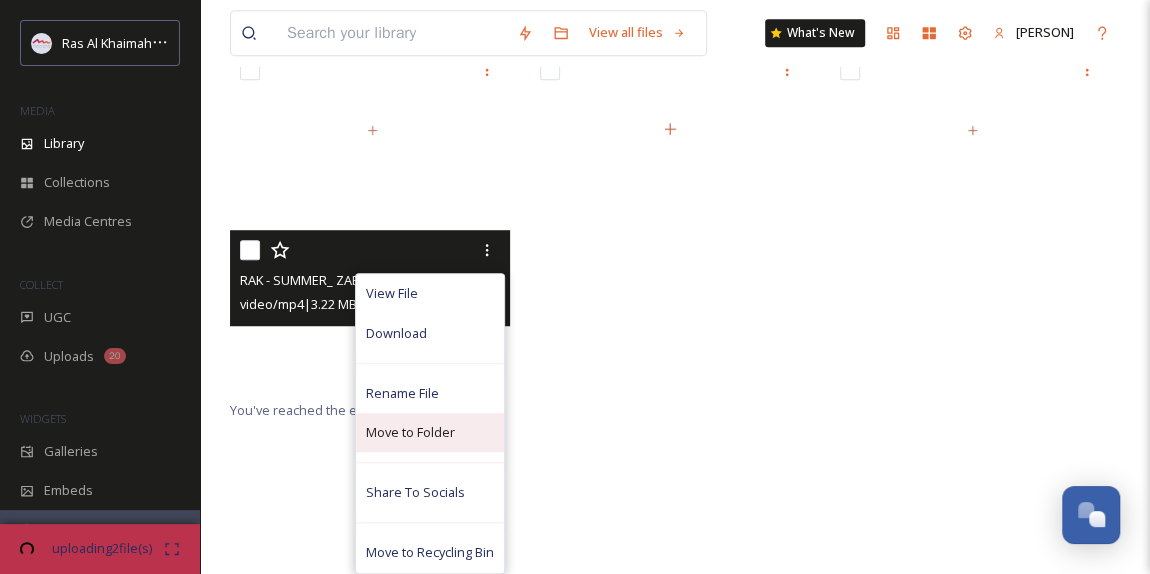 click on "Move to Folder" at bounding box center (430, 432) 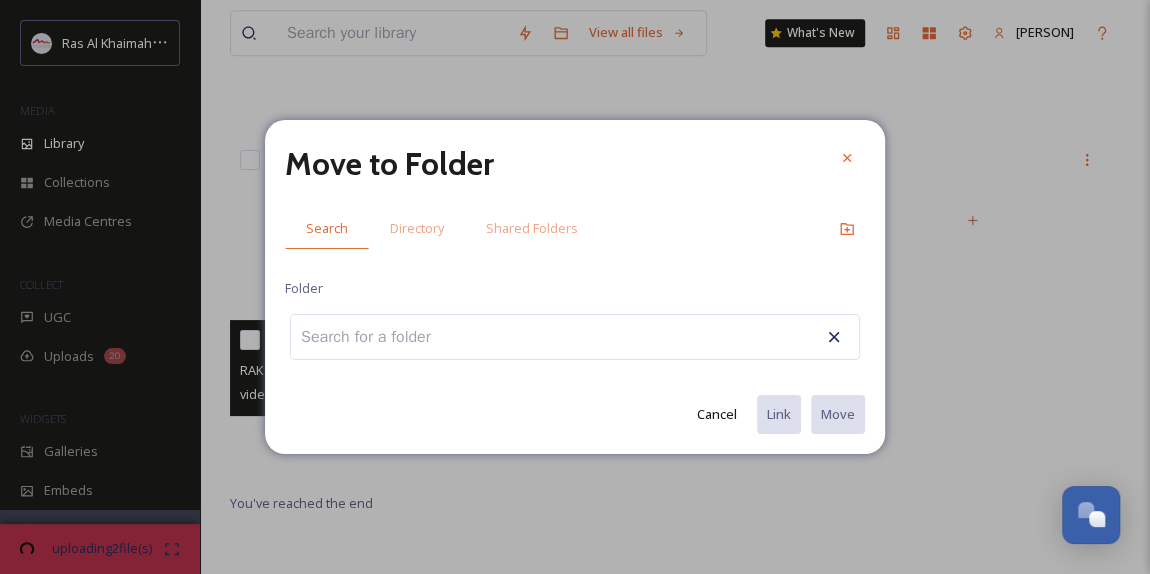 scroll, scrollTop: 496, scrollLeft: 0, axis: vertical 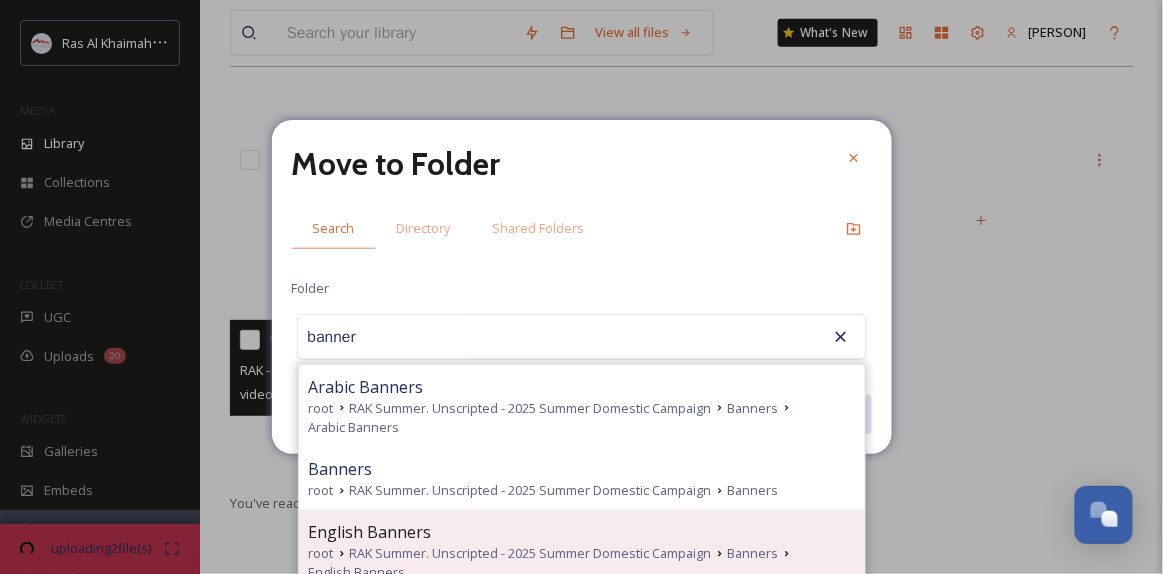 click on "RAK Summer. Unscripted - 2025 Summer Domestic Campaign" at bounding box center (531, 553) 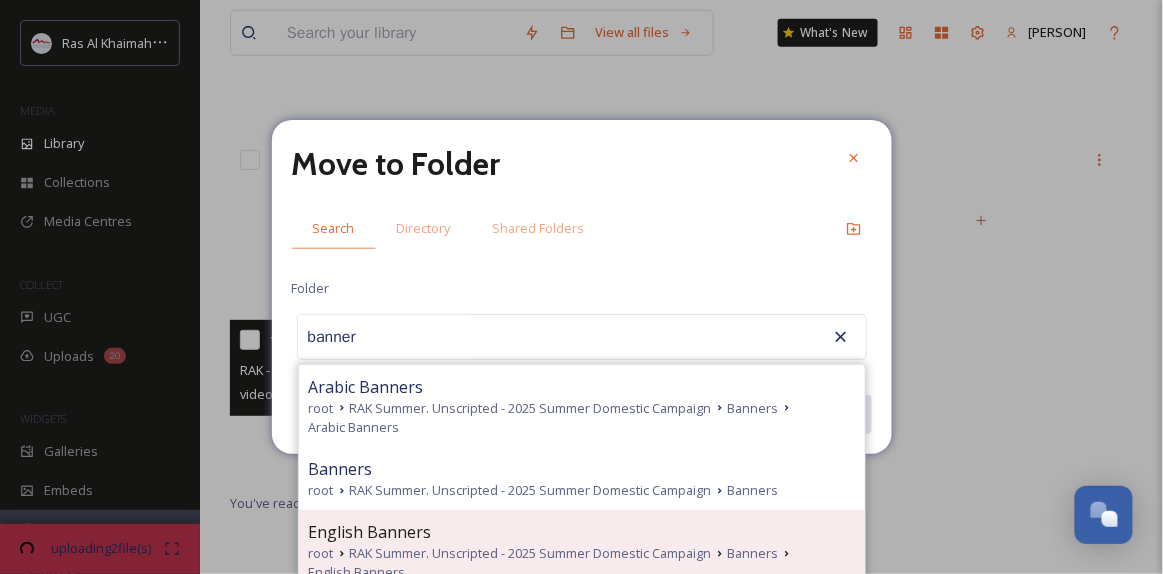type on "English Banners" 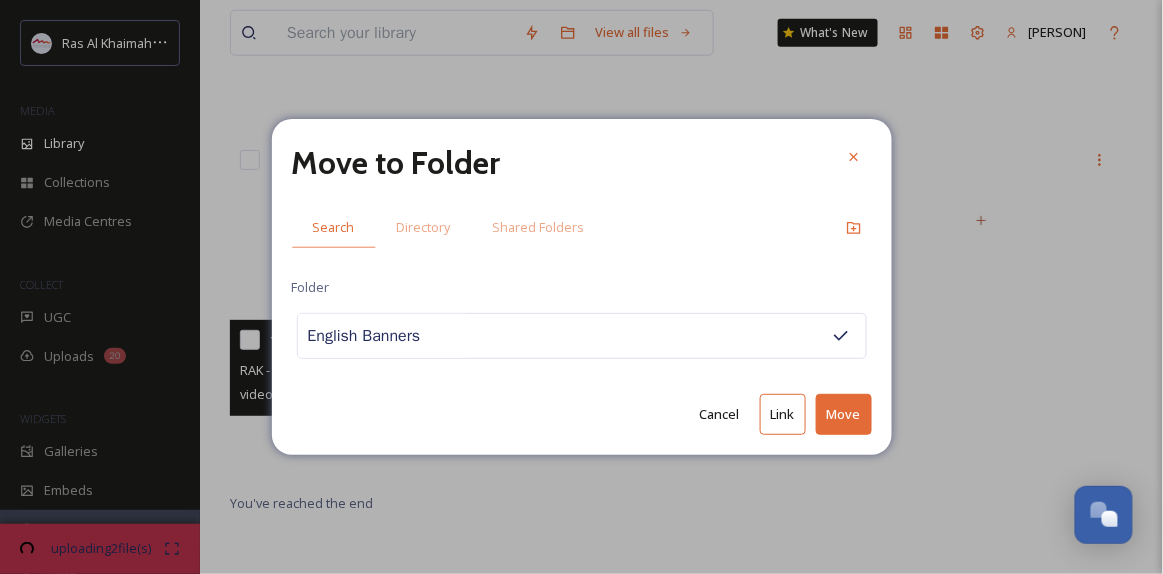 click on "Move" at bounding box center [844, 414] 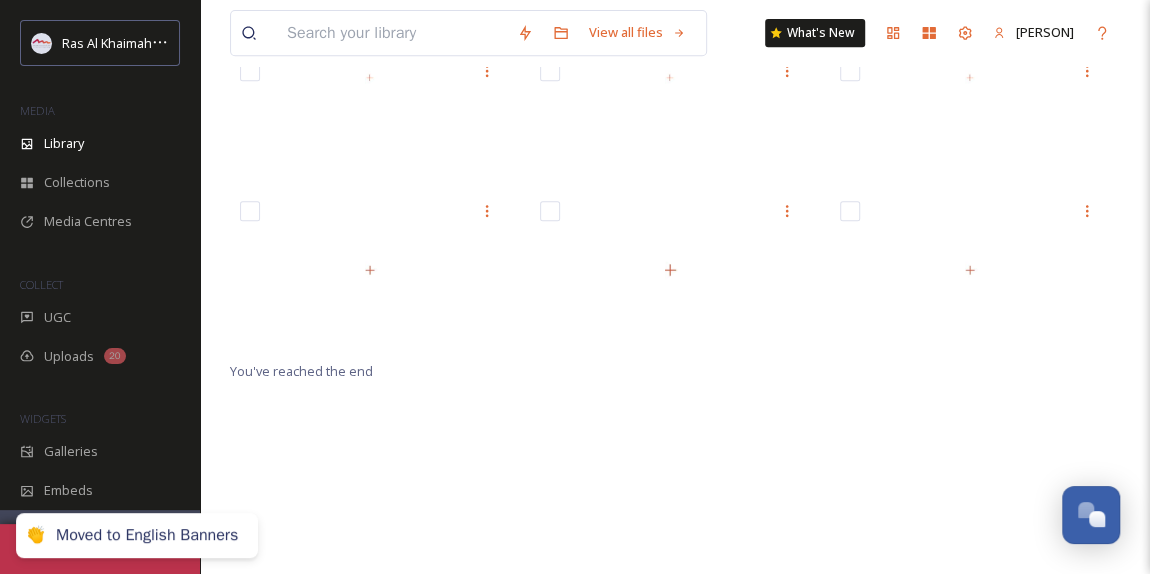 scroll, scrollTop: 405, scrollLeft: 0, axis: vertical 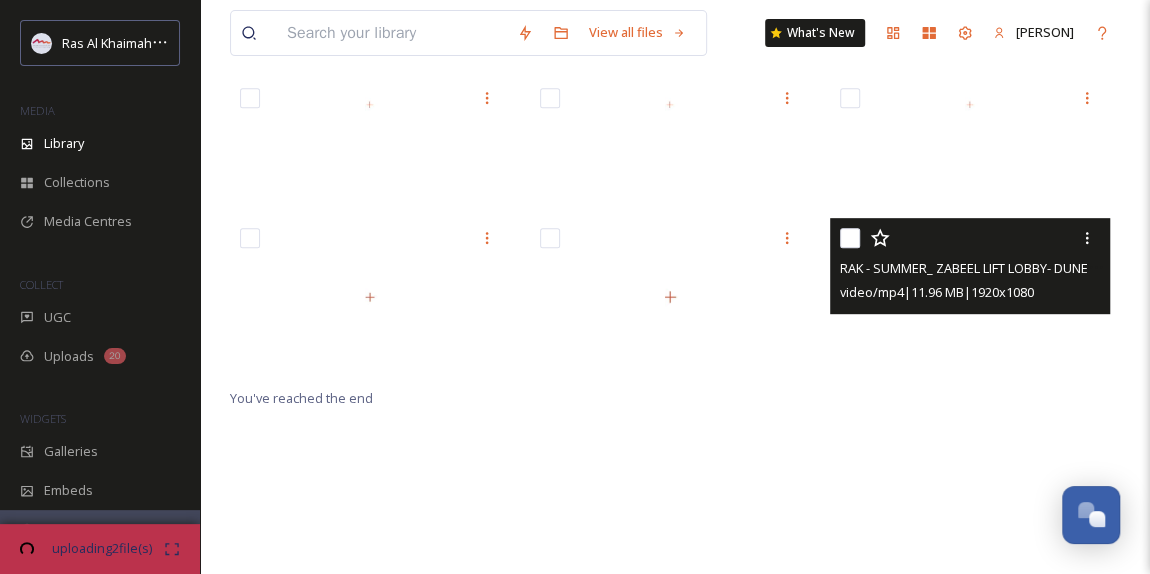 click at bounding box center (970, 297) 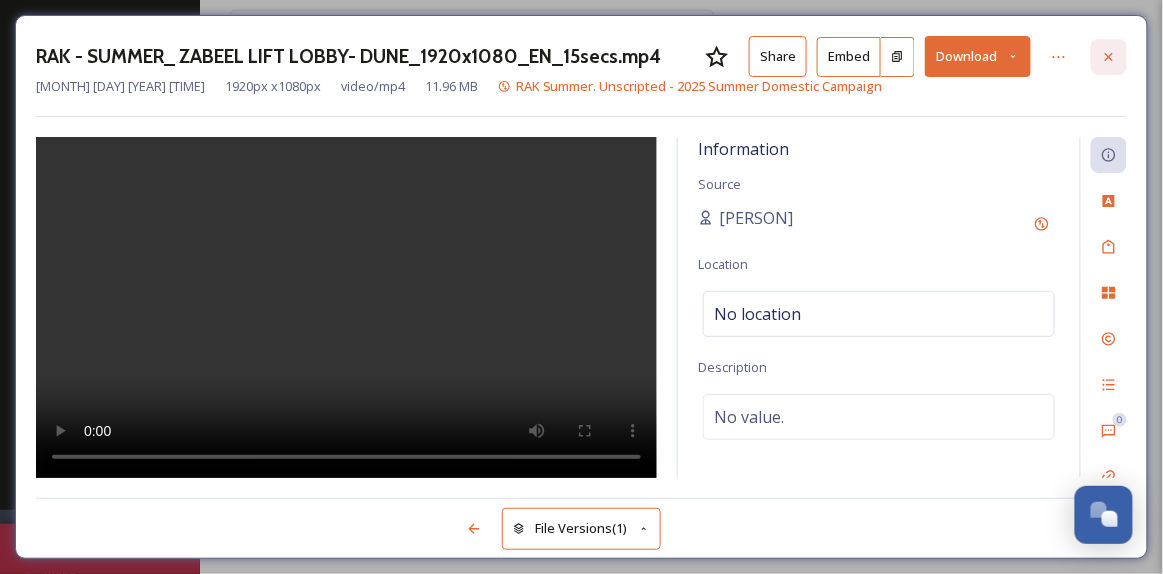 click at bounding box center (1109, 57) 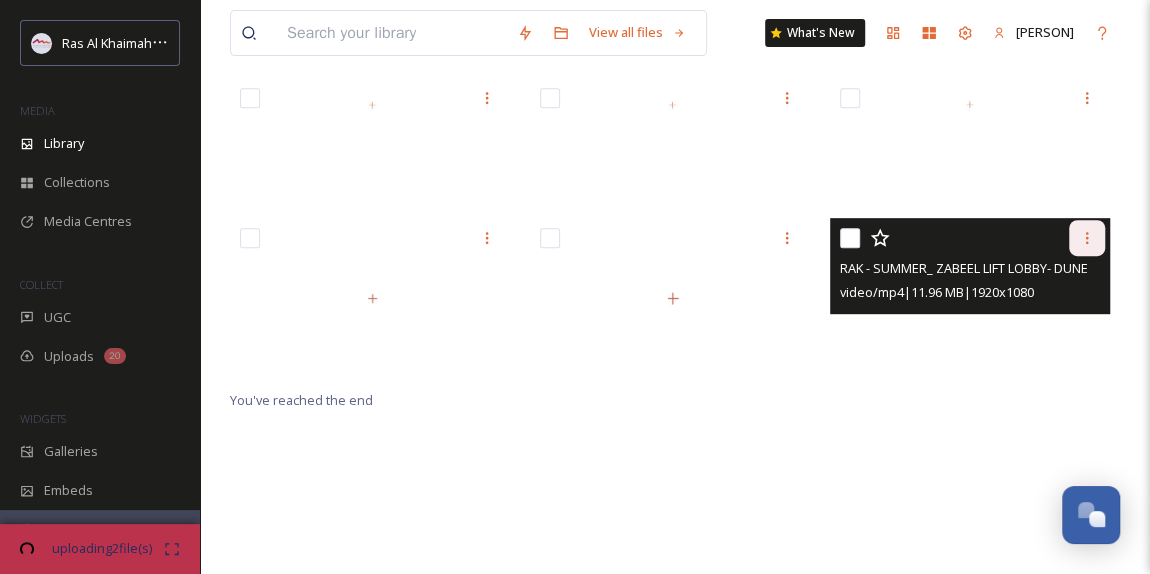 click 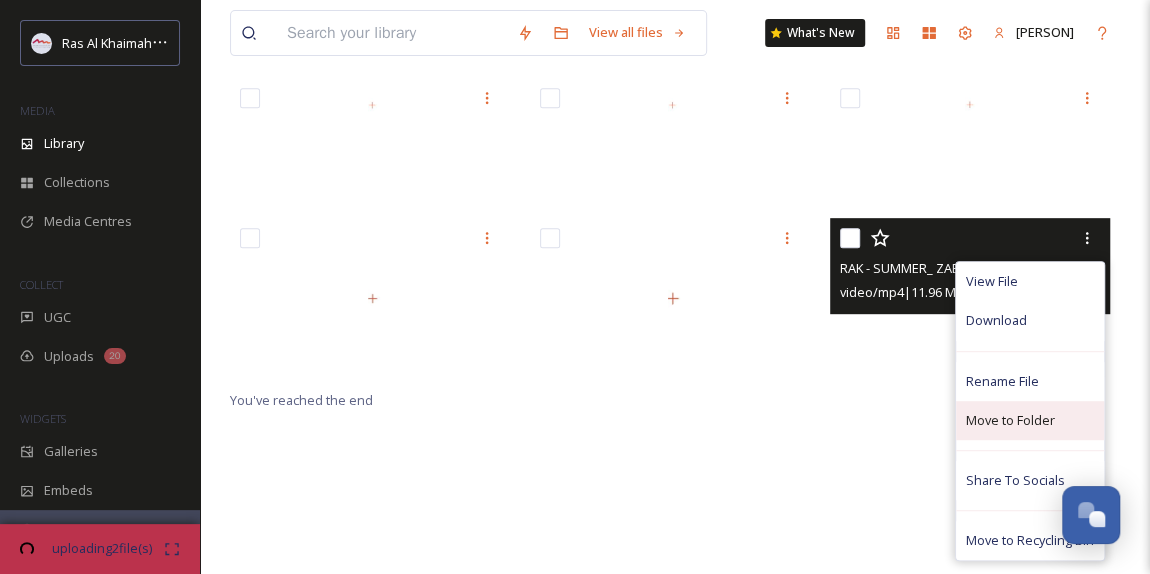 click on "Move to Folder" at bounding box center (1010, 420) 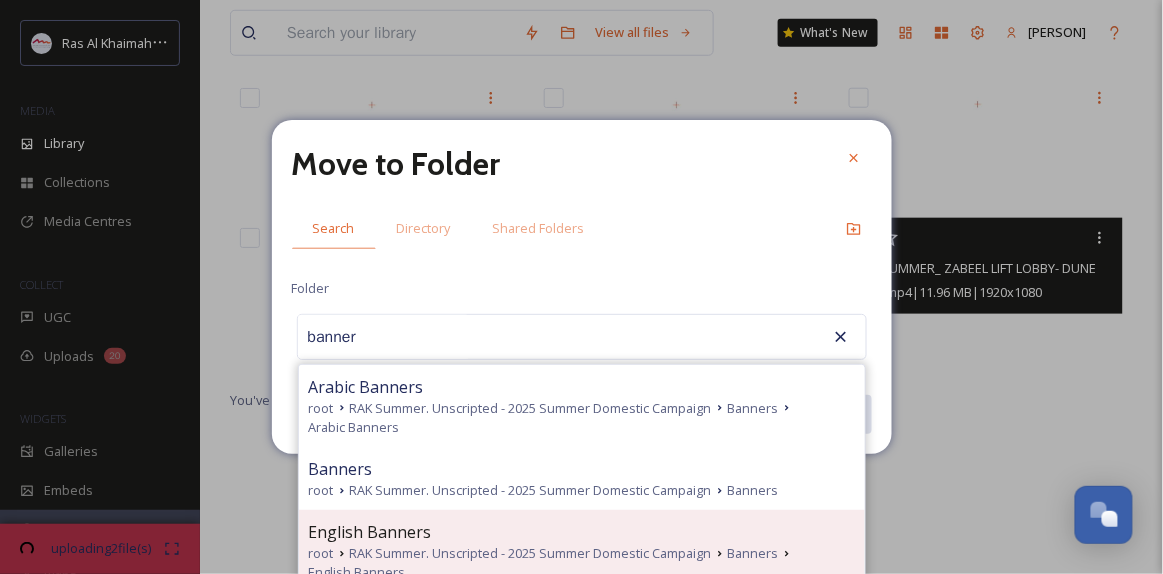 click on "English Banners" at bounding box center (582, 532) 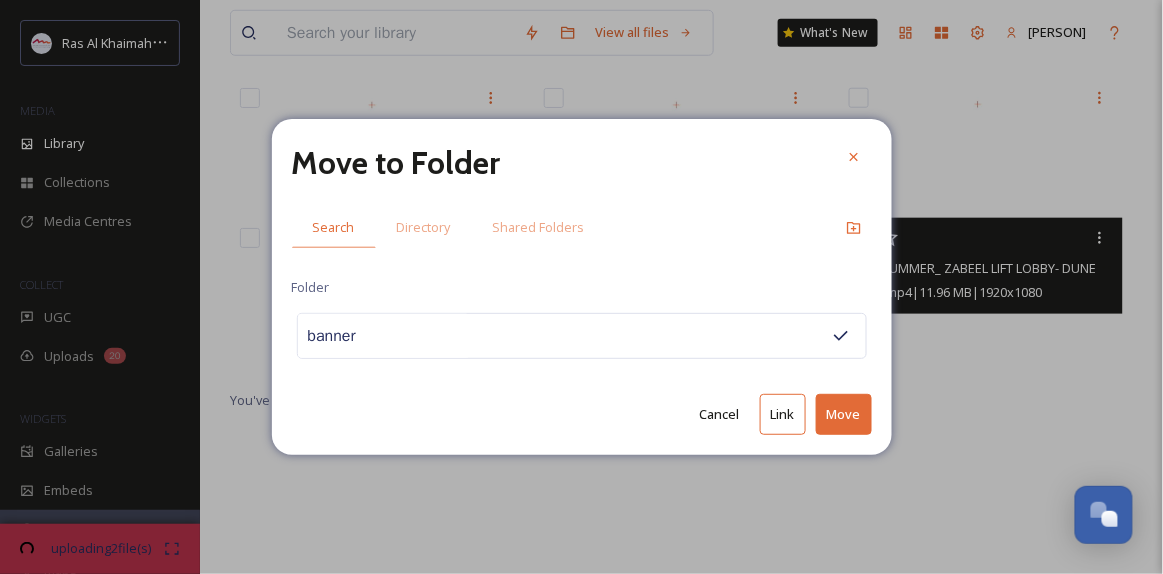 type on "English Banners" 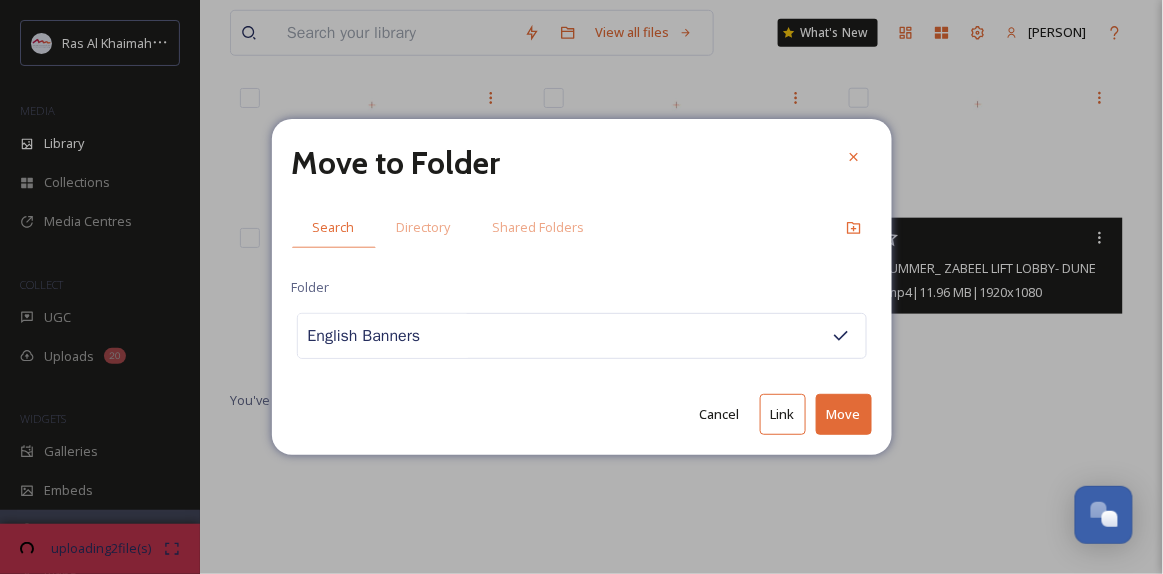 click on "Move" at bounding box center (844, 414) 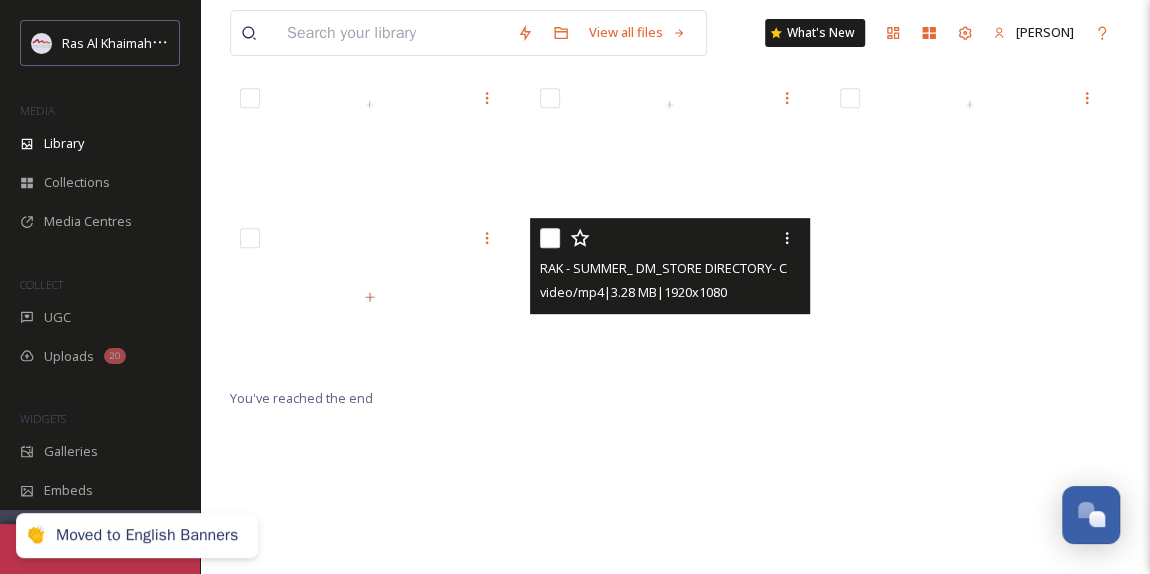 click at bounding box center (670, 297) 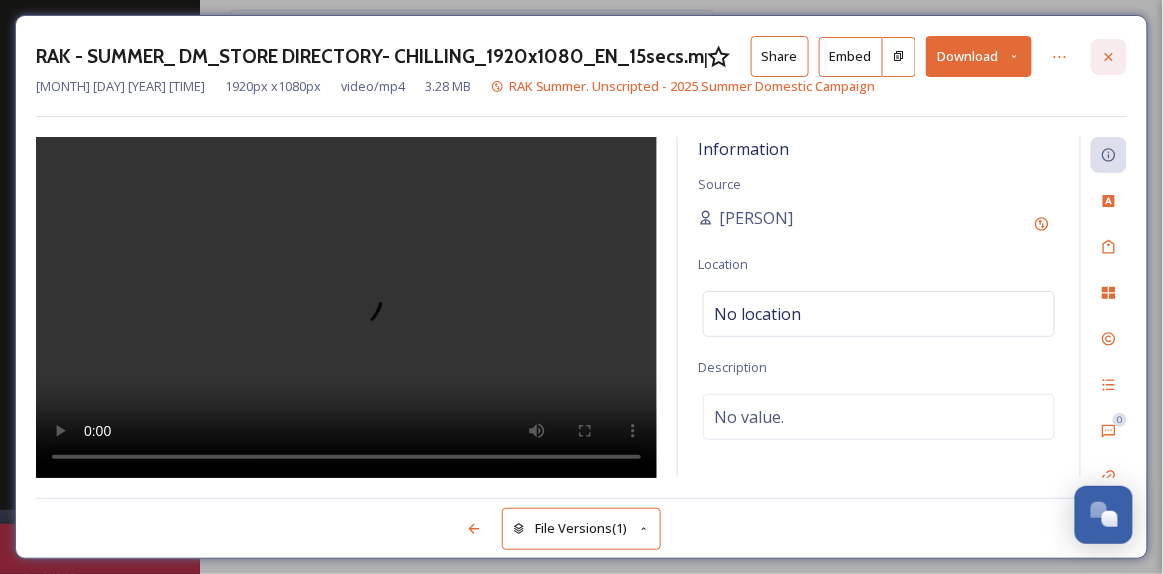 click at bounding box center (1109, 57) 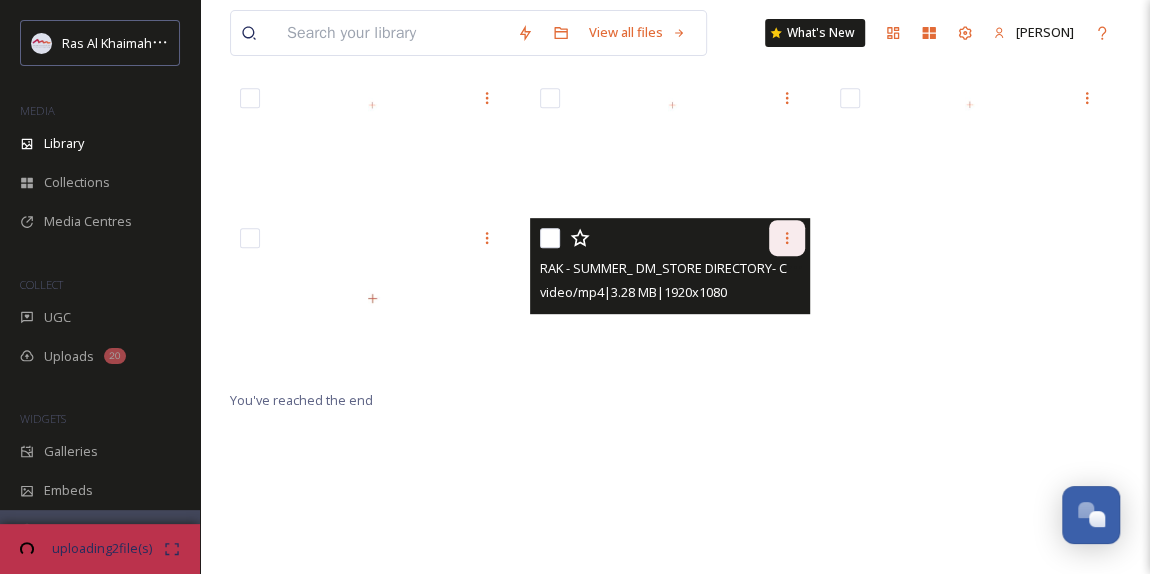 click 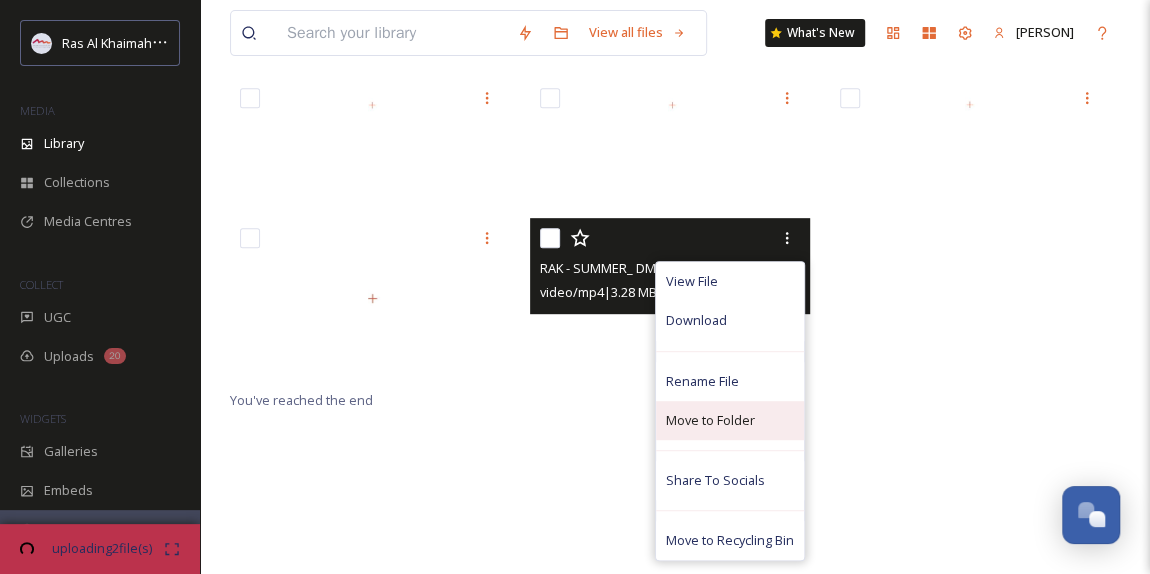 click on "Move to Folder" at bounding box center [730, 420] 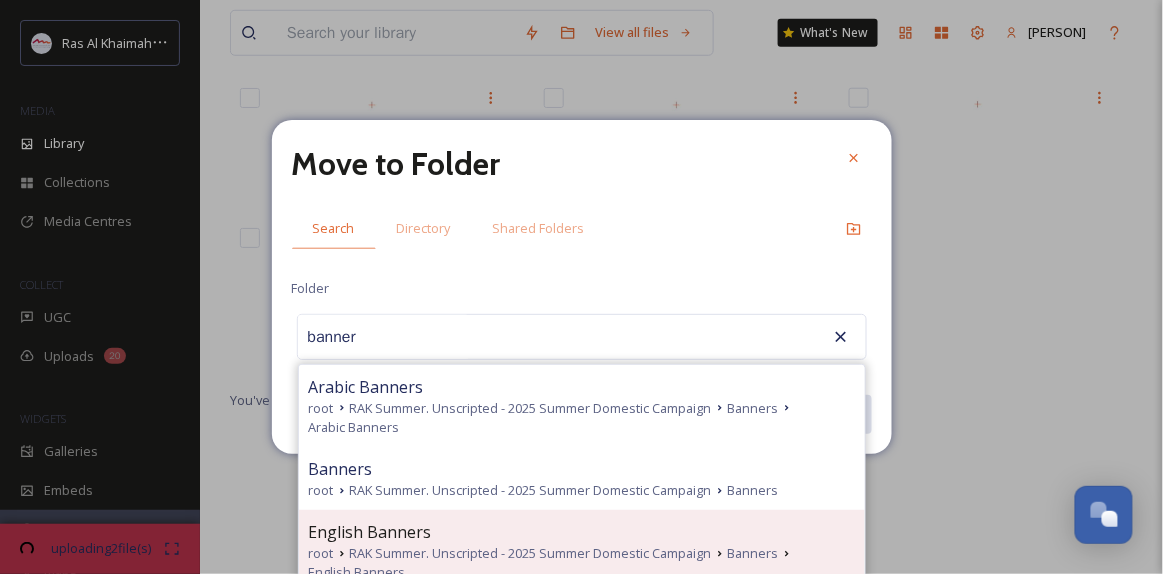 click on "RAK Summer. Unscripted - 2025 Summer Domestic Campaign" at bounding box center [531, 553] 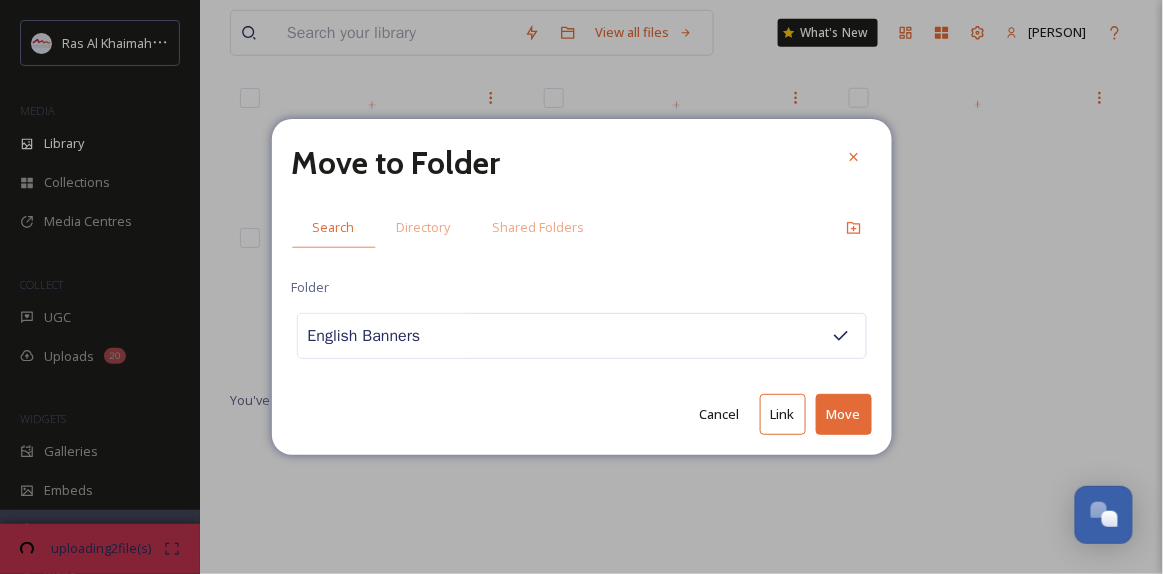 click on "Move" at bounding box center (844, 414) 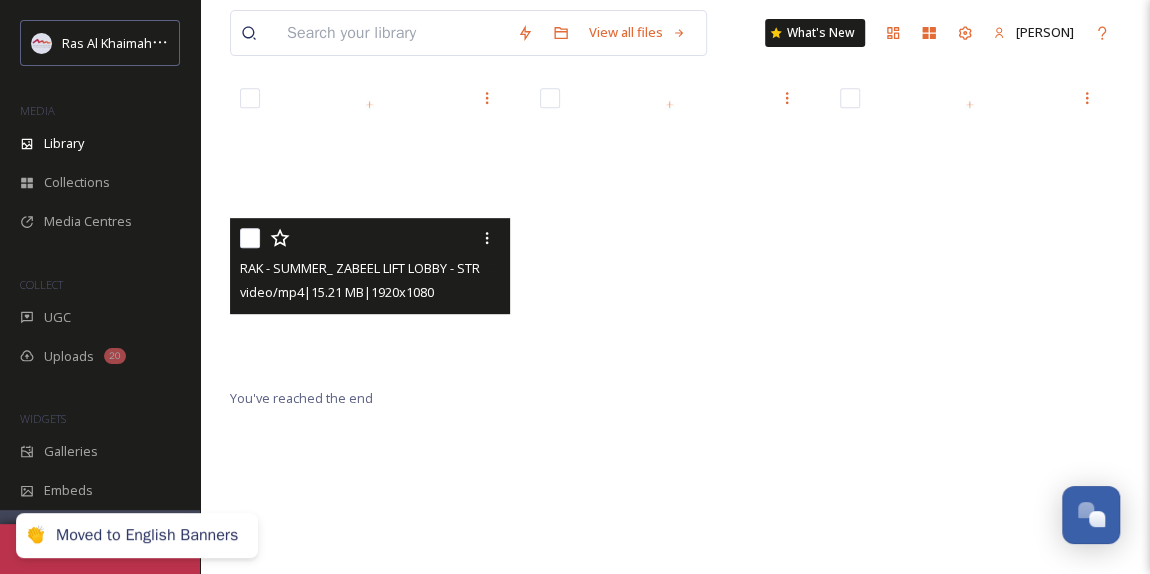 click at bounding box center (370, 297) 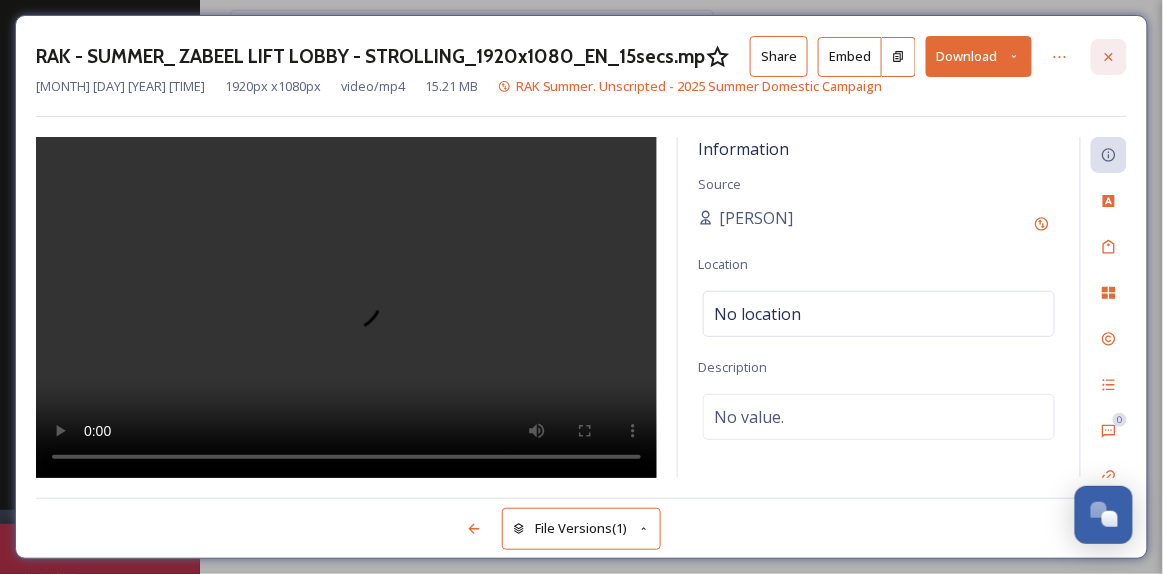 click 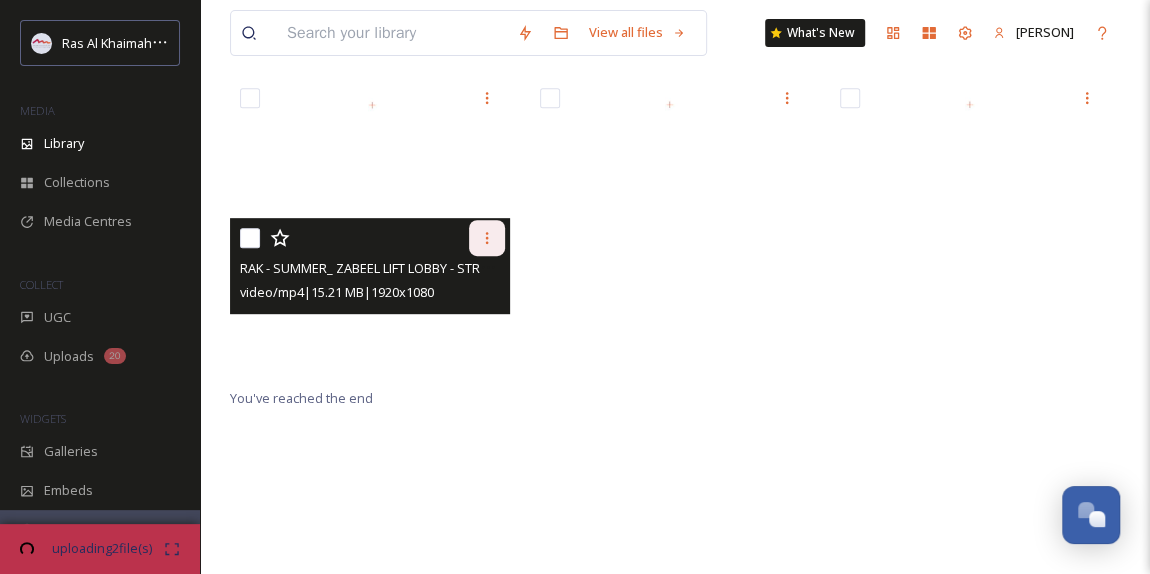 click 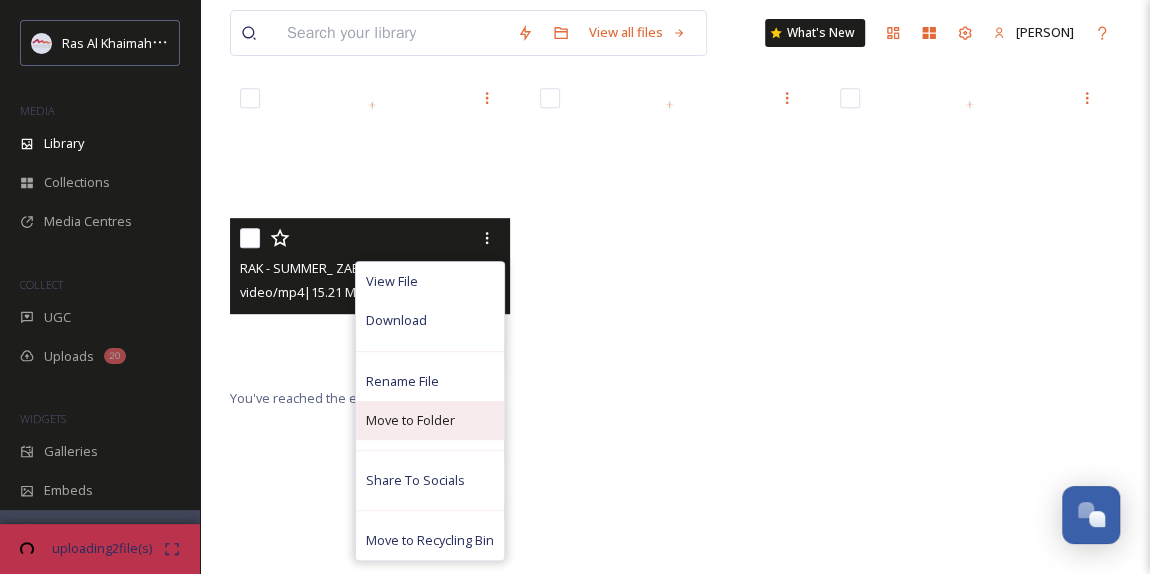 click on "Move to Folder" at bounding box center (430, 420) 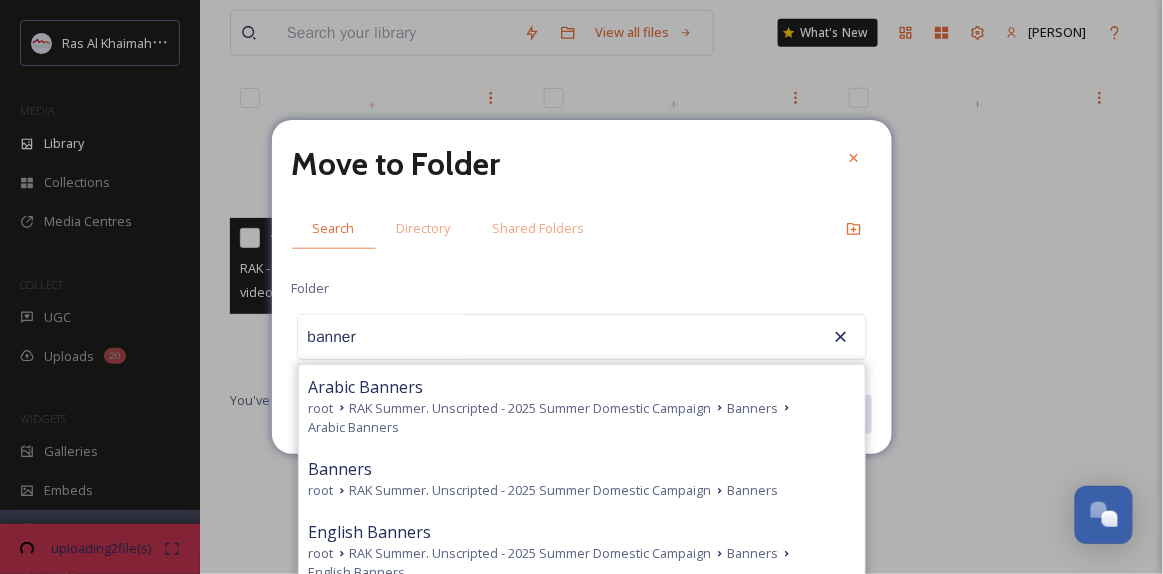 drag, startPoint x: 575, startPoint y: 529, endPoint x: 666, endPoint y: 486, distance: 100.6479 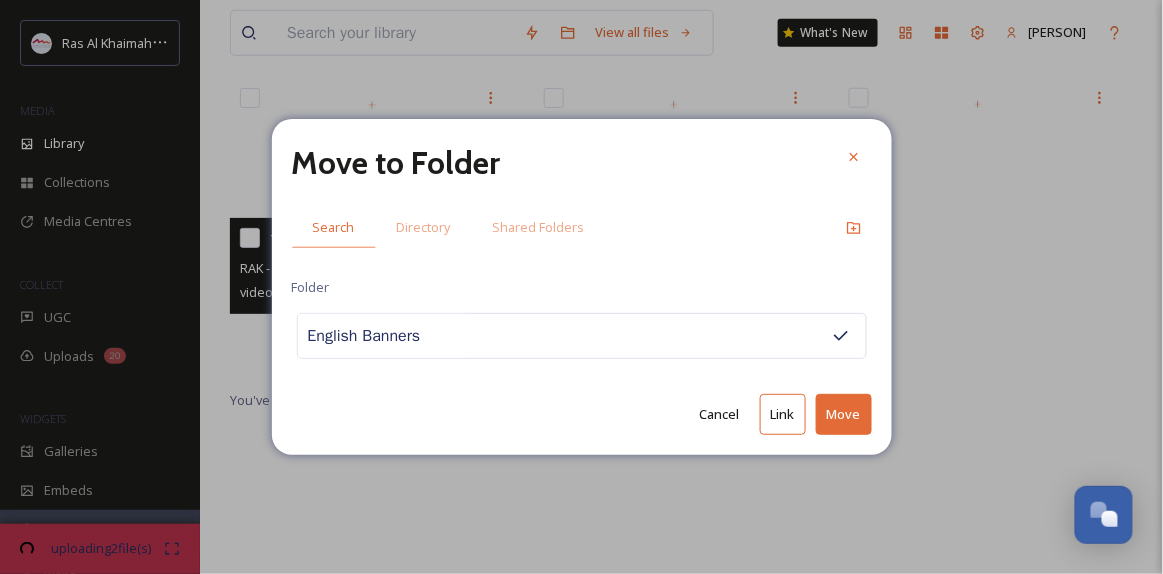 click on "Move" at bounding box center [844, 414] 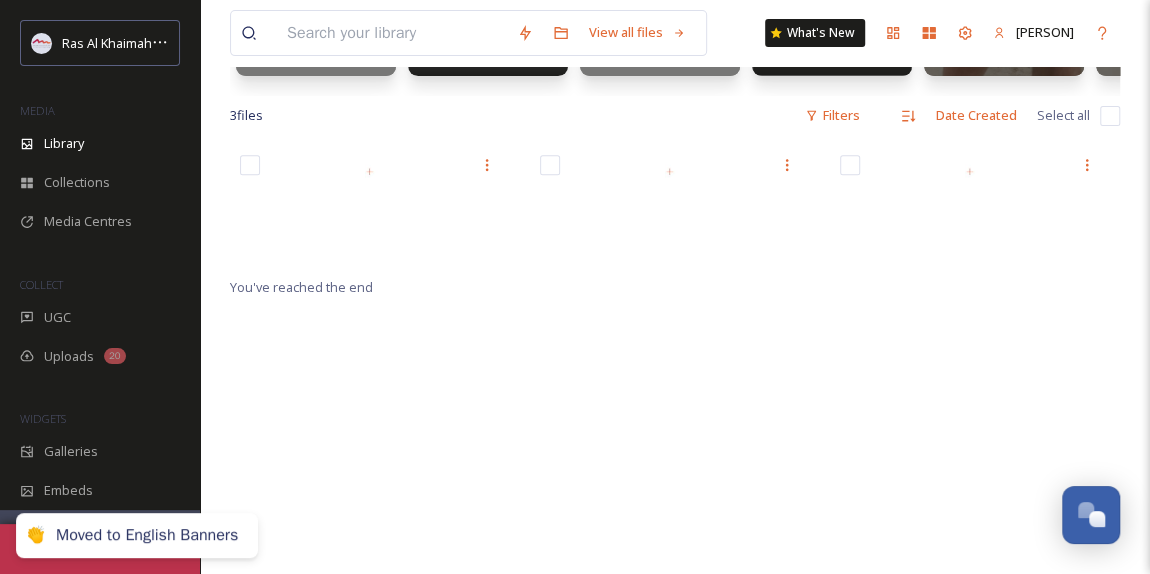 scroll, scrollTop: 223, scrollLeft: 0, axis: vertical 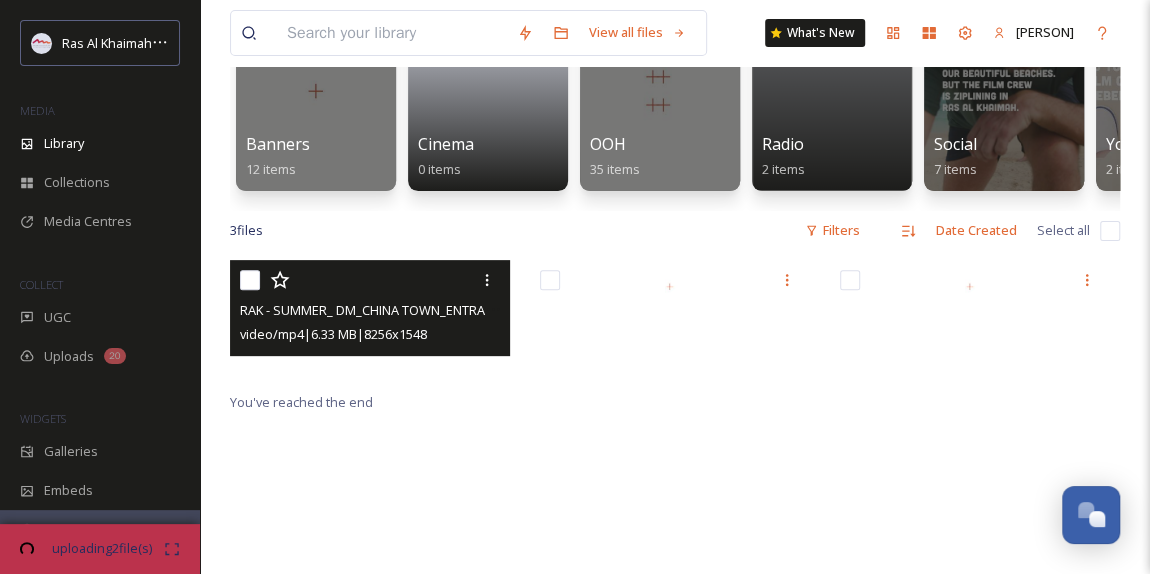 click at bounding box center (372, 280) 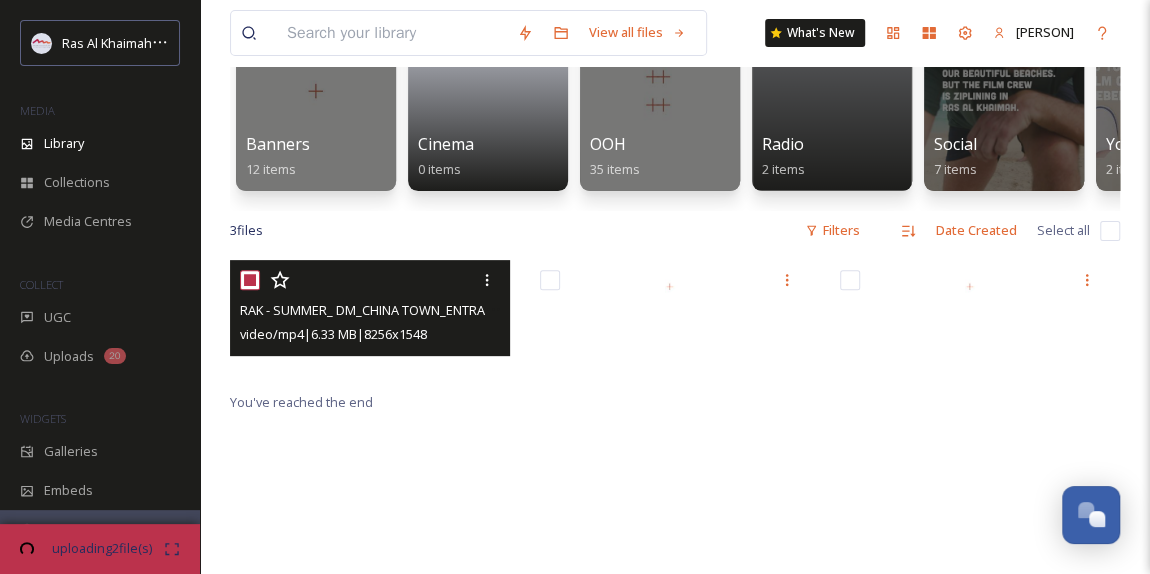 checkbox on "true" 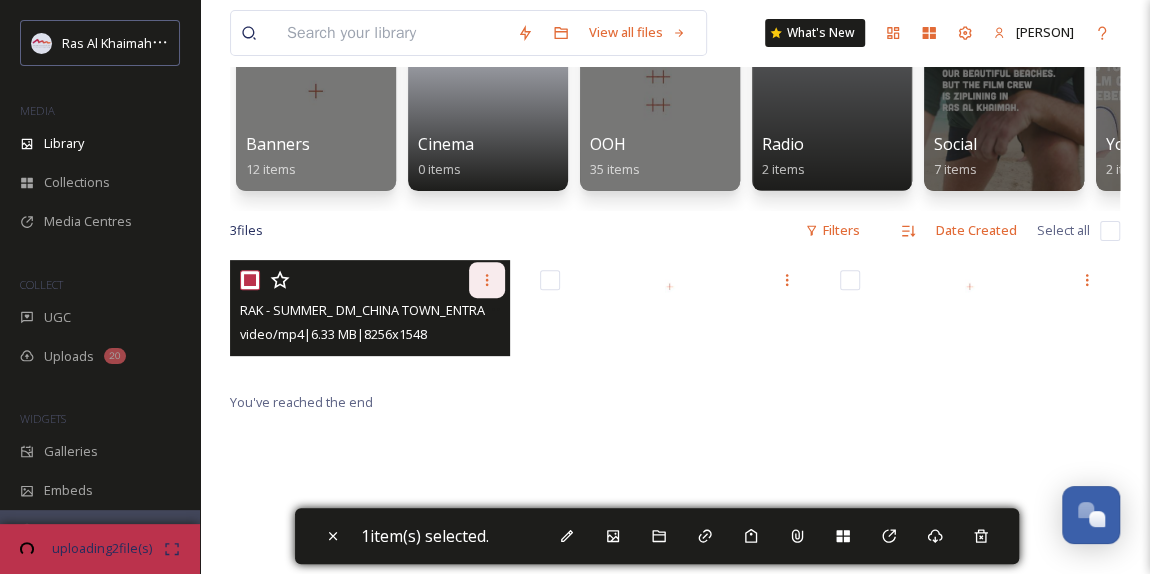 click 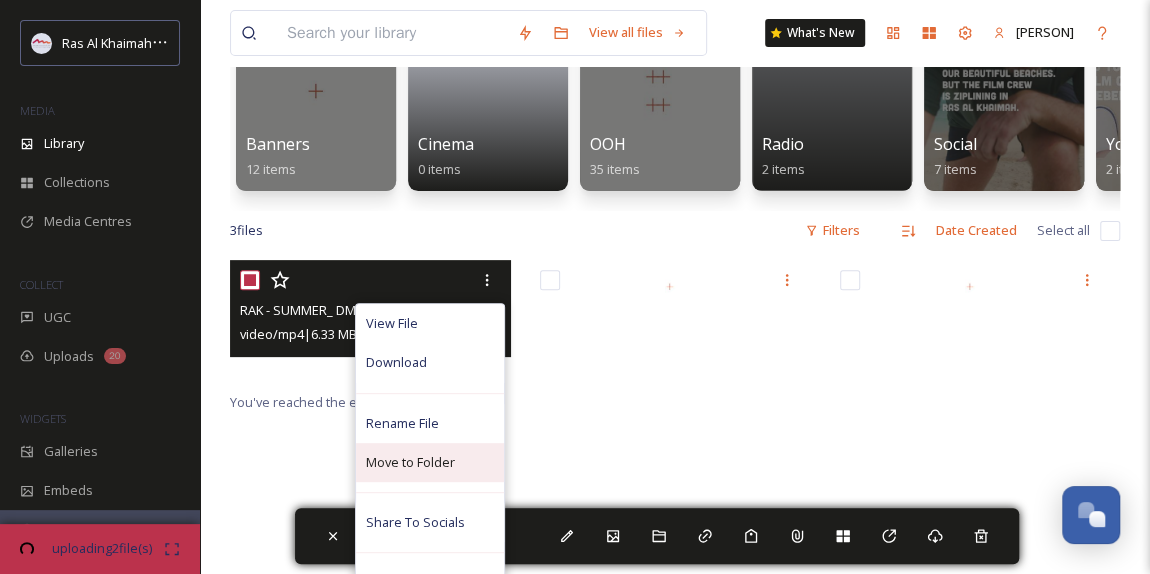 click on "Move to Folder" at bounding box center [410, 462] 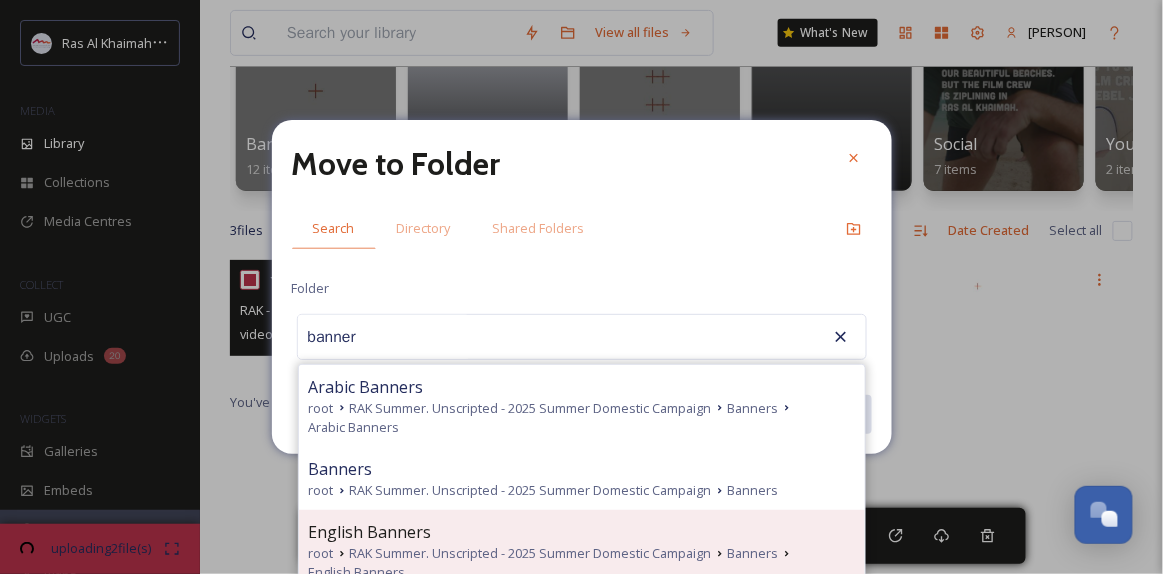 click on "RAK Summer. Unscripted - 2025 Summer Domestic Campaign" at bounding box center [531, 553] 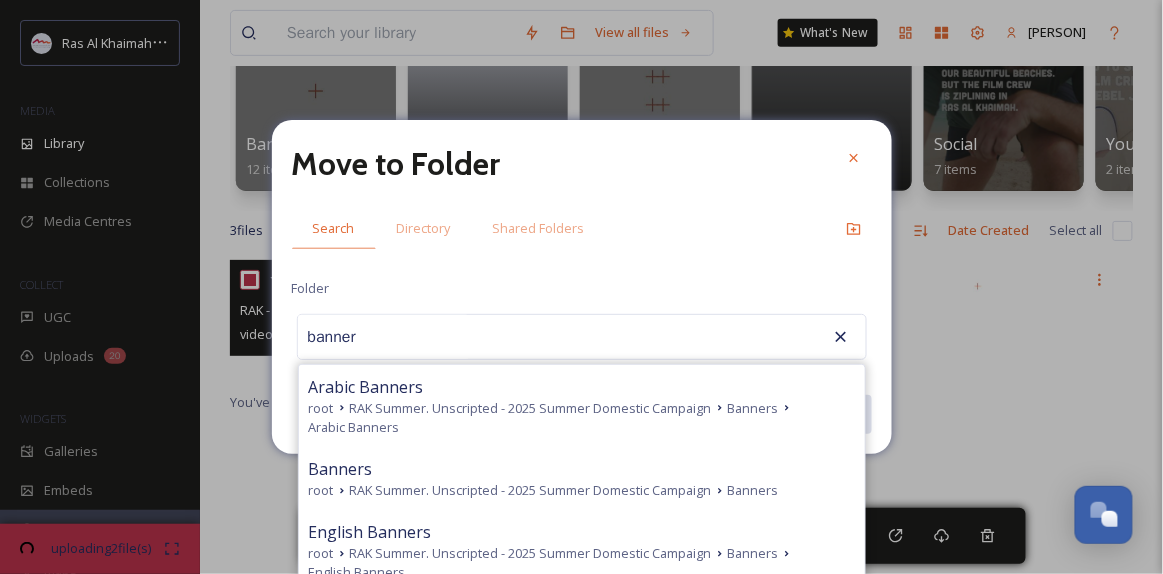 type on "English Banners" 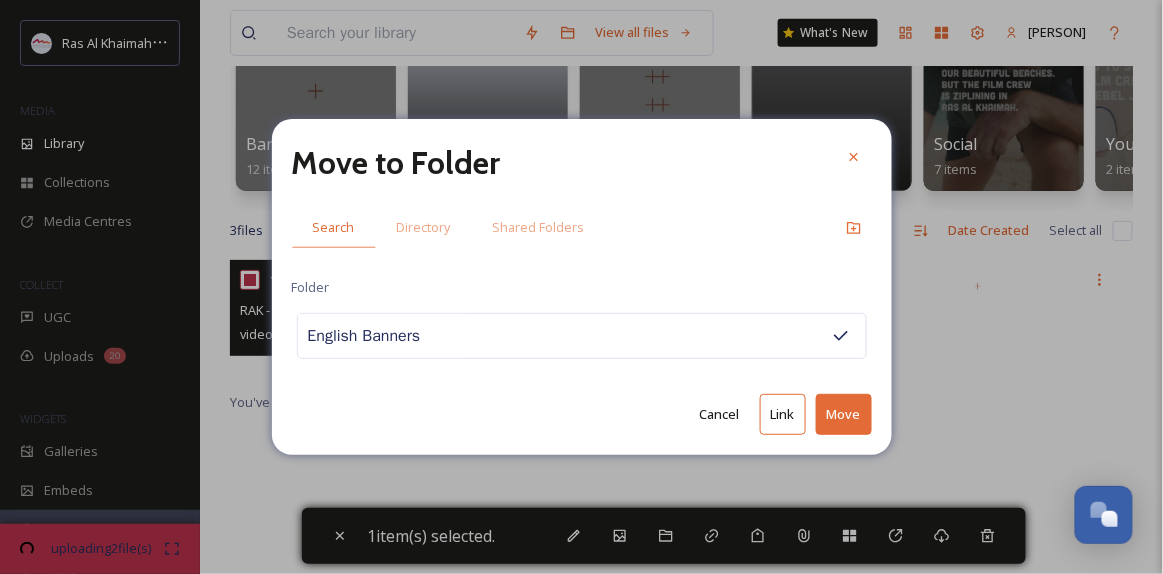 click on "Move" at bounding box center [844, 414] 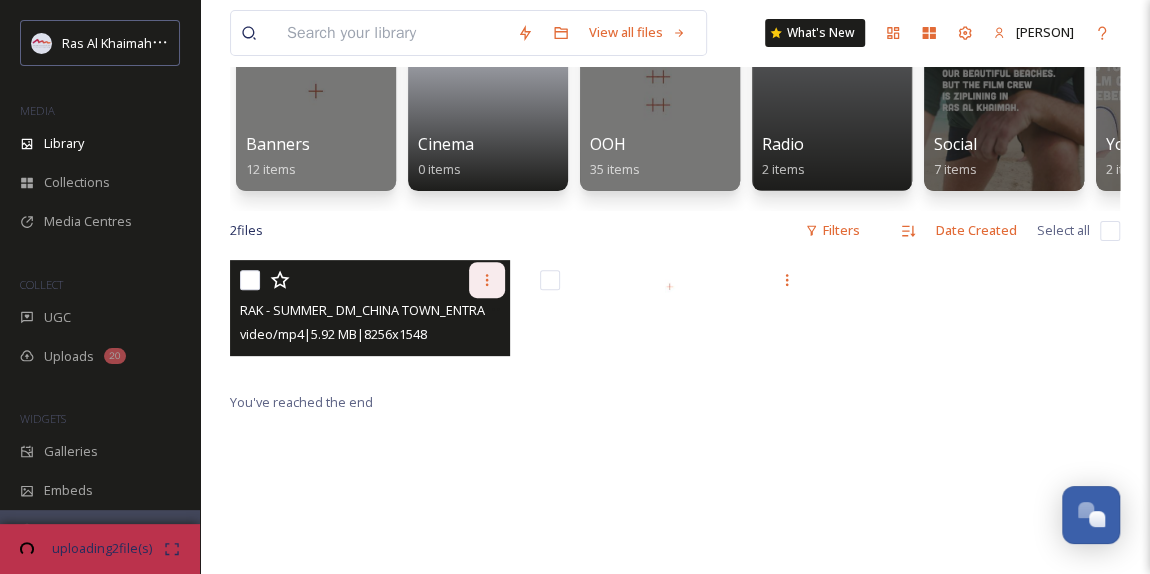 click 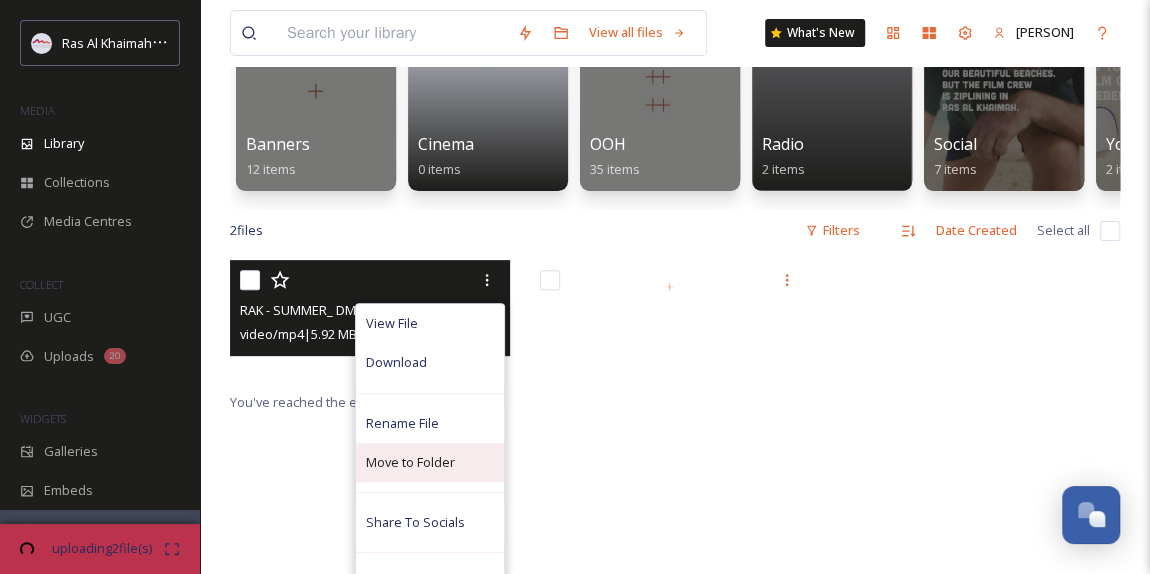 click on "Move to Folder" at bounding box center [410, 462] 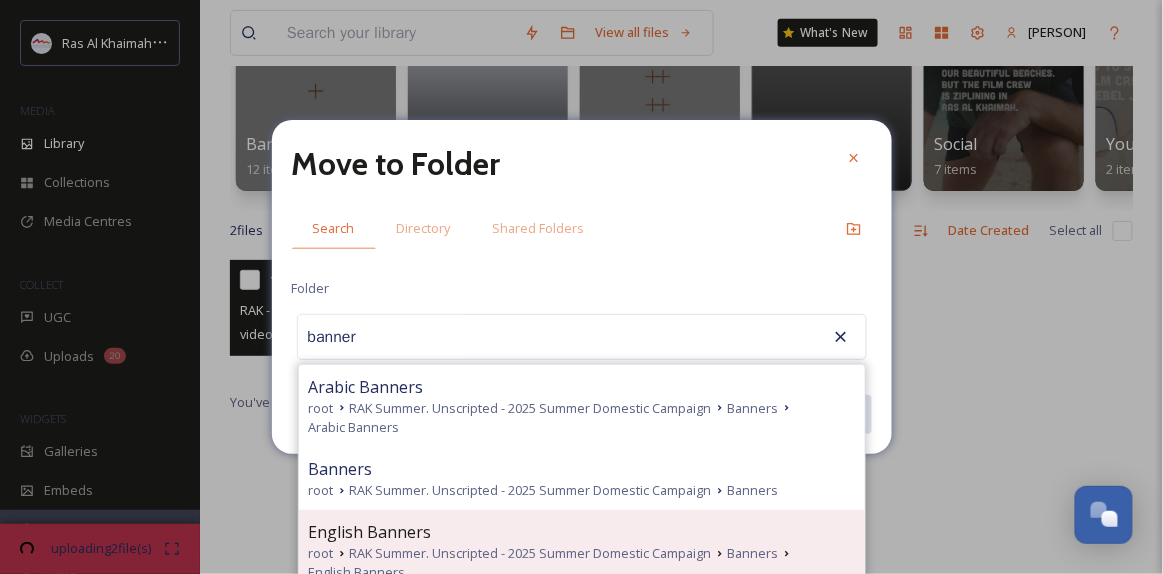 click on "RAK Summer. Unscripted - 2025 Summer Domestic Campaign" at bounding box center (531, 553) 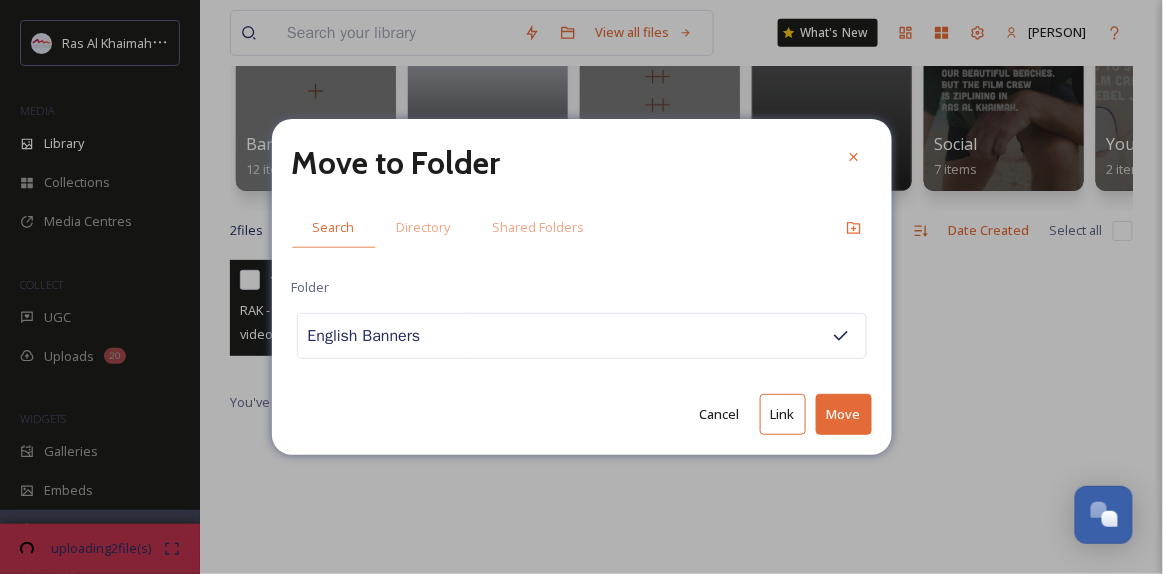 click on "Move" at bounding box center [844, 414] 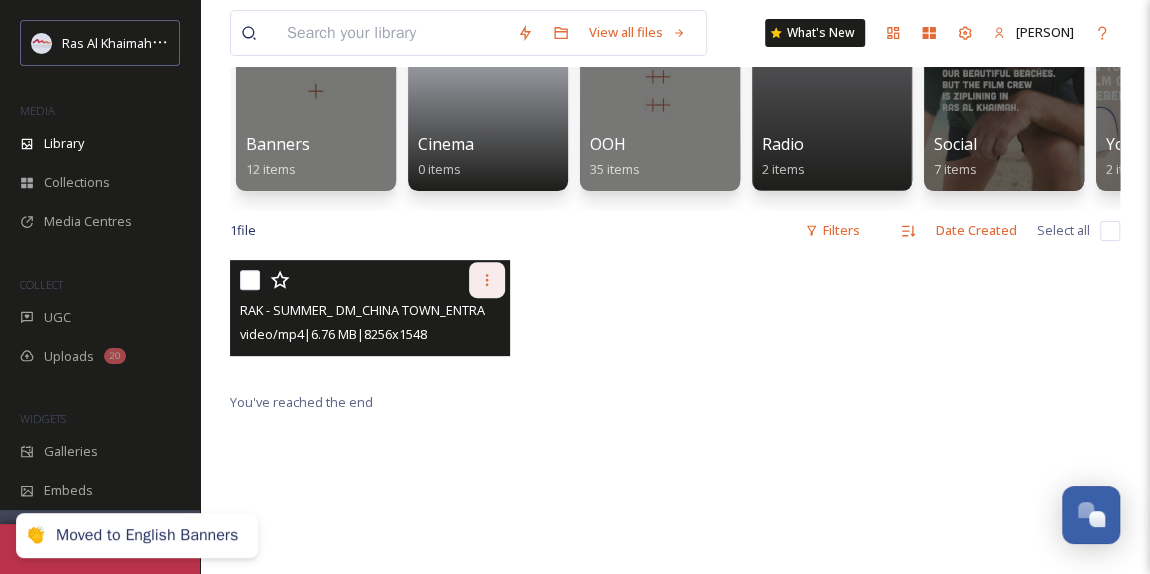click 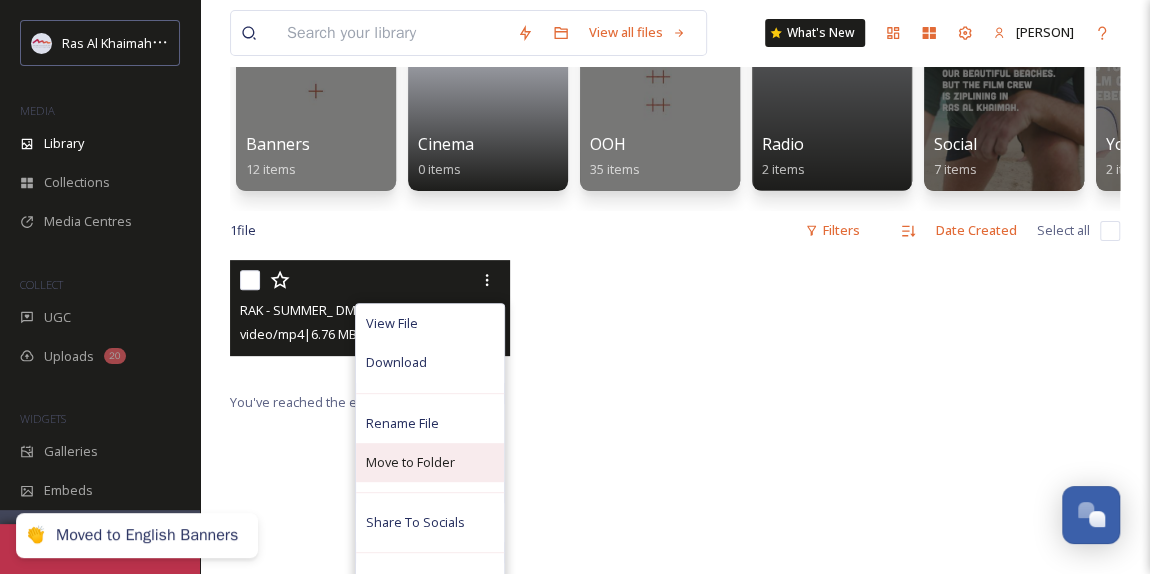 click on "Move to Folder" at bounding box center [410, 462] 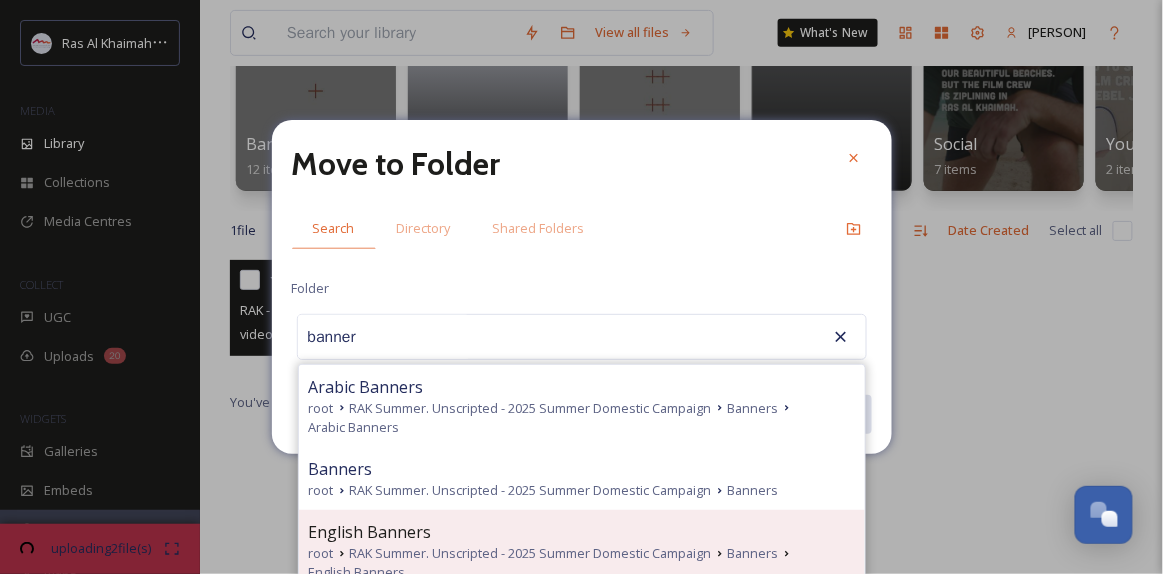 click on "English Banners" at bounding box center [370, 532] 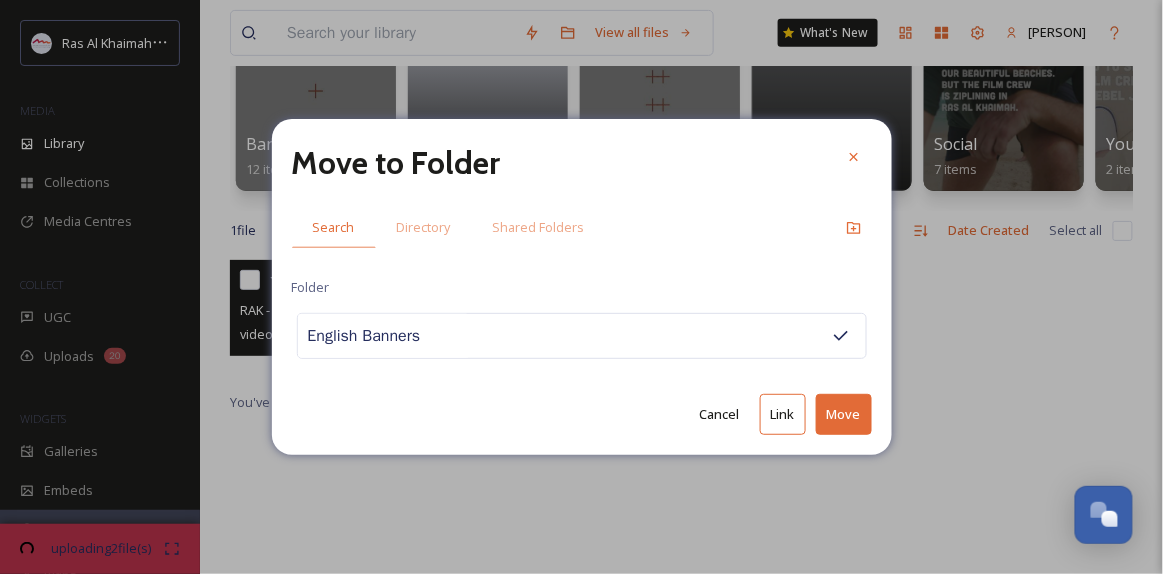 click on "Move" at bounding box center [844, 414] 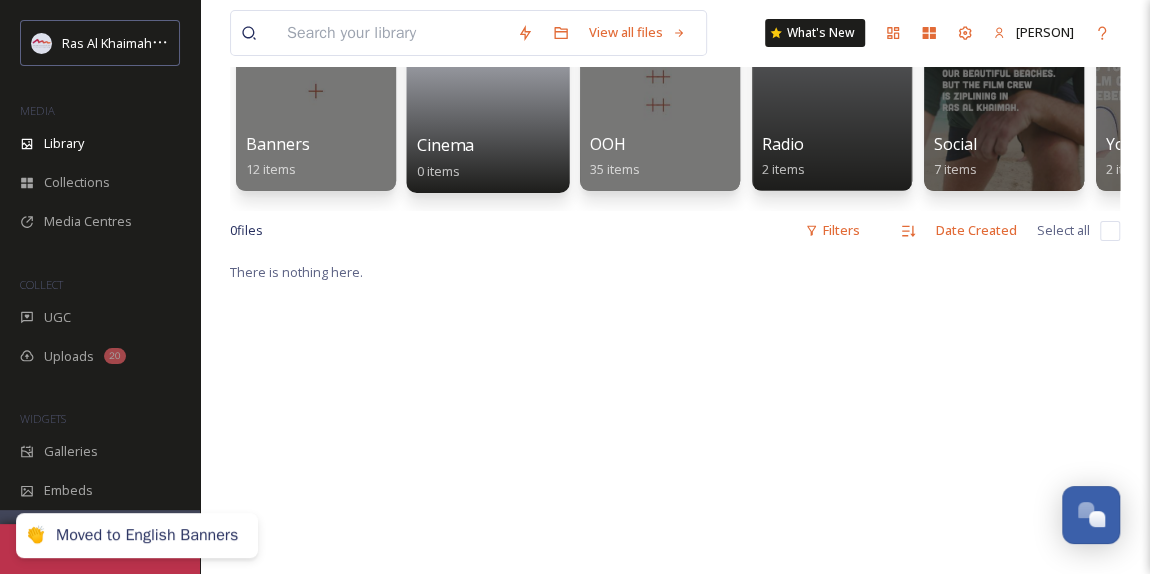 click on "Cinema 0   items" at bounding box center [488, 158] 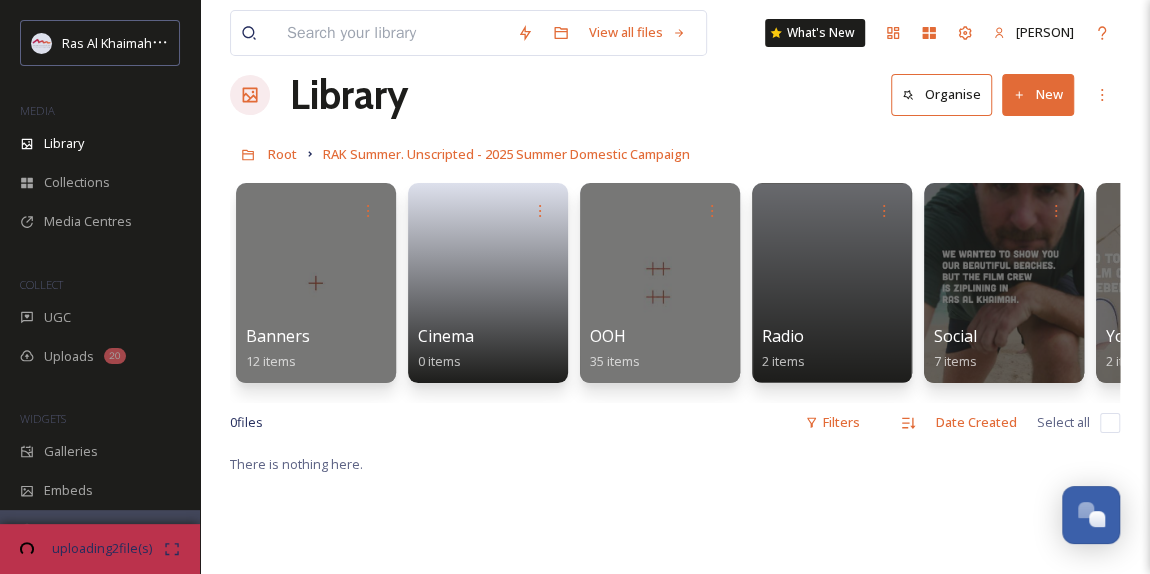 scroll, scrollTop: 0, scrollLeft: 0, axis: both 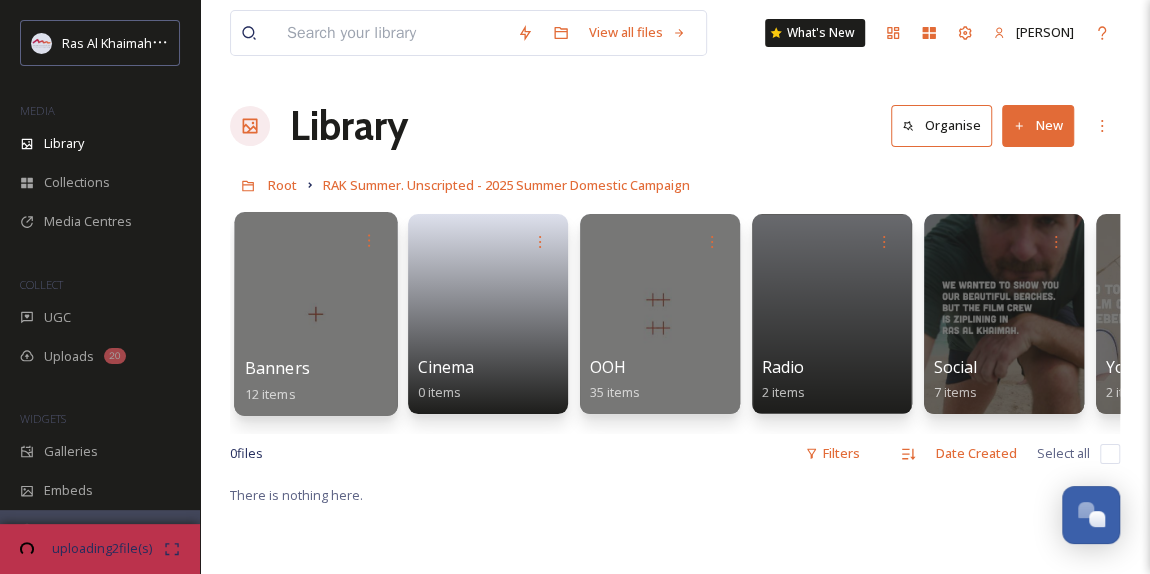 click on "Banners" at bounding box center [277, 368] 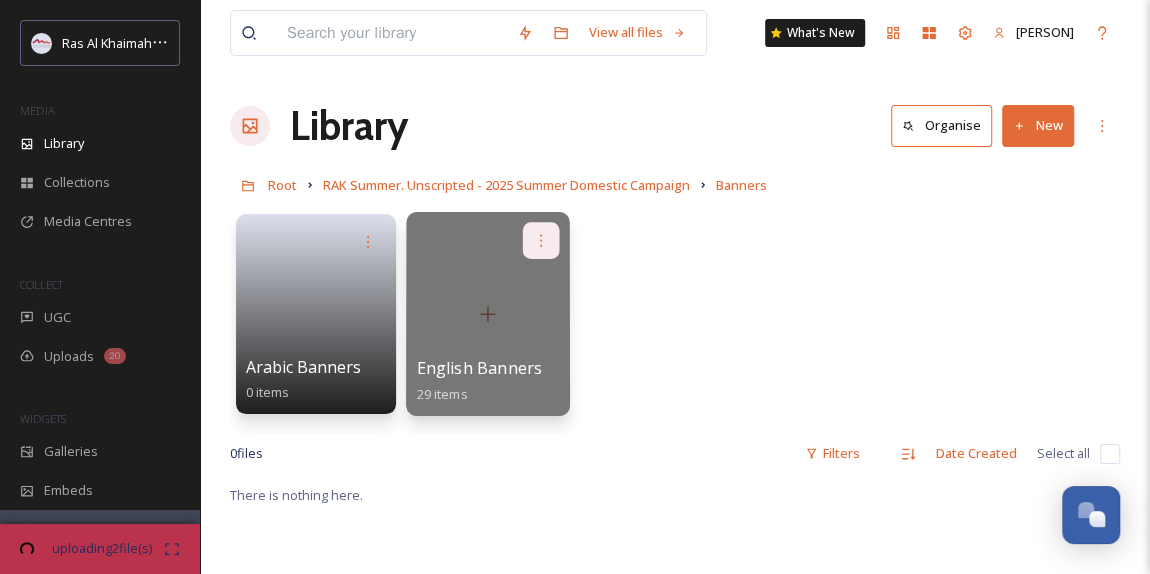 click 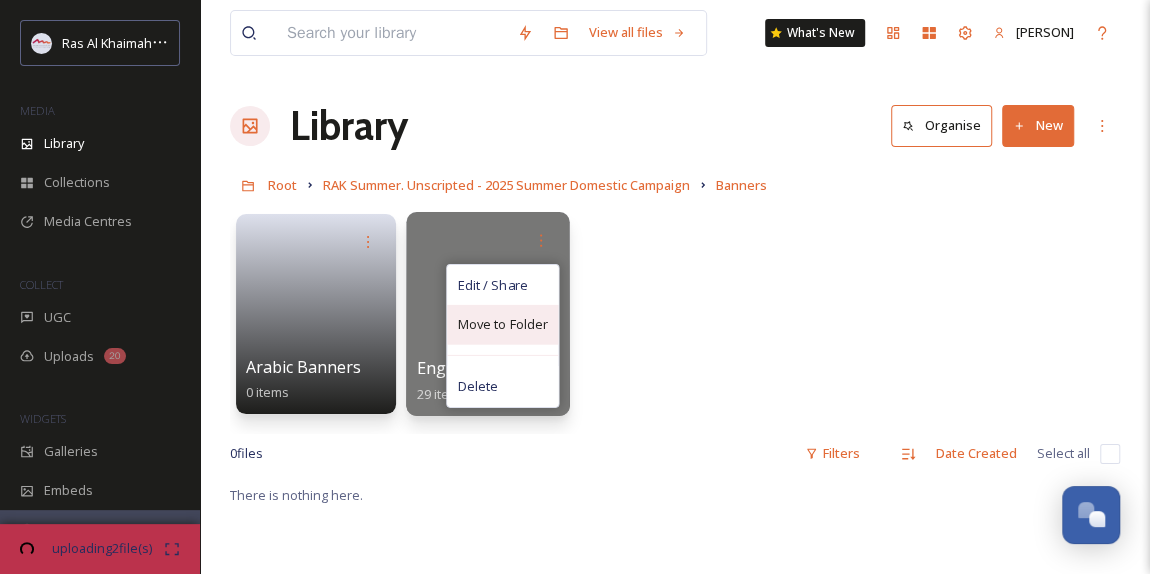 click on "Move to Folder" at bounding box center (502, 325) 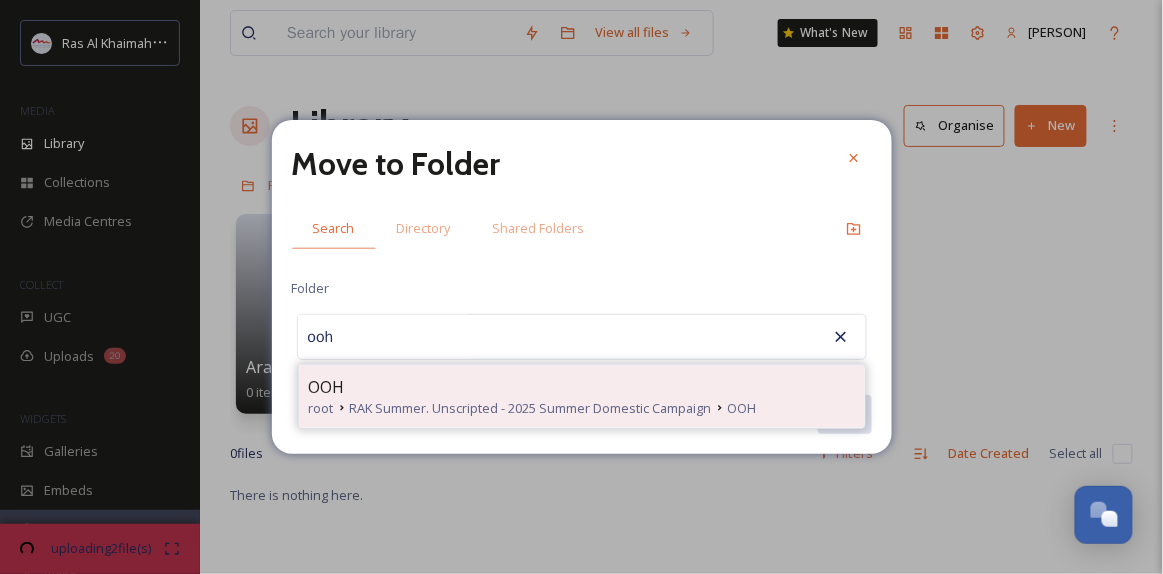 click on "OOH" at bounding box center [582, 387] 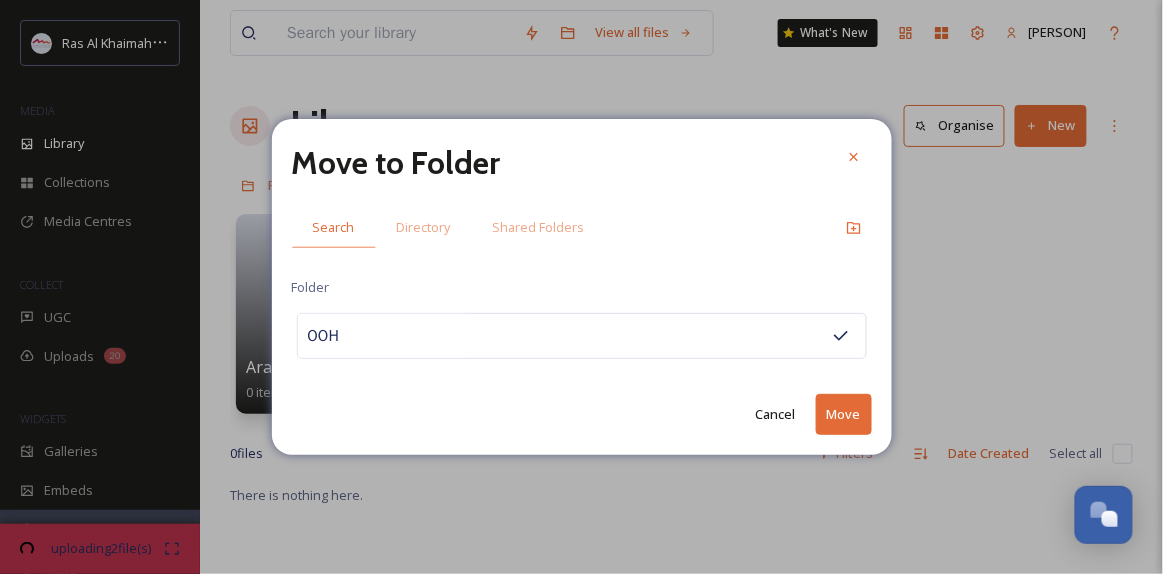 click on "Move" at bounding box center (844, 414) 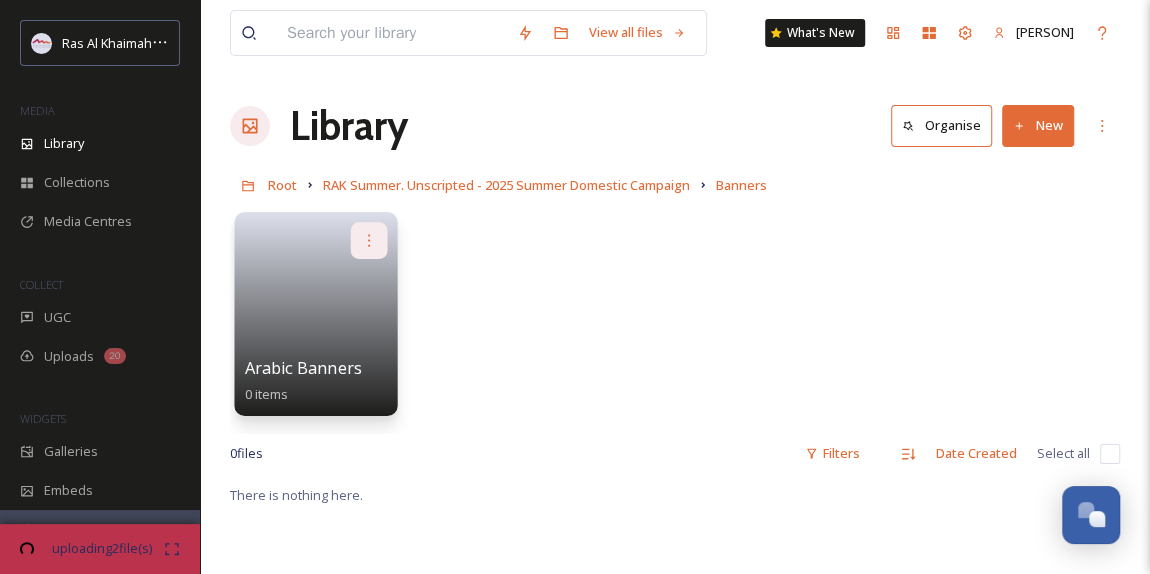 click 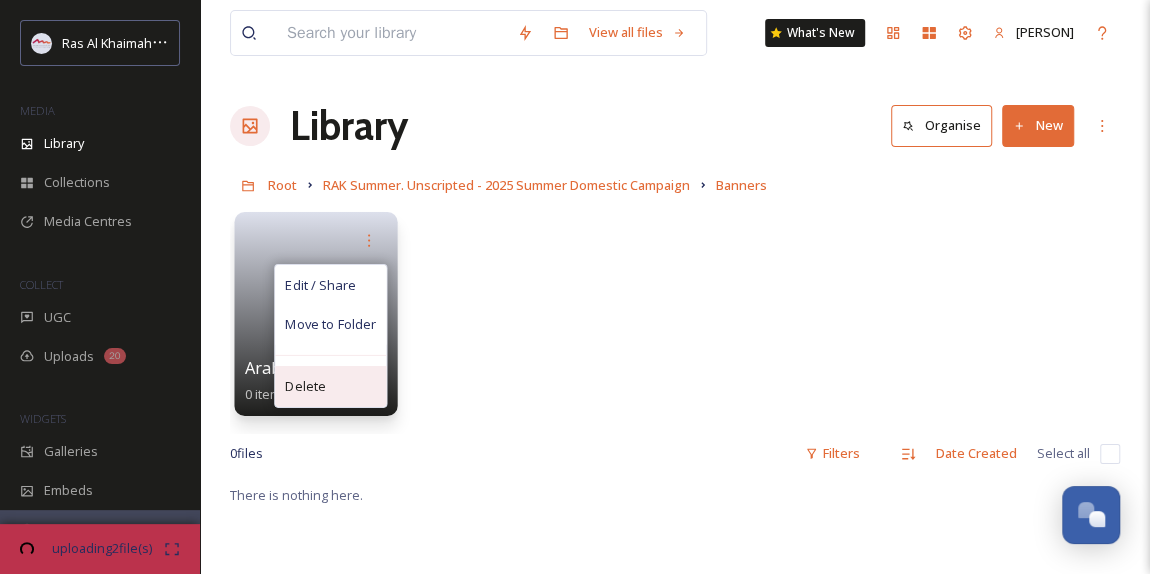click on "Delete" at bounding box center (305, 387) 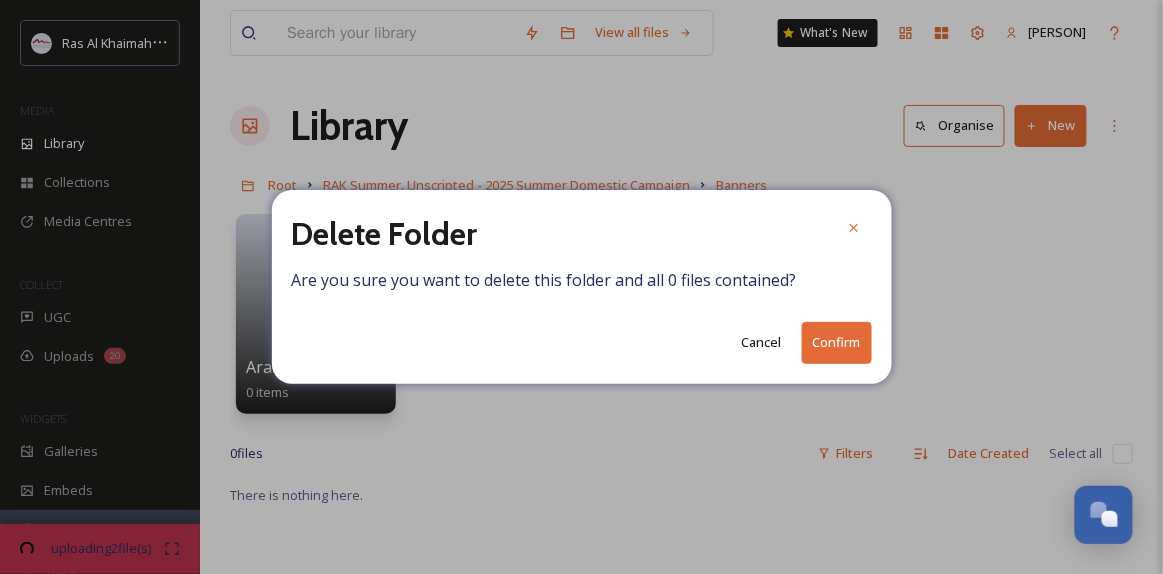 click on "Confirm" at bounding box center (837, 342) 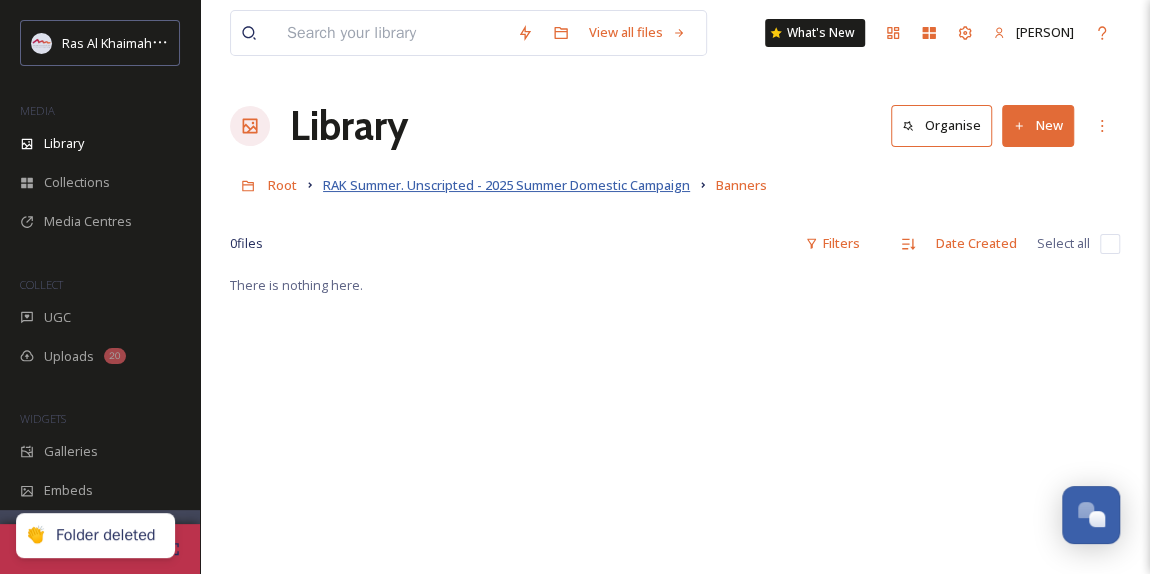 click on "RAK Summer. Unscripted - 2025 Summer Domestic Campaign" at bounding box center (506, 185) 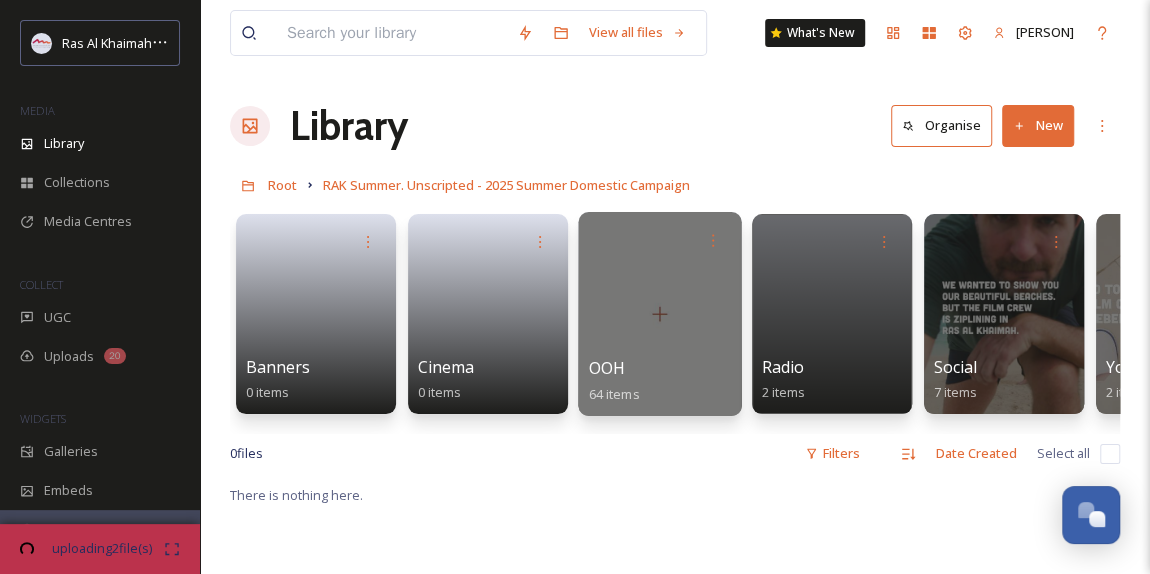 click at bounding box center [659, 314] 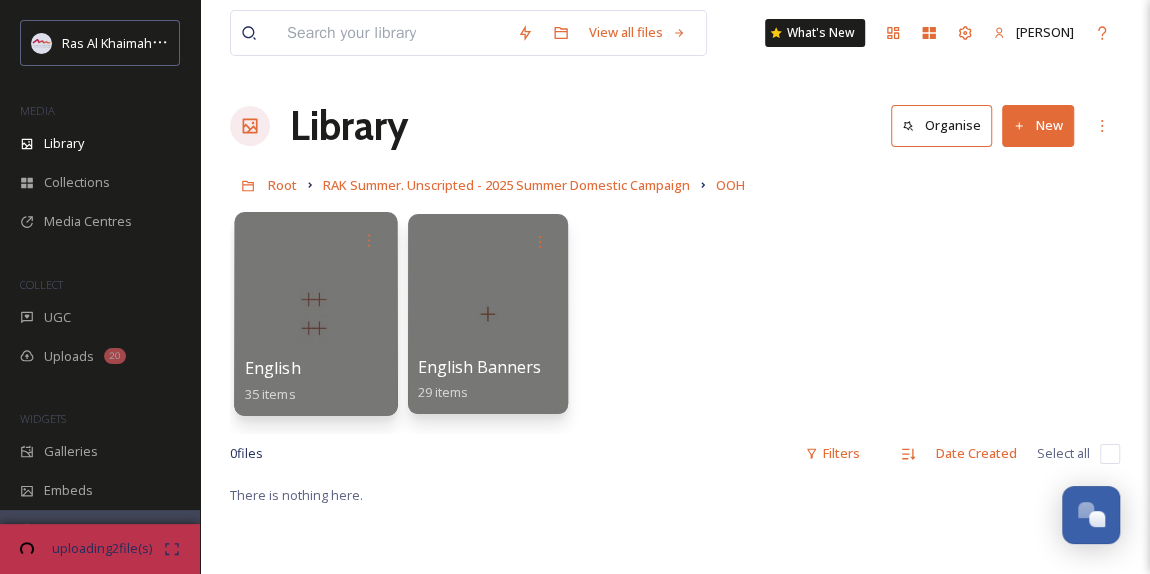 click at bounding box center [315, 314] 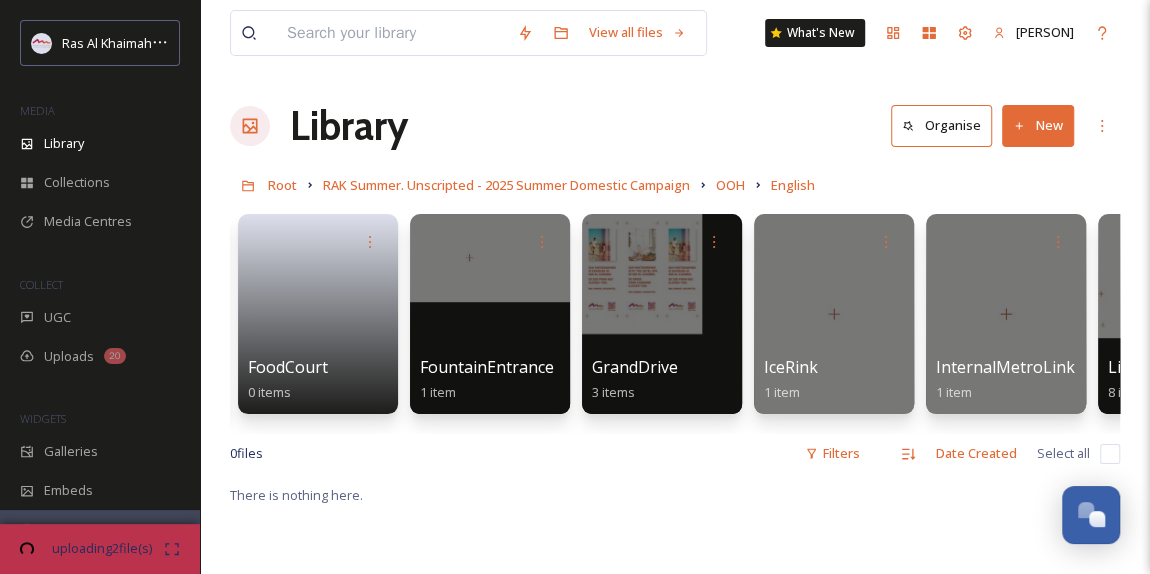 scroll, scrollTop: 0, scrollLeft: 0, axis: both 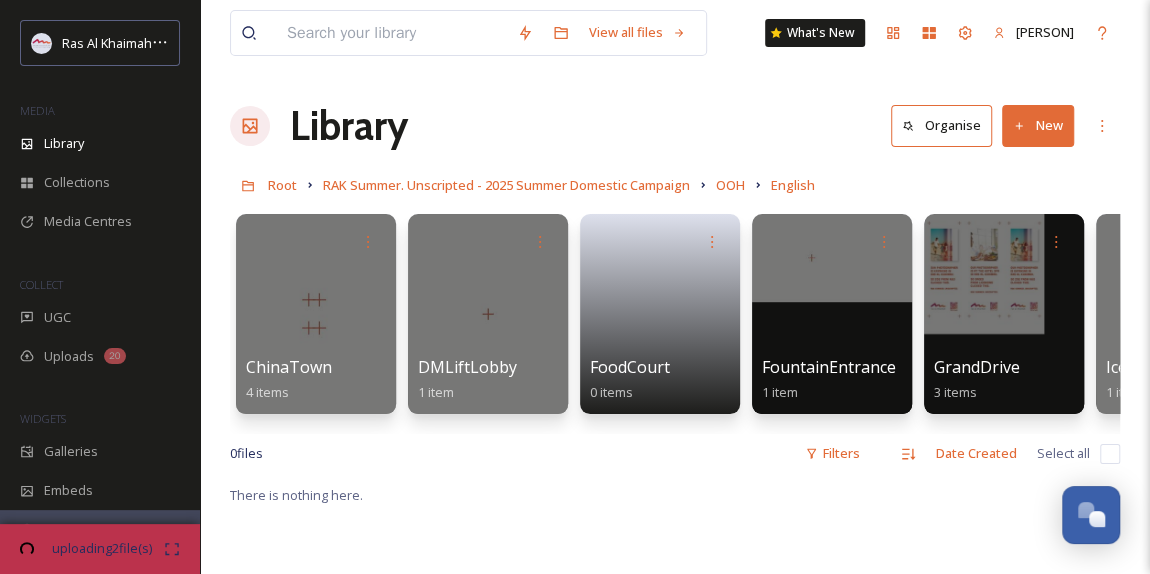click on "RAK Summer. Unscripted - 2025 Summer Domestic Campaign" at bounding box center (506, 185) 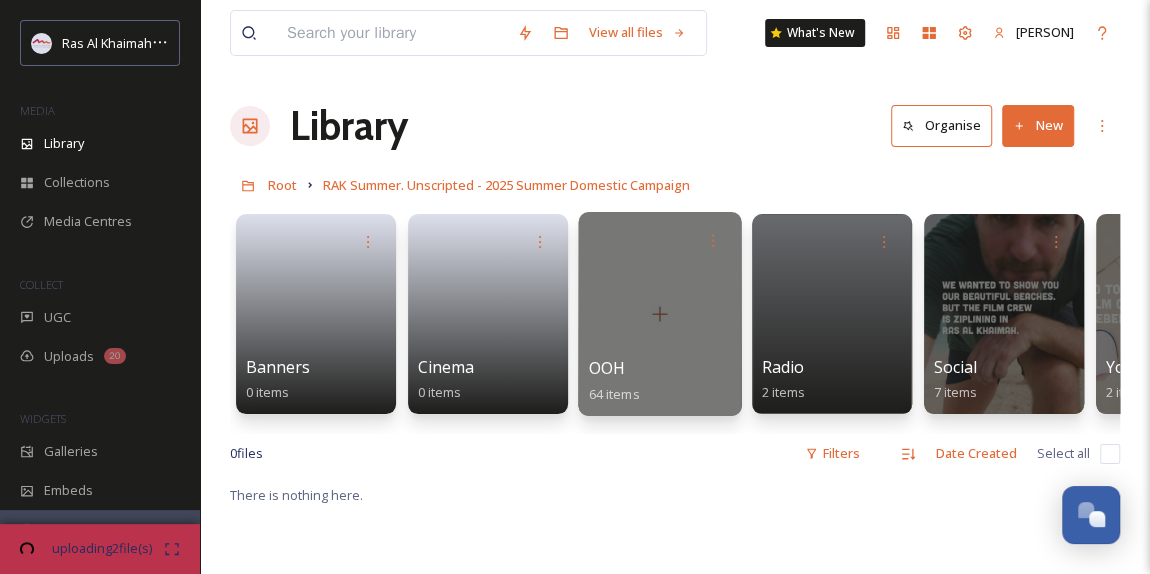 click at bounding box center (659, 314) 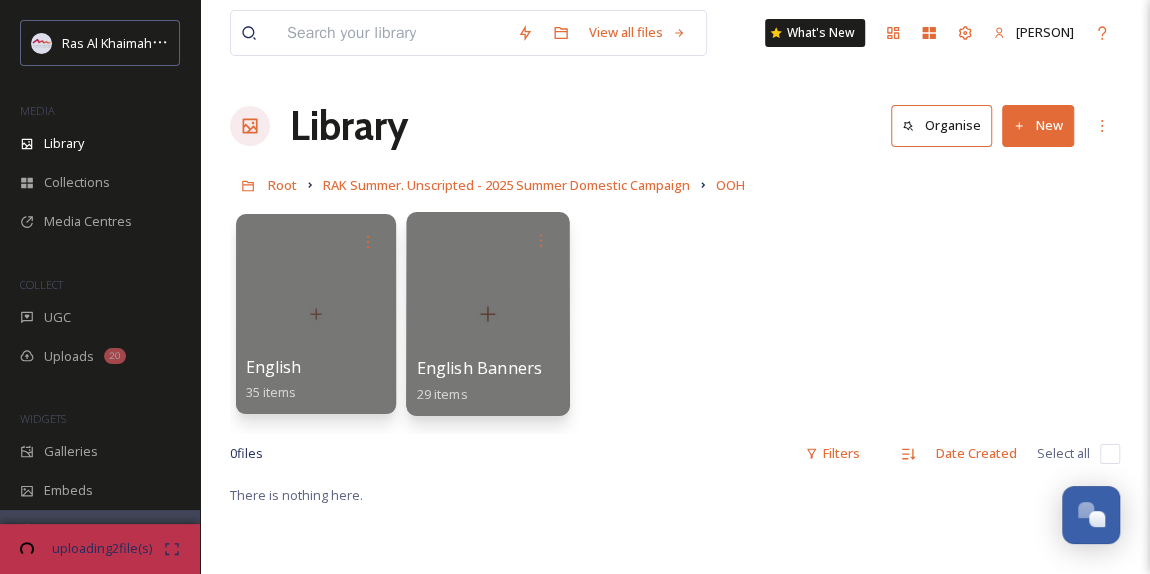 click at bounding box center (487, 314) 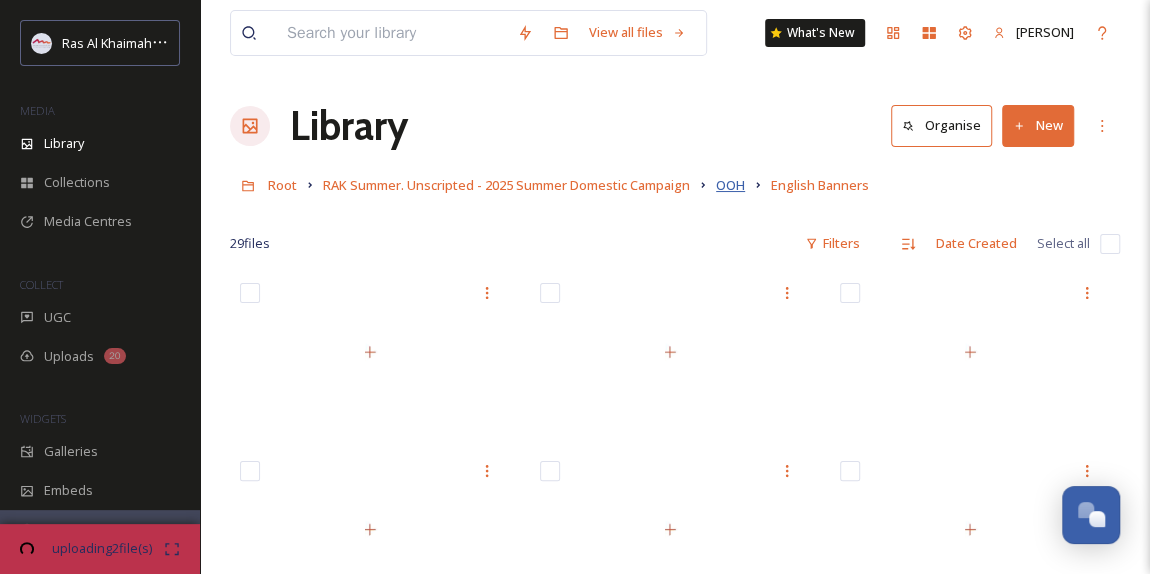 click on "OOH" at bounding box center (730, 185) 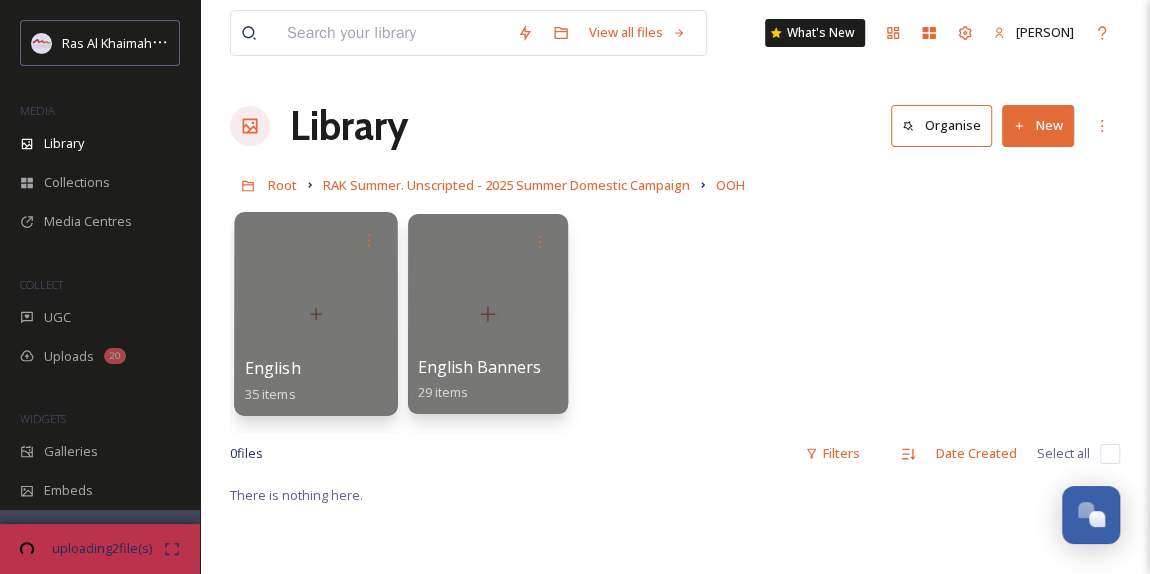 click at bounding box center [315, 314] 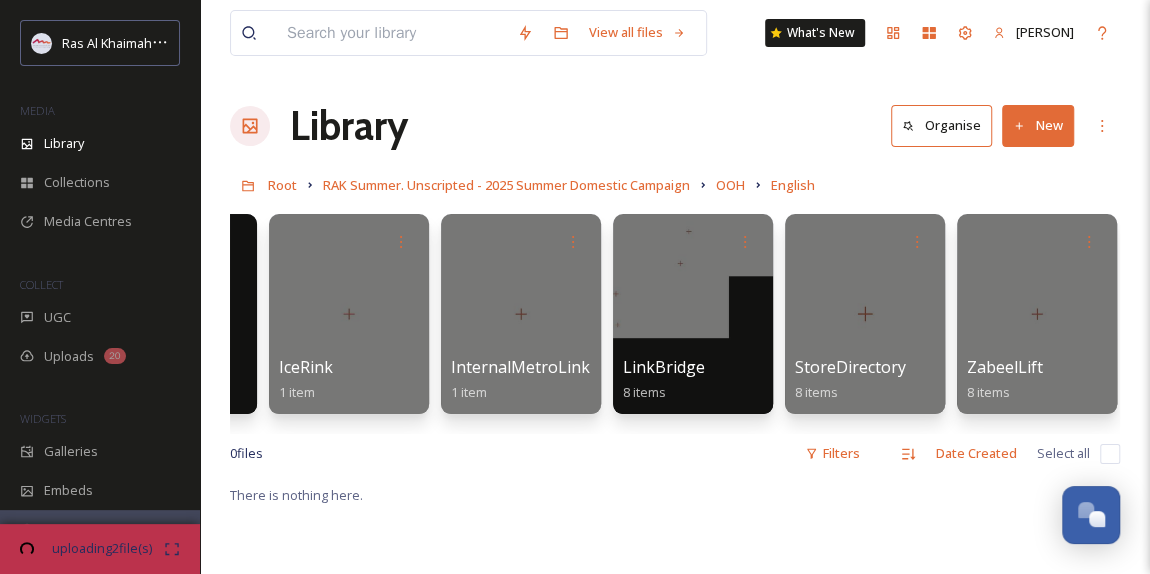 scroll, scrollTop: 0, scrollLeft: 829, axis: horizontal 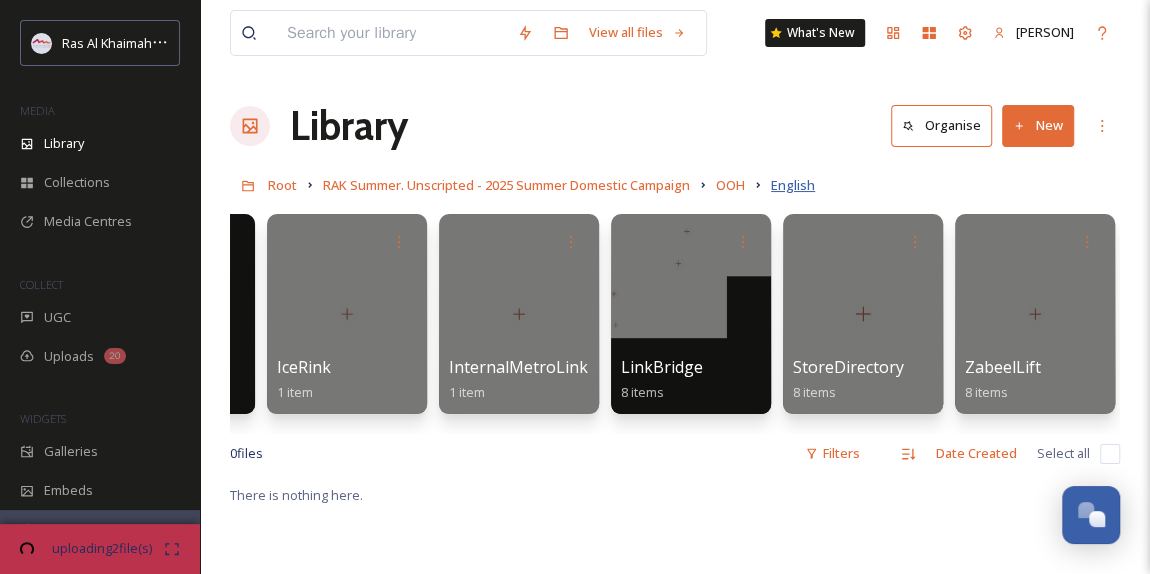 click on "English" at bounding box center [793, 185] 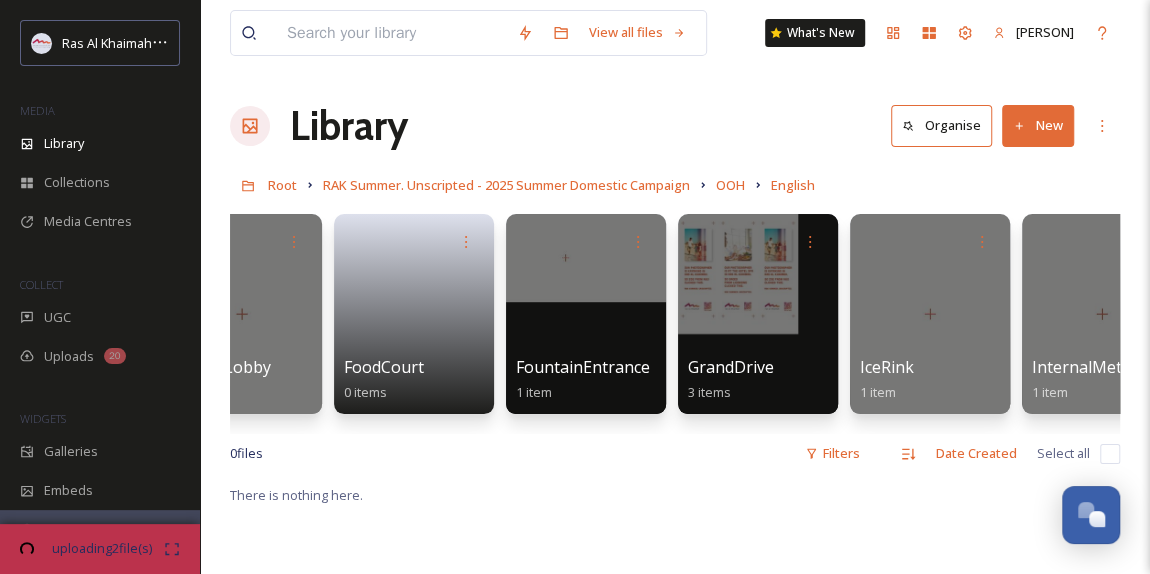 scroll, scrollTop: 0, scrollLeft: 250, axis: horizontal 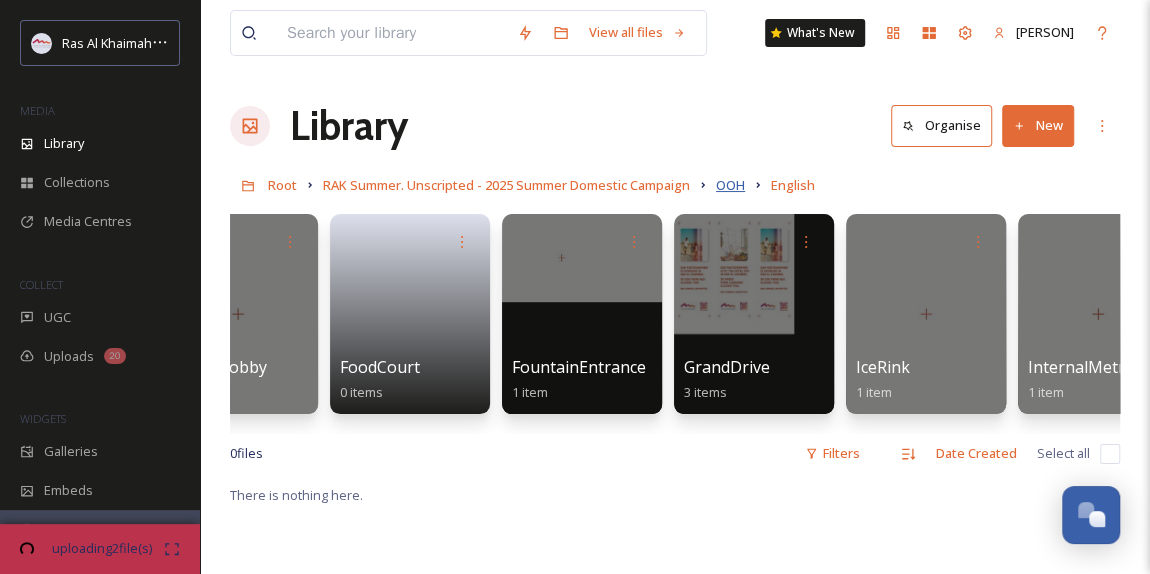 click on "OOH" at bounding box center (730, 185) 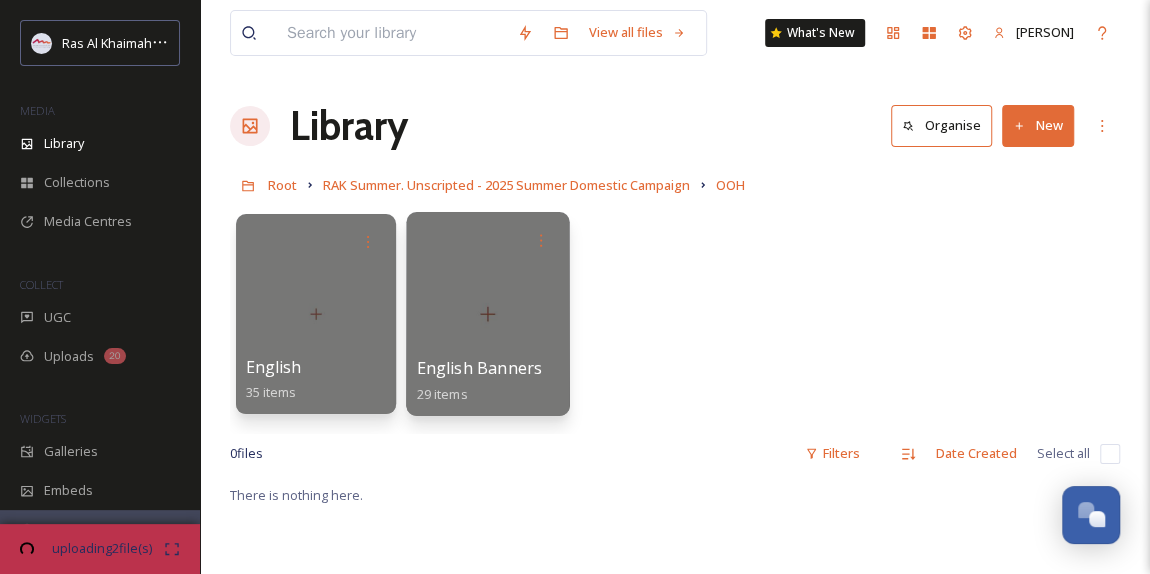 click at bounding box center (487, 314) 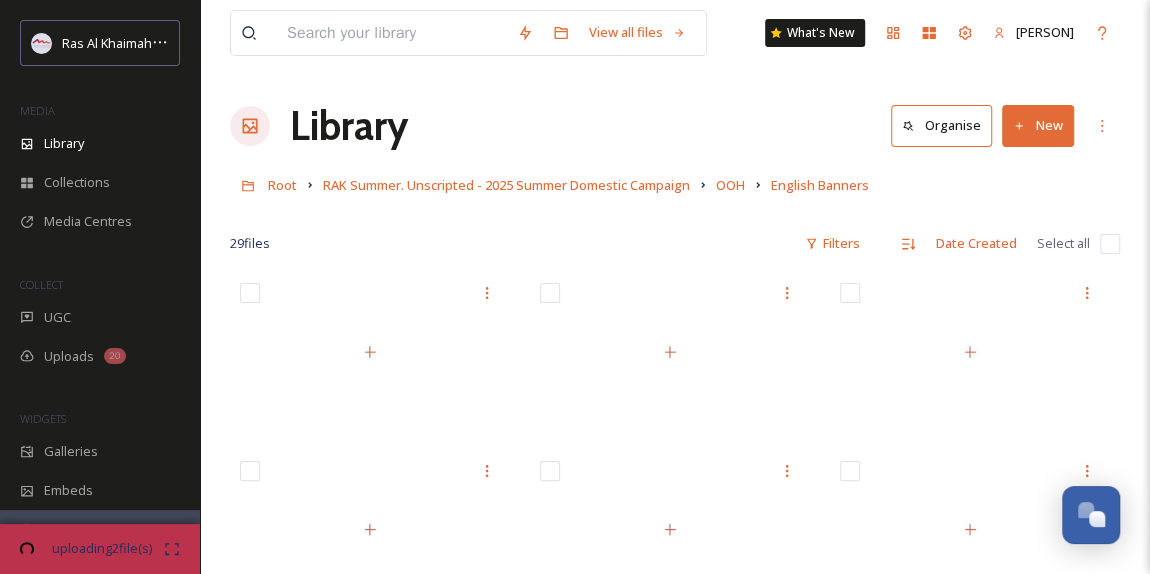 click at bounding box center [1110, 244] 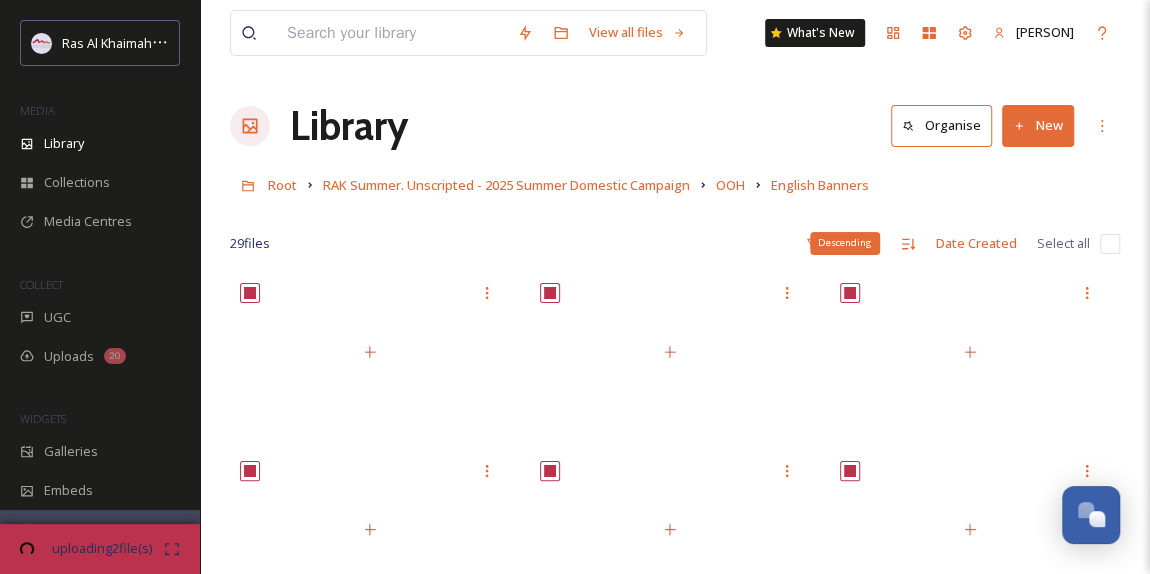checkbox on "true" 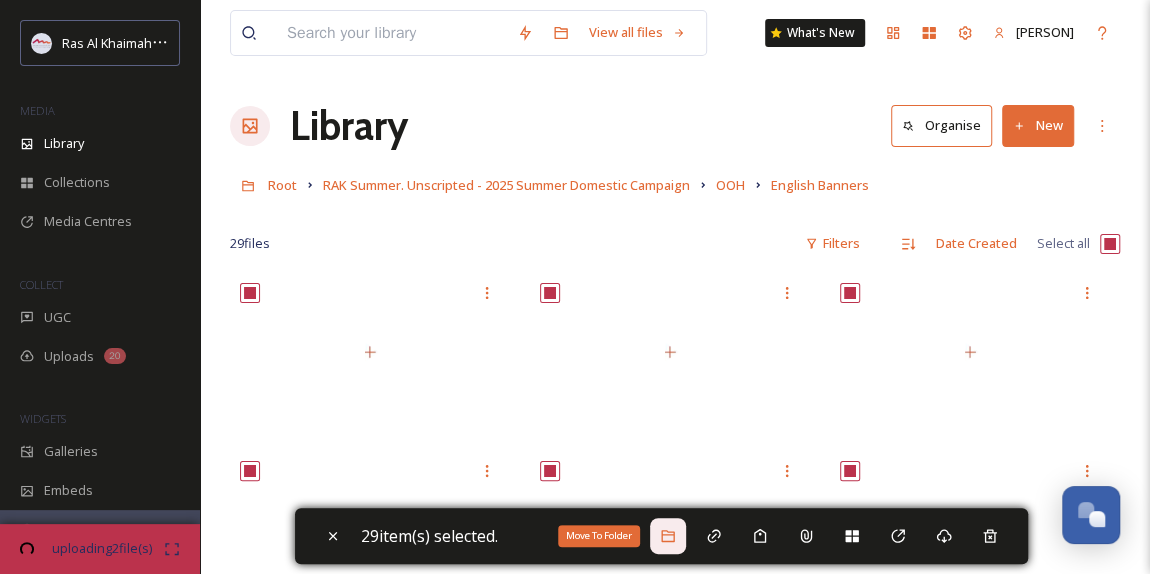click 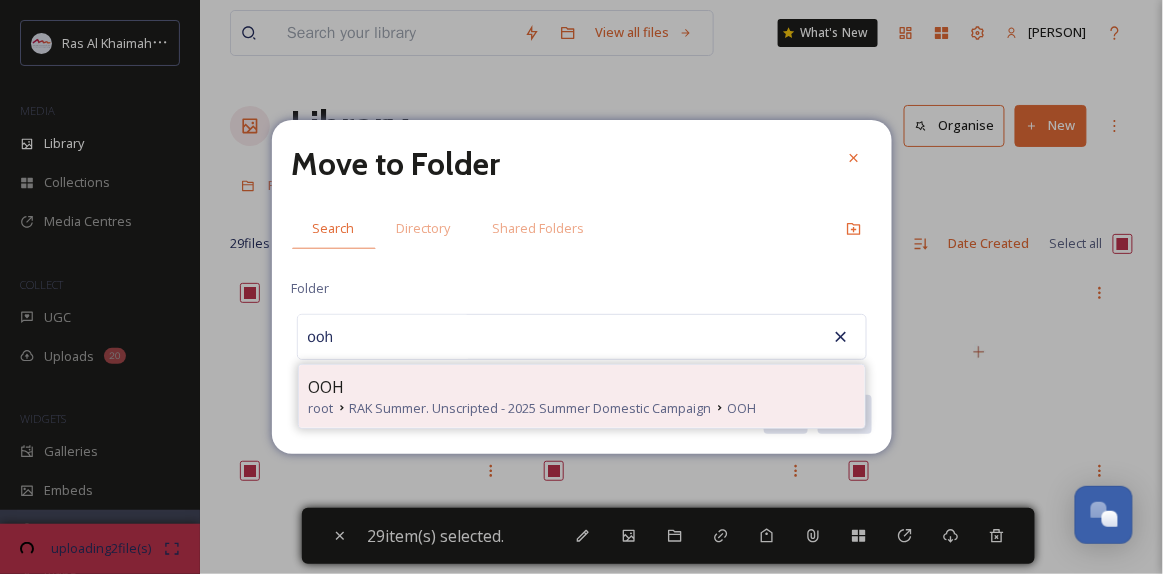 click on "OOH" at bounding box center [582, 387] 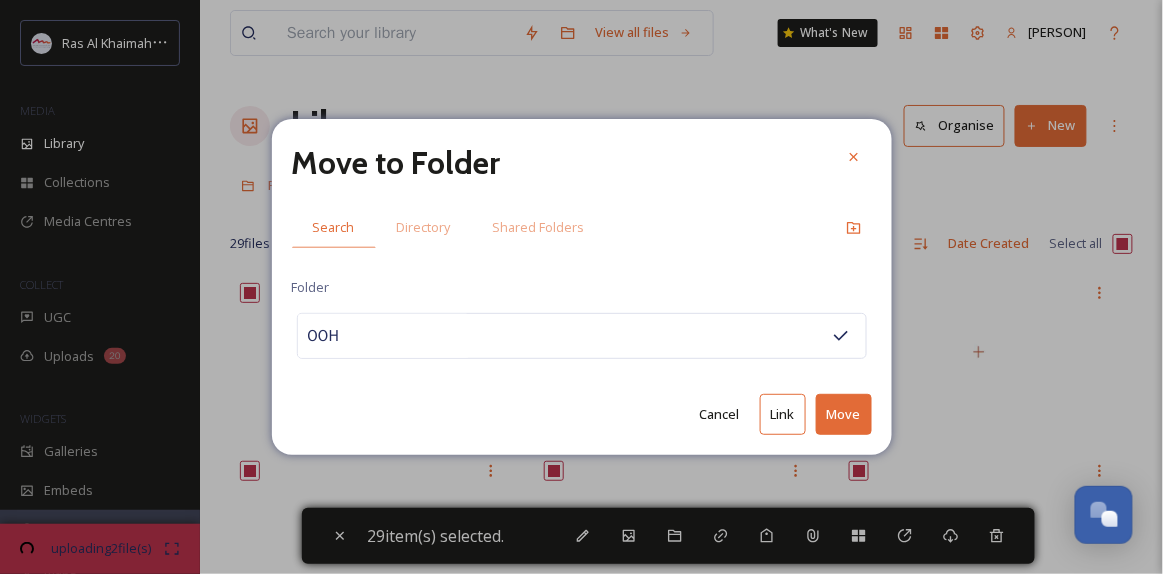click on "Move" at bounding box center (844, 414) 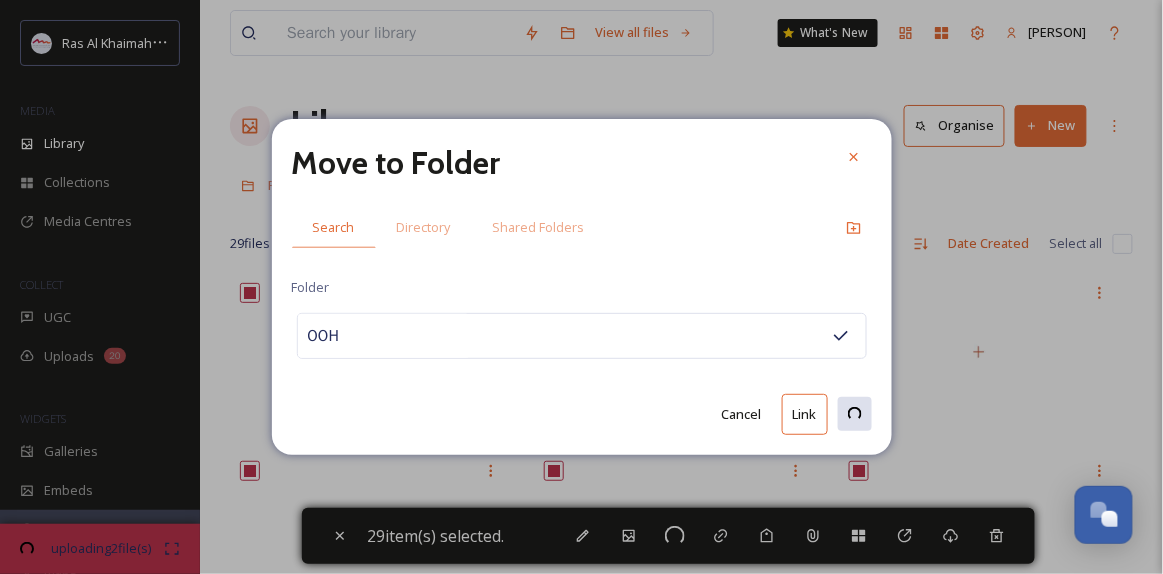 checkbox on "false" 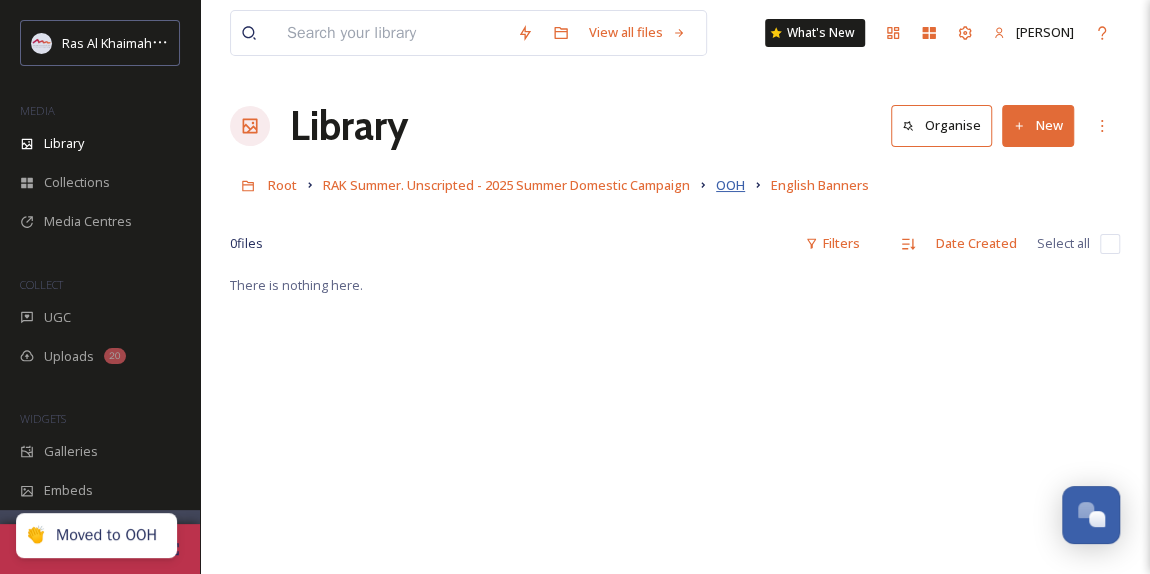 click on "OOH" at bounding box center (730, 185) 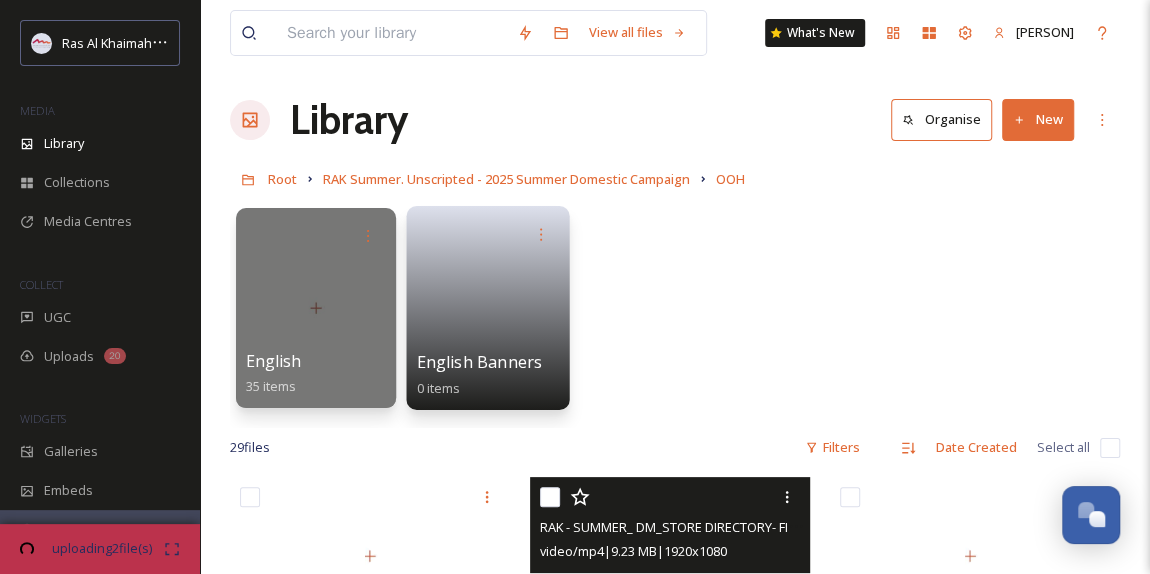 scroll, scrollTop: 0, scrollLeft: 0, axis: both 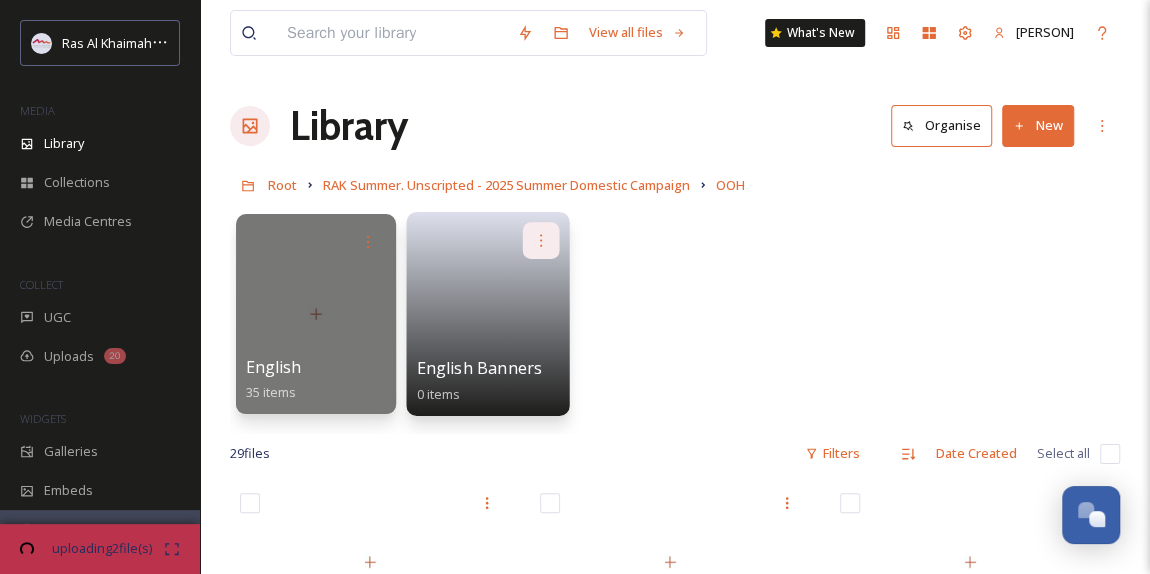 drag, startPoint x: 543, startPoint y: 242, endPoint x: 533, endPoint y: 245, distance: 10.440307 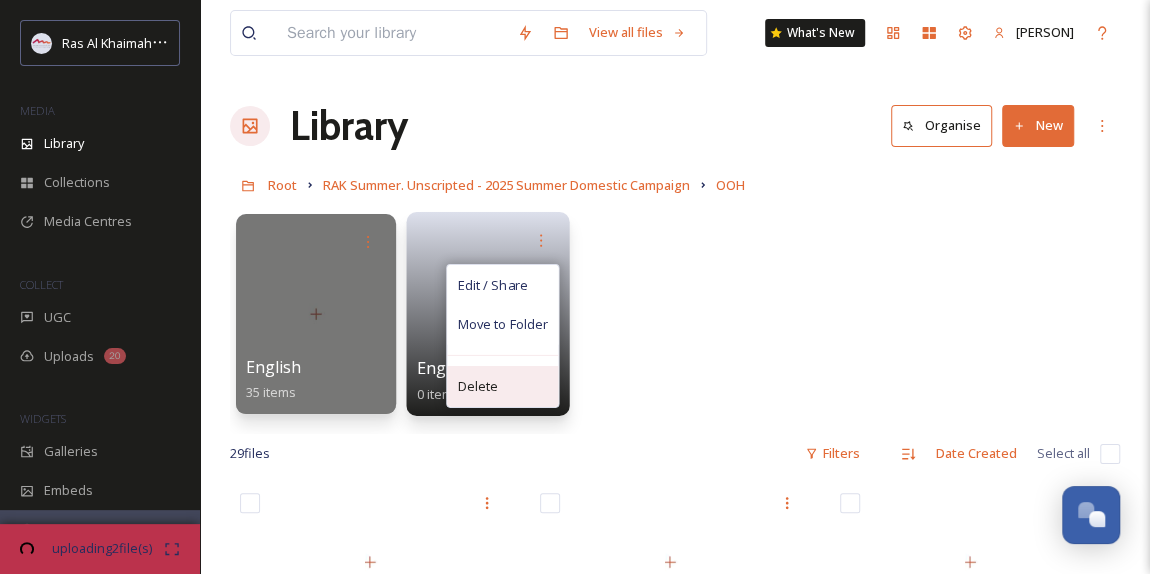click on "Delete" at bounding box center [477, 387] 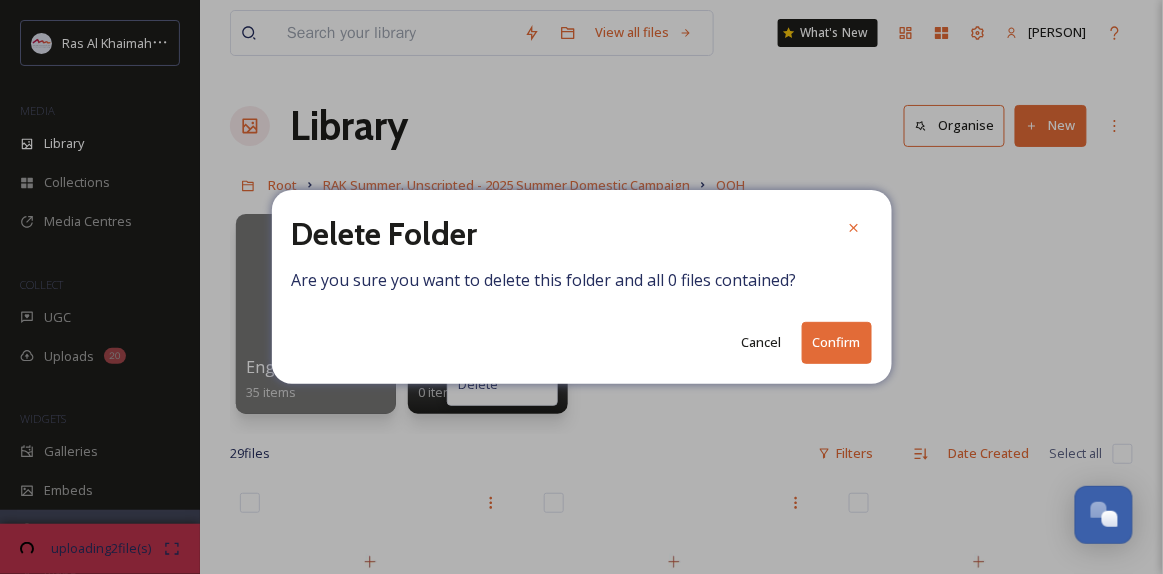 click on "Confirm" at bounding box center [837, 342] 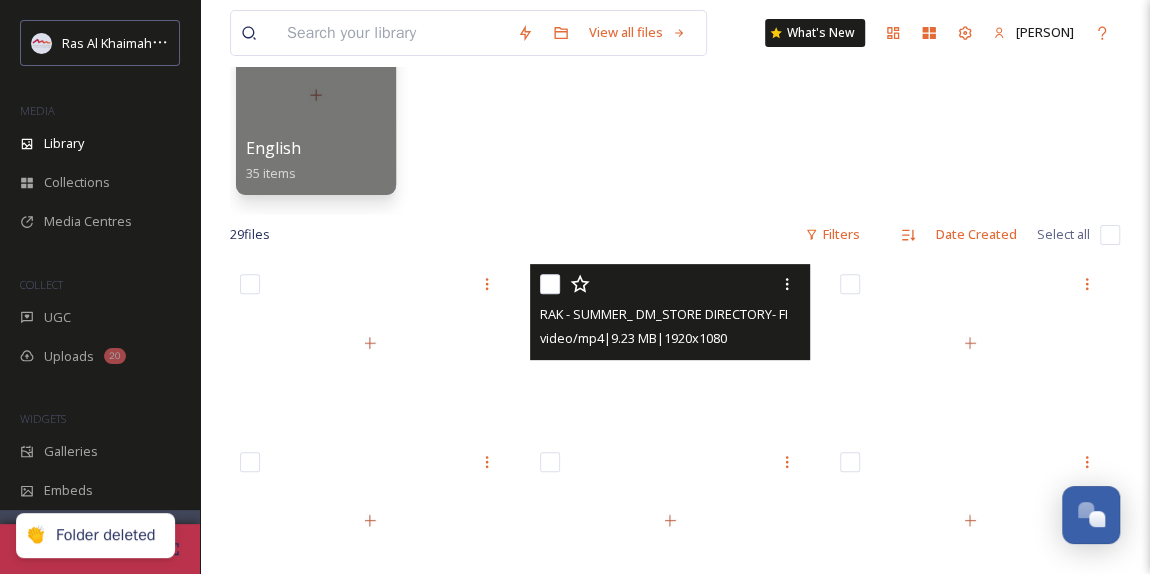 scroll, scrollTop: 272, scrollLeft: 0, axis: vertical 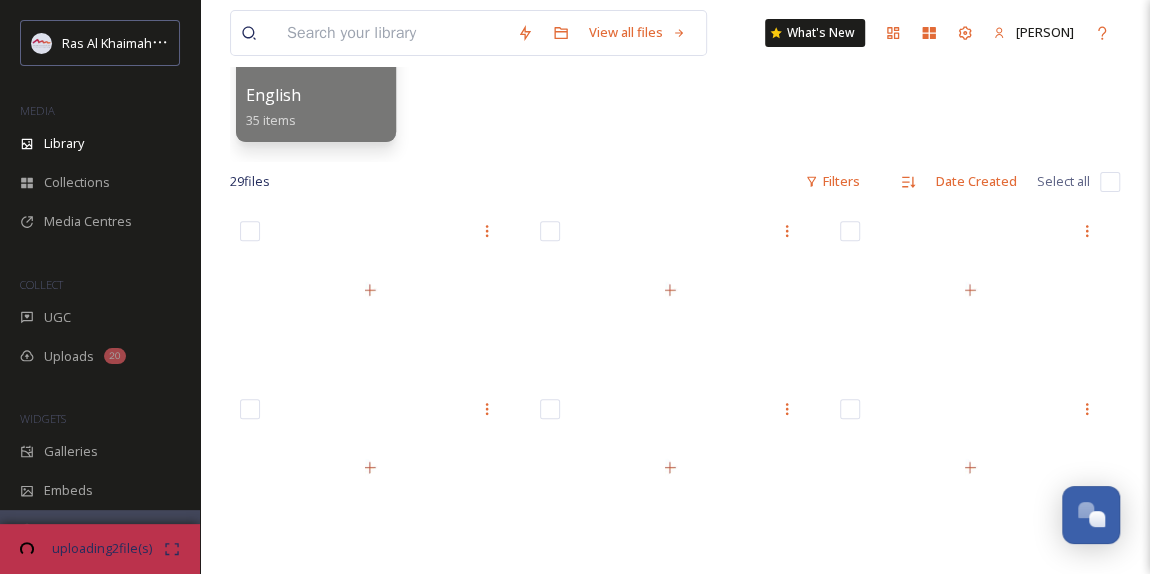 click at bounding box center (1110, 182) 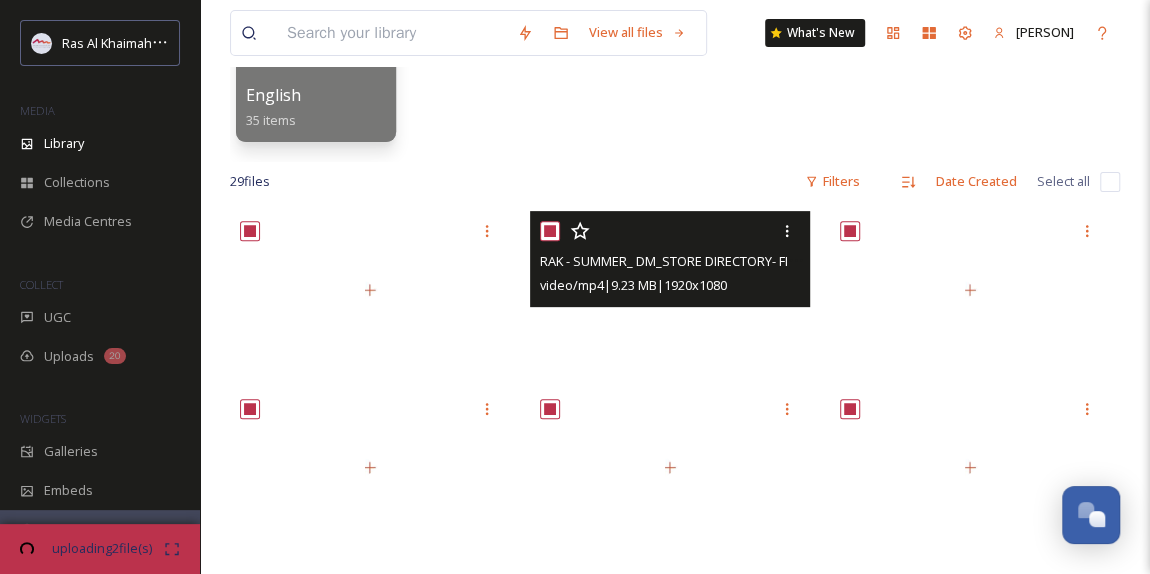 checkbox on "true" 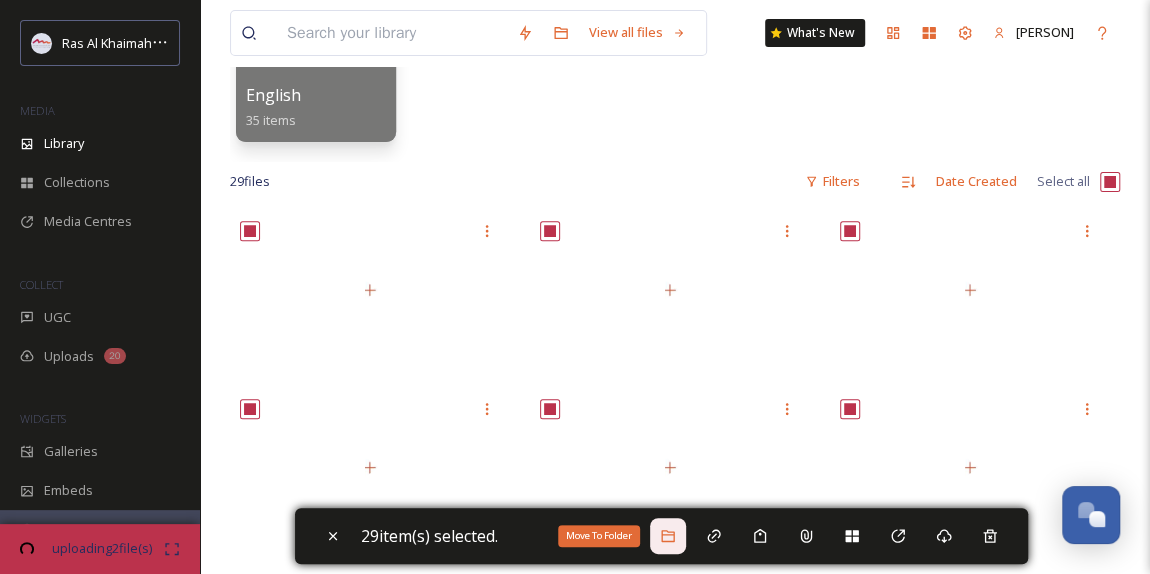 click 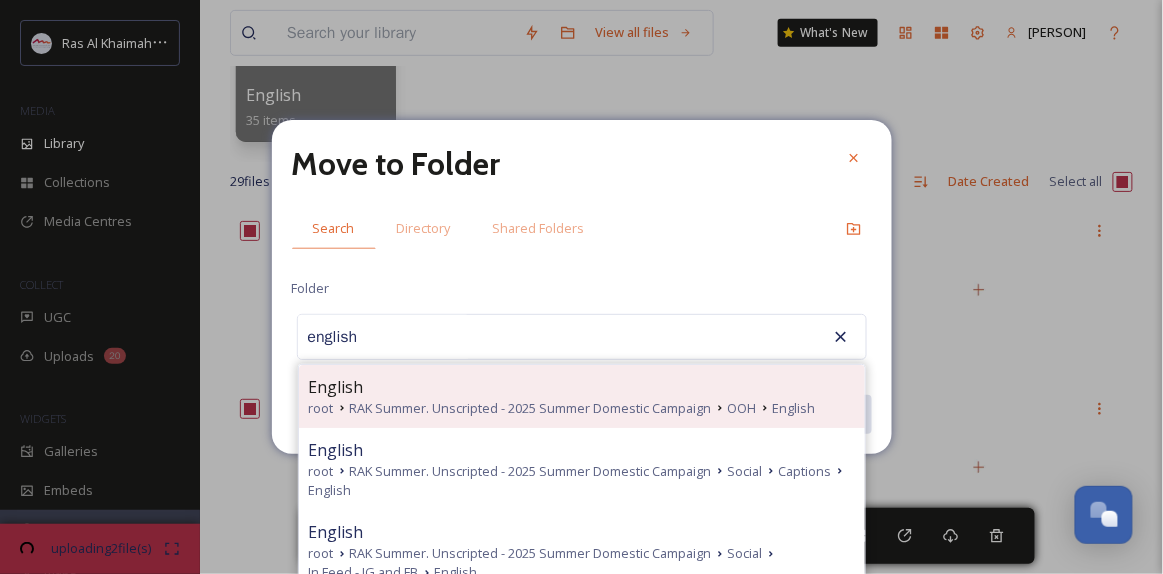 click on "English" at bounding box center [582, 387] 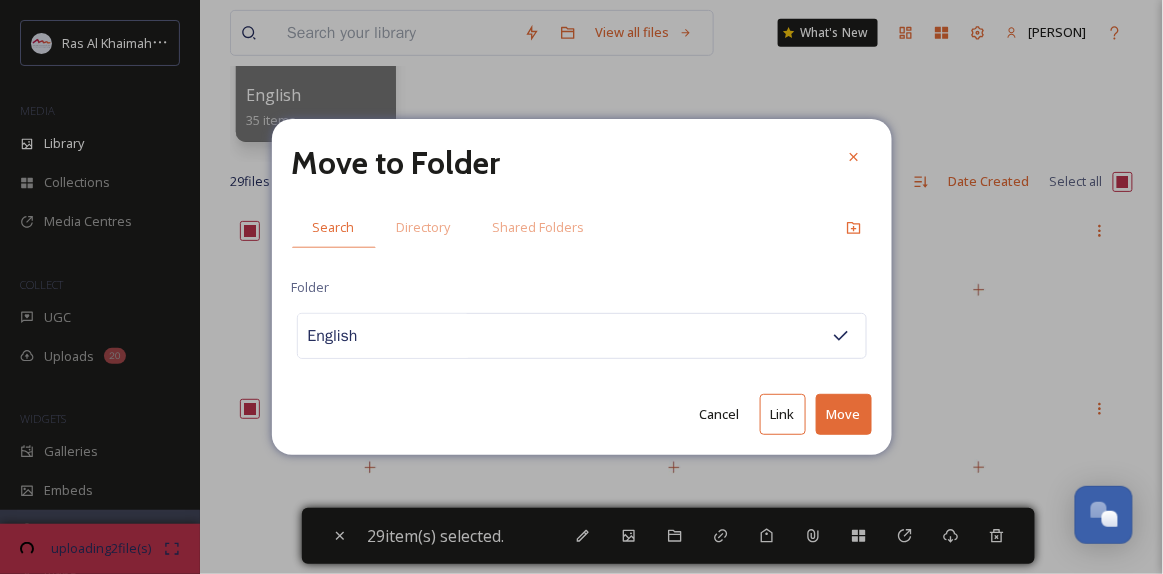 click on "Move" at bounding box center (844, 414) 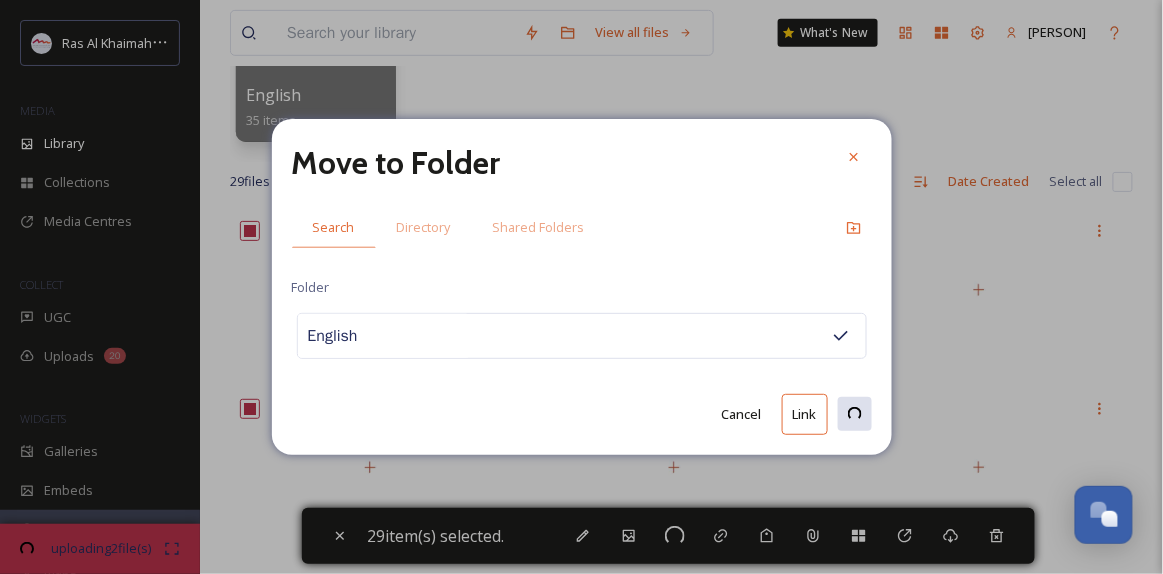 checkbox on "false" 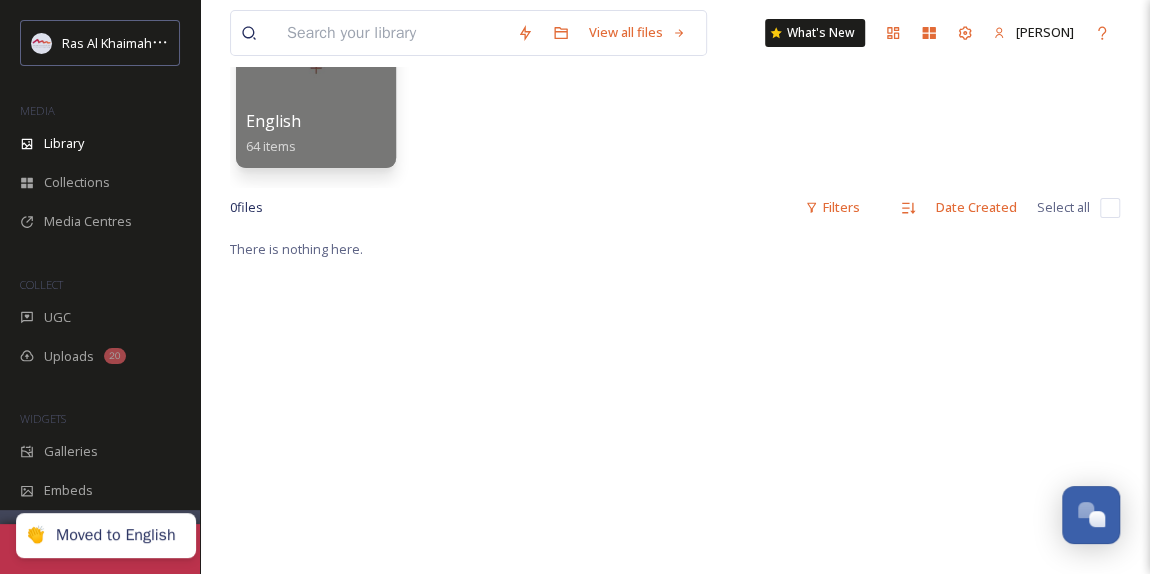 scroll, scrollTop: 0, scrollLeft: 0, axis: both 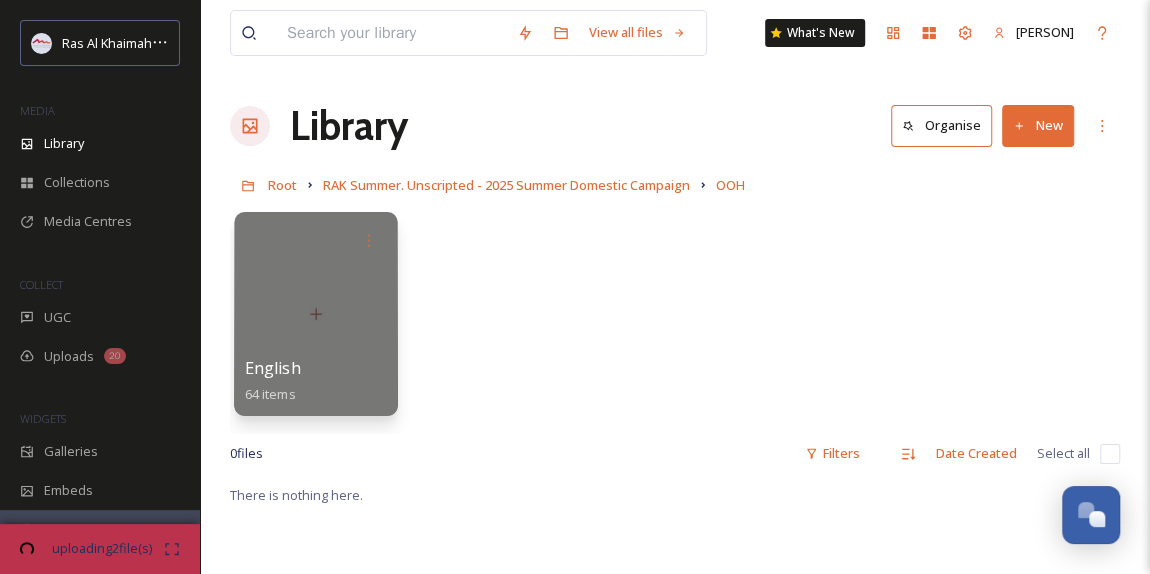 click at bounding box center (315, 314) 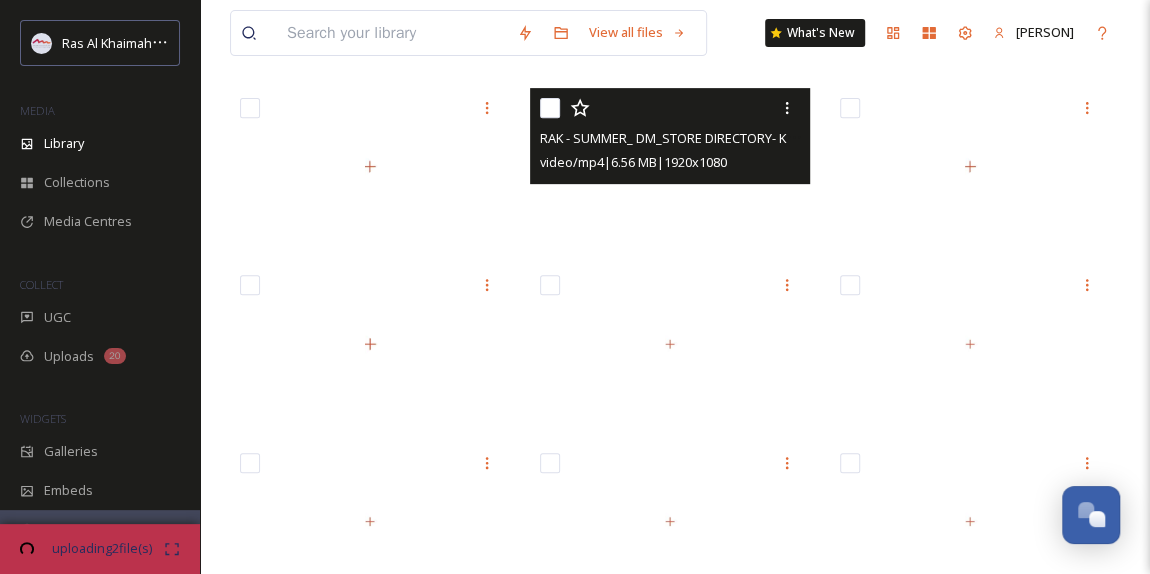 scroll, scrollTop: 0, scrollLeft: 0, axis: both 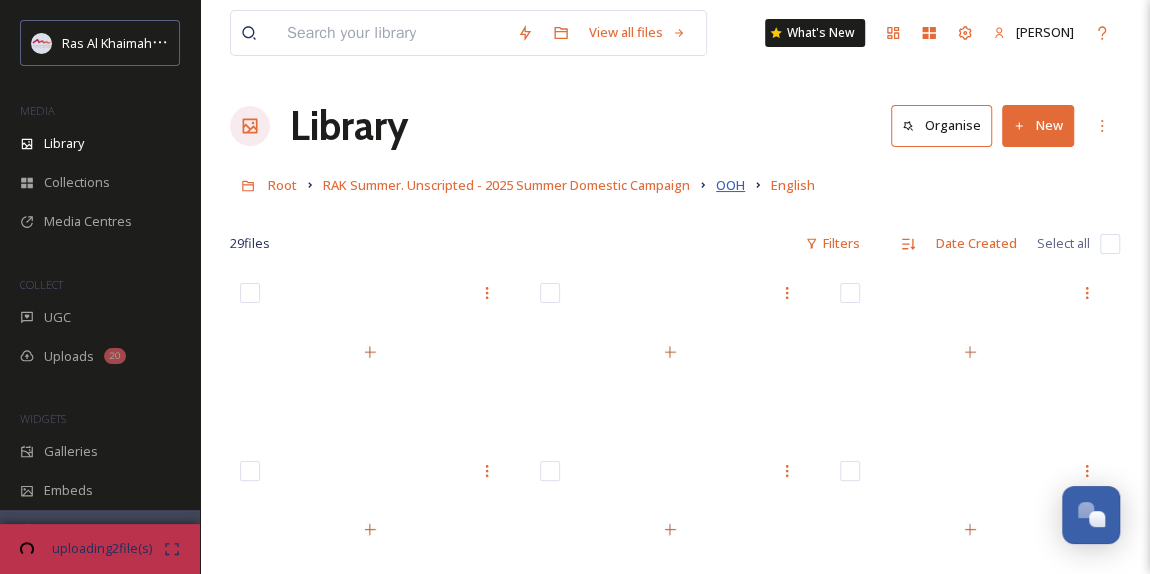 click on "OOH" at bounding box center [730, 185] 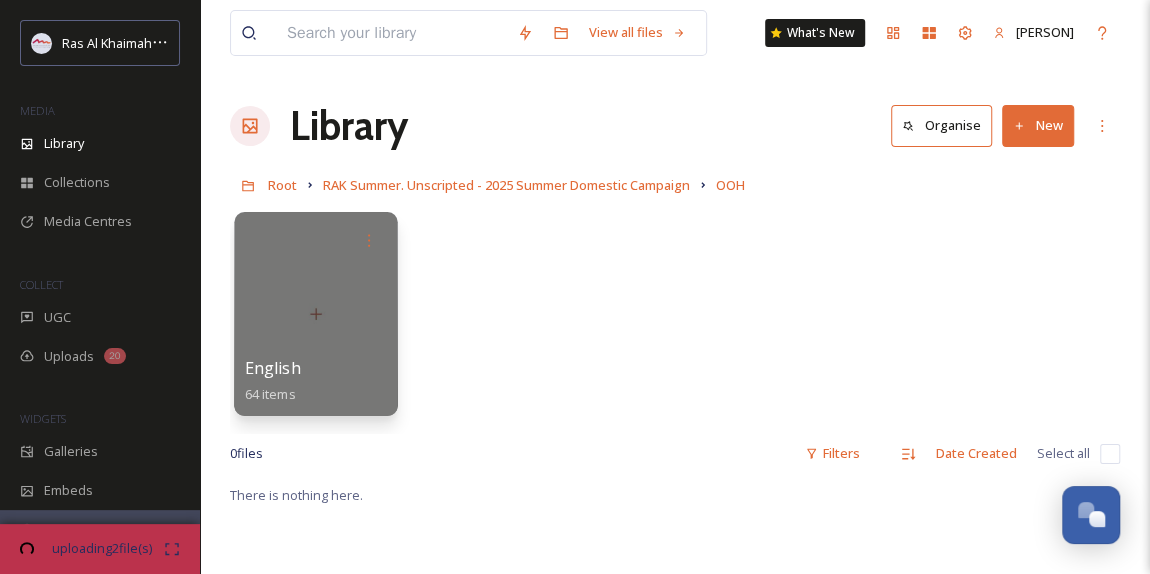 click at bounding box center [315, 314] 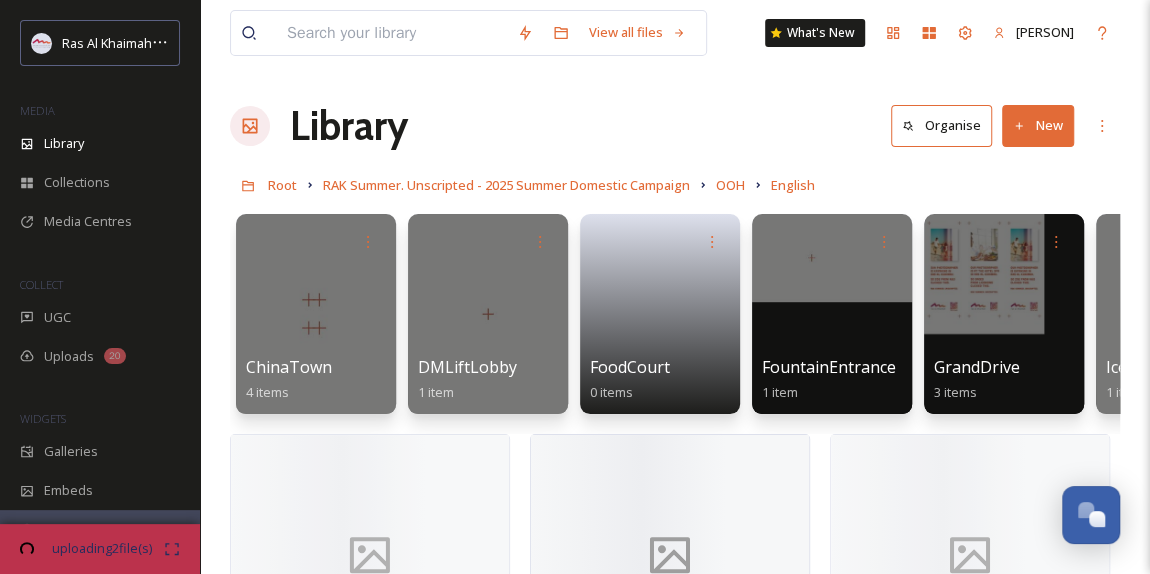 scroll, scrollTop: 174, scrollLeft: 0, axis: vertical 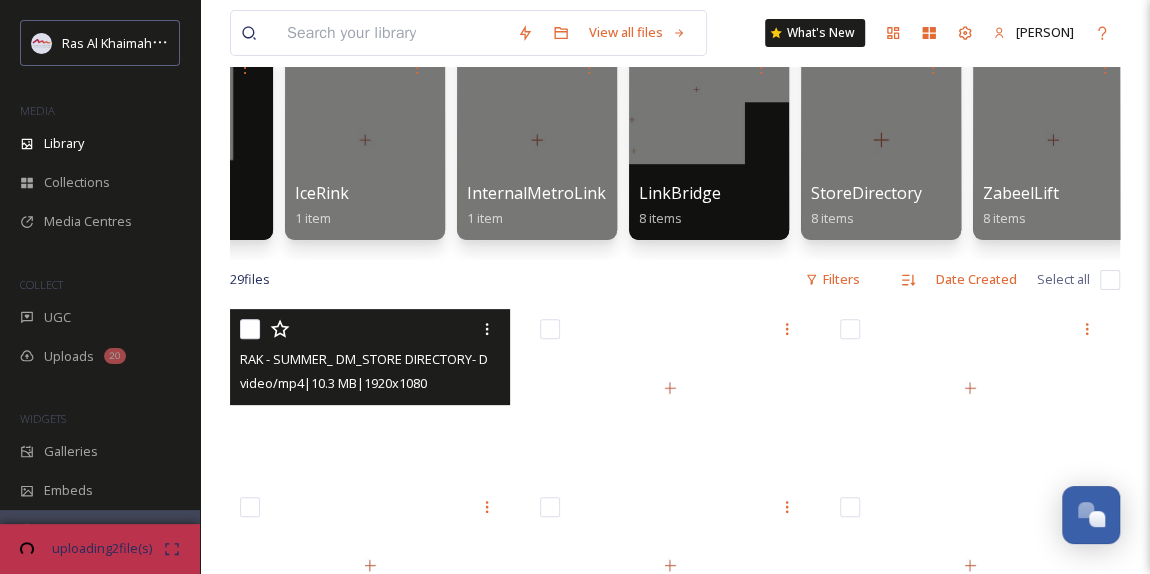 click at bounding box center (250, 329) 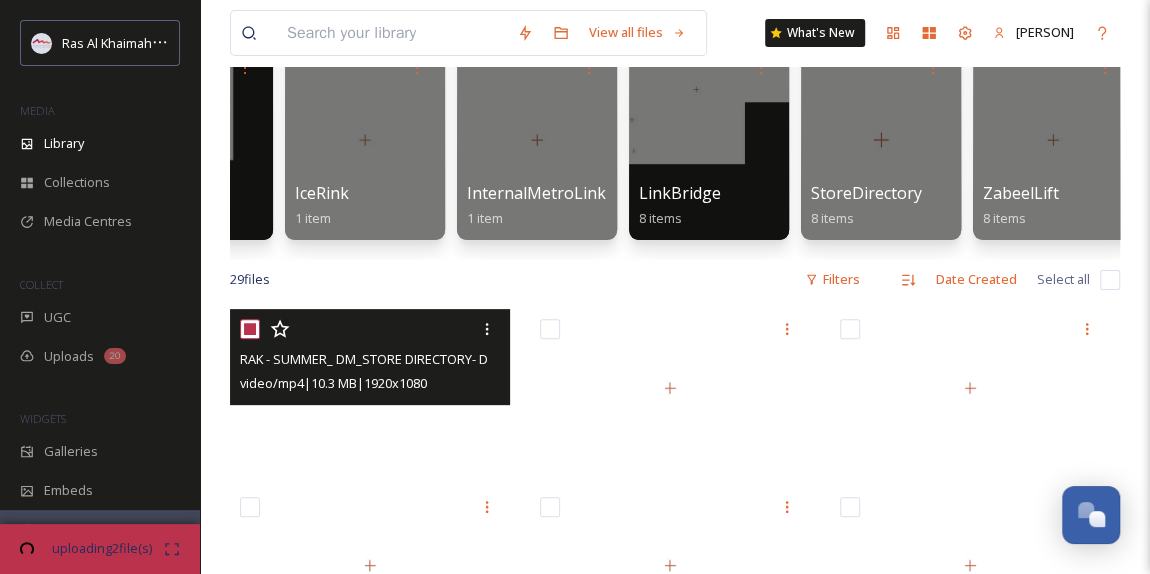 checkbox on "true" 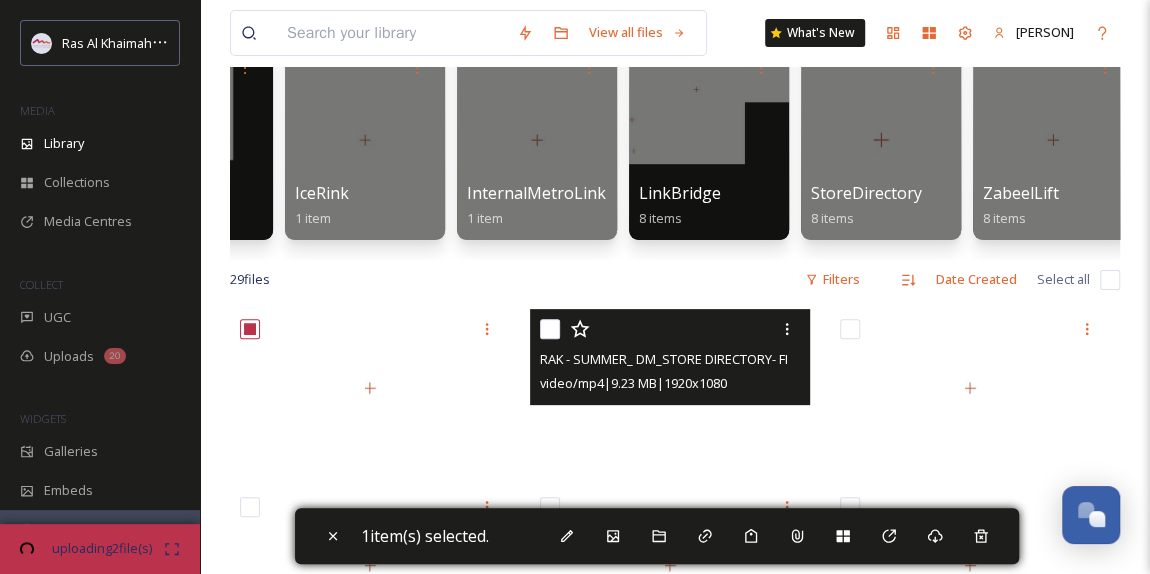 click at bounding box center [550, 329] 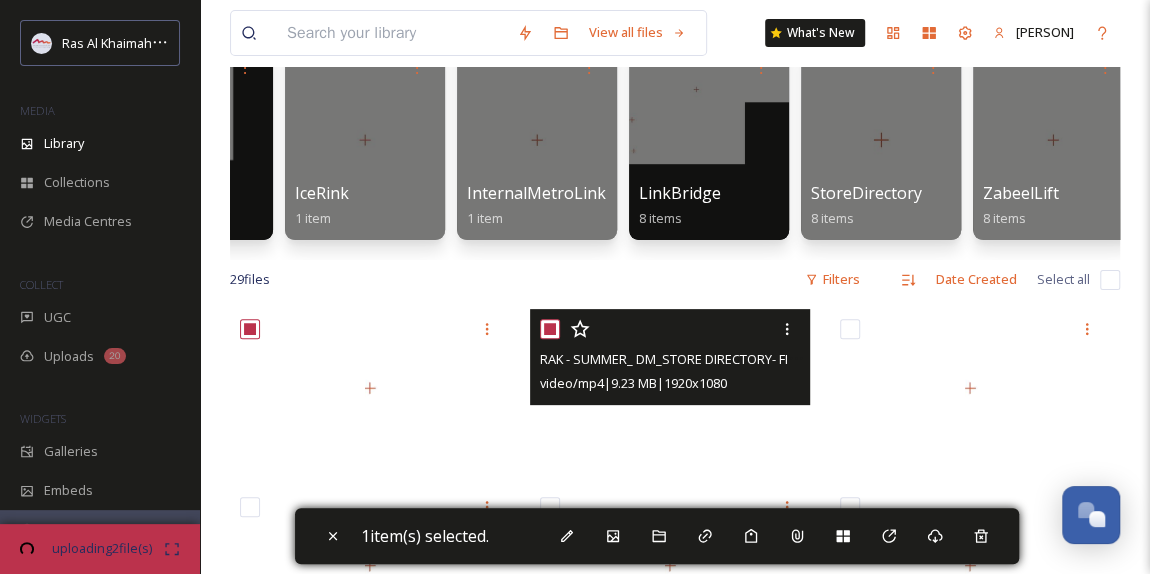 checkbox on "true" 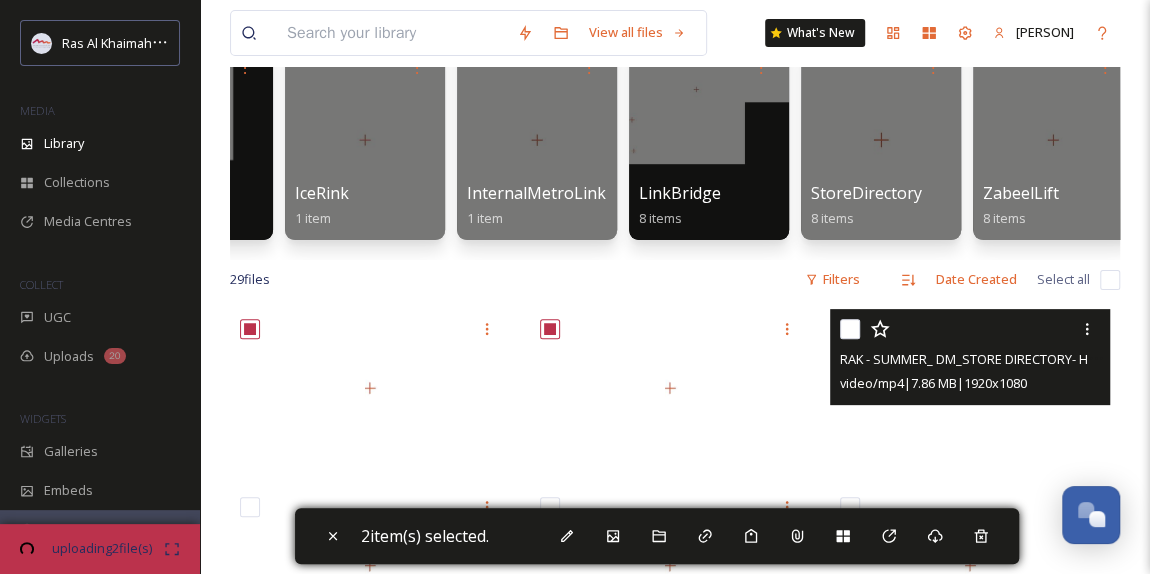 click at bounding box center (850, 329) 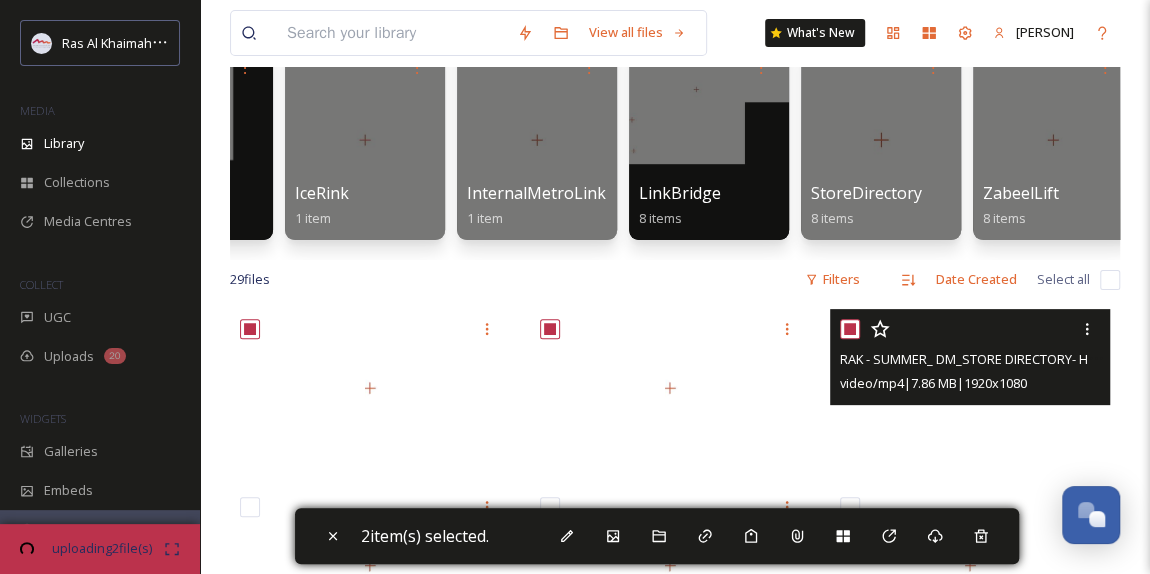 checkbox on "true" 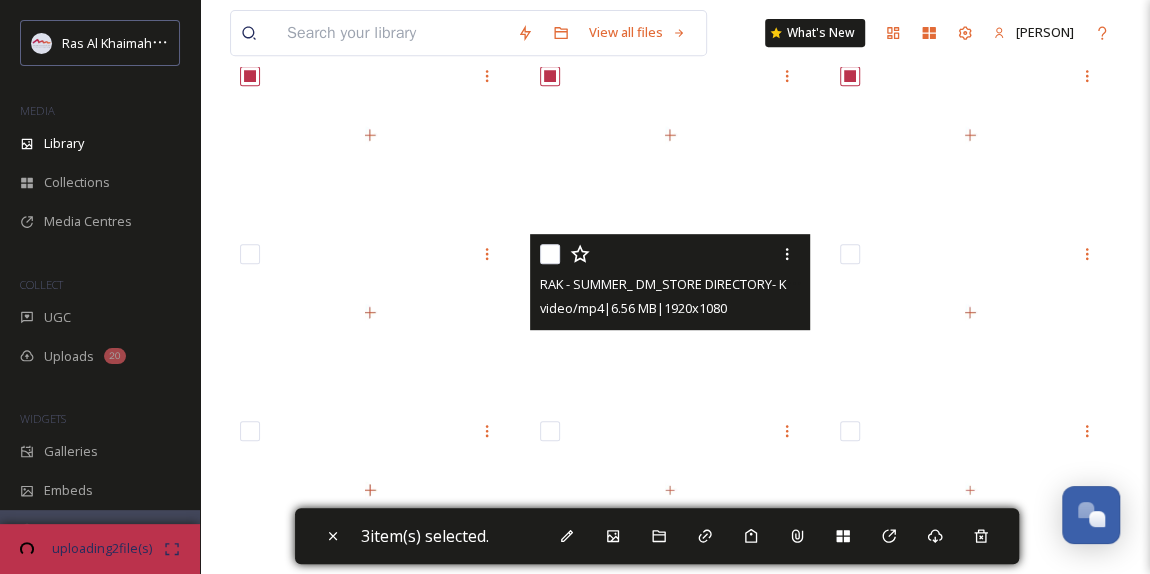 scroll, scrollTop: 538, scrollLeft: 0, axis: vertical 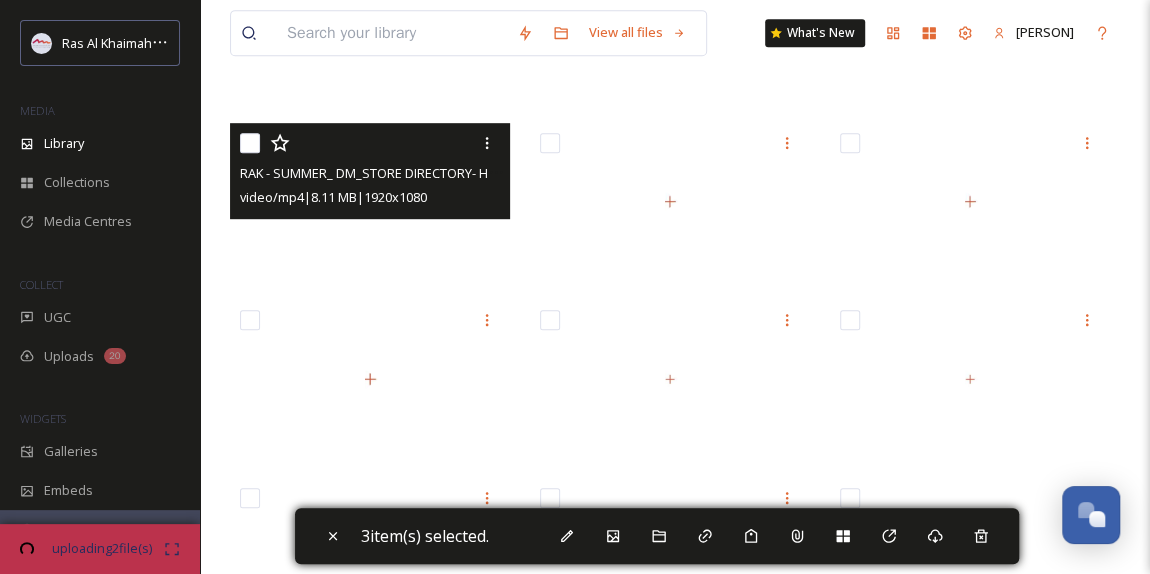 click at bounding box center [250, 143] 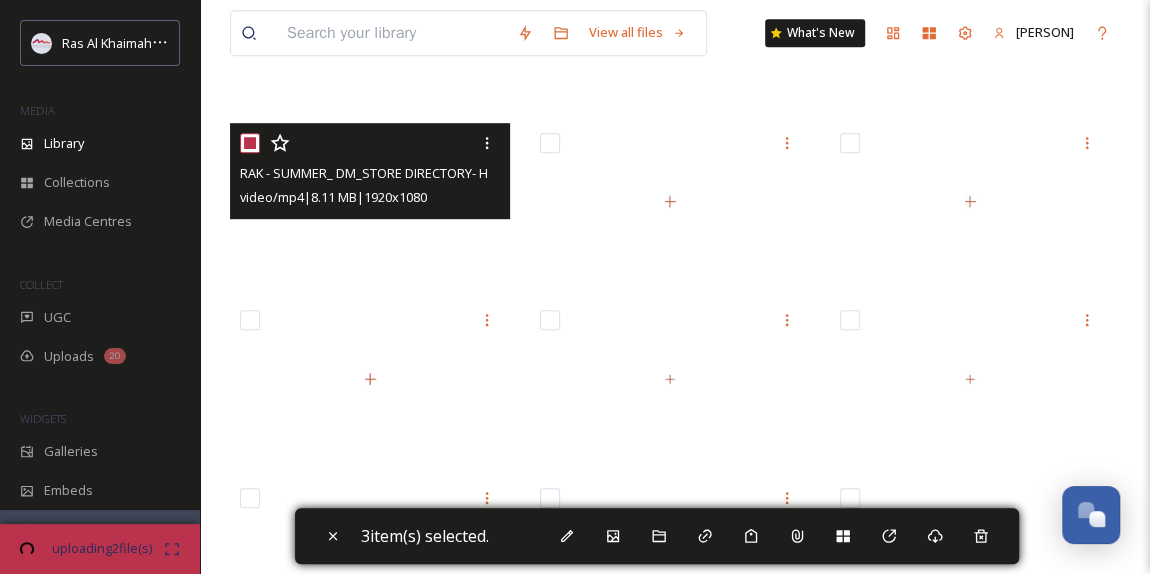checkbox on "true" 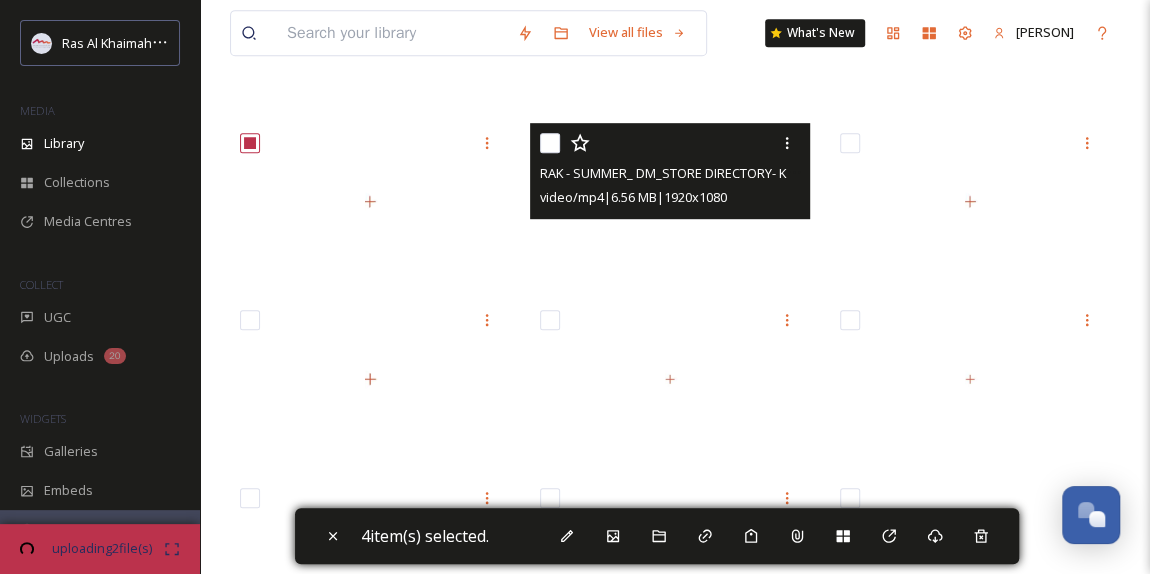click at bounding box center [550, 143] 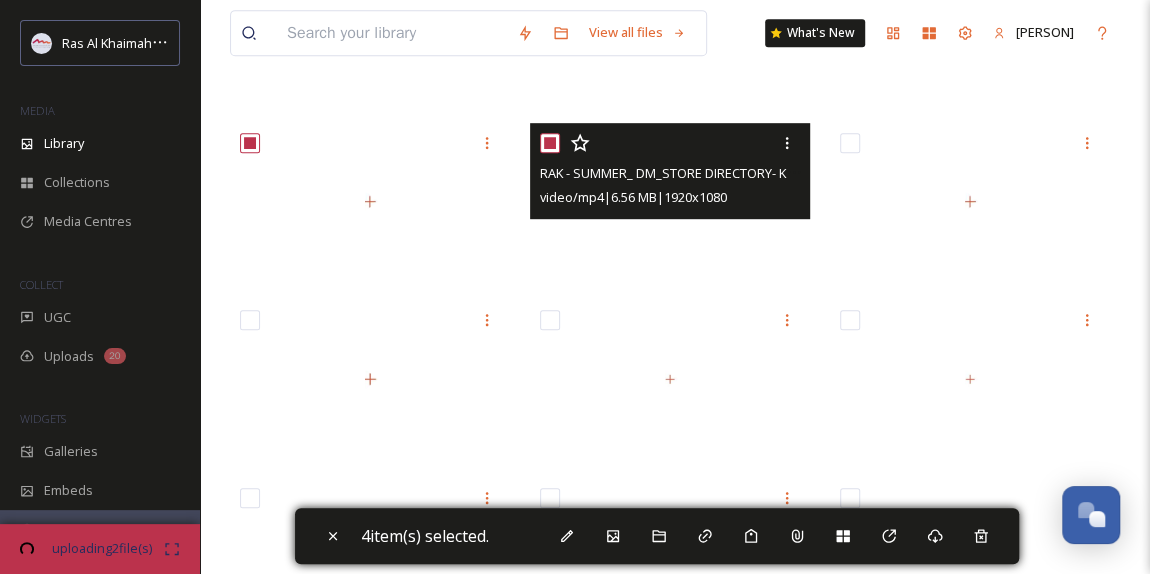 checkbox on "true" 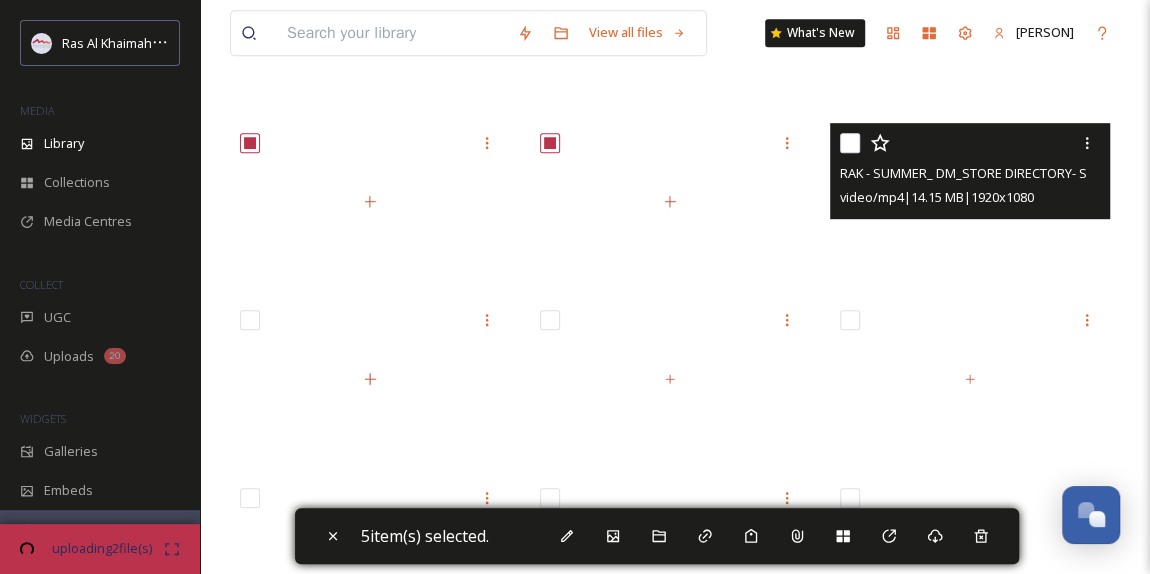 click at bounding box center [850, 143] 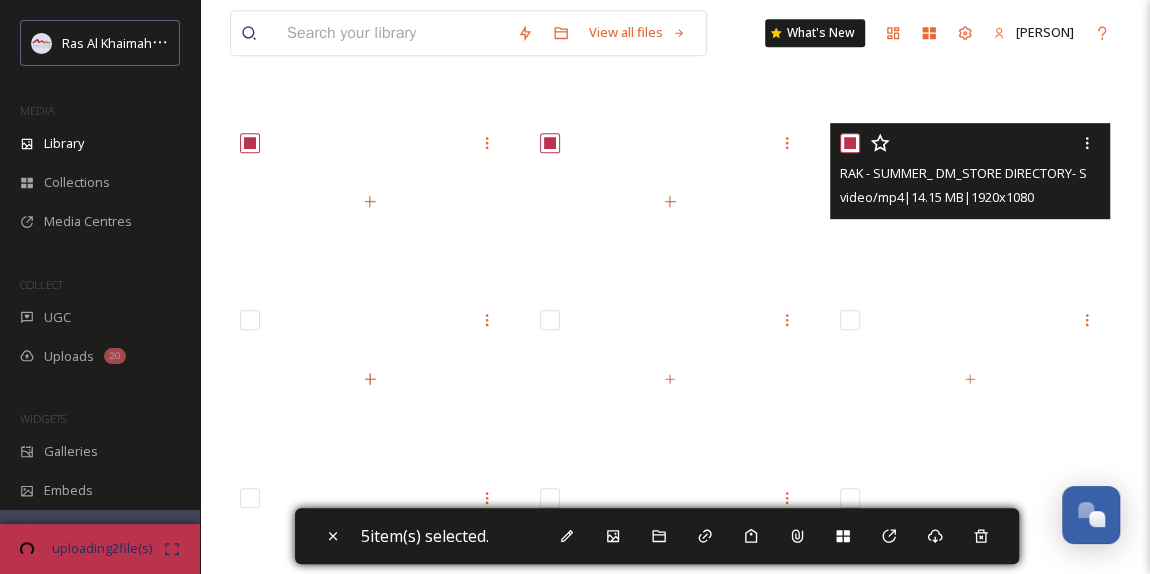 checkbox on "true" 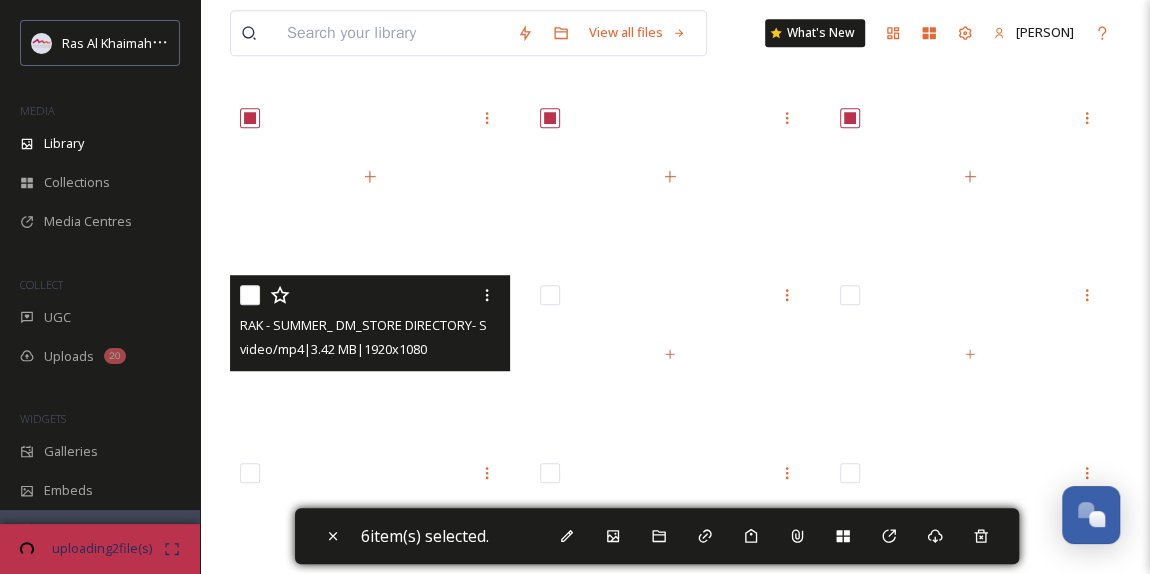 scroll, scrollTop: 538, scrollLeft: 0, axis: vertical 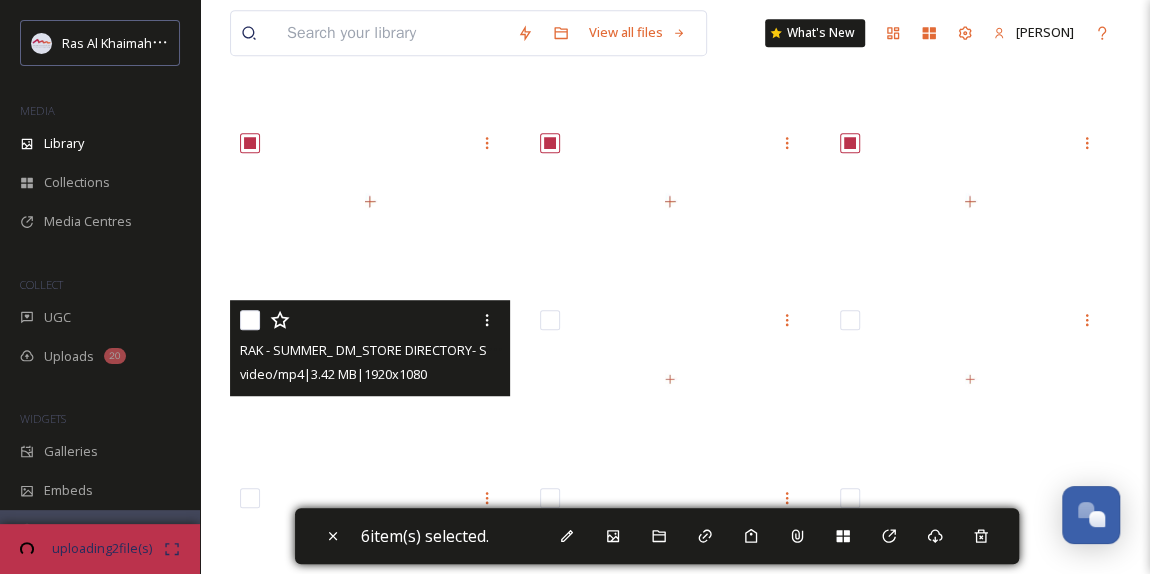 click at bounding box center [250, 320] 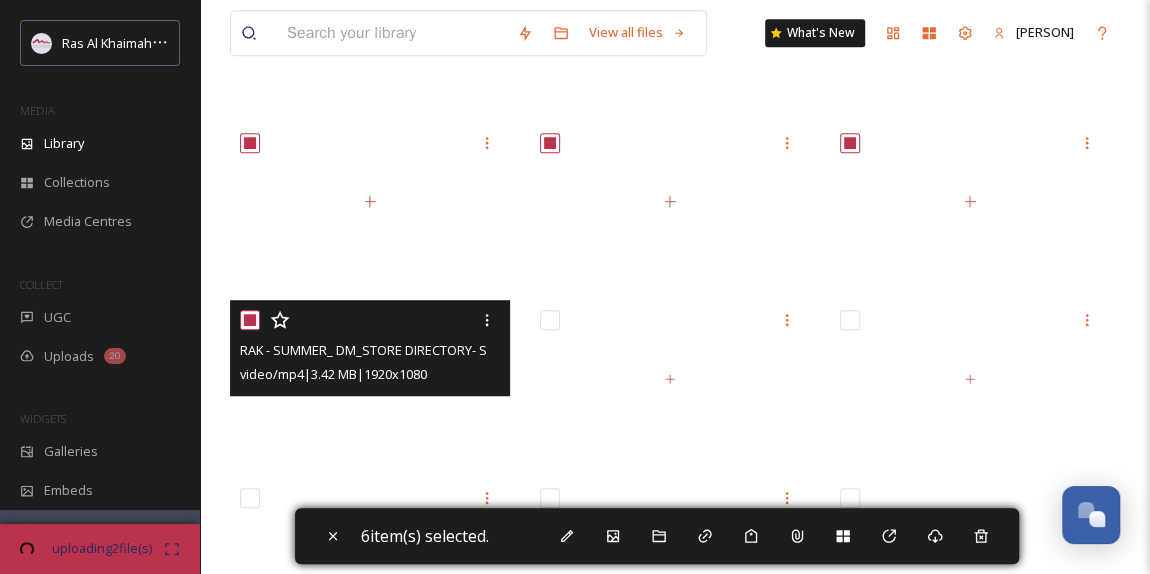 checkbox on "true" 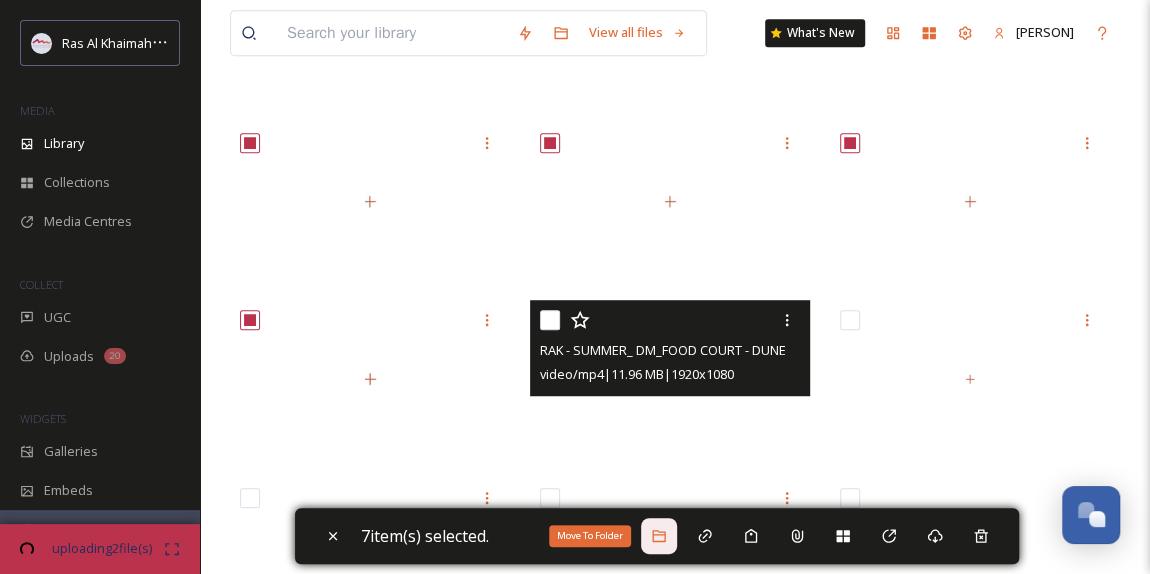 click 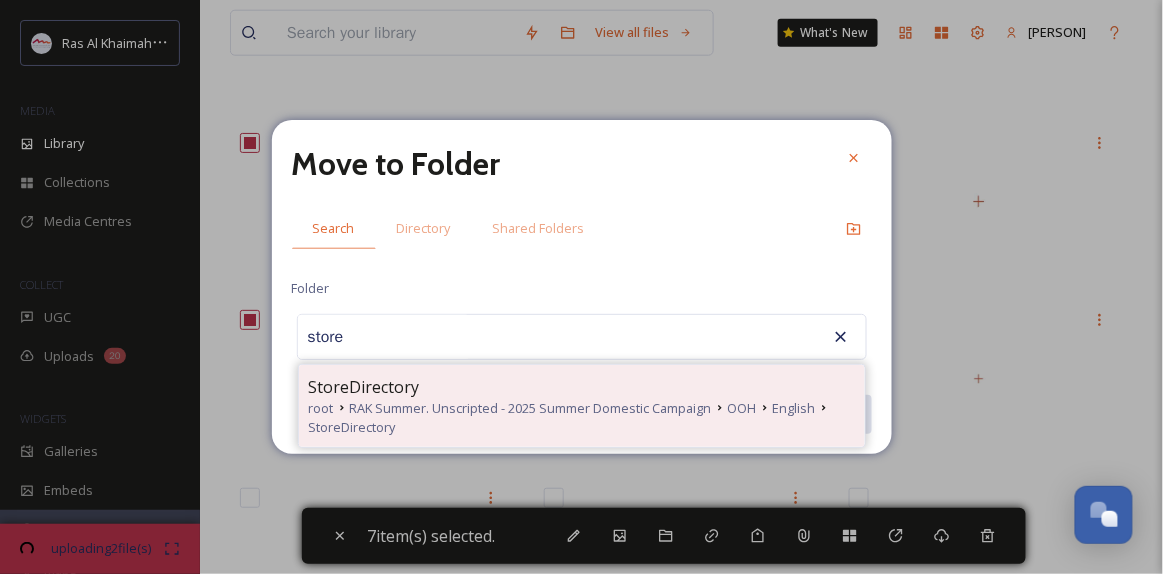 click on "RAK Summer. Unscripted - 2025 Summer Domestic Campaign" at bounding box center [531, 408] 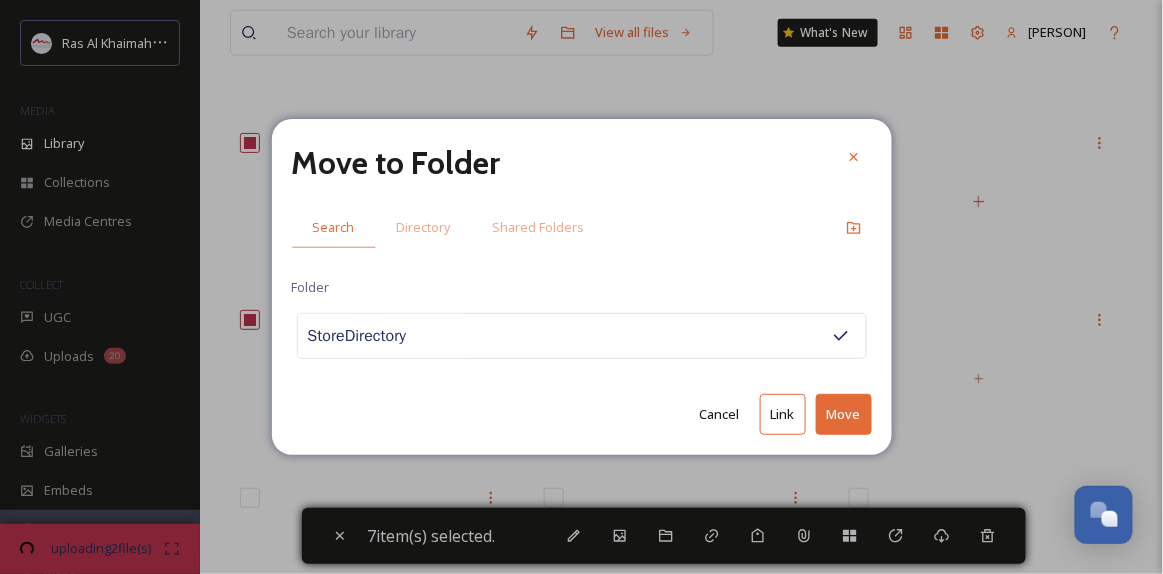 click on "Move" at bounding box center (844, 414) 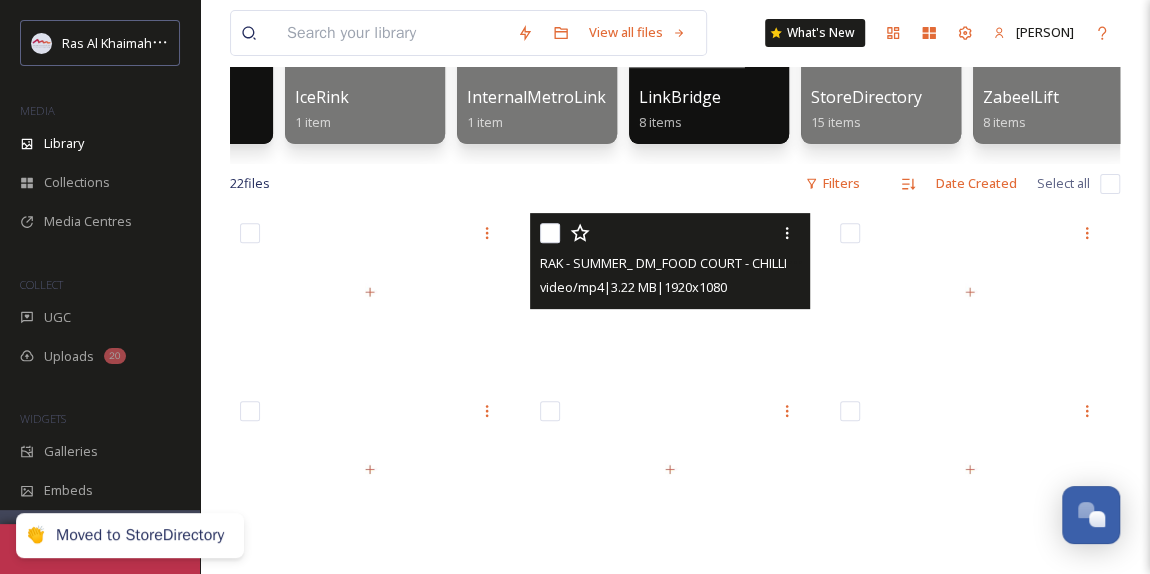 scroll, scrollTop: 265, scrollLeft: 0, axis: vertical 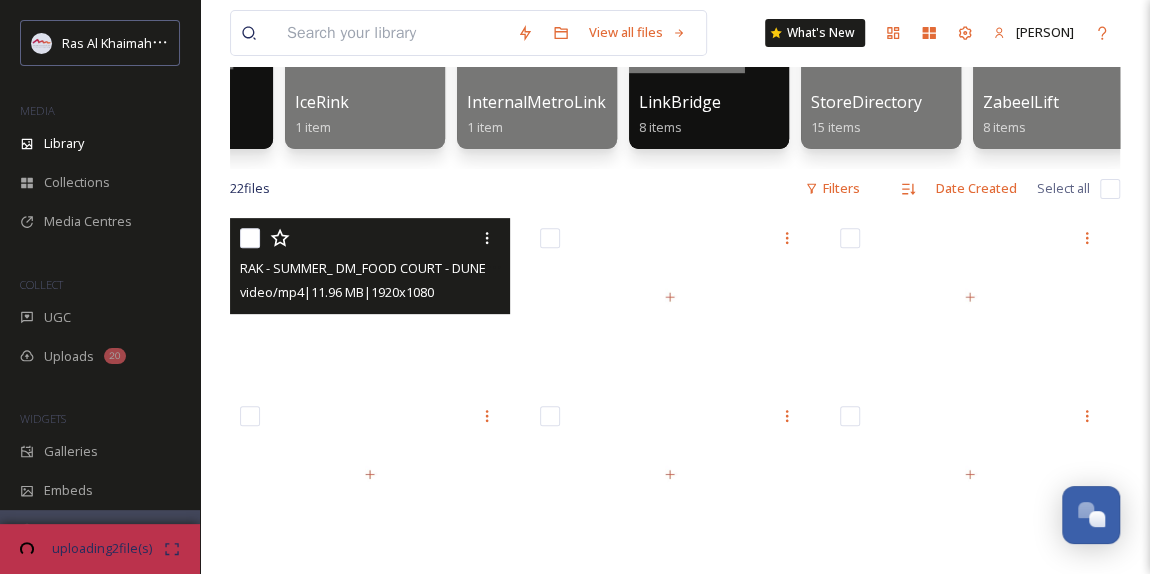 click at bounding box center [250, 238] 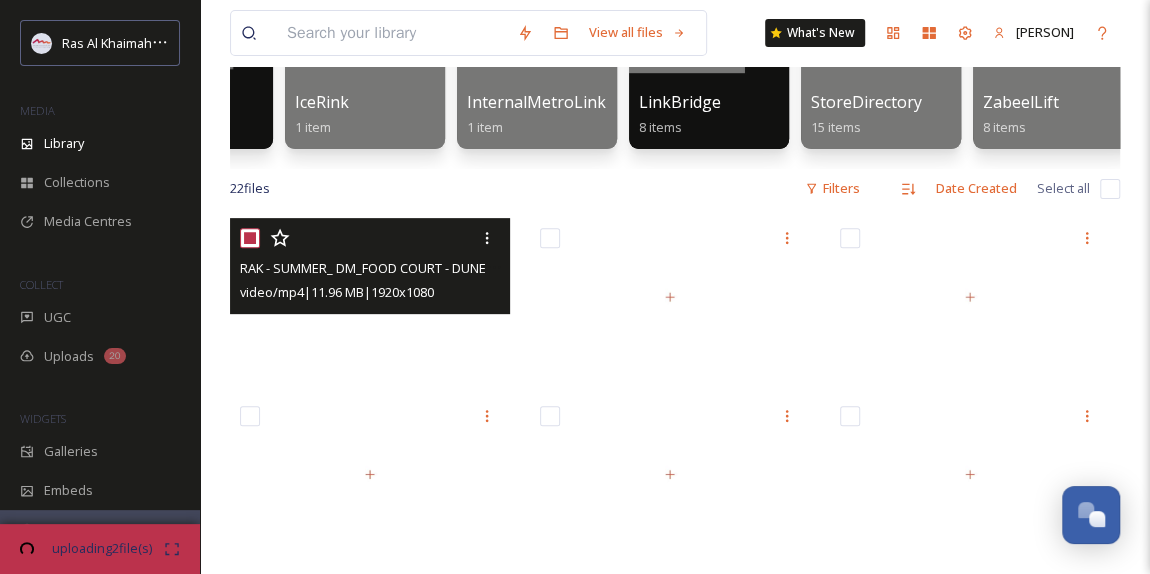 checkbox on "true" 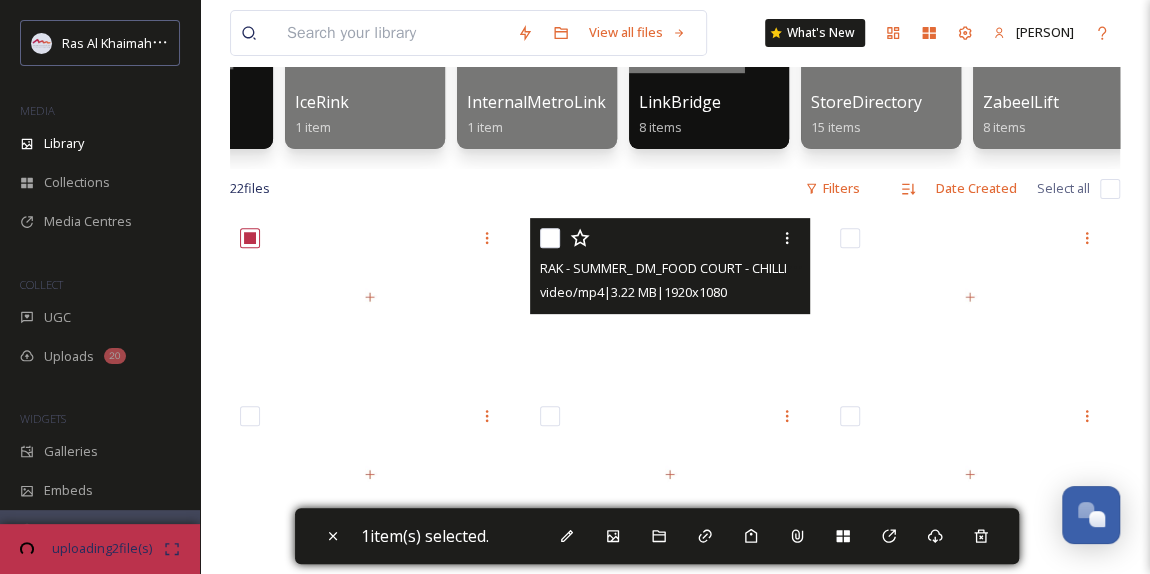 click at bounding box center (550, 238) 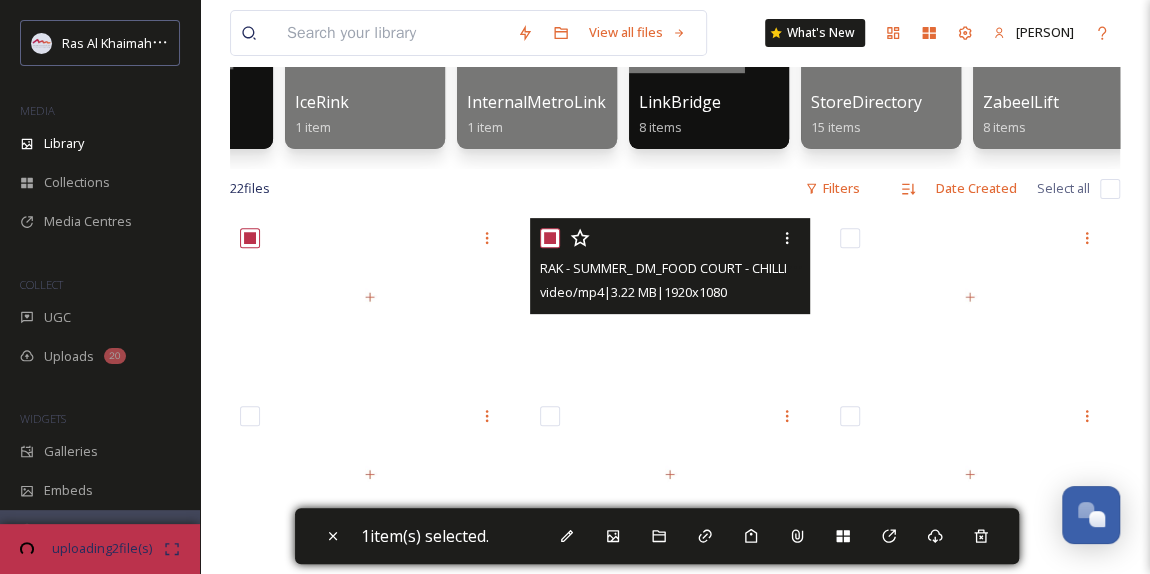 checkbox on "true" 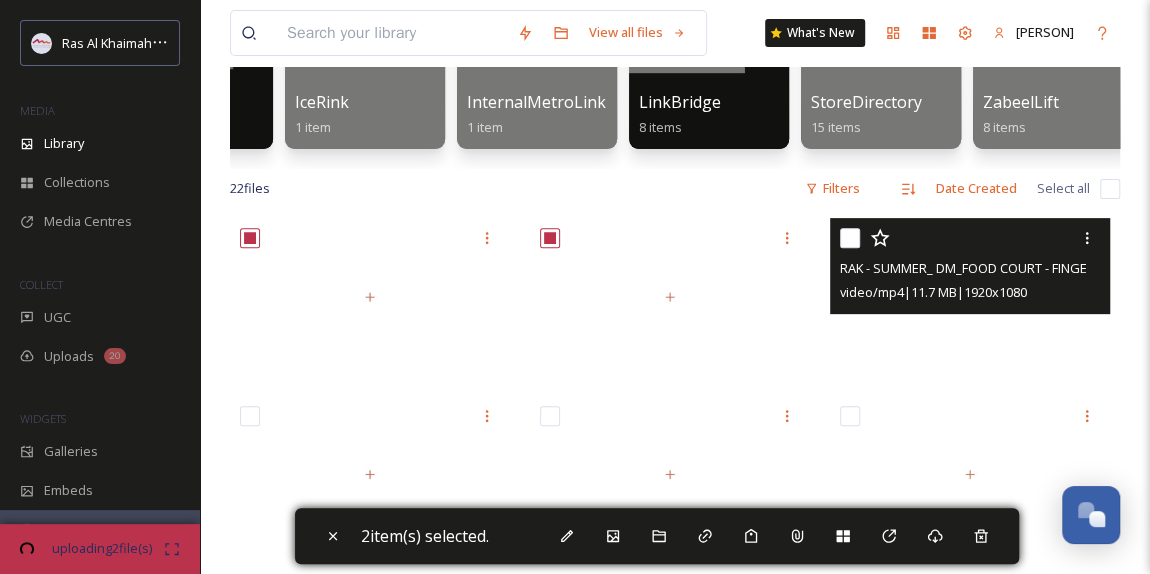 click at bounding box center (850, 238) 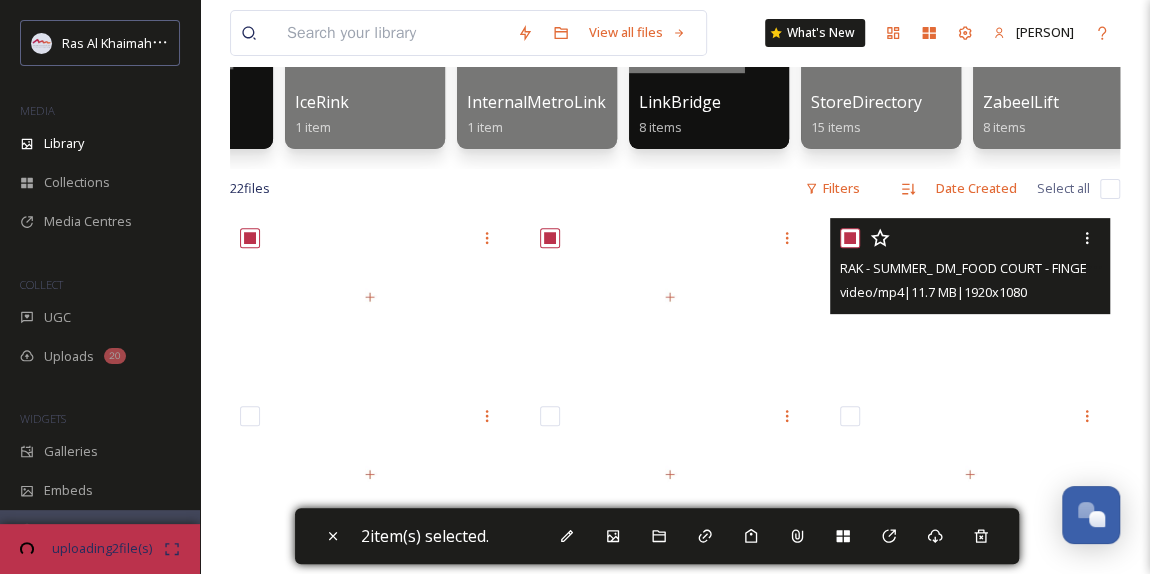 checkbox on "true" 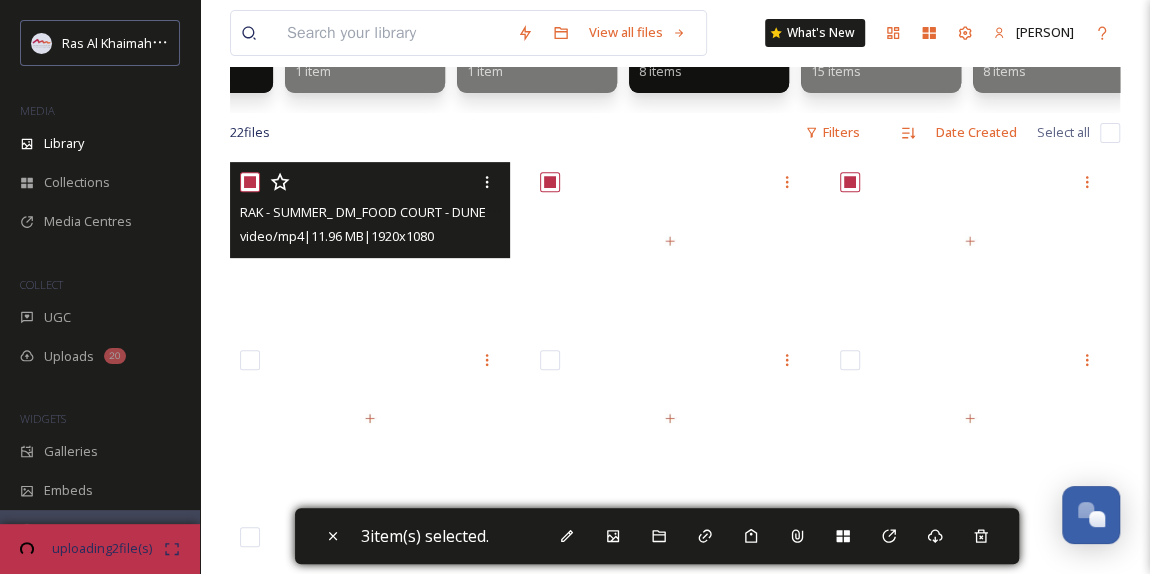 scroll, scrollTop: 447, scrollLeft: 0, axis: vertical 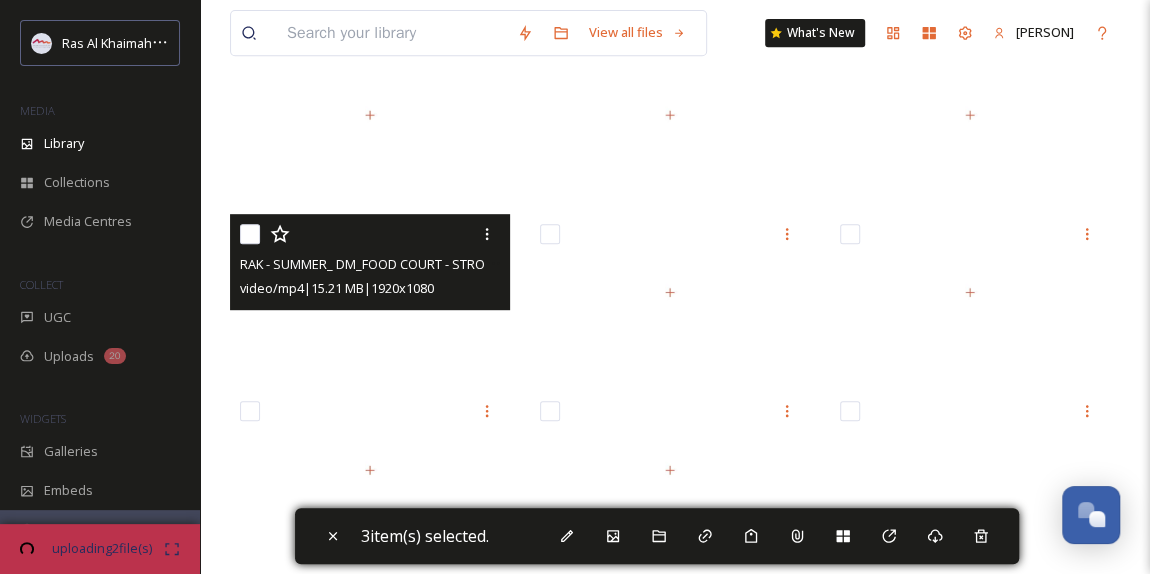 click at bounding box center [250, 234] 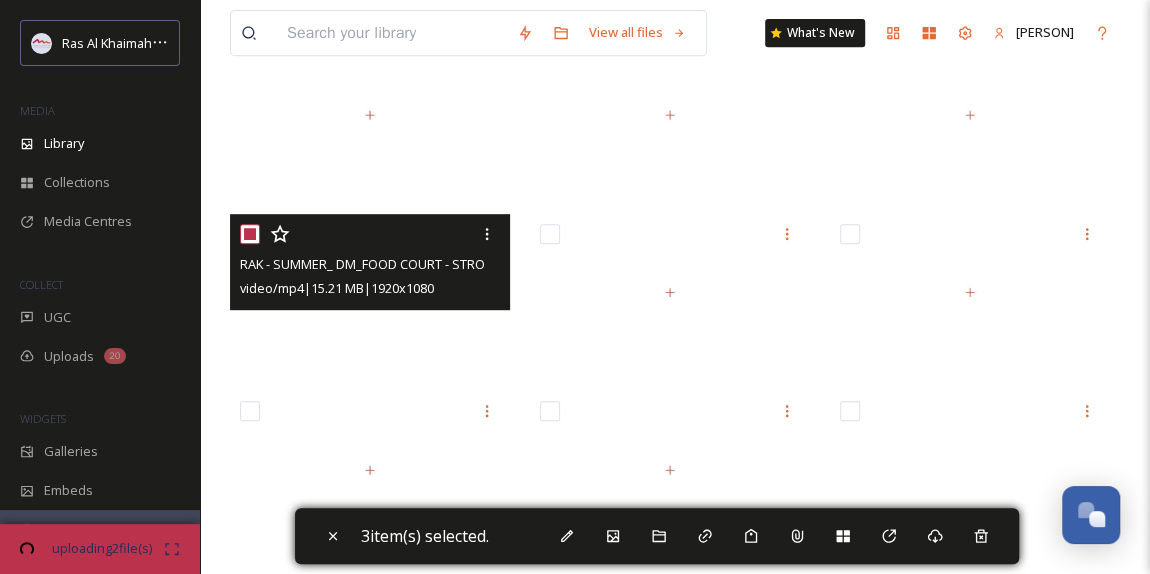 checkbox on "true" 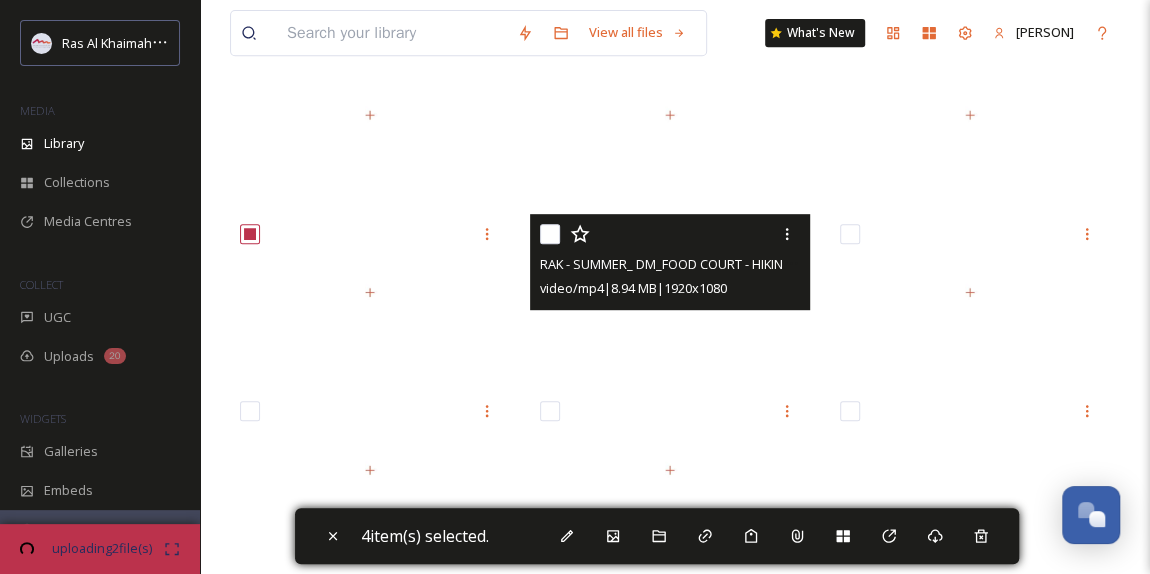 click at bounding box center [550, 234] 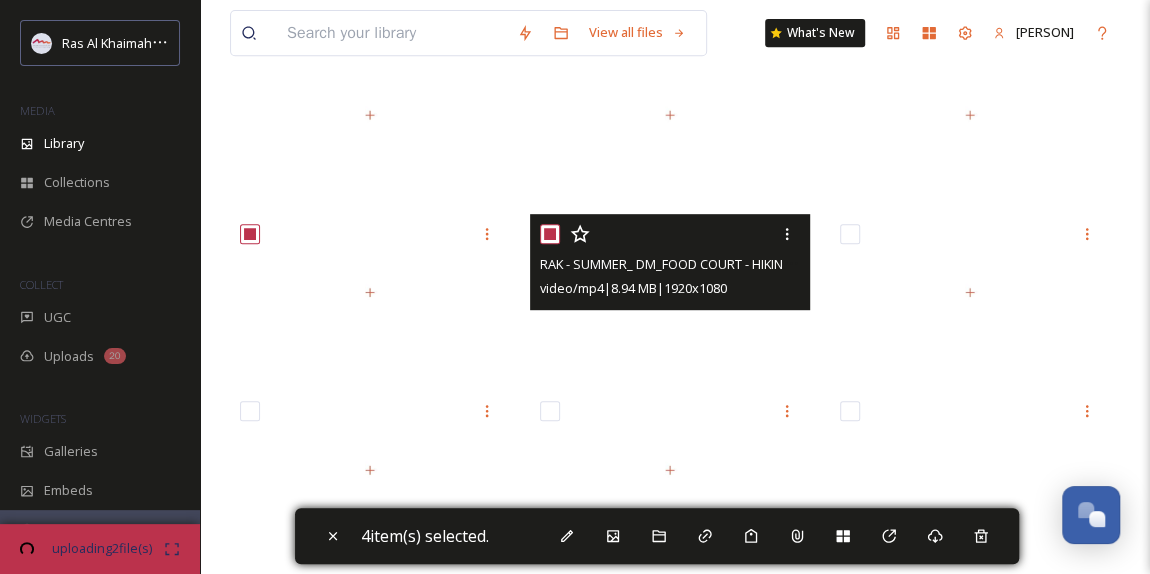 checkbox on "true" 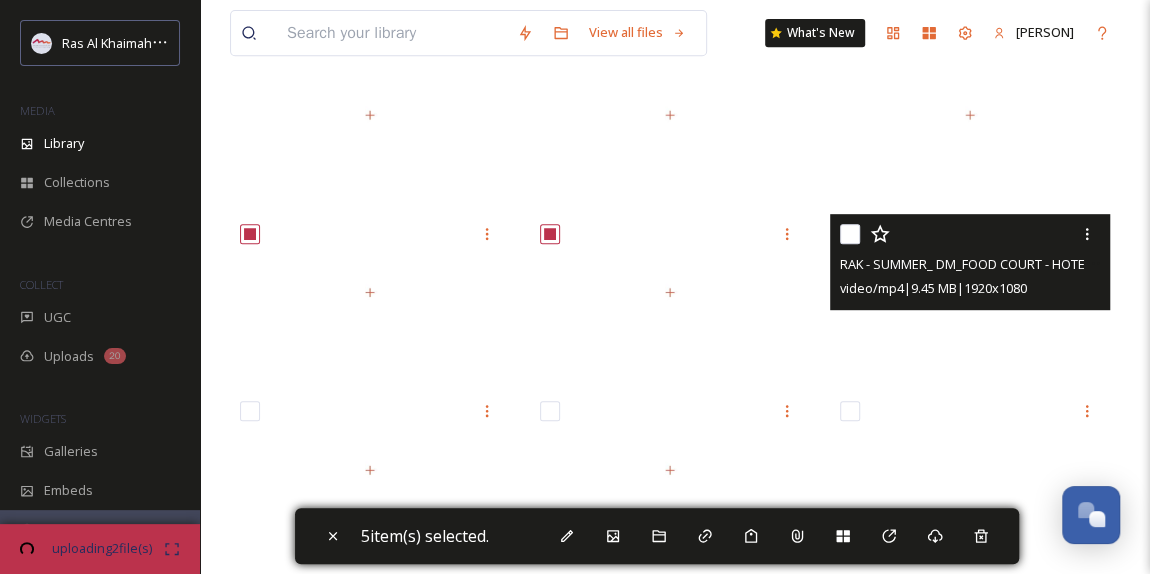 click at bounding box center [850, 234] 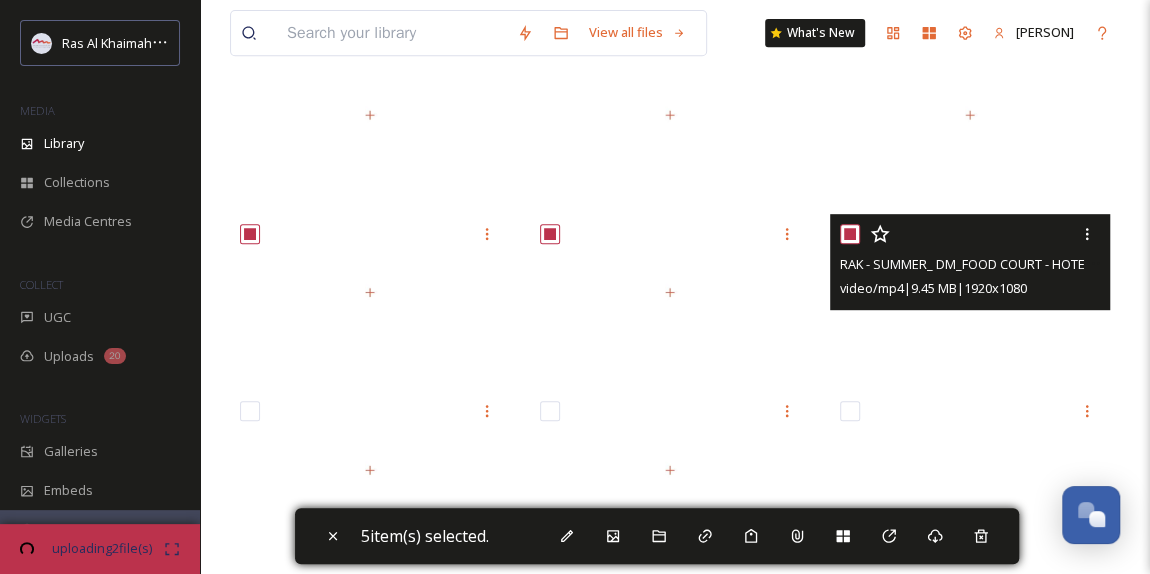 checkbox on "true" 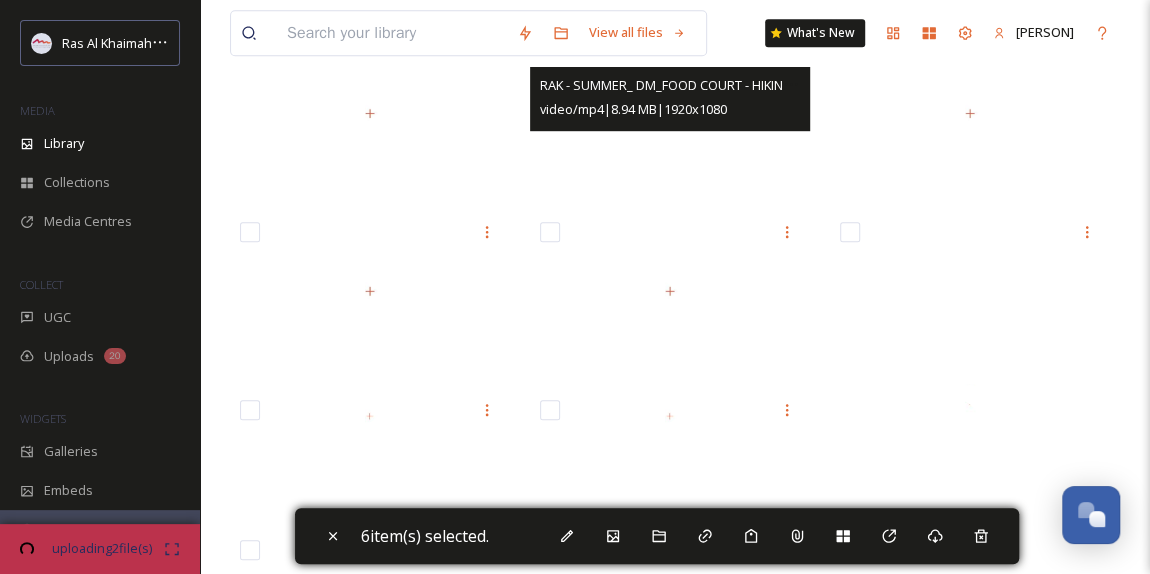 scroll, scrollTop: 629, scrollLeft: 0, axis: vertical 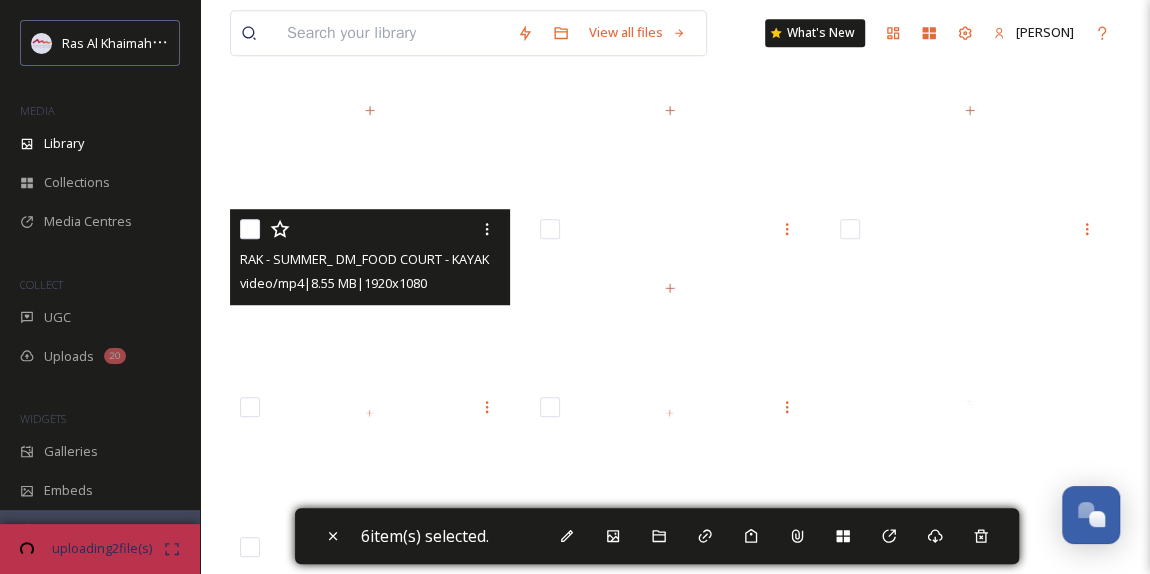 click at bounding box center [250, 229] 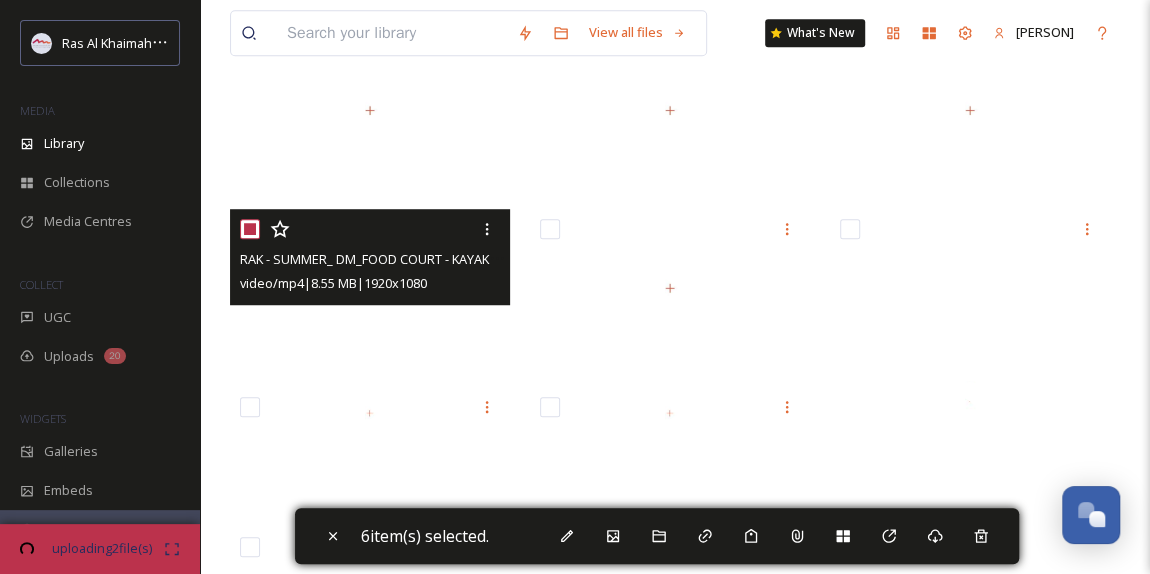checkbox on "true" 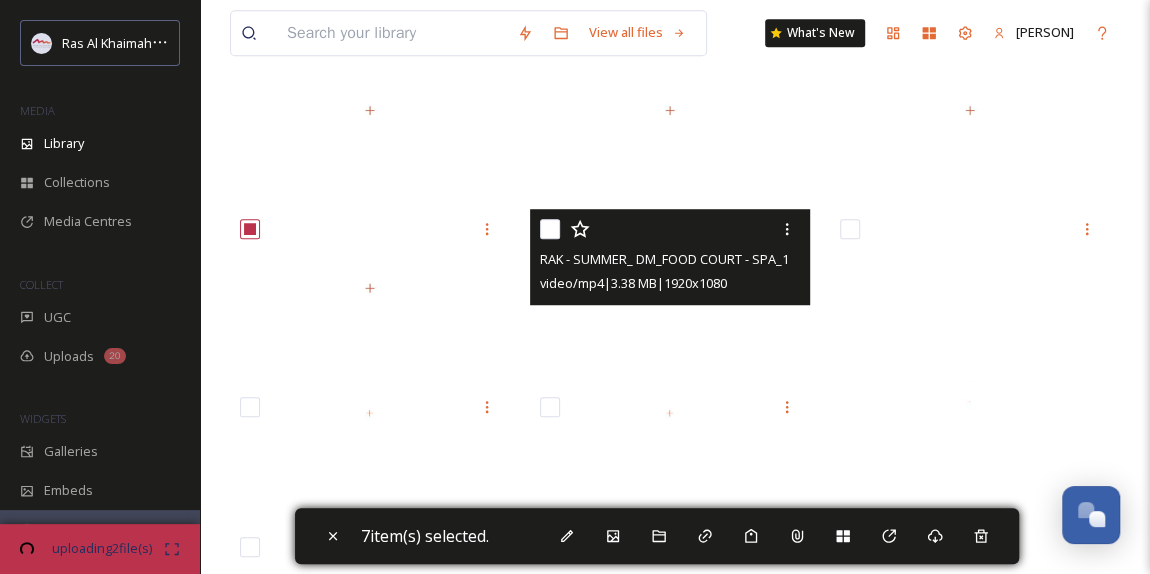 click at bounding box center [550, 229] 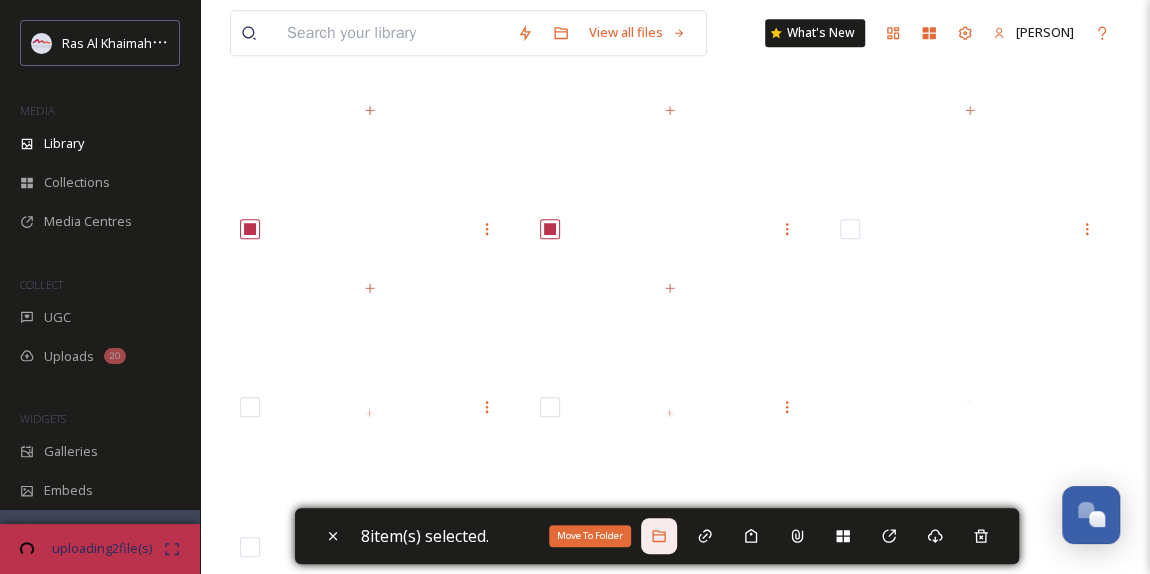 click 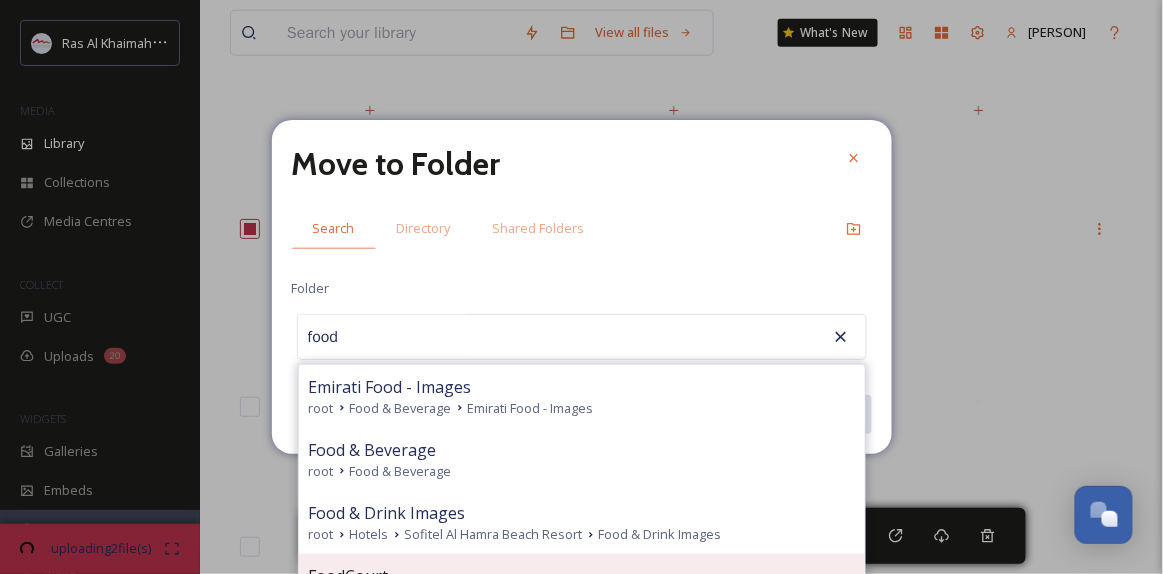 click on "FoodCourt" at bounding box center (582, 576) 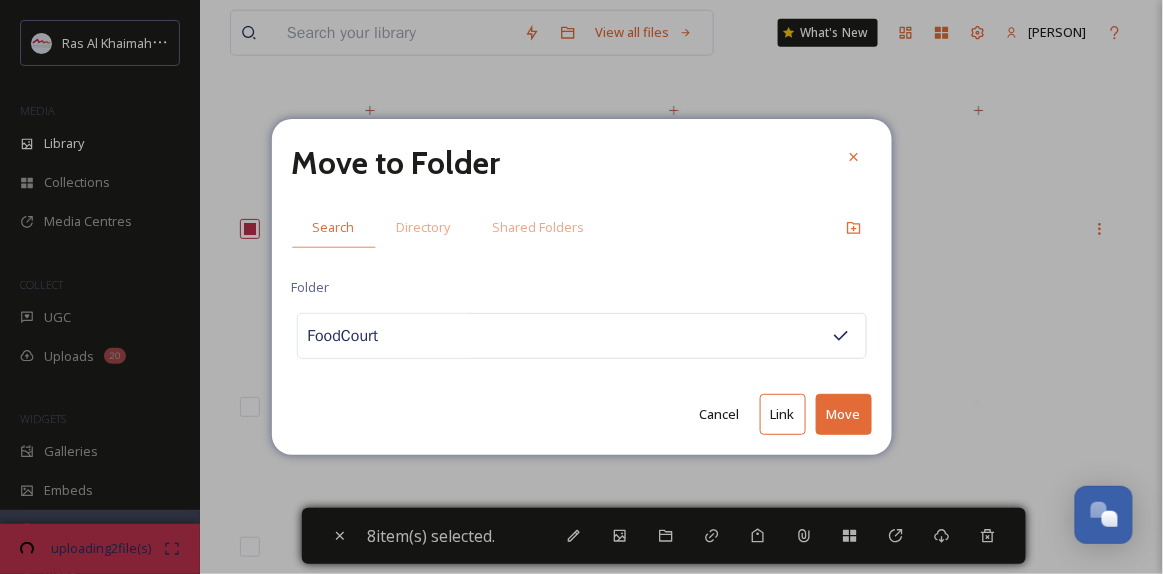 click on "Move" at bounding box center [844, 414] 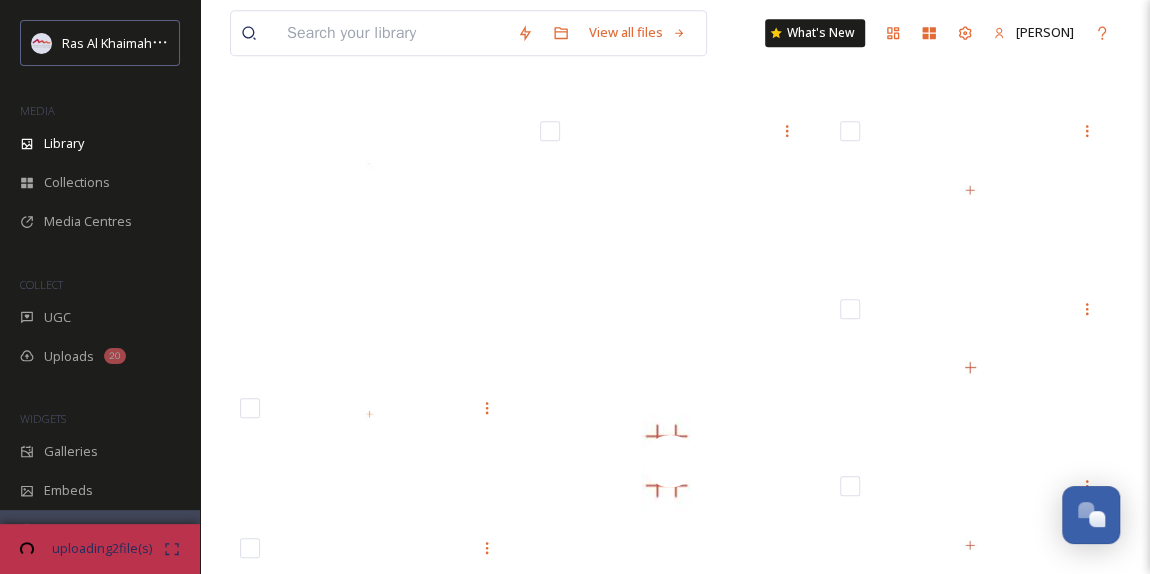 scroll, scrollTop: 265, scrollLeft: 0, axis: vertical 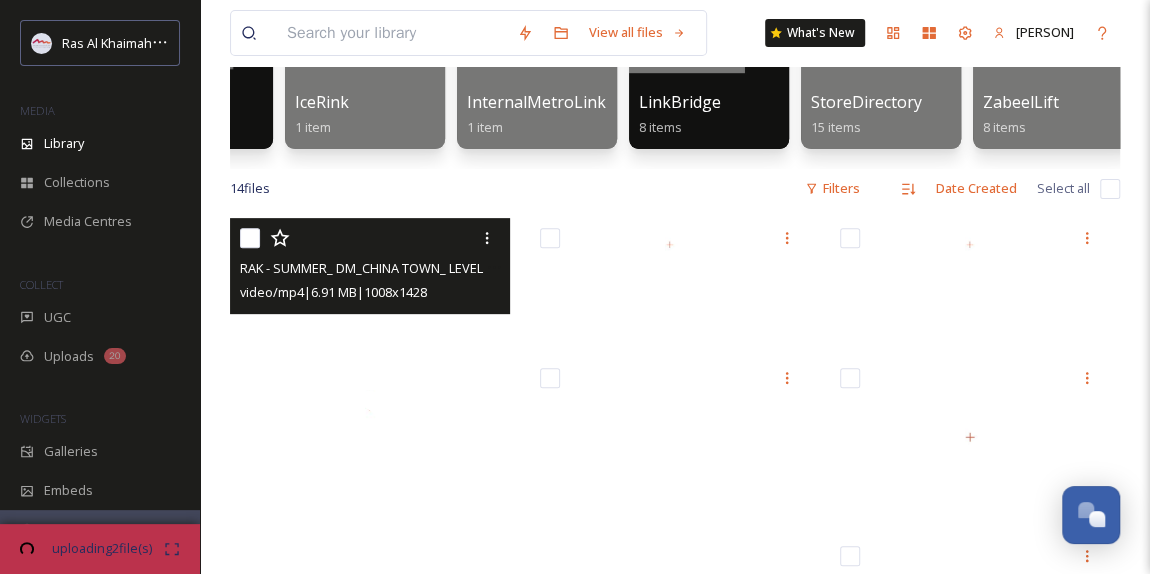 click at bounding box center [250, 238] 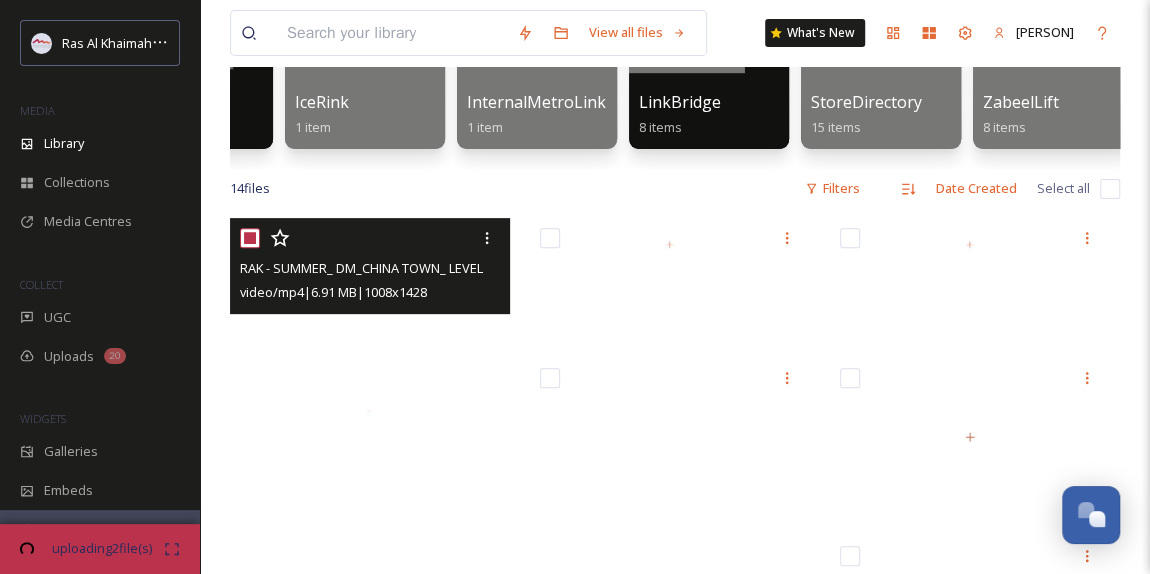 checkbox on "true" 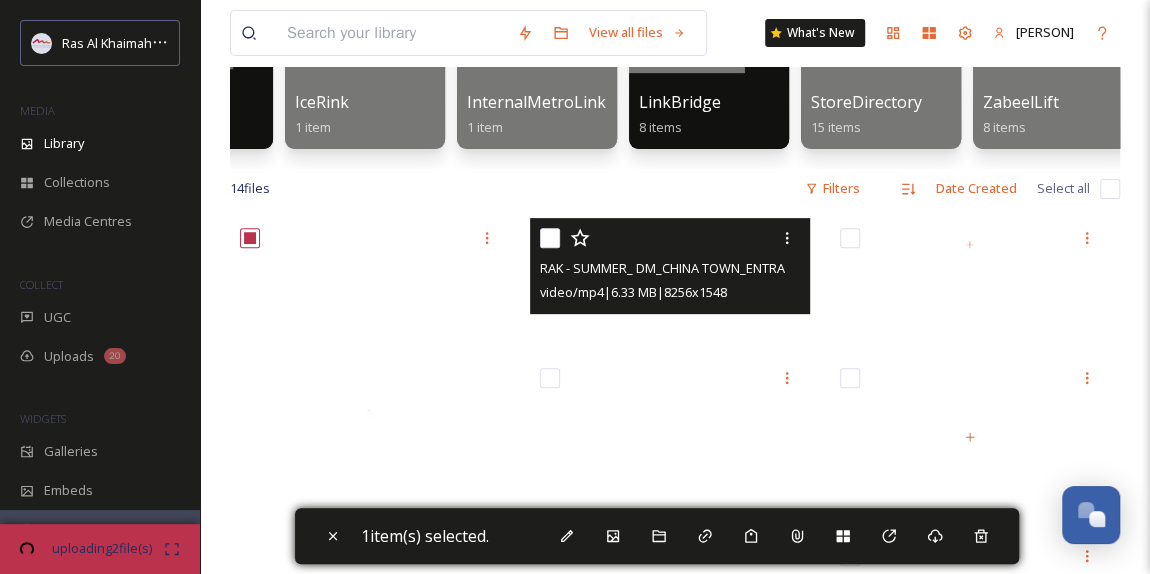 click at bounding box center [550, 238] 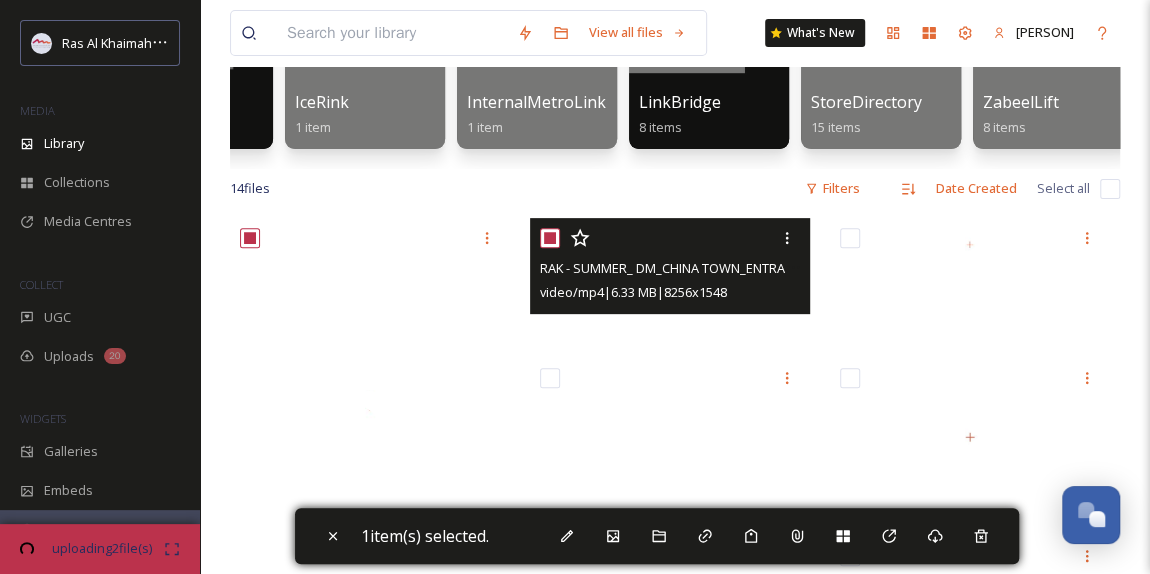 checkbox on "true" 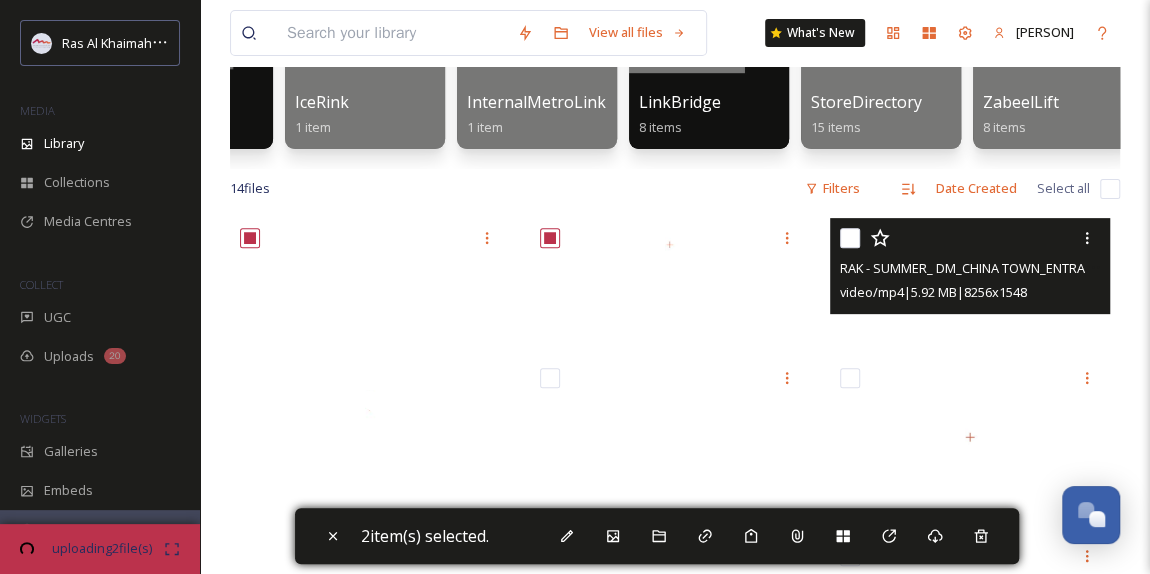 click at bounding box center [850, 238] 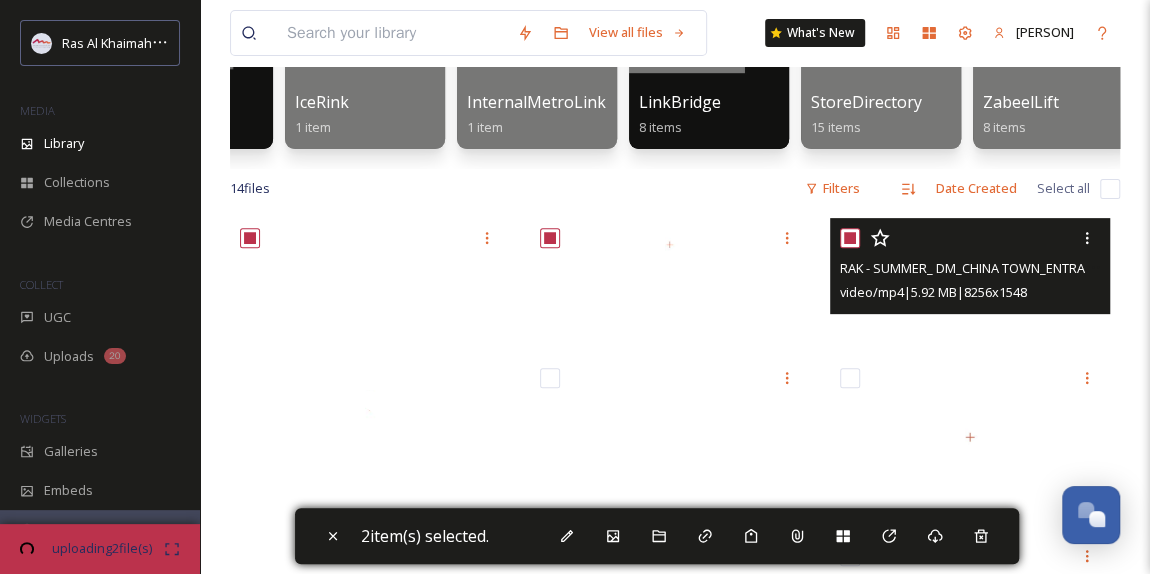 checkbox on "true" 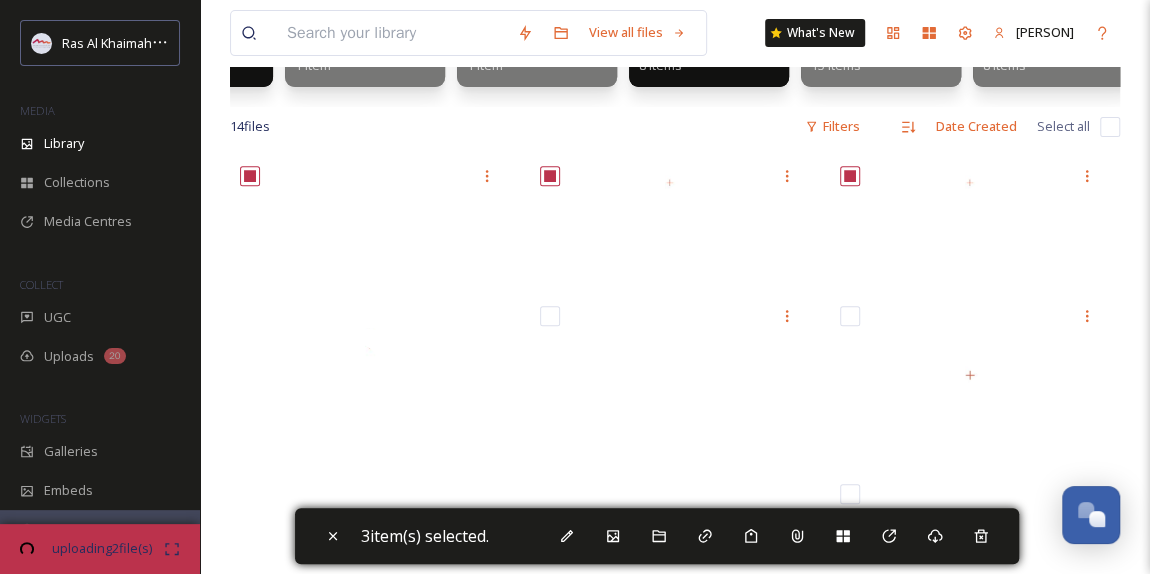 scroll, scrollTop: 356, scrollLeft: 0, axis: vertical 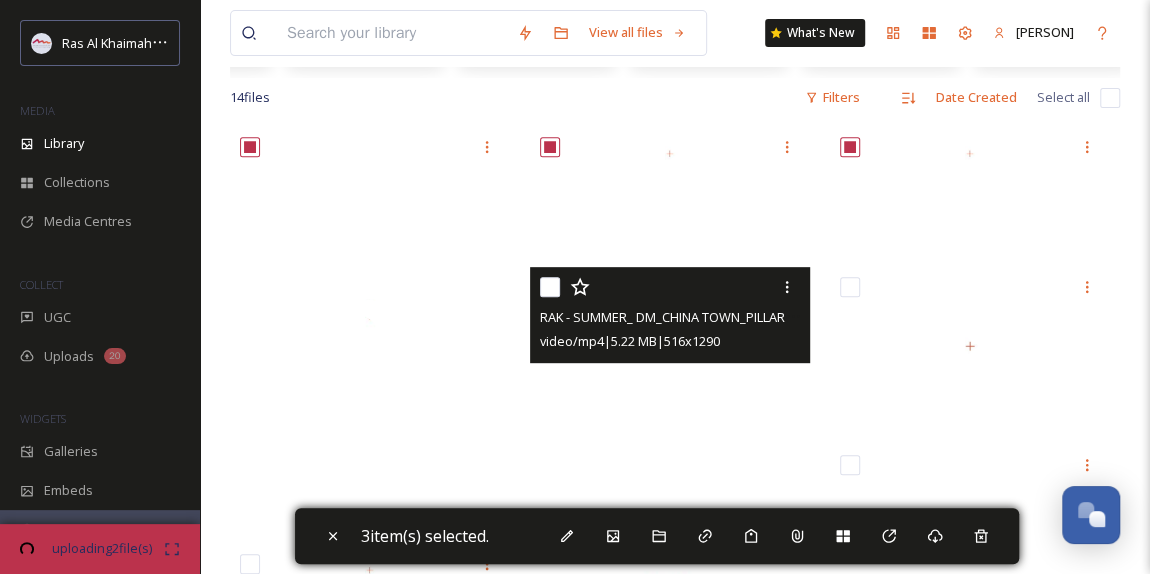 click at bounding box center [550, 287] 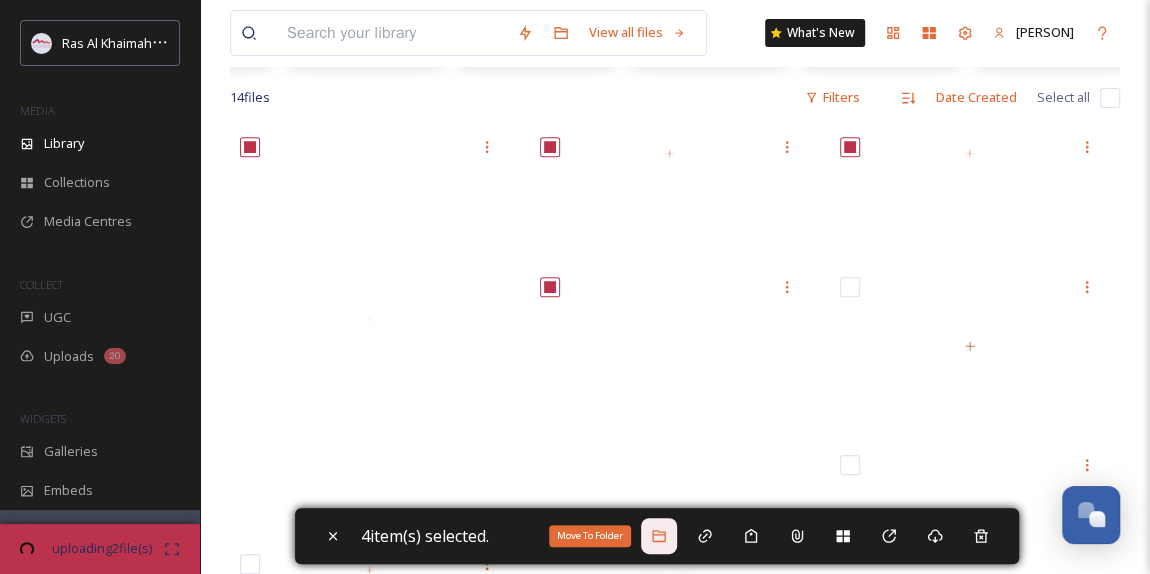 click on "Move To Folder" at bounding box center (659, 536) 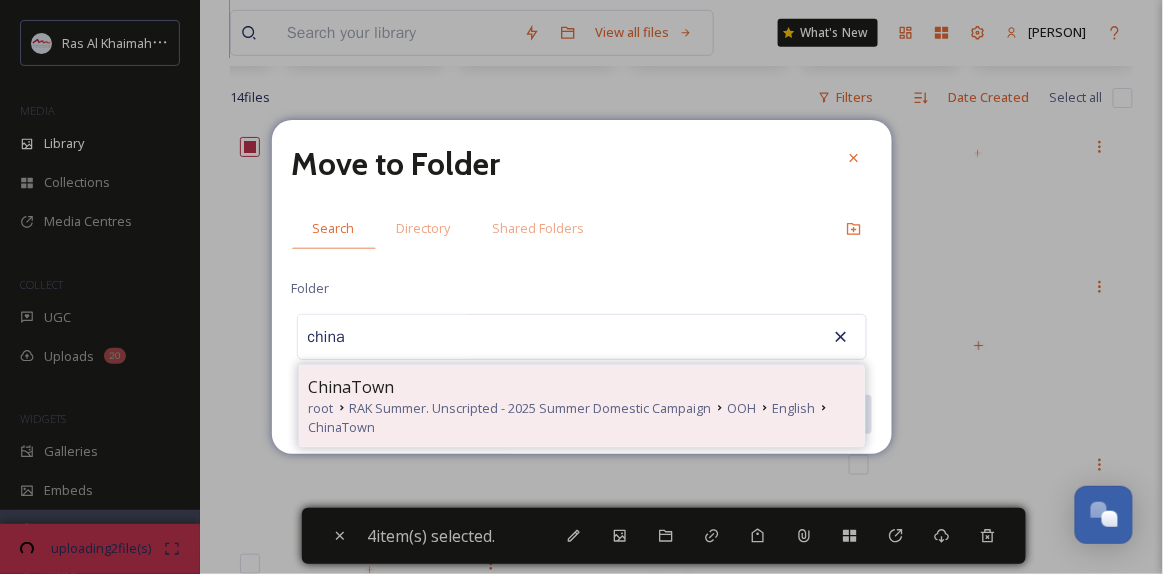 click on "RAK Summer. Unscripted - 2025 Summer Domestic Campaign" at bounding box center (531, 408) 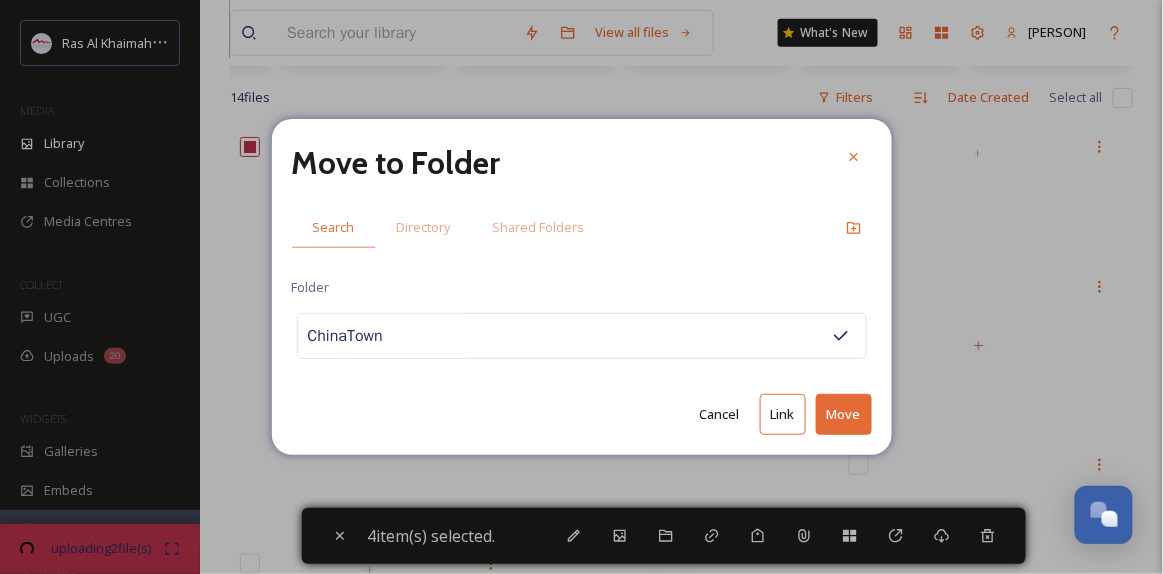 click on "Move" at bounding box center [844, 414] 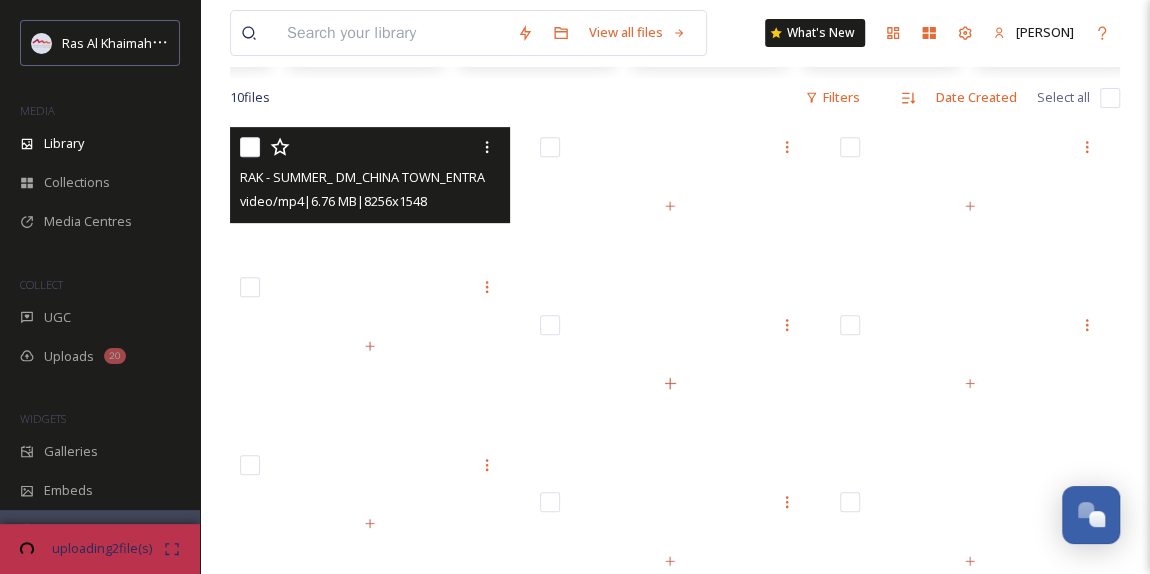 click at bounding box center [250, 147] 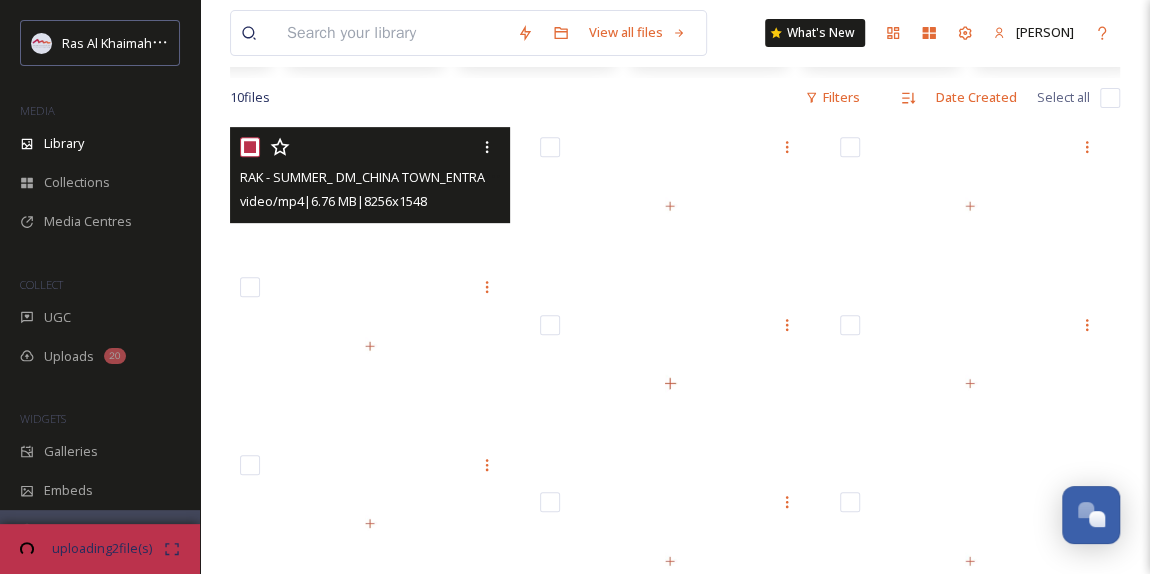 checkbox on "true" 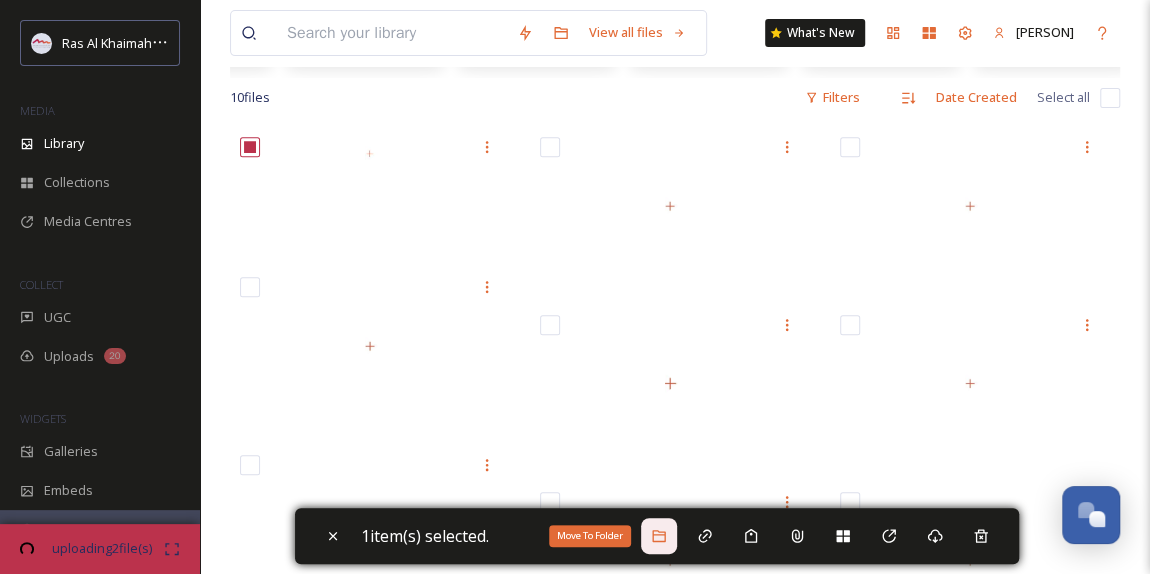 click 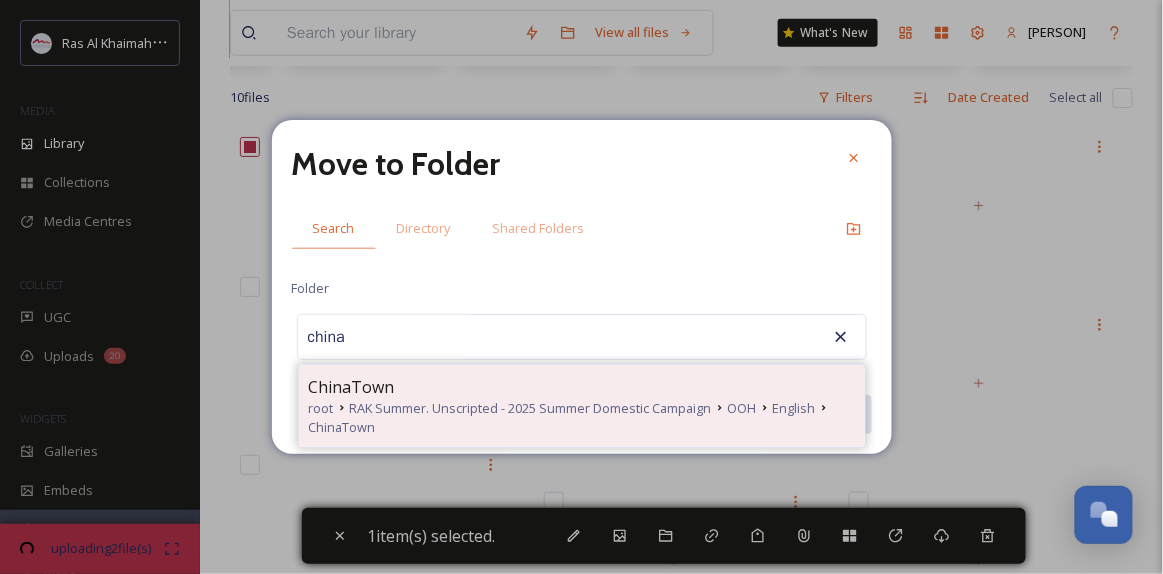 click on "ChinaTown" at bounding box center [582, 387] 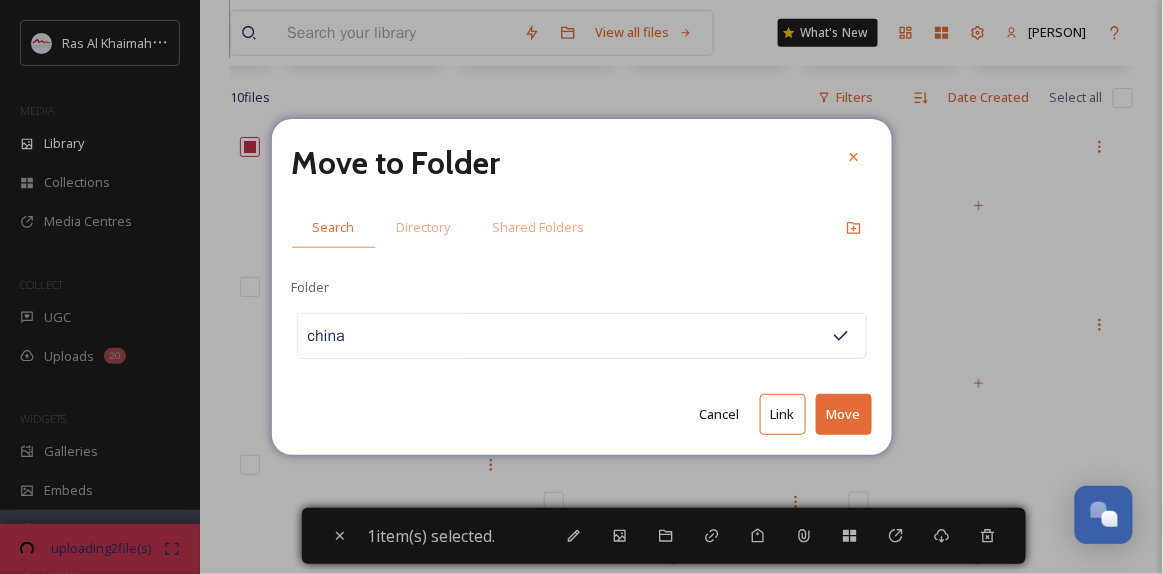 type on "ChinaTown" 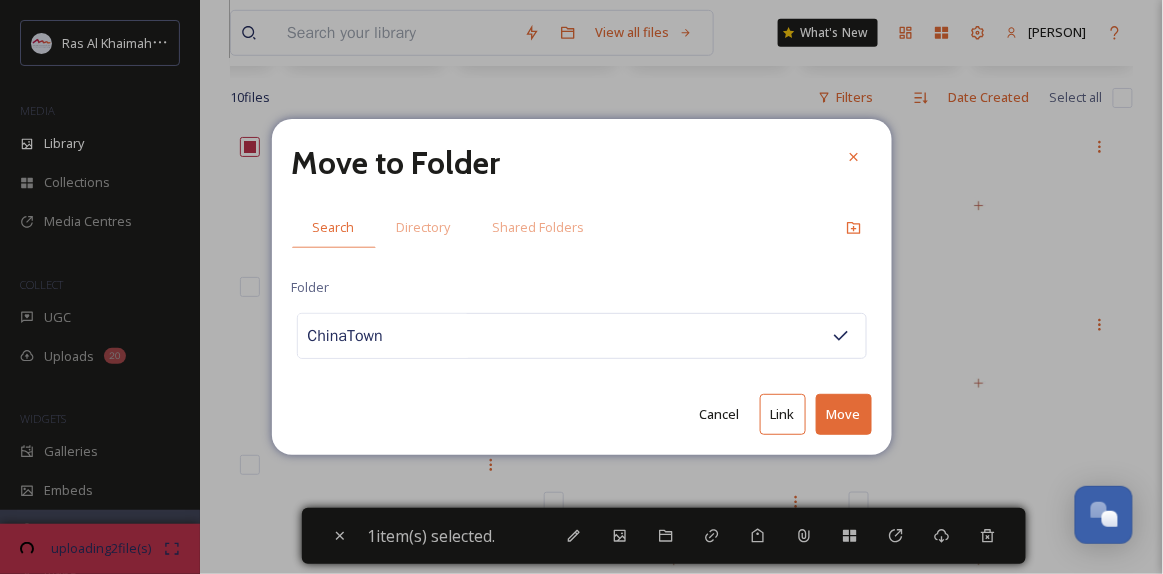 click on "Move" at bounding box center [844, 414] 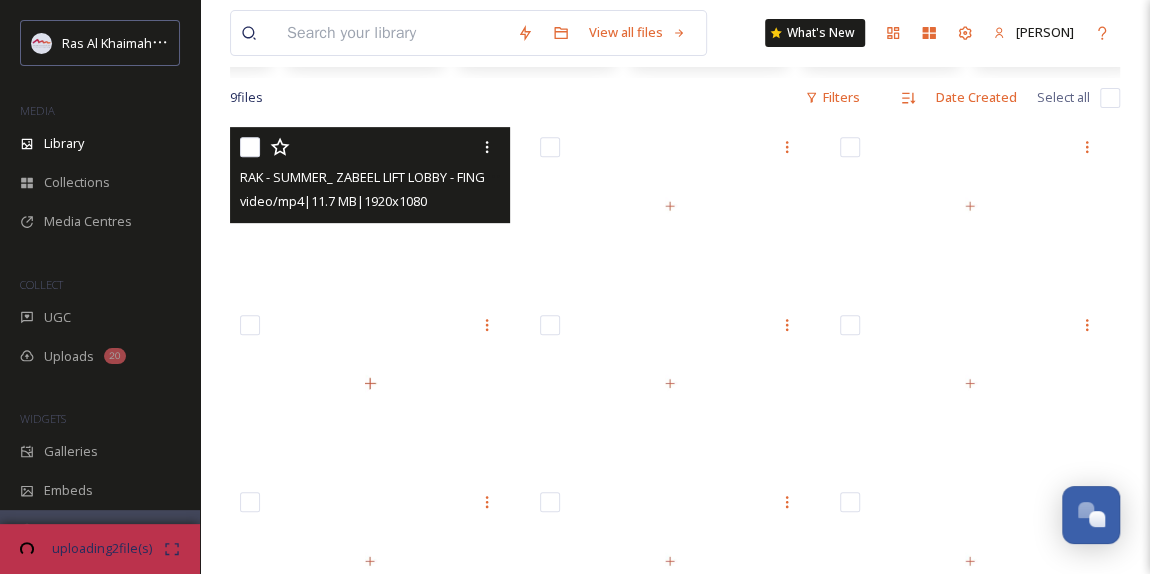 click at bounding box center [250, 147] 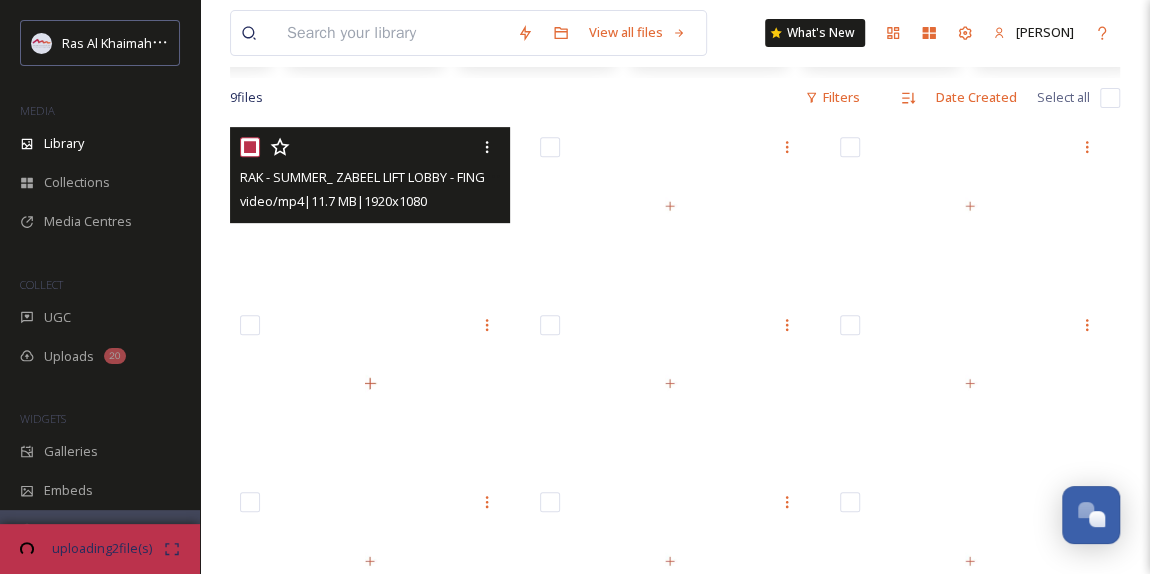 checkbox on "true" 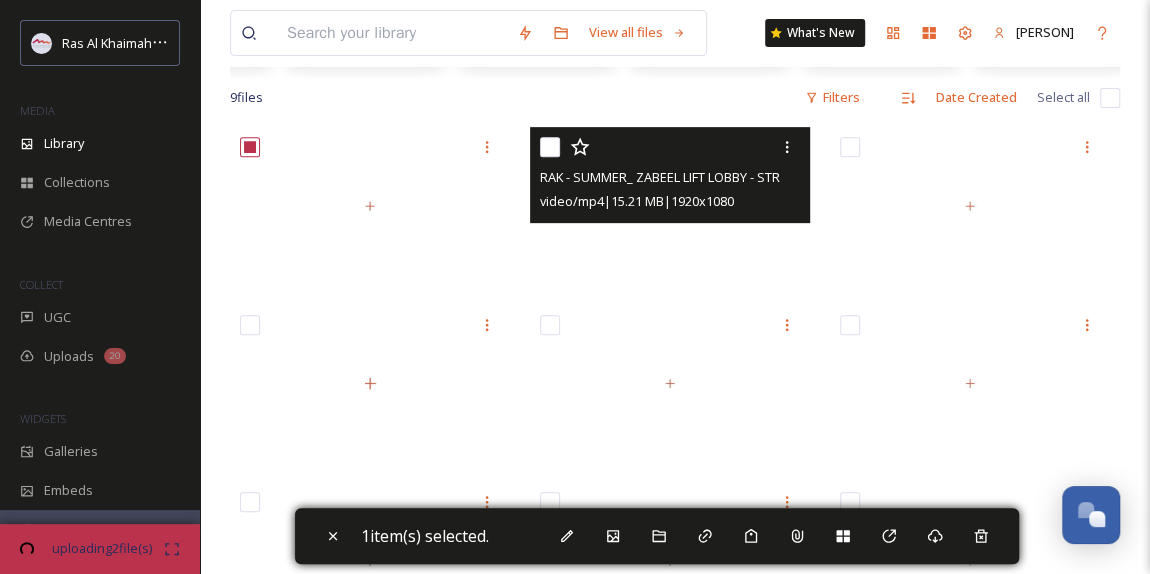 click at bounding box center (550, 147) 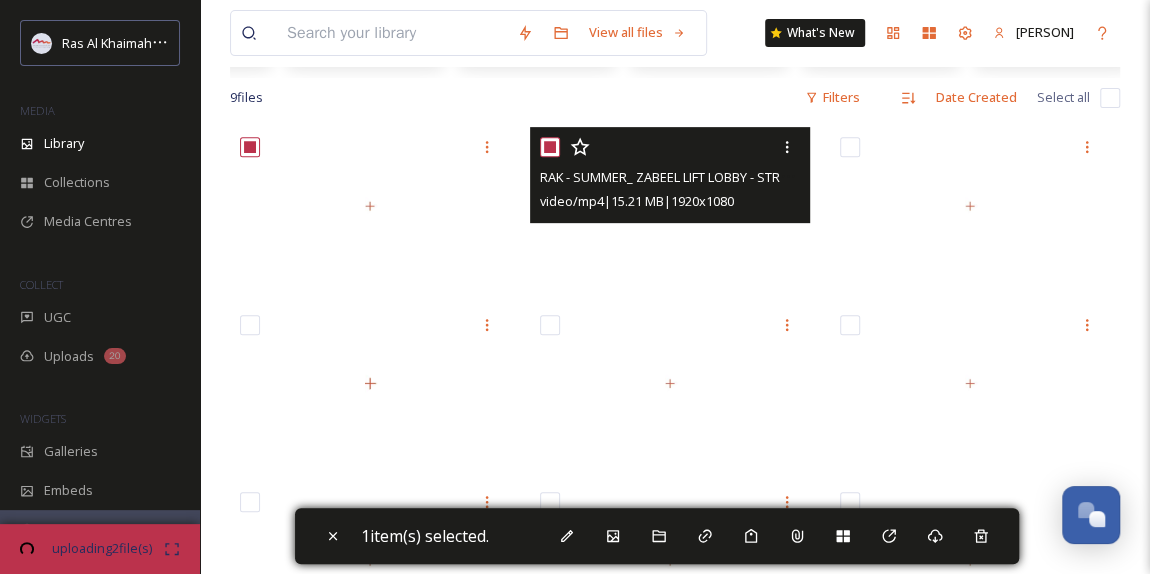 checkbox on "true" 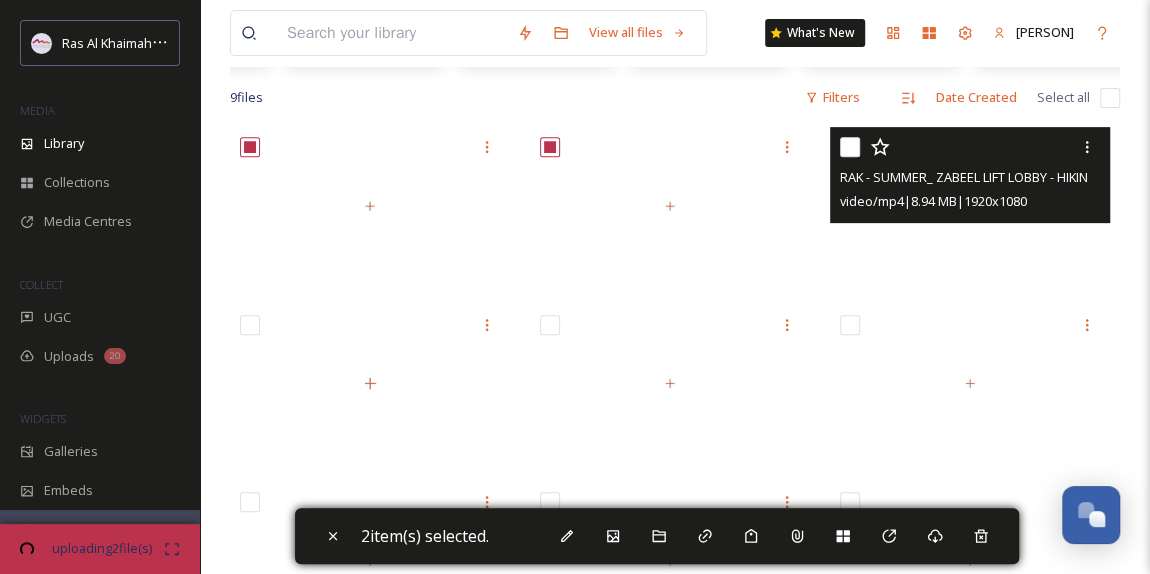 click at bounding box center (850, 147) 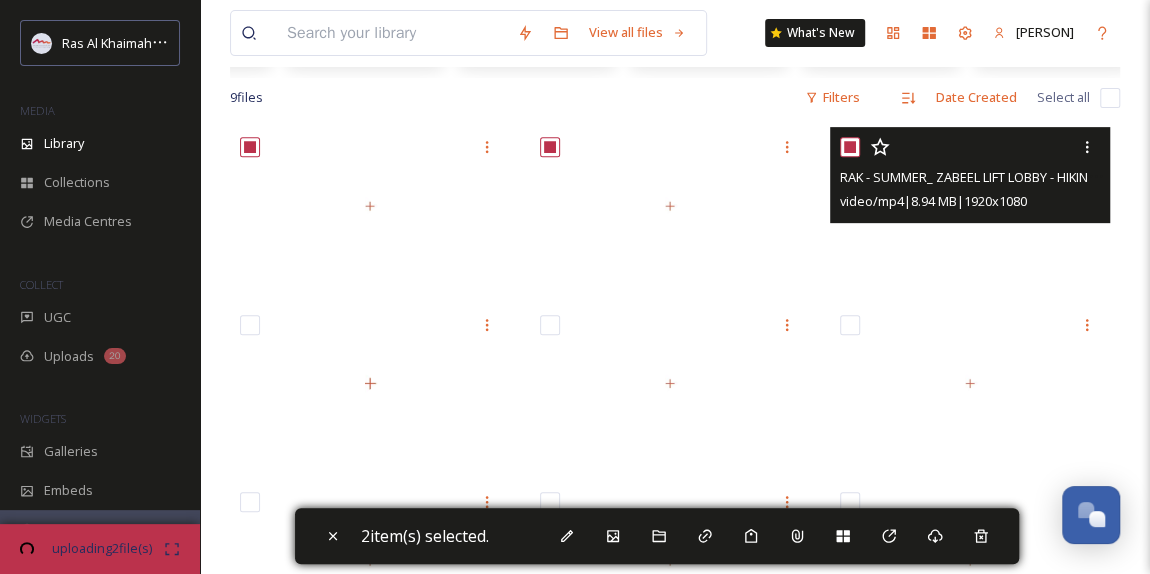 checkbox on "true" 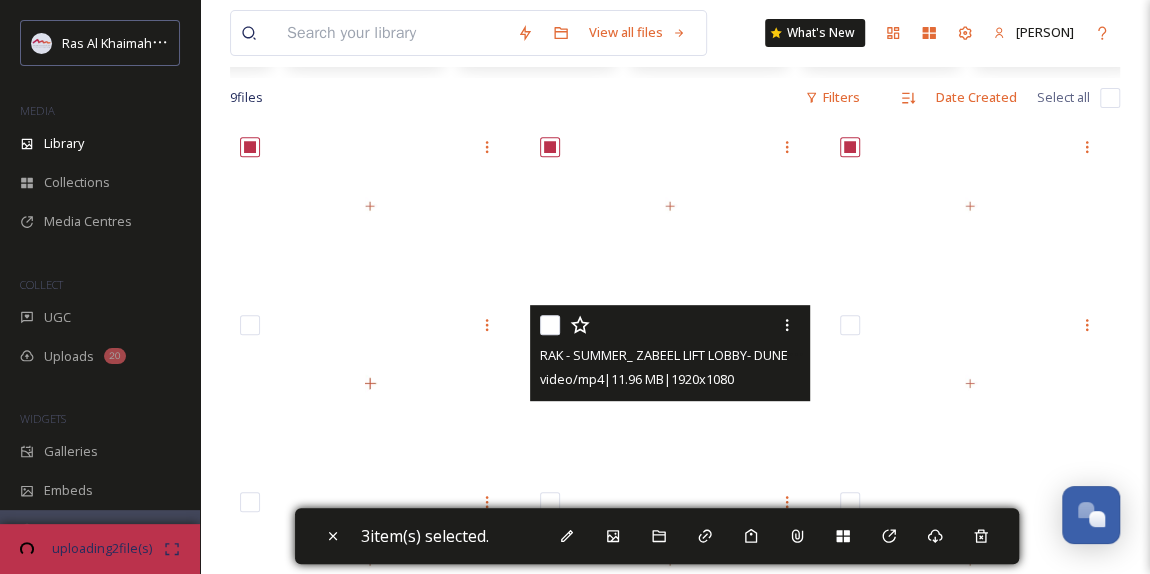 click at bounding box center (550, 325) 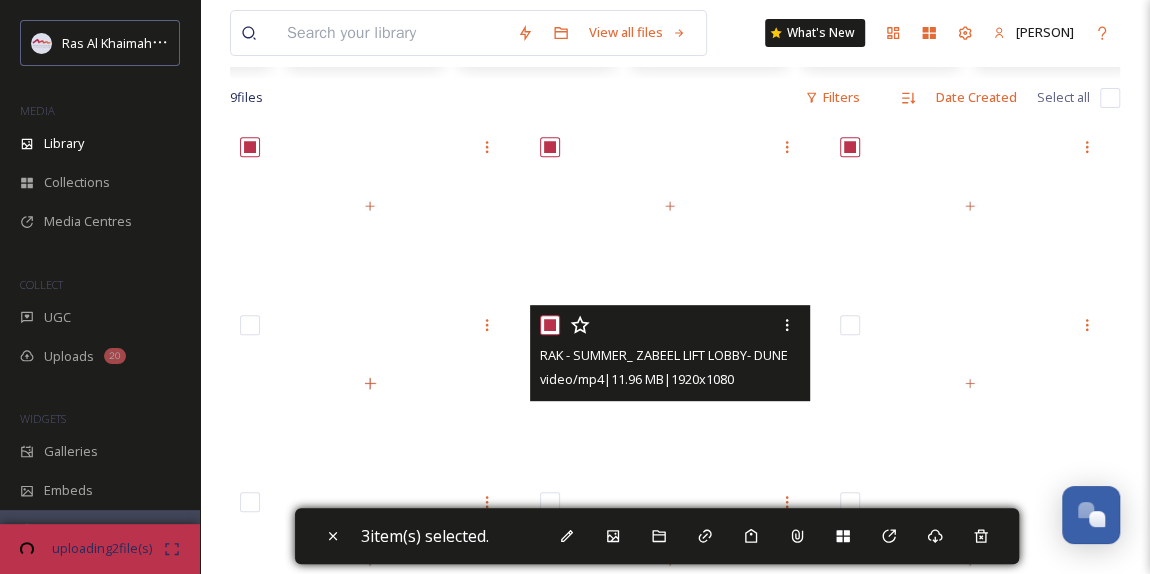 checkbox on "true" 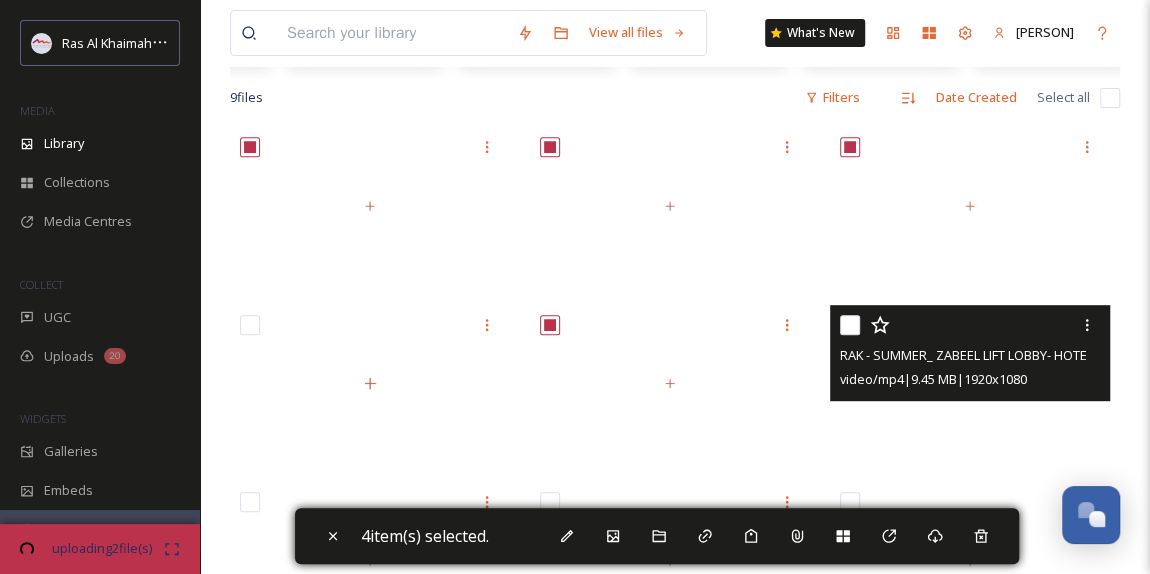 click at bounding box center [850, 325] 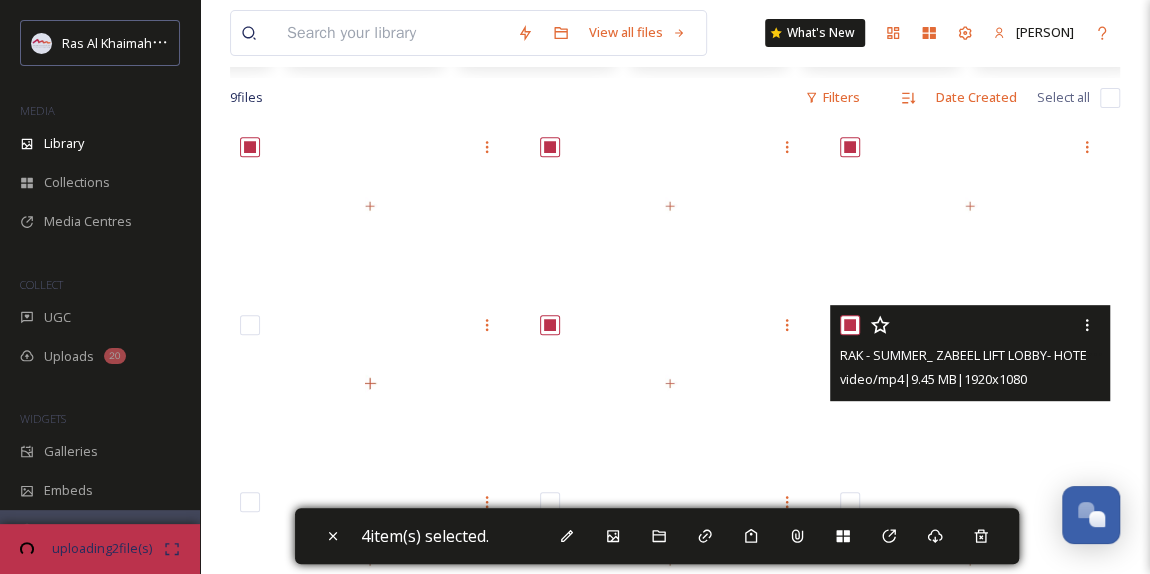 checkbox on "true" 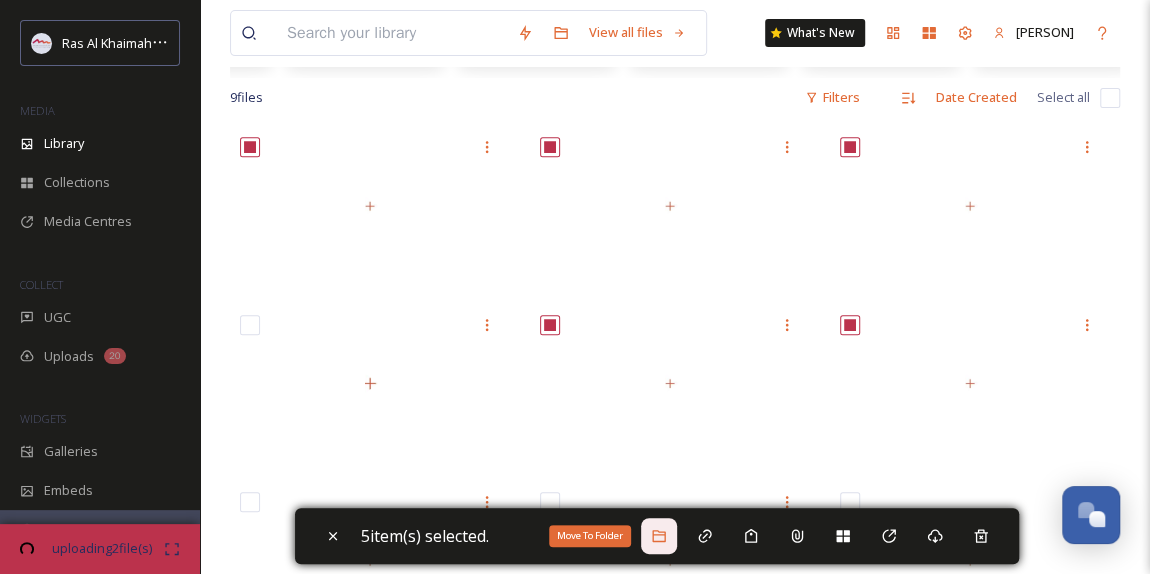 click 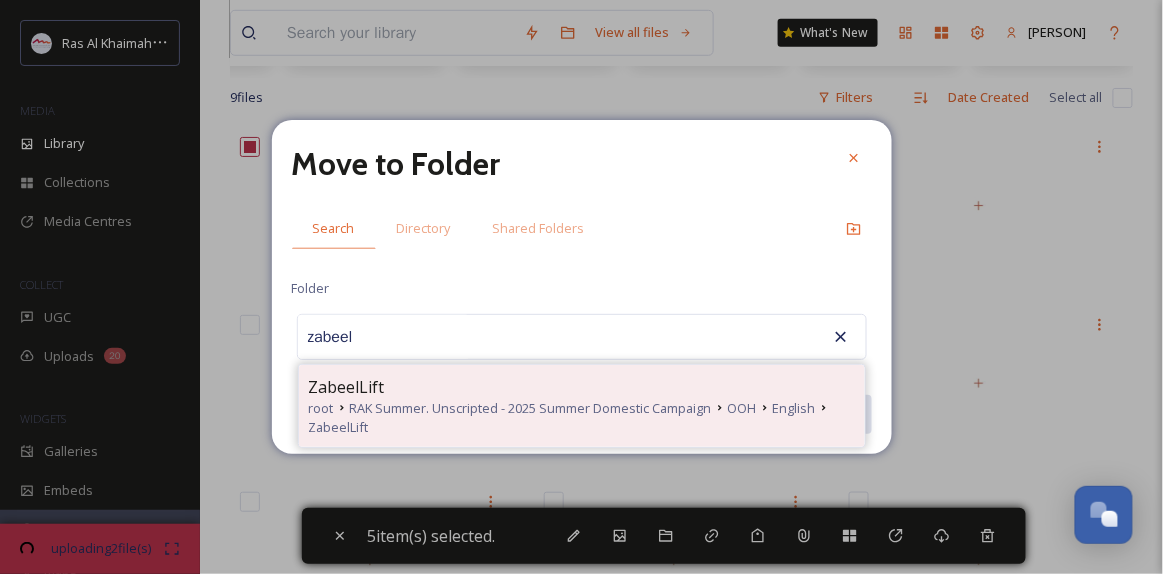 drag, startPoint x: 495, startPoint y: 388, endPoint x: 515, endPoint y: 389, distance: 20.024984 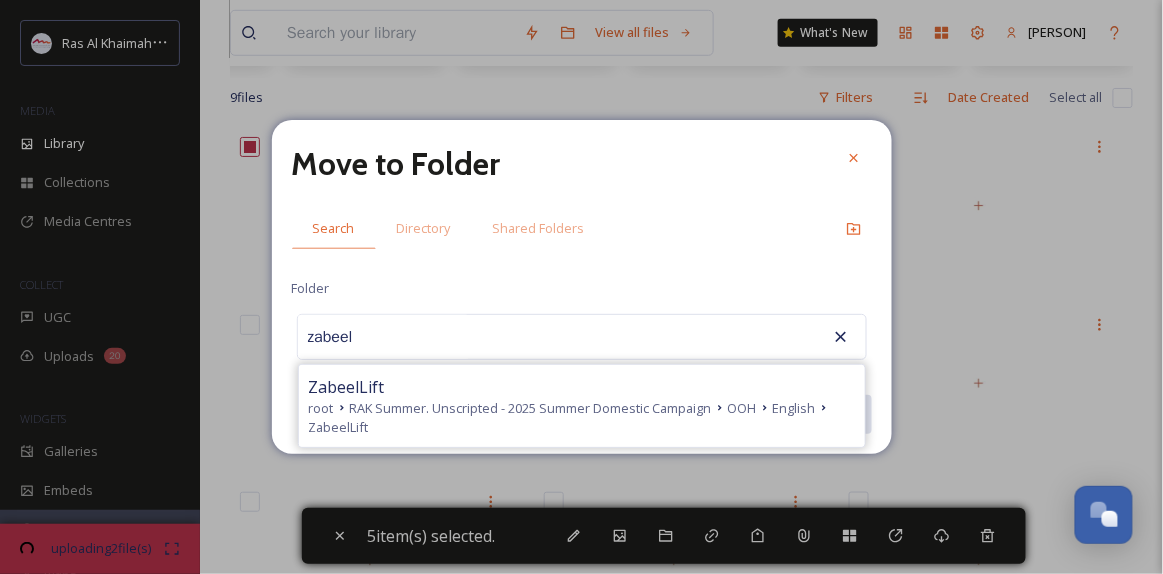 type on "ZabeelLift" 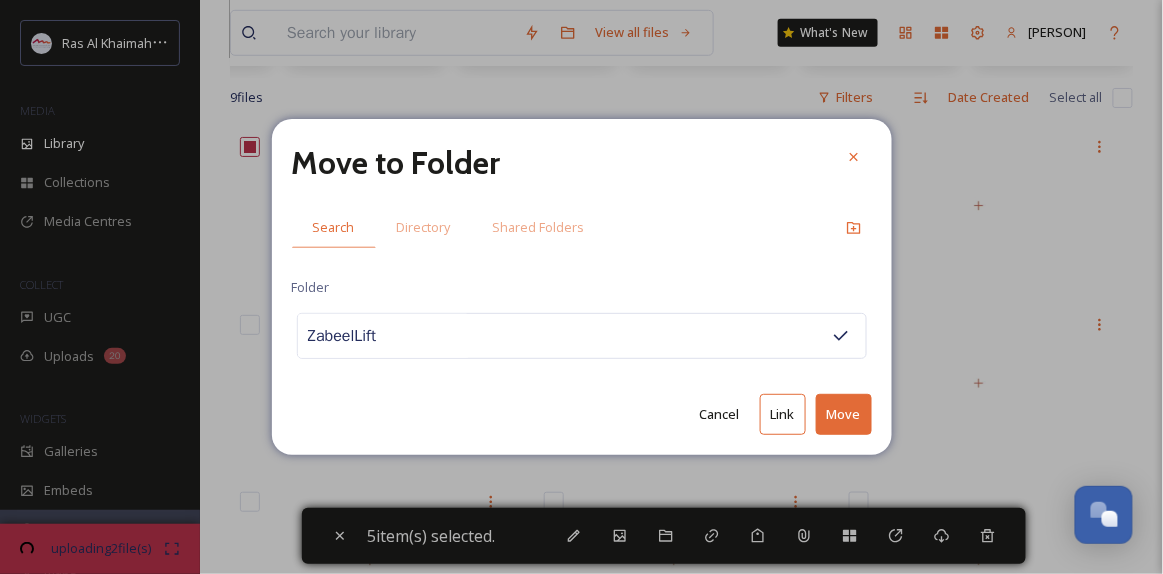 click on "Move" at bounding box center [844, 414] 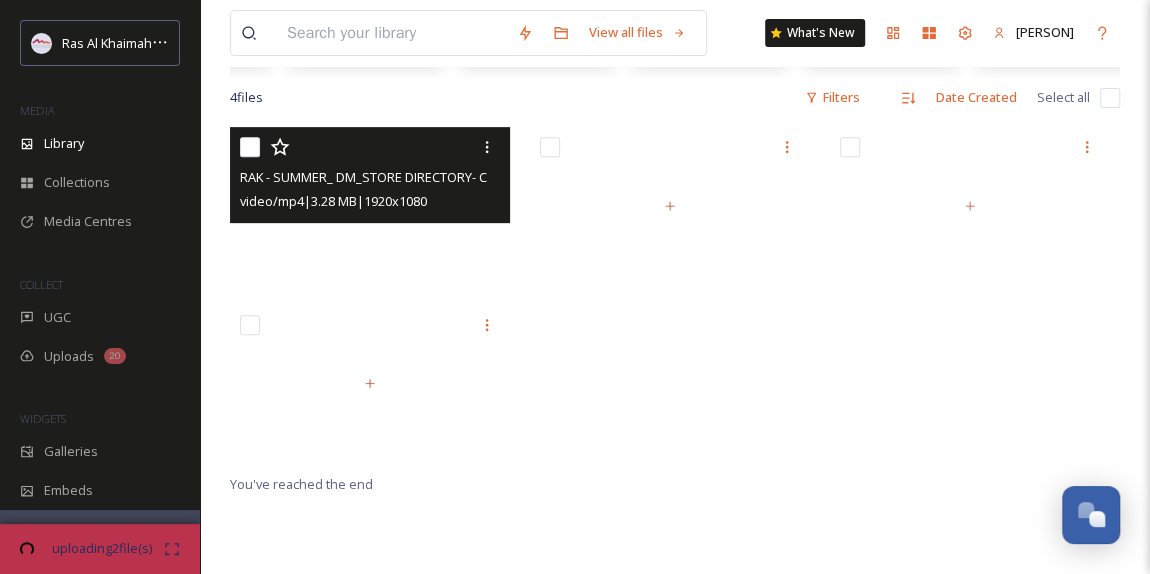 click at bounding box center (250, 147) 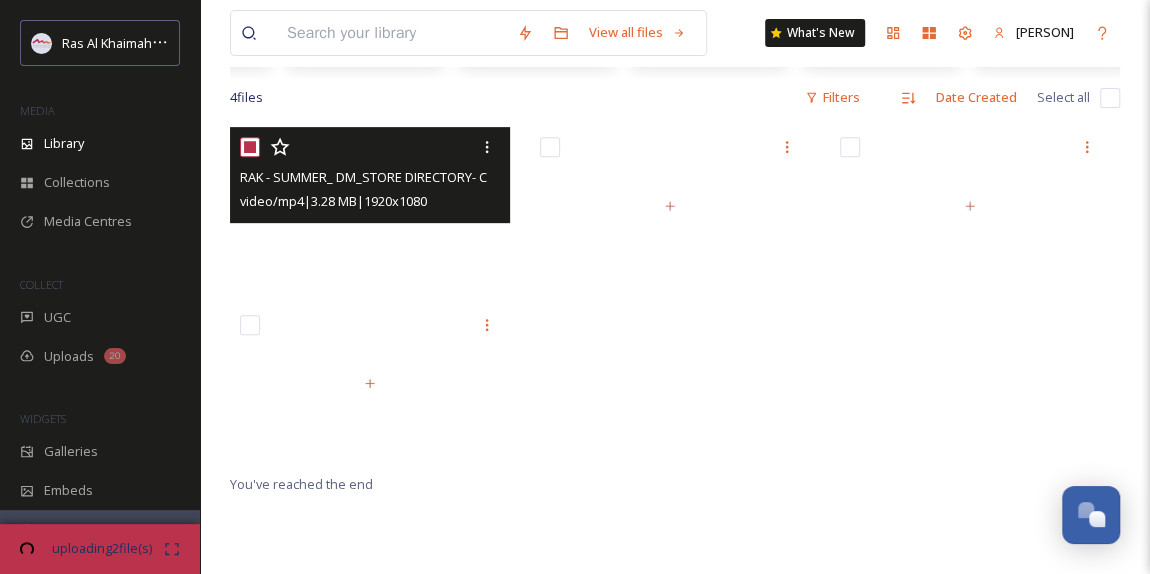 checkbox on "true" 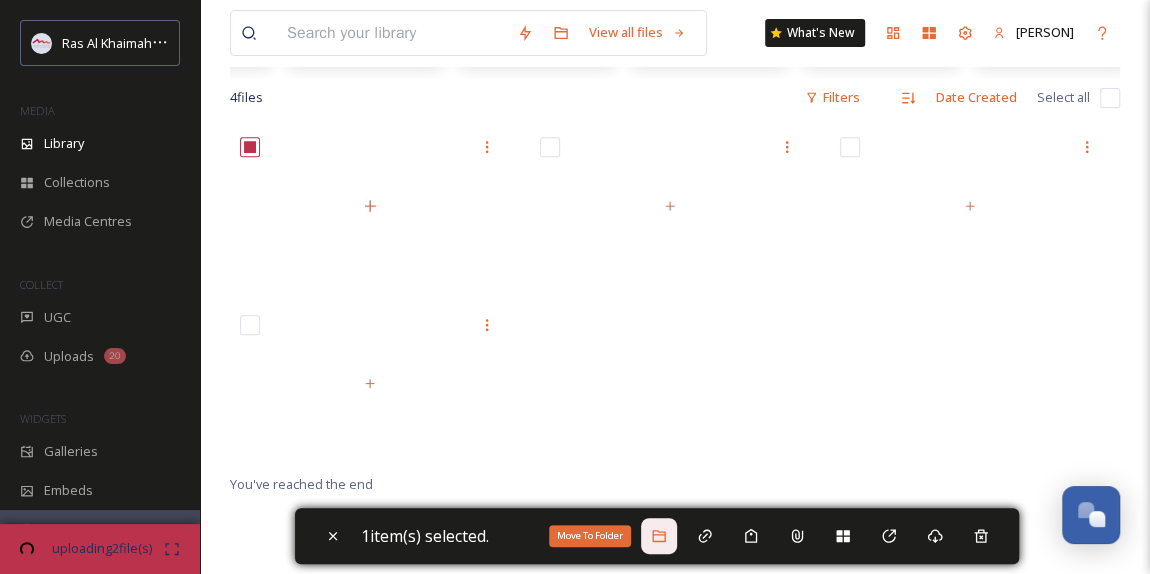 click 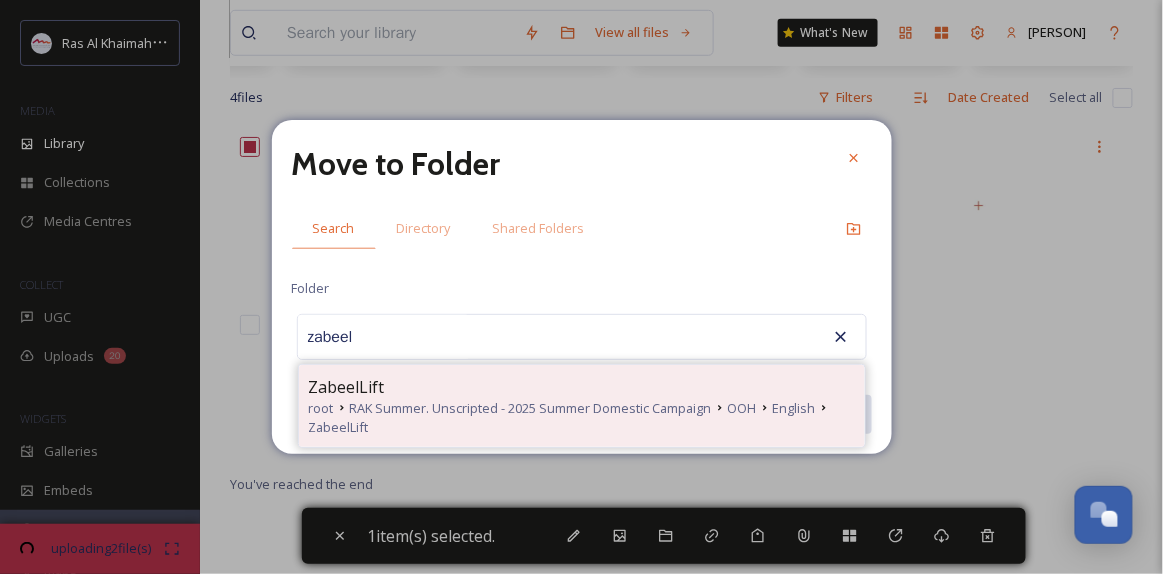 click on "ZabeelLift" at bounding box center [582, 387] 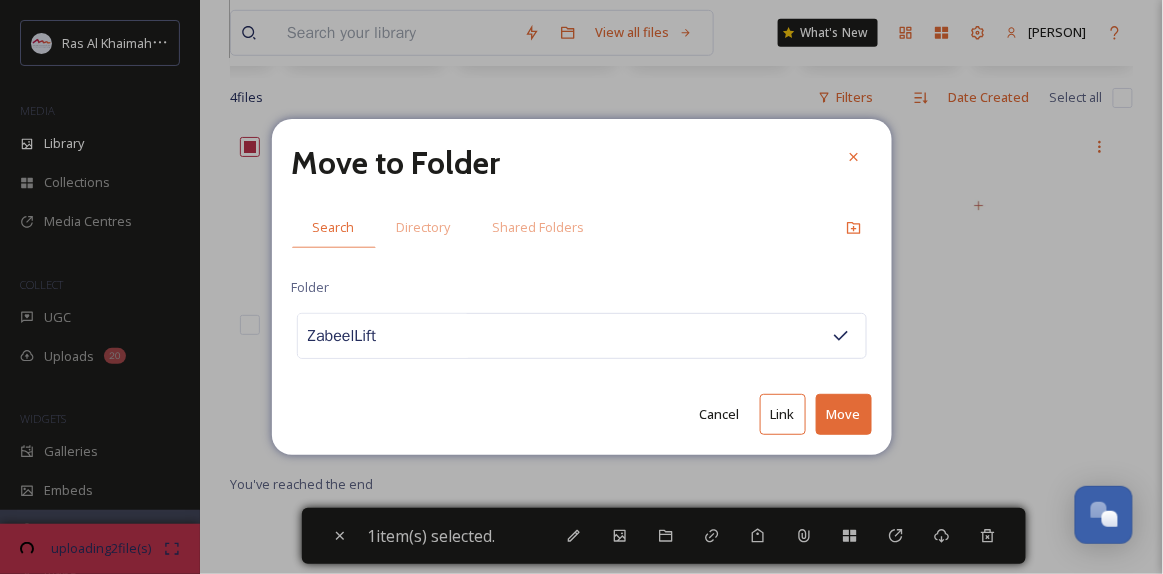 click on "Move" at bounding box center [844, 414] 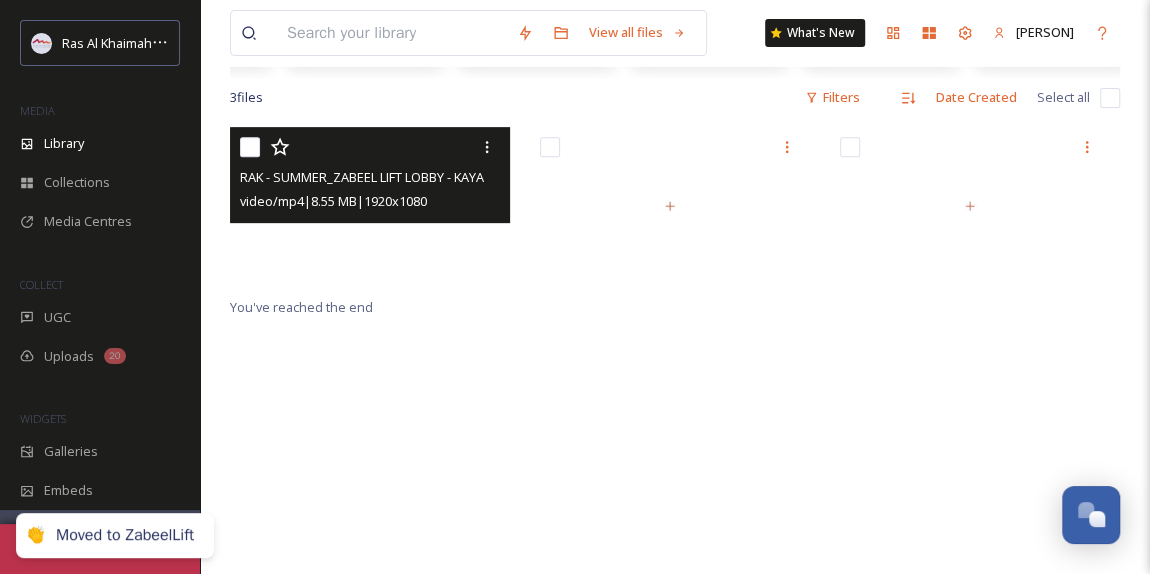 click at bounding box center [250, 147] 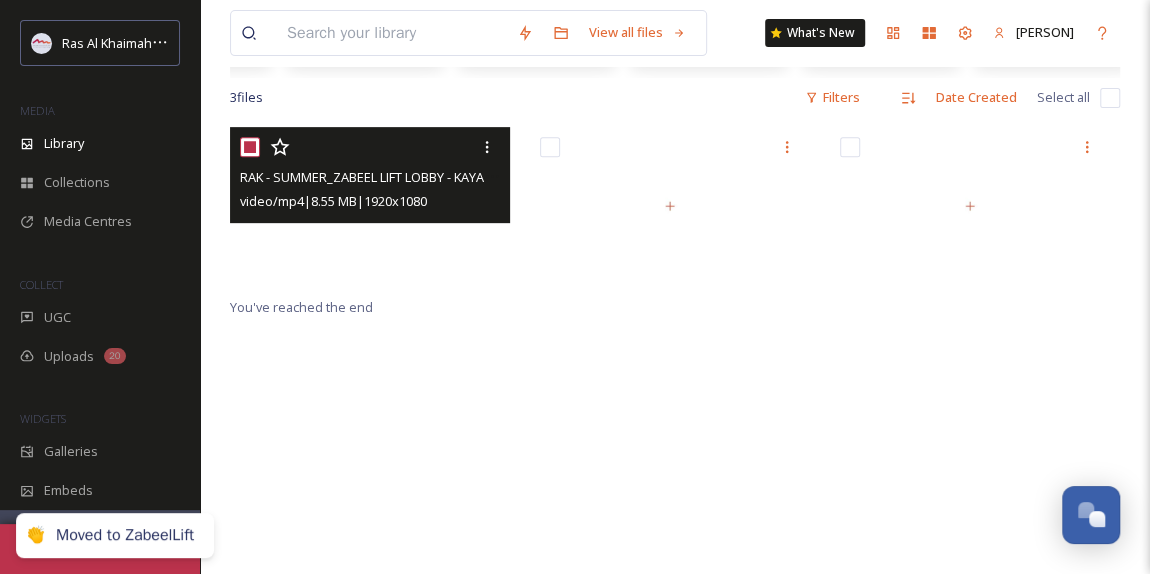 checkbox on "true" 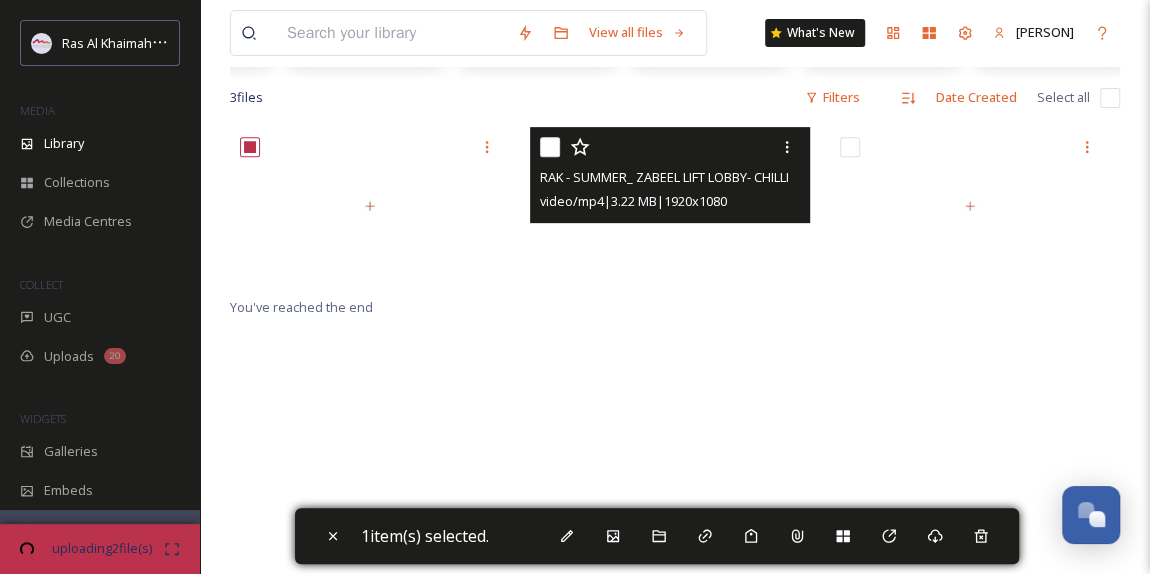 click at bounding box center (550, 147) 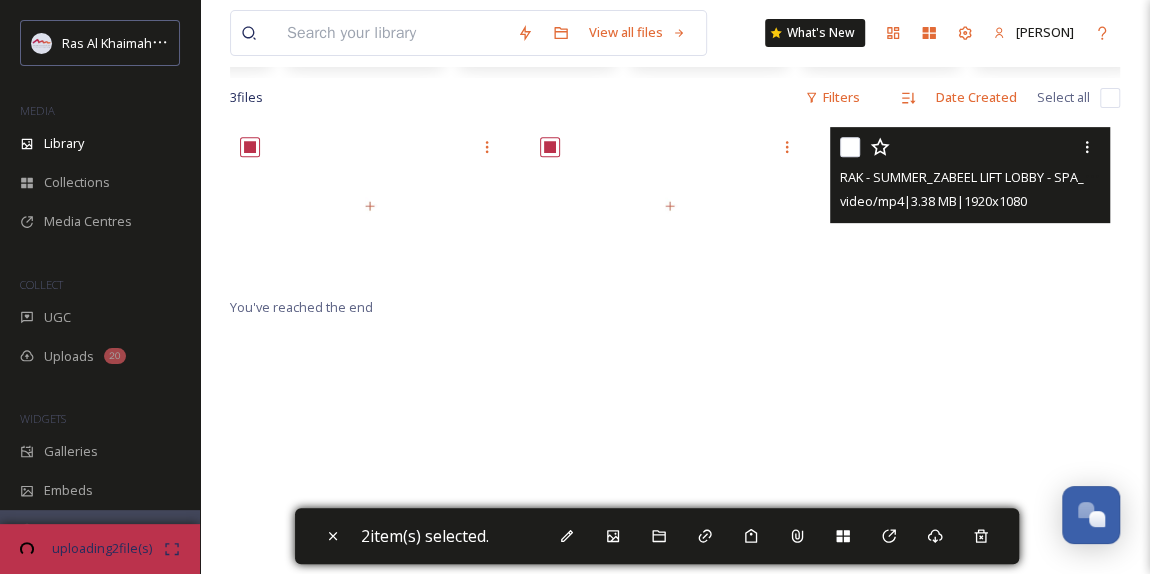 click at bounding box center [850, 147] 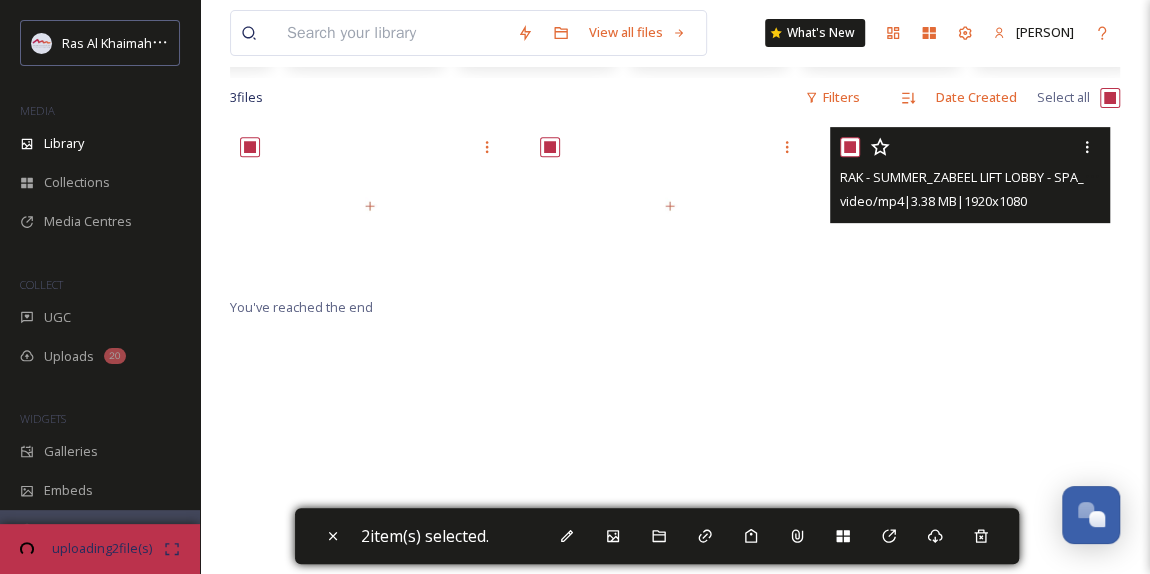 checkbox on "true" 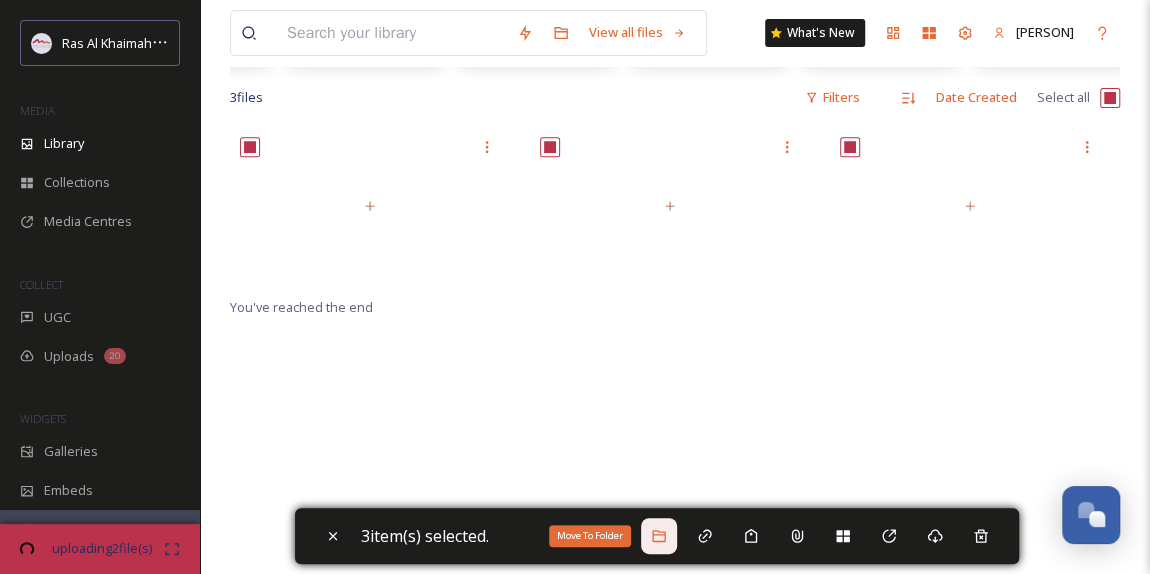 click on "Move To Folder" at bounding box center (659, 536) 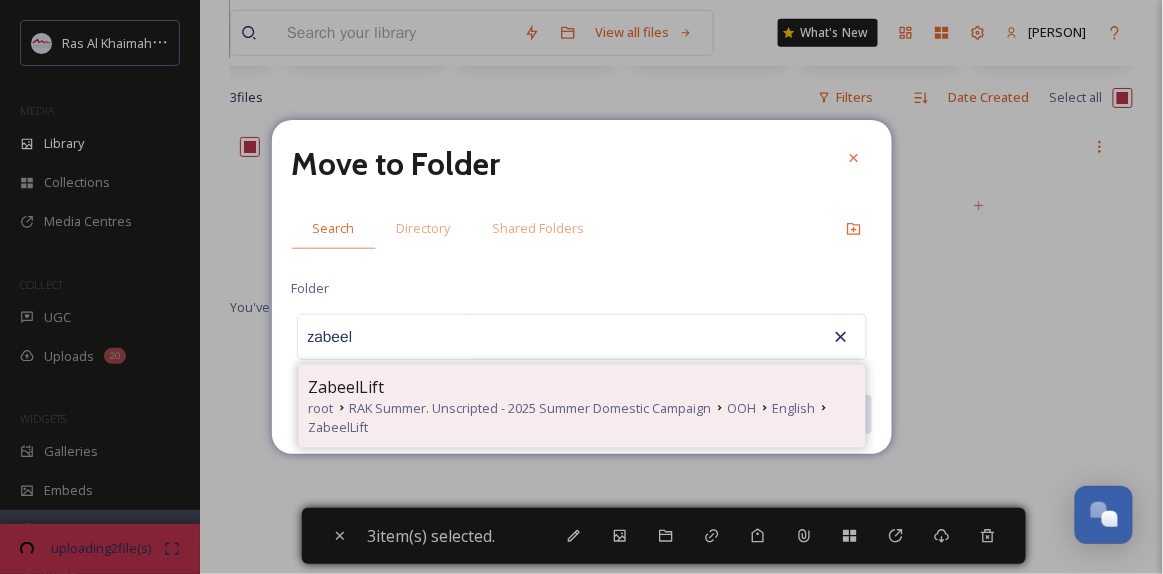 click on "ZabeelLift" at bounding box center [582, 387] 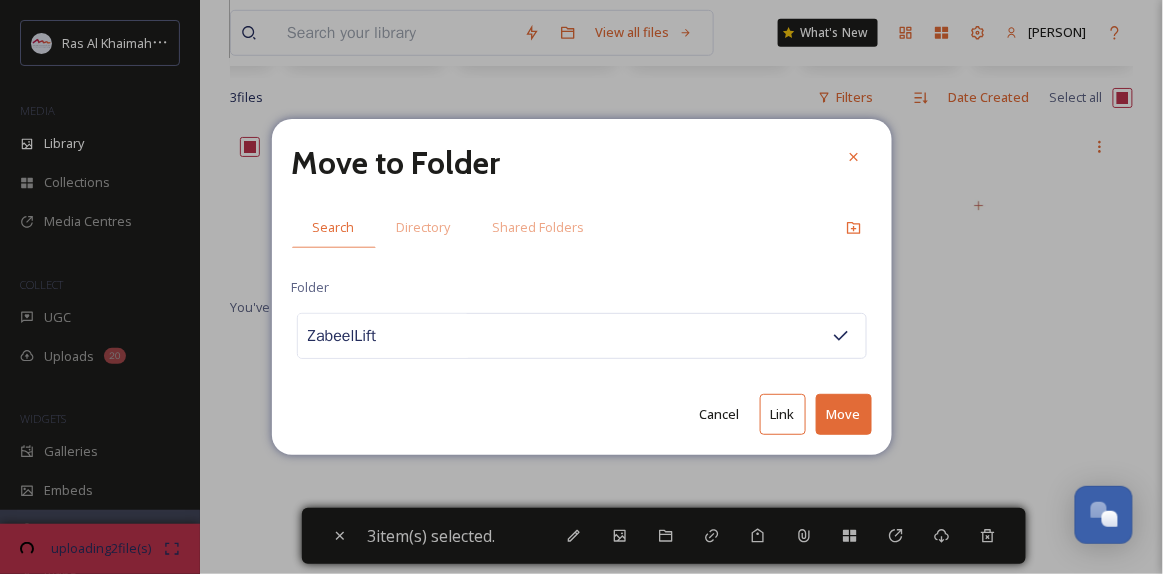 click on "Move" at bounding box center [844, 414] 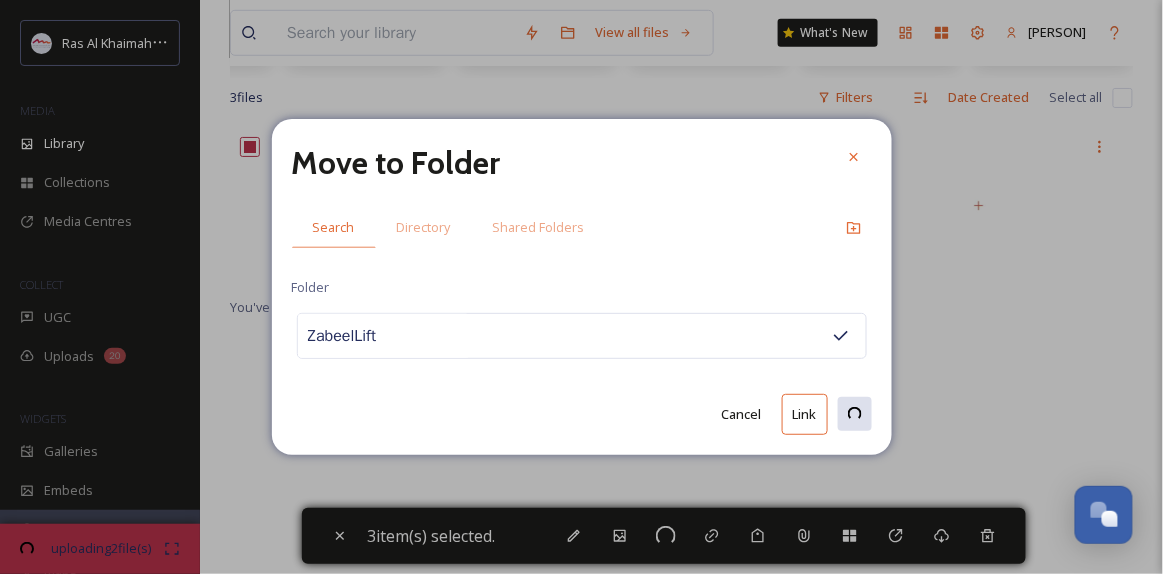 checkbox on "false" 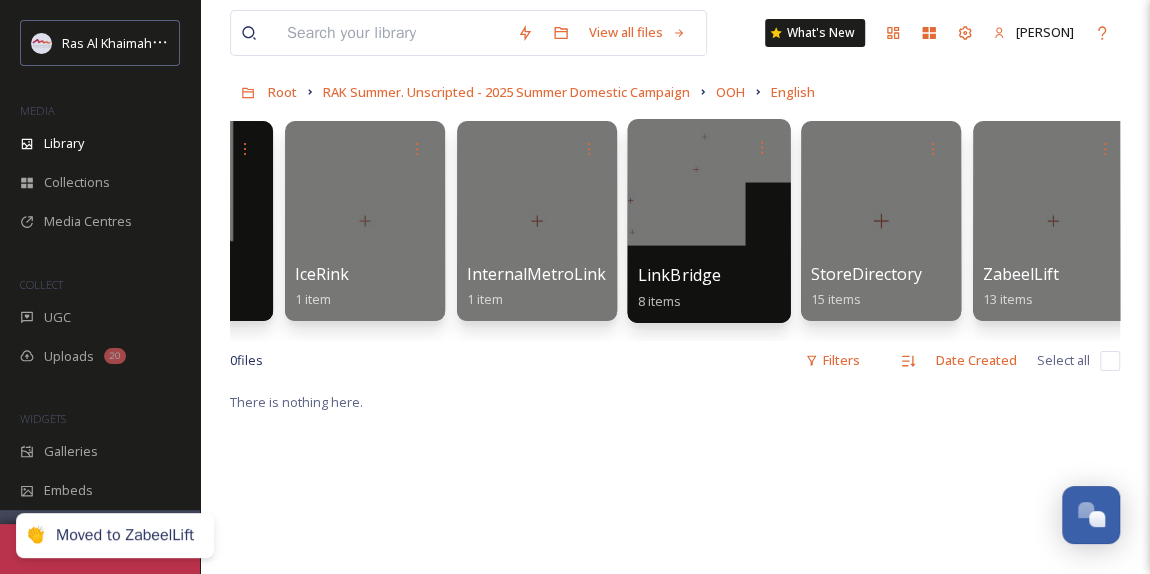 scroll, scrollTop: 0, scrollLeft: 0, axis: both 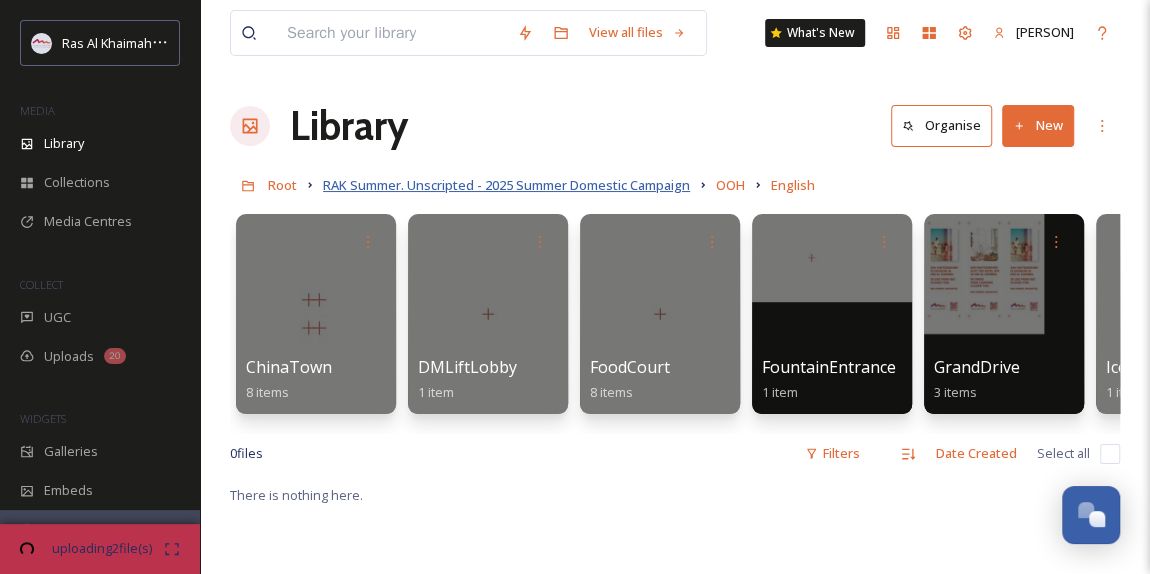 click on "RAK Summer. Unscripted - 2025 Summer Domestic Campaign" at bounding box center [506, 185] 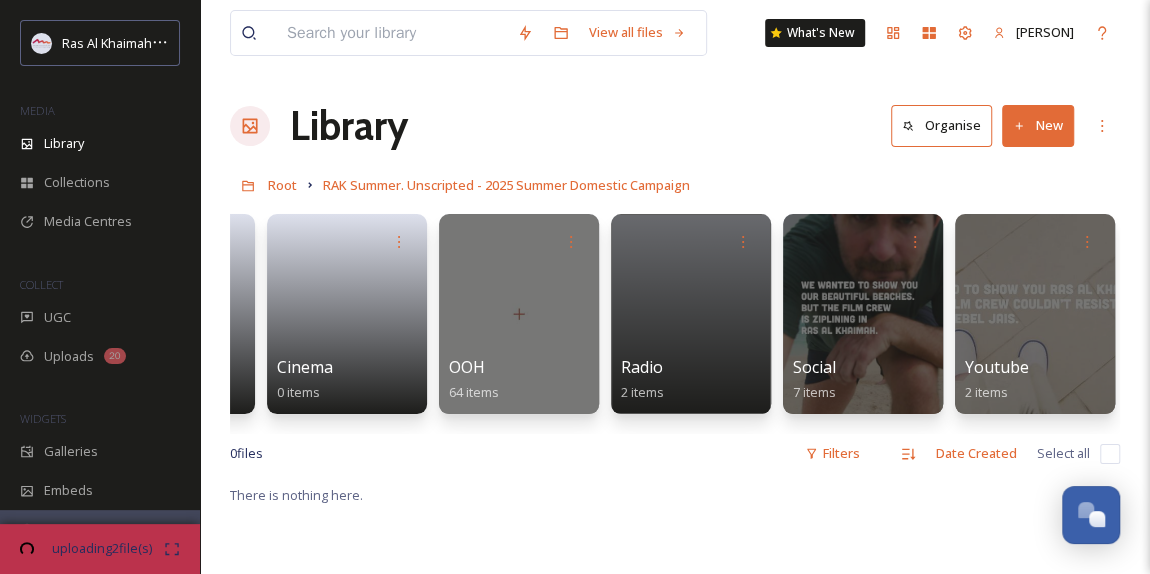 scroll, scrollTop: 0, scrollLeft: 0, axis: both 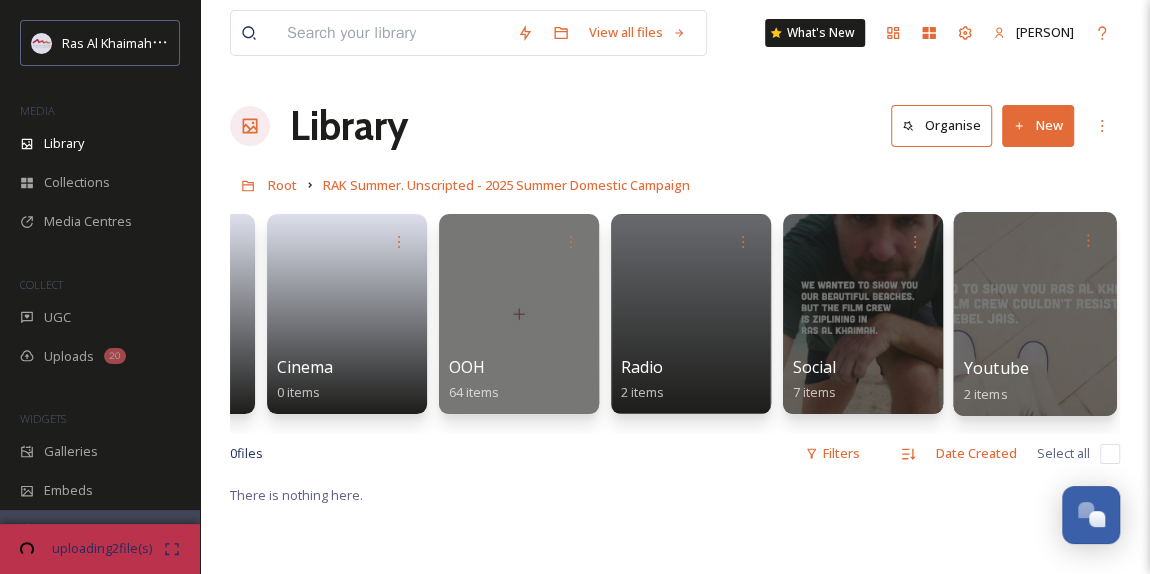 click at bounding box center (1034, 314) 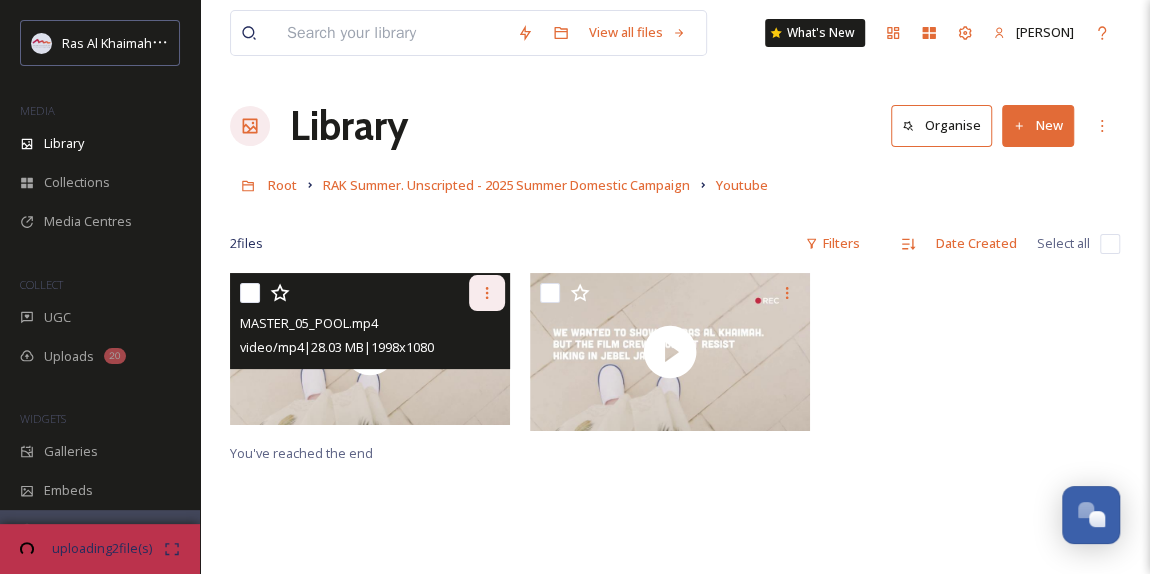 click 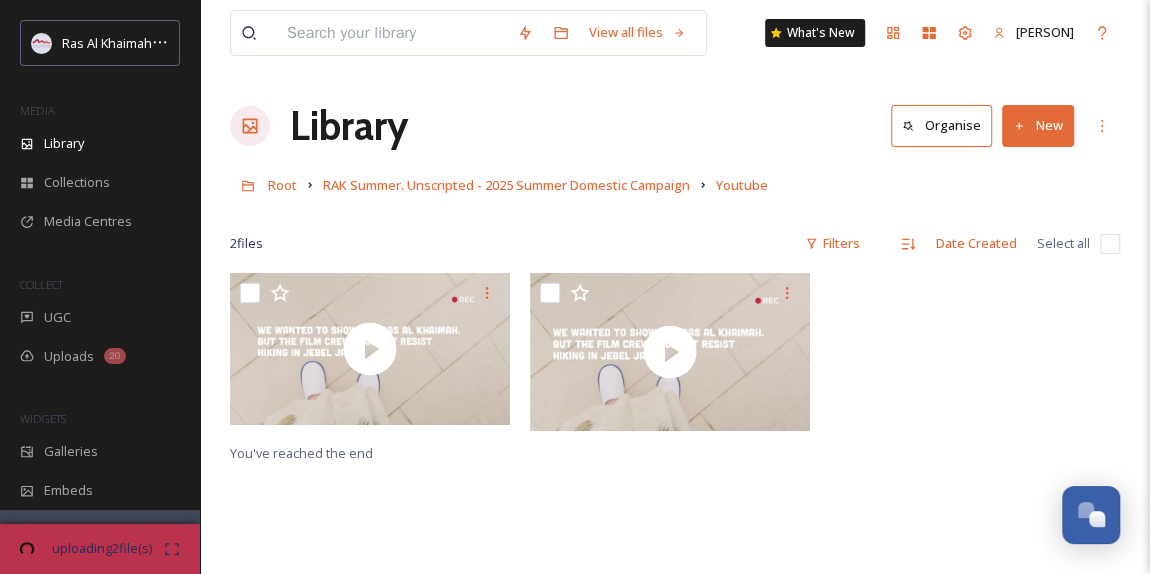 click at bounding box center (1110, 244) 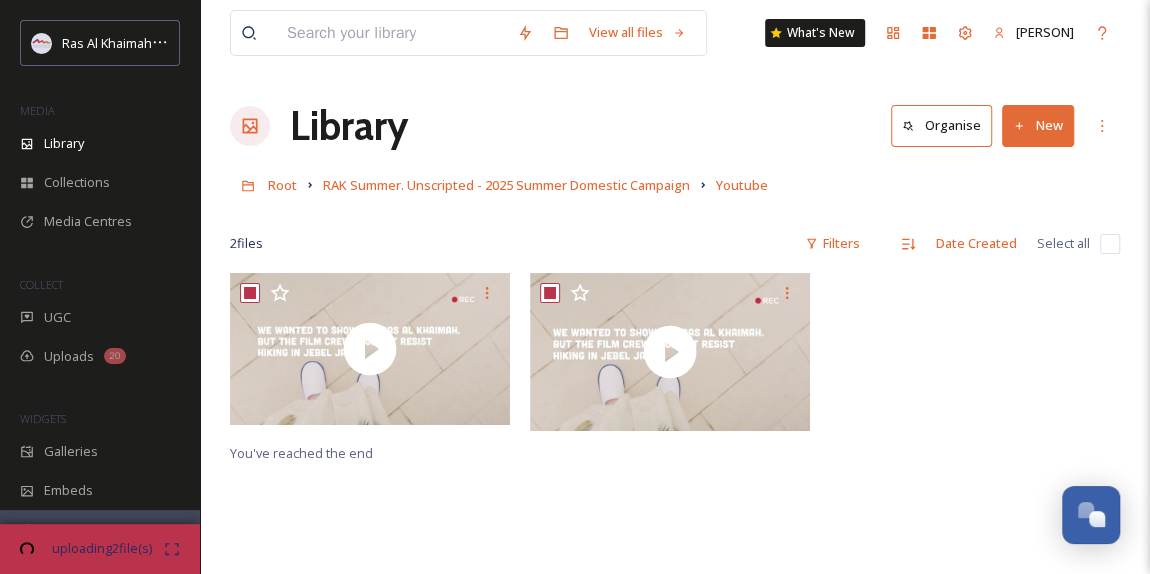 checkbox on "true" 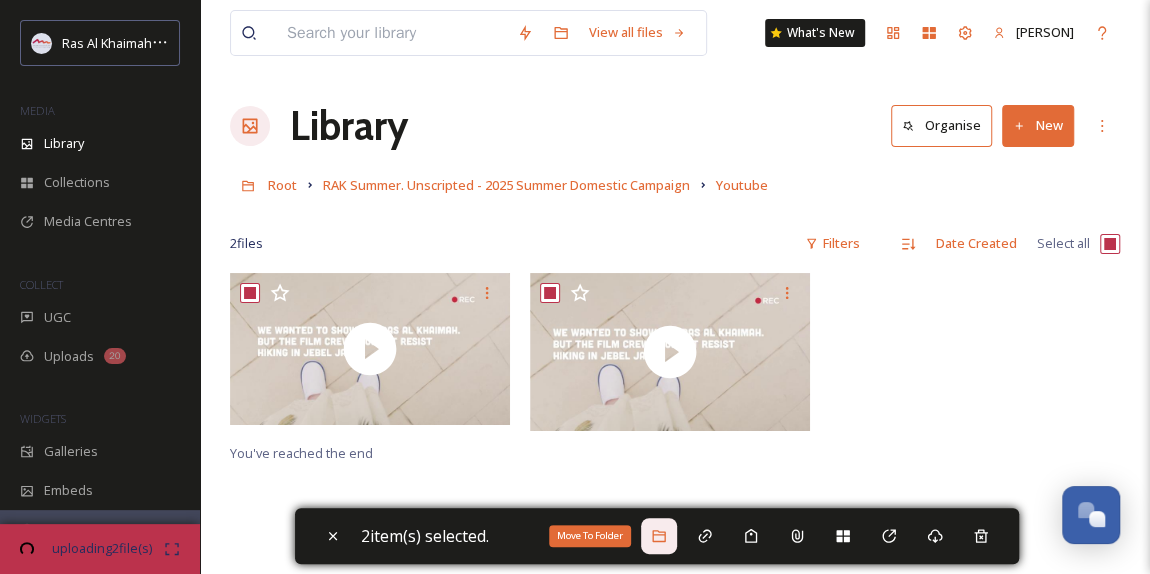 click 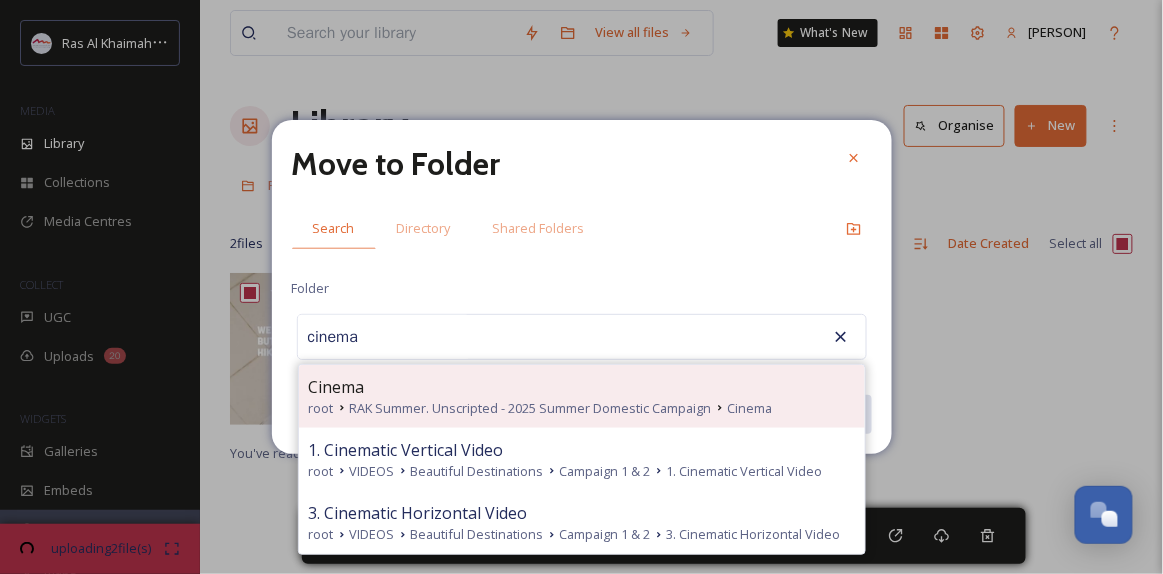 click on "Cinema" at bounding box center [582, 387] 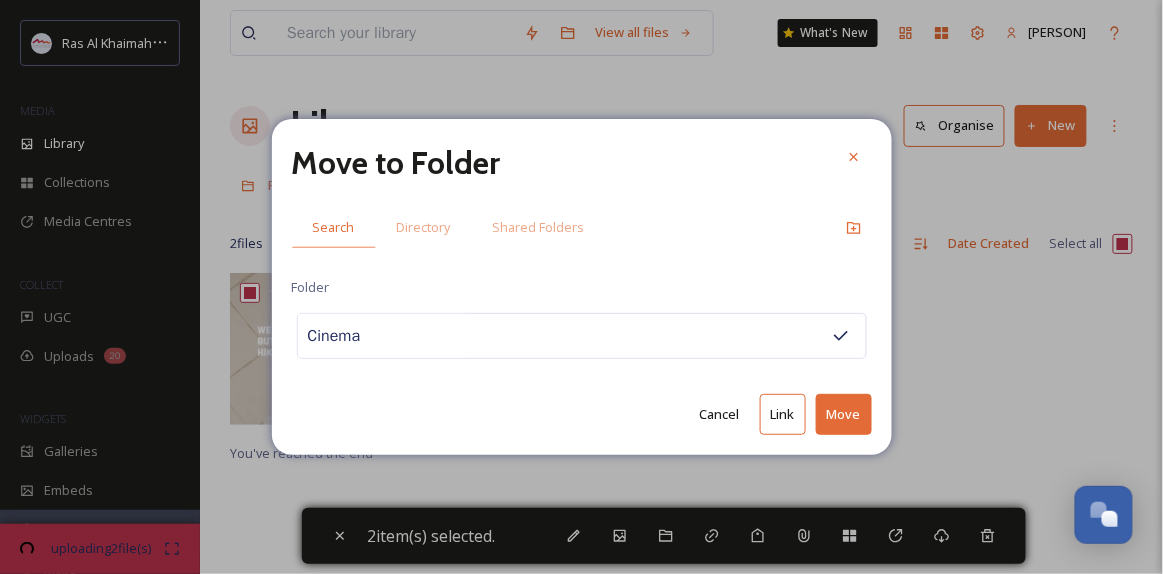 click on "Move" at bounding box center [844, 414] 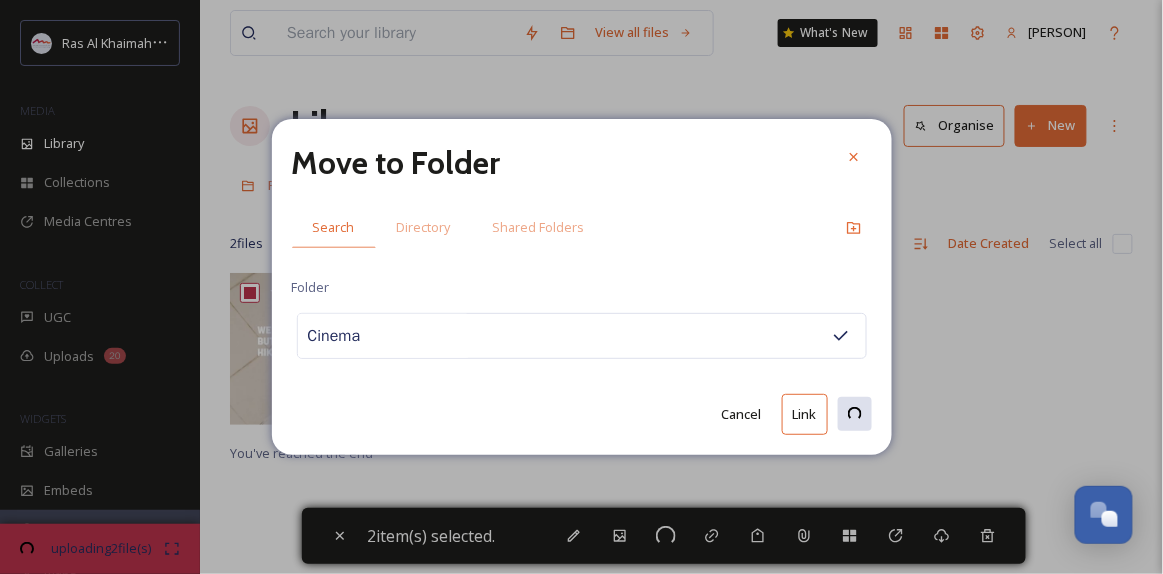 checkbox on "false" 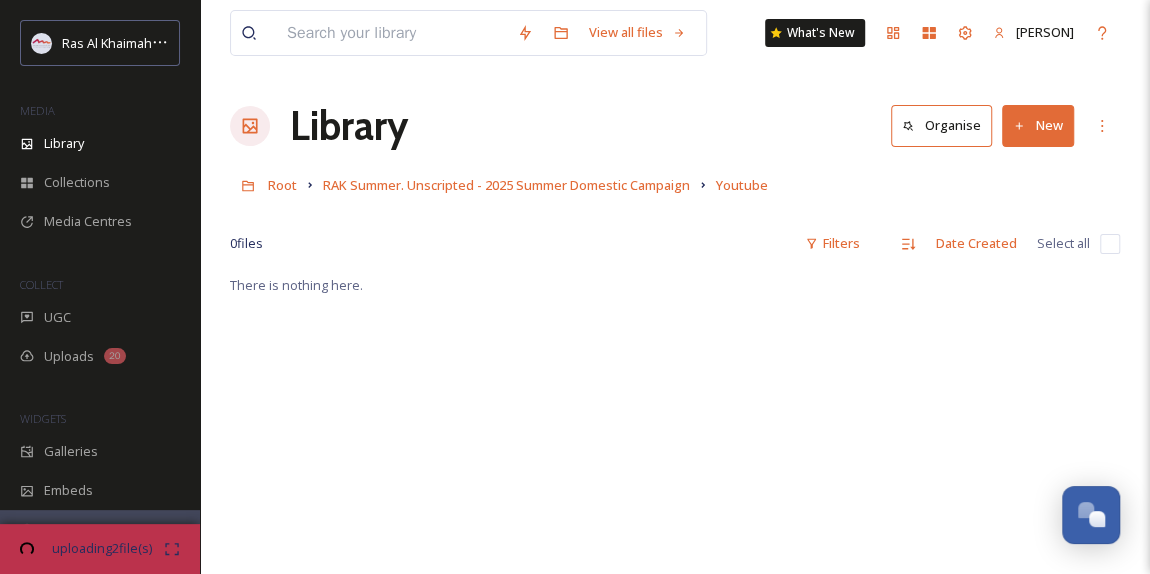 click 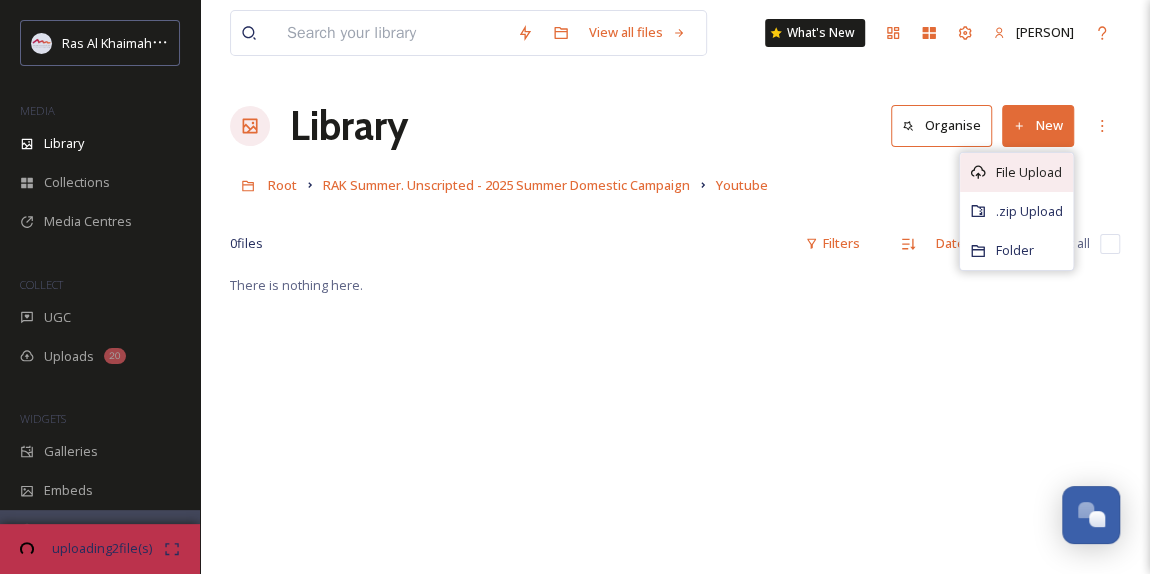 click on "File Upload" at bounding box center [1029, 172] 